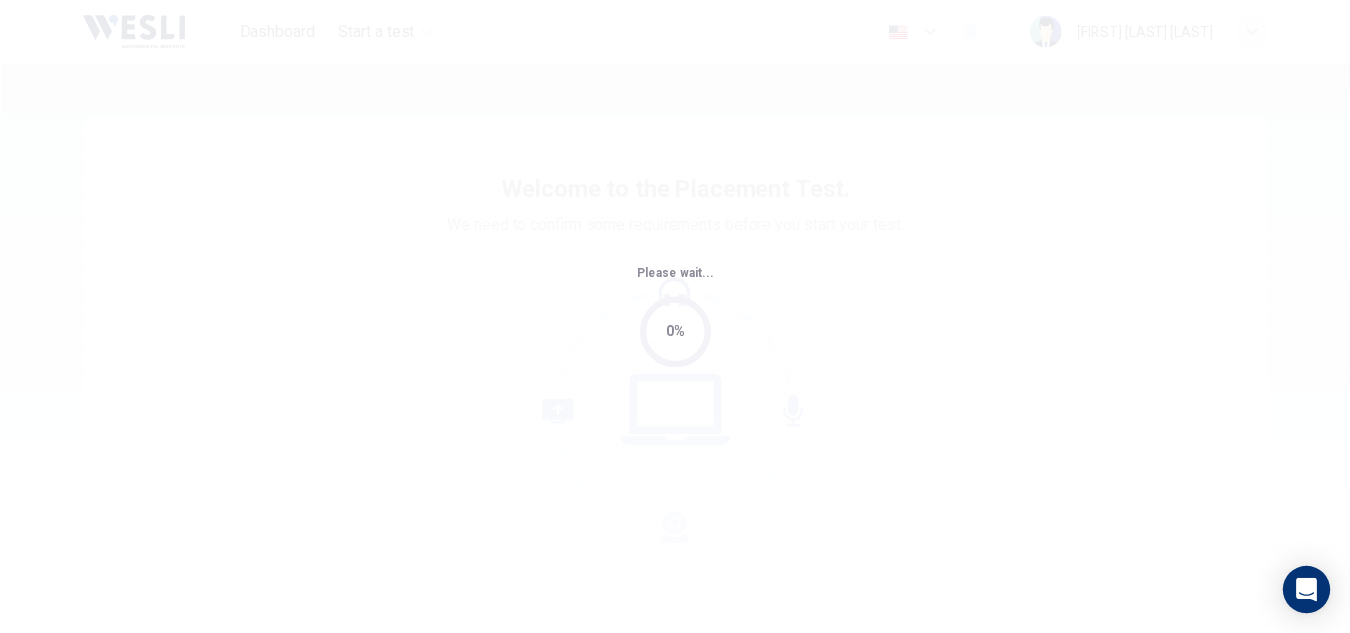 scroll, scrollTop: 0, scrollLeft: 0, axis: both 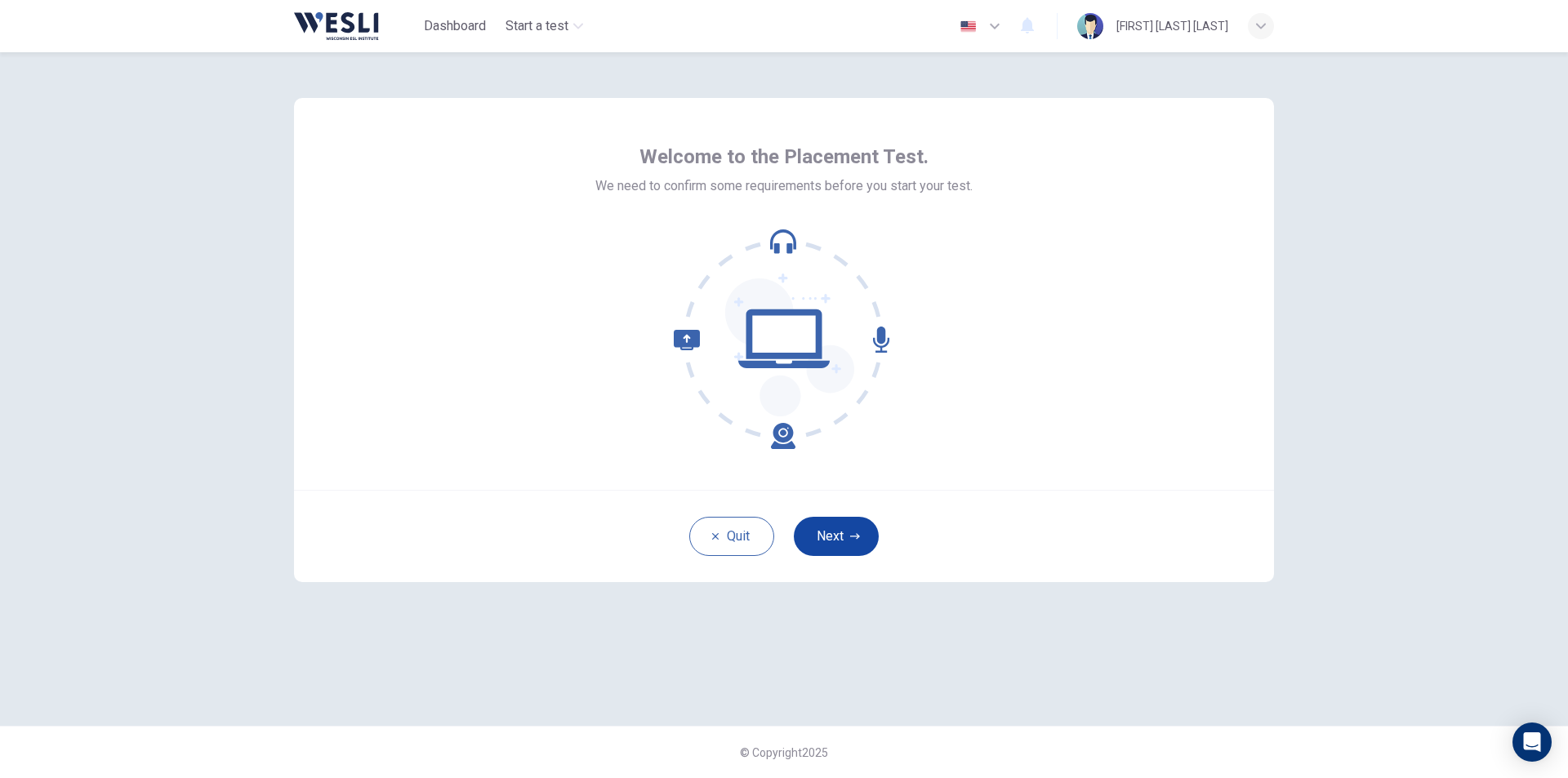 click on "Next" at bounding box center (836, 536) 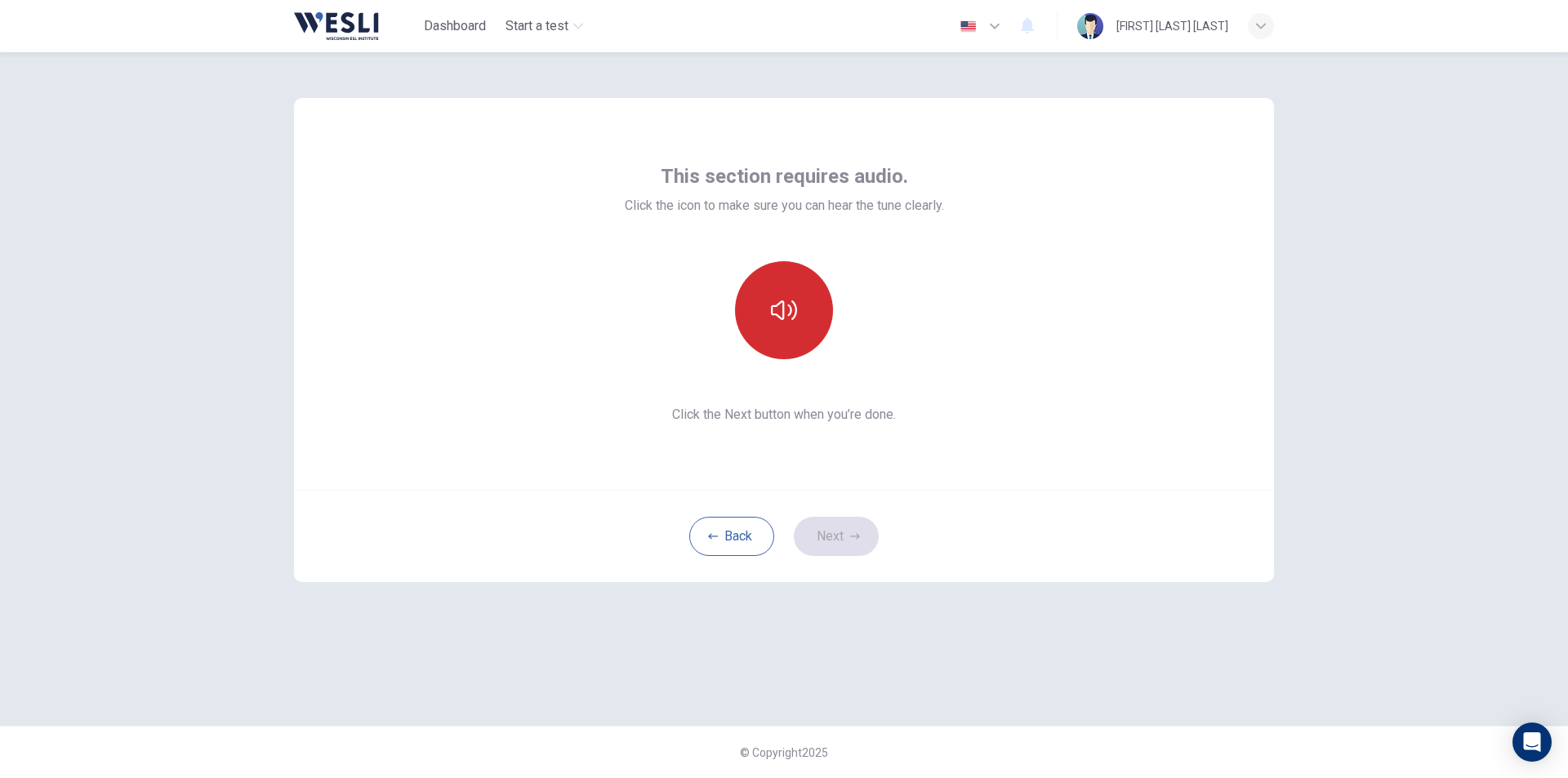 click 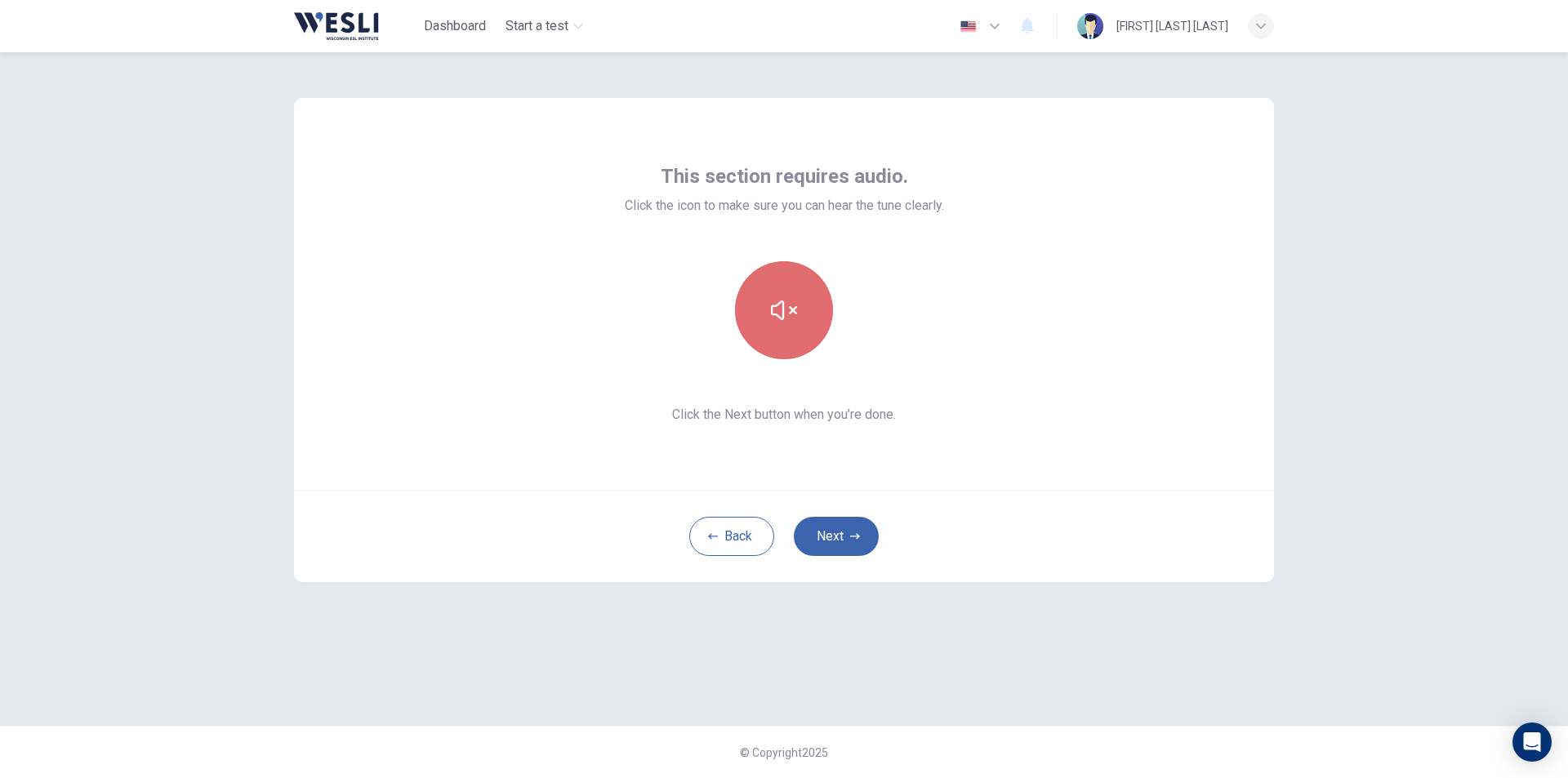 click 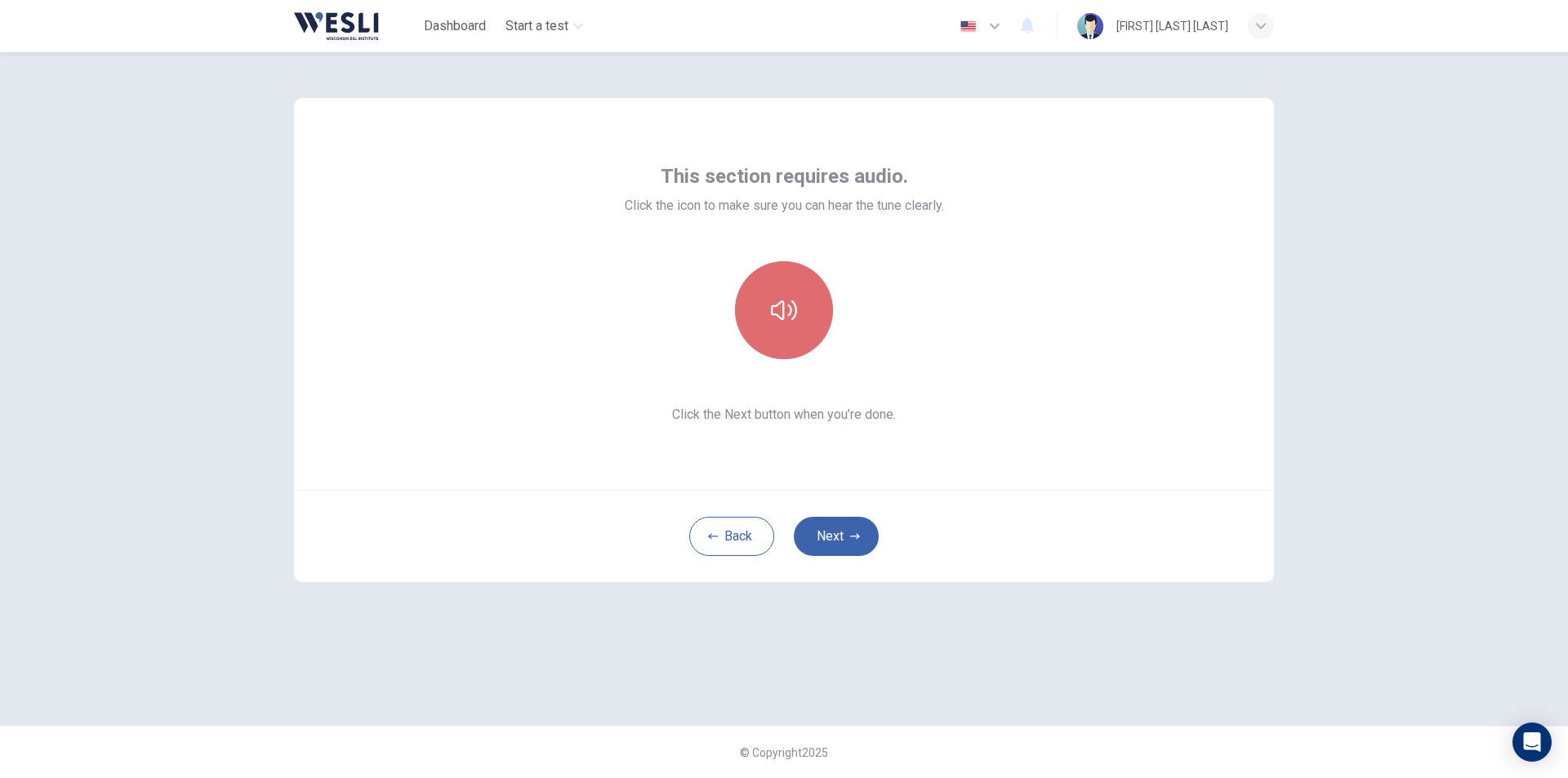 click at bounding box center [784, 310] 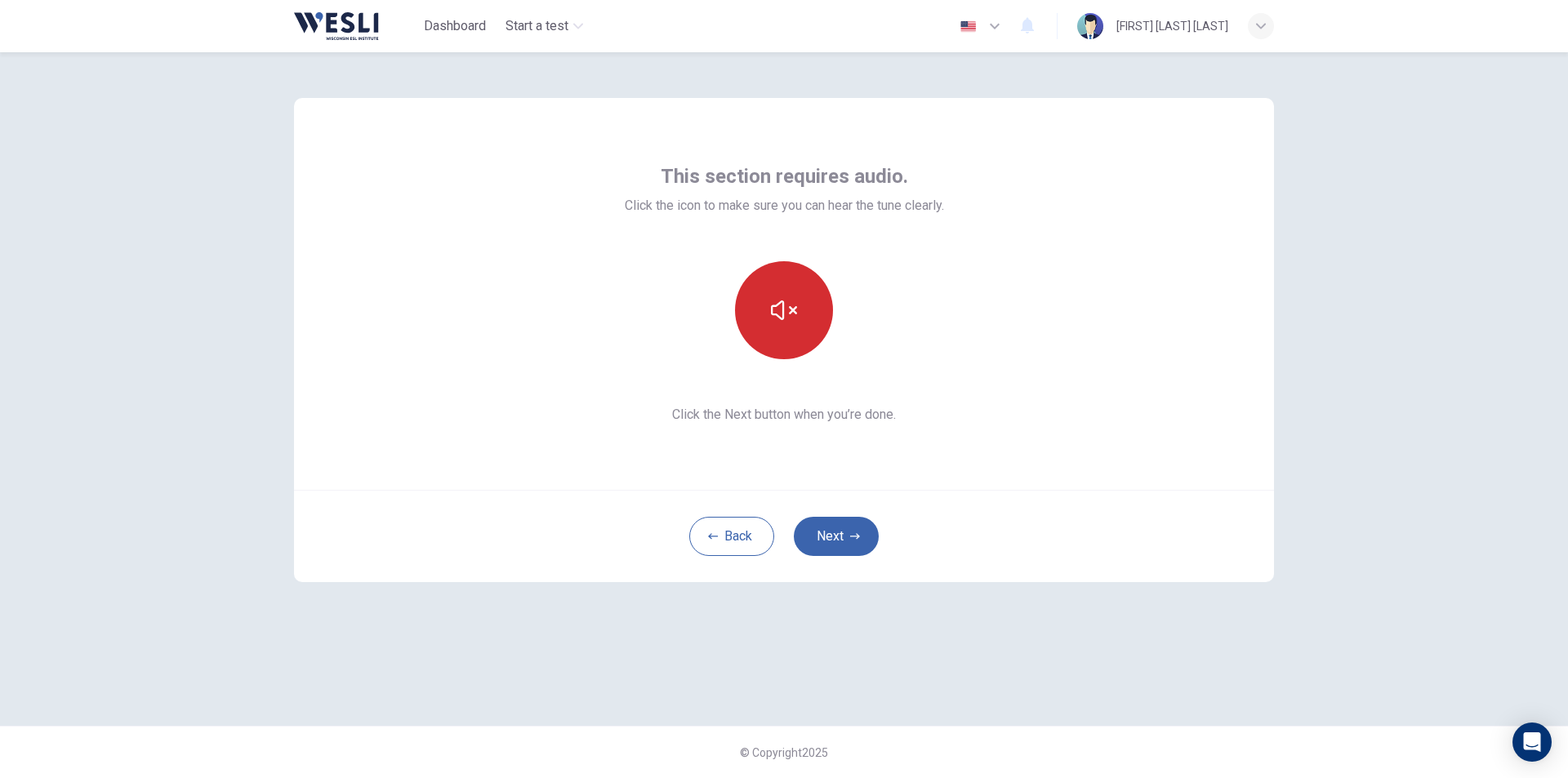 click at bounding box center (784, 310) 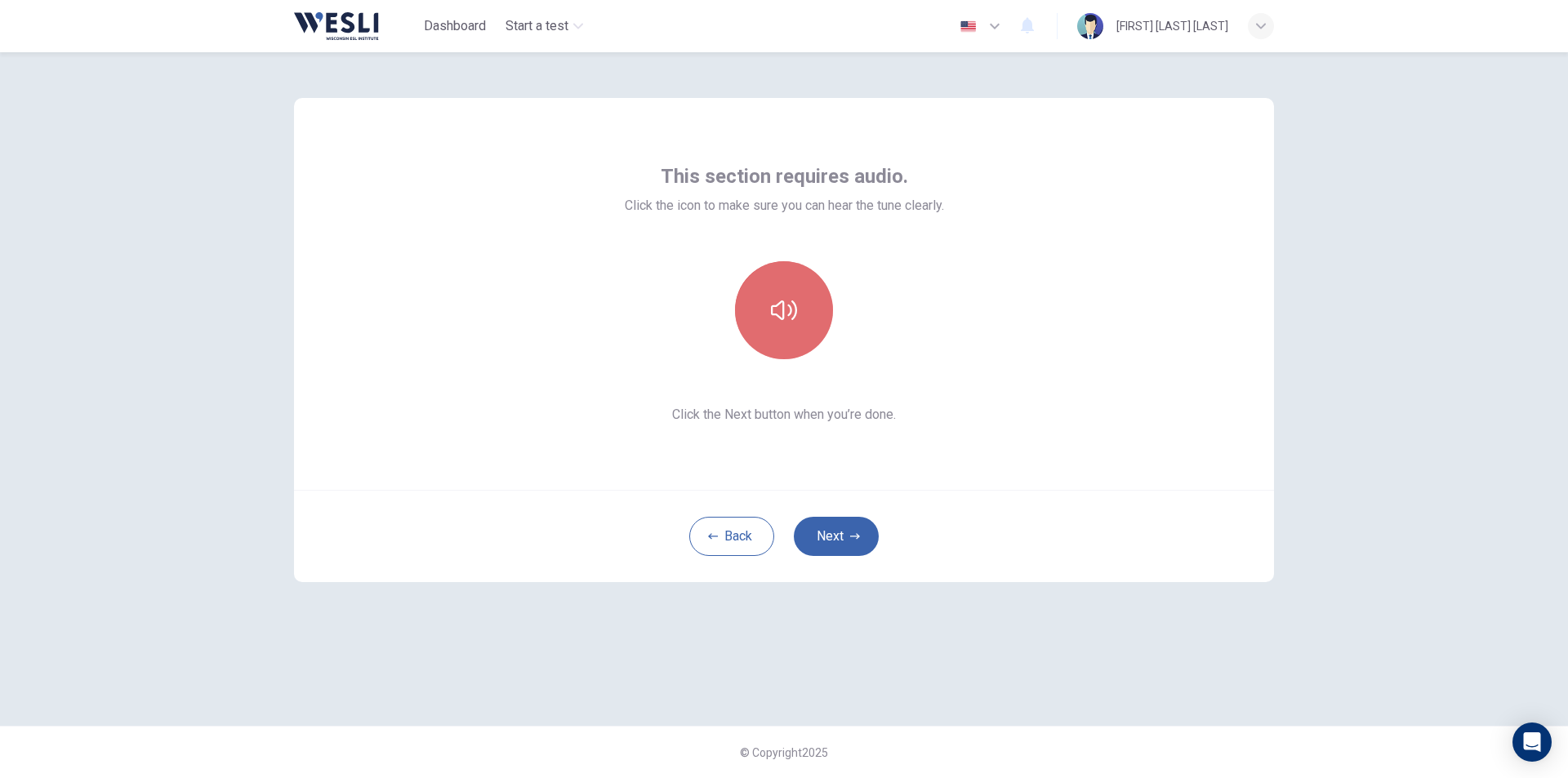 click 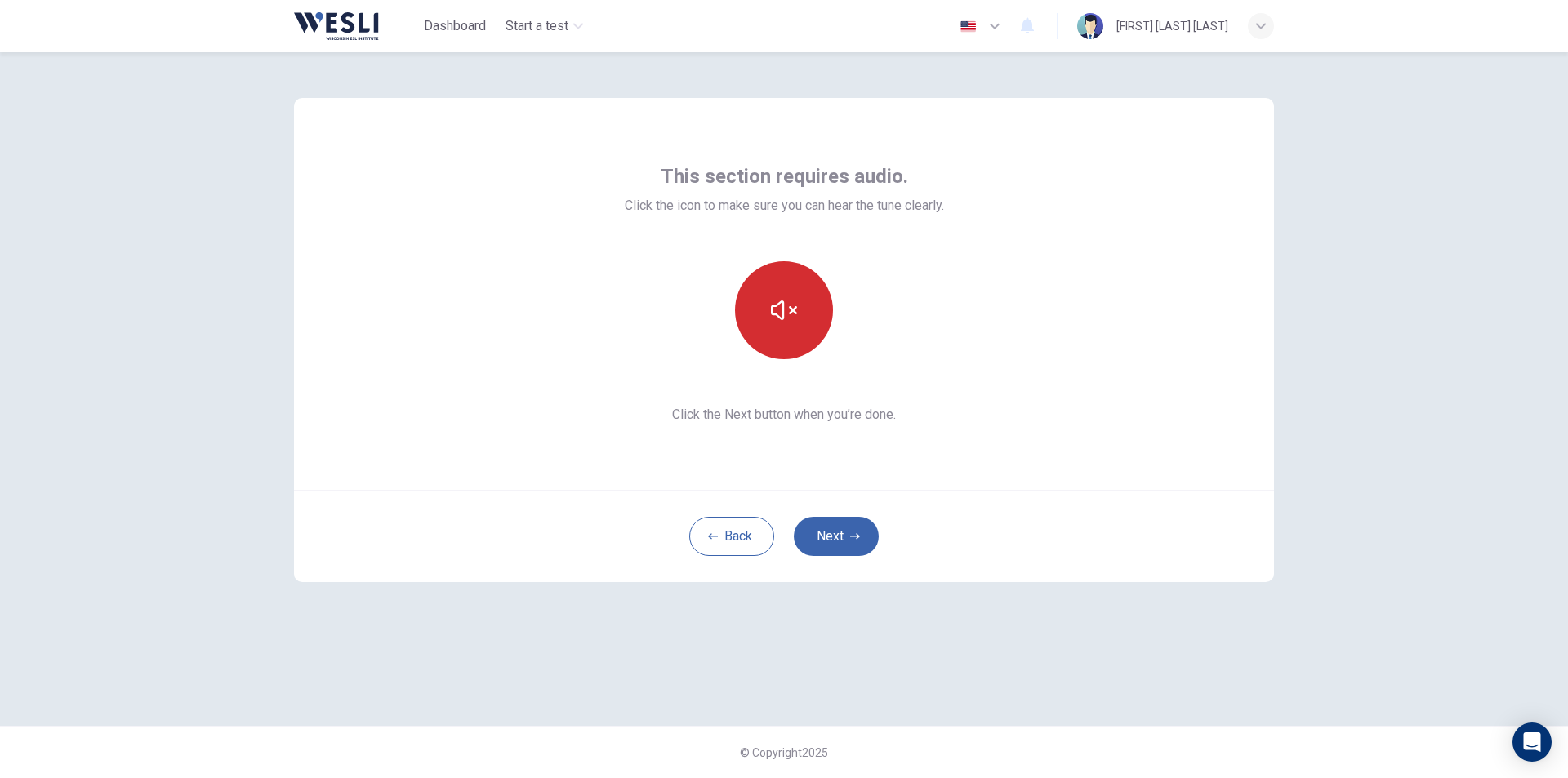 click 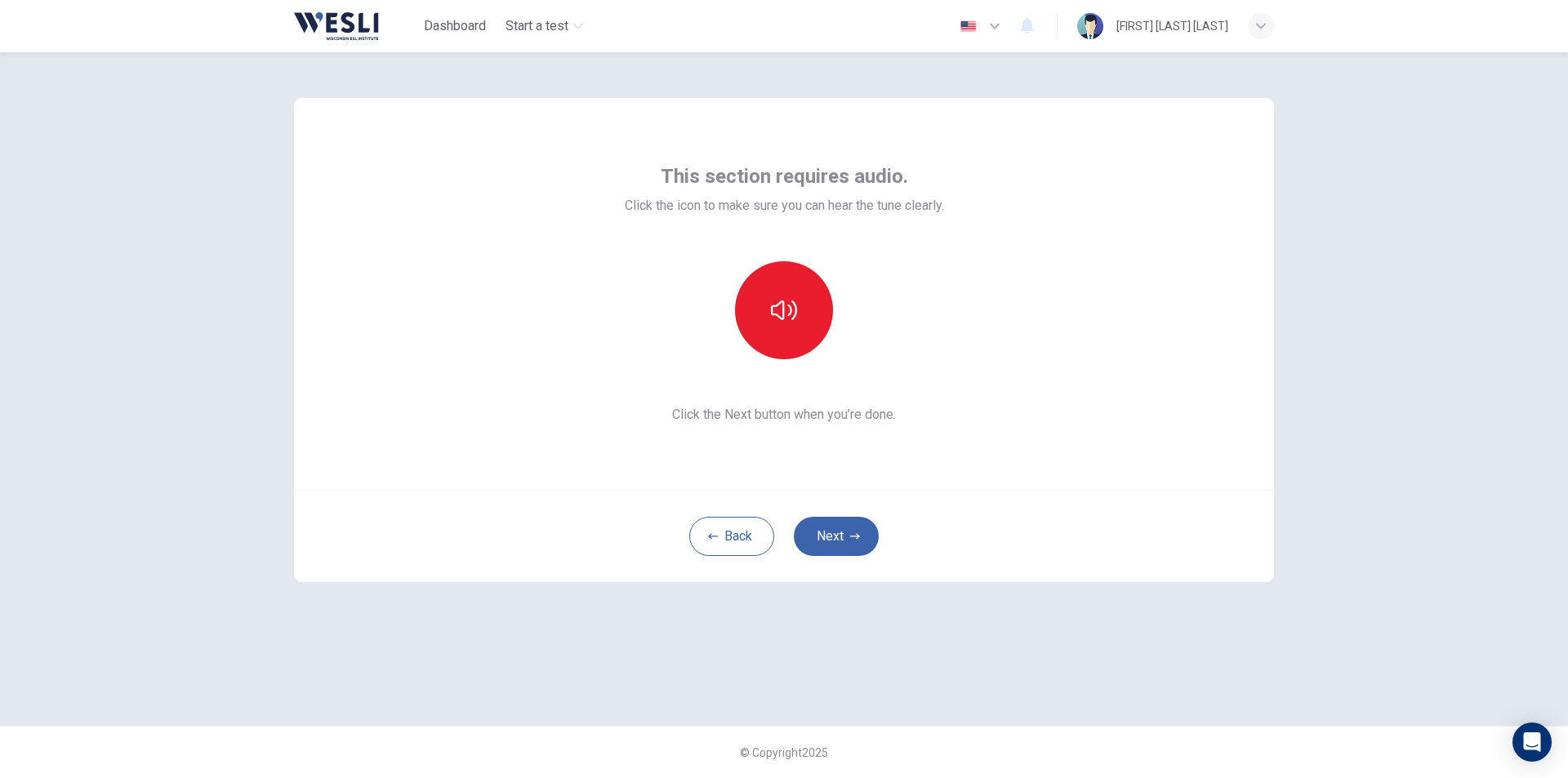 click on "Click the Next button when you’re done." at bounding box center (784, 415) 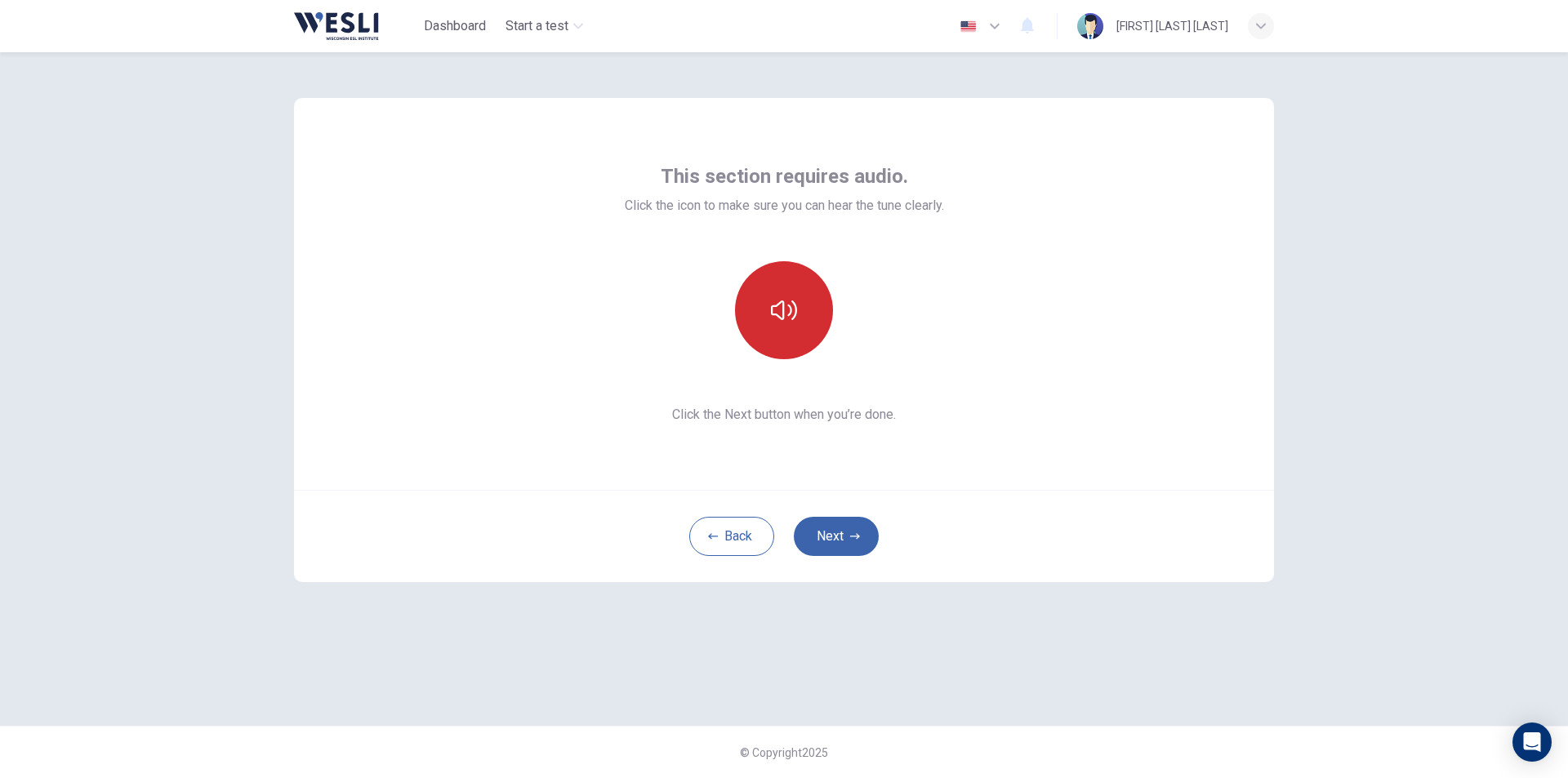 click 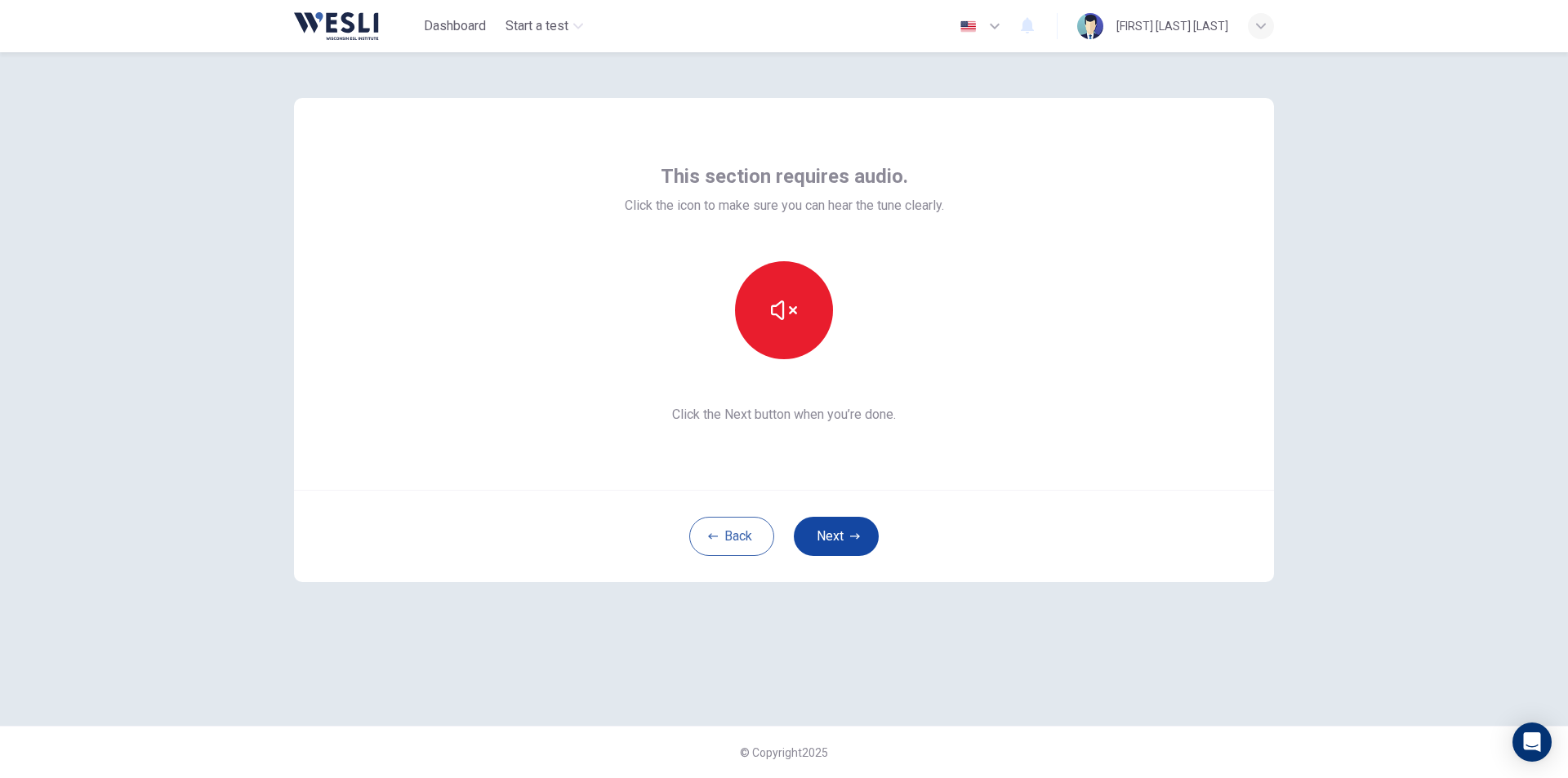 click on "Next" at bounding box center (836, 536) 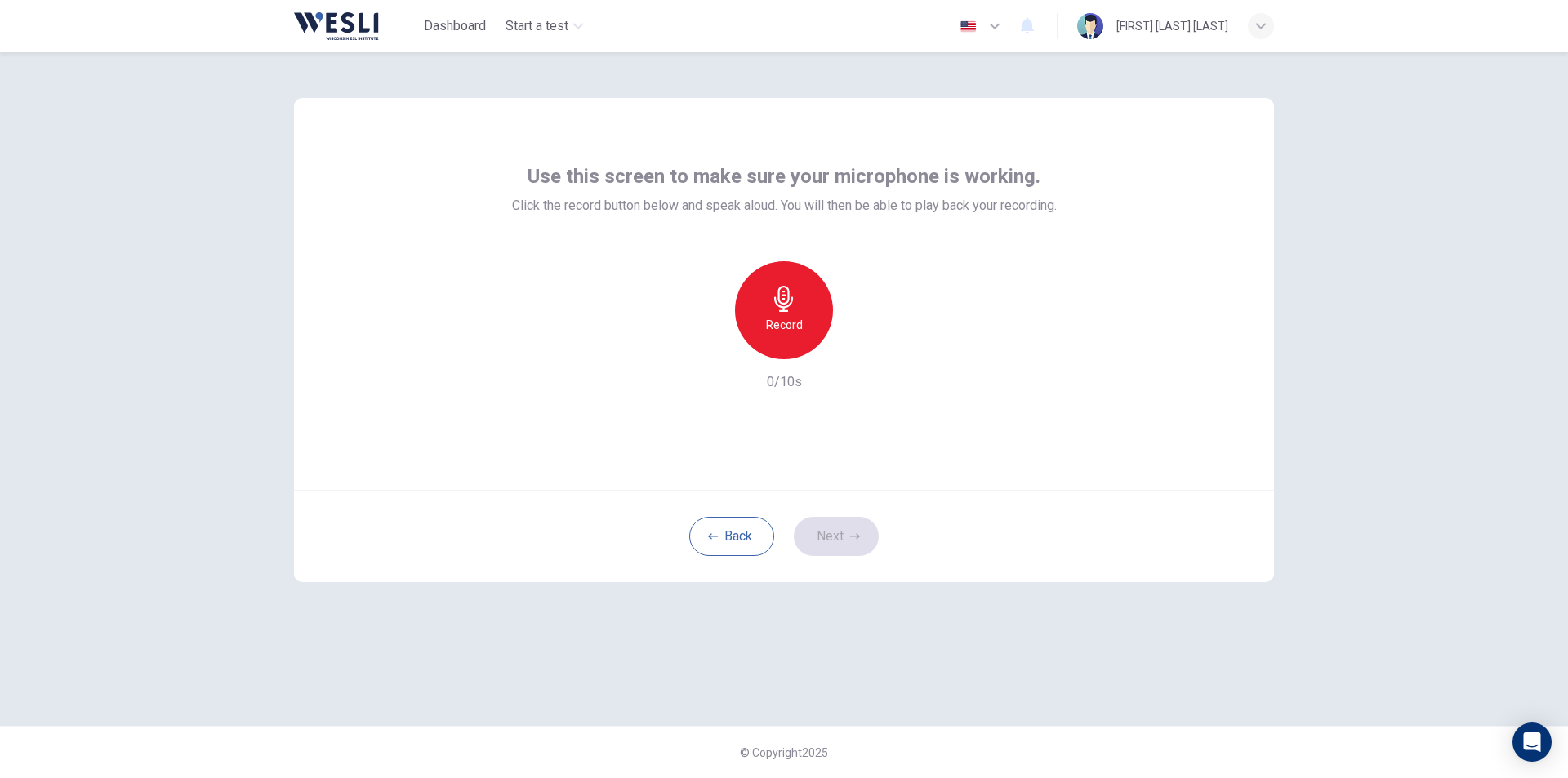 drag, startPoint x: 778, startPoint y: 317, endPoint x: 477, endPoint y: 420, distance: 318.1352 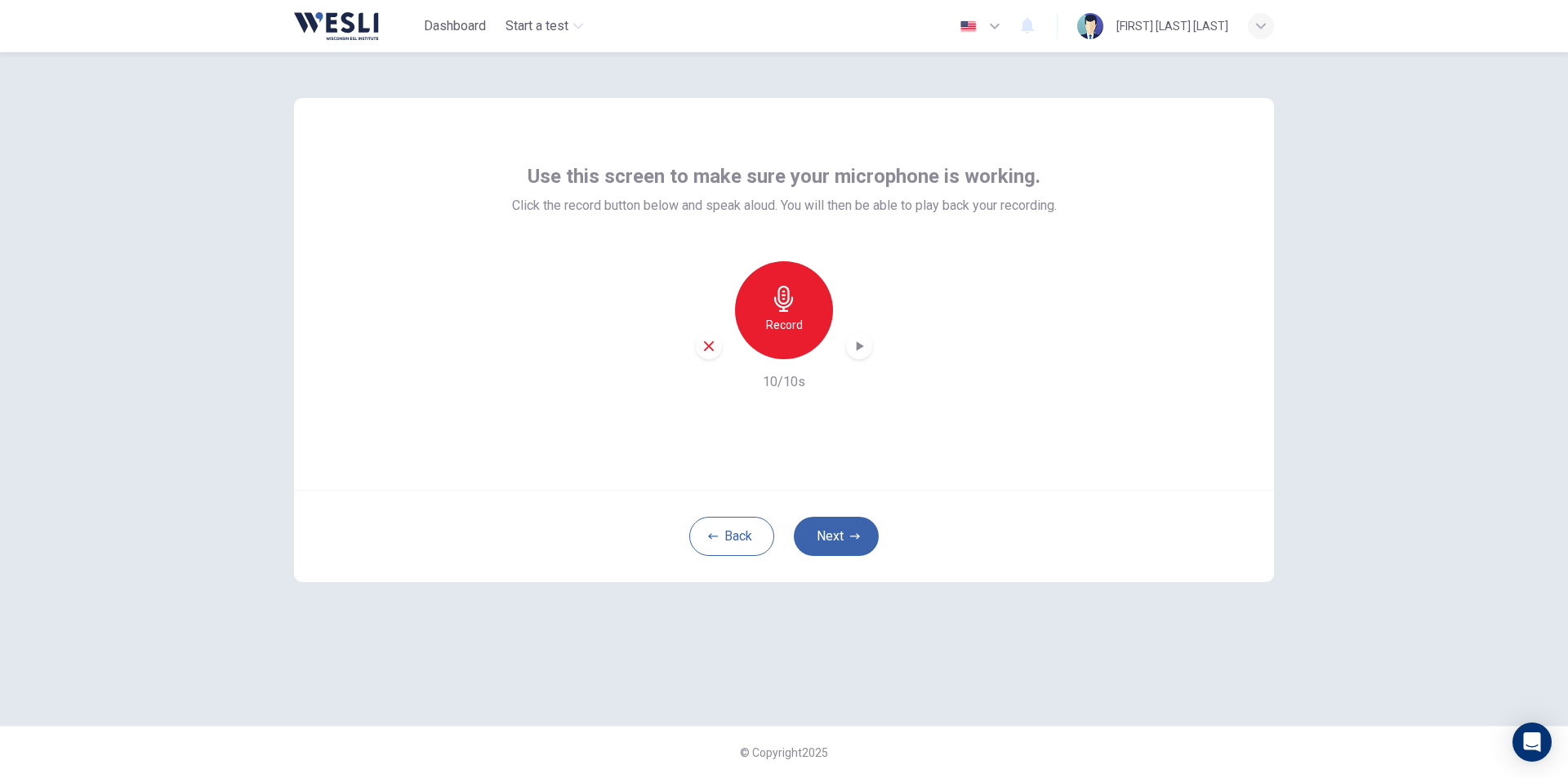 click 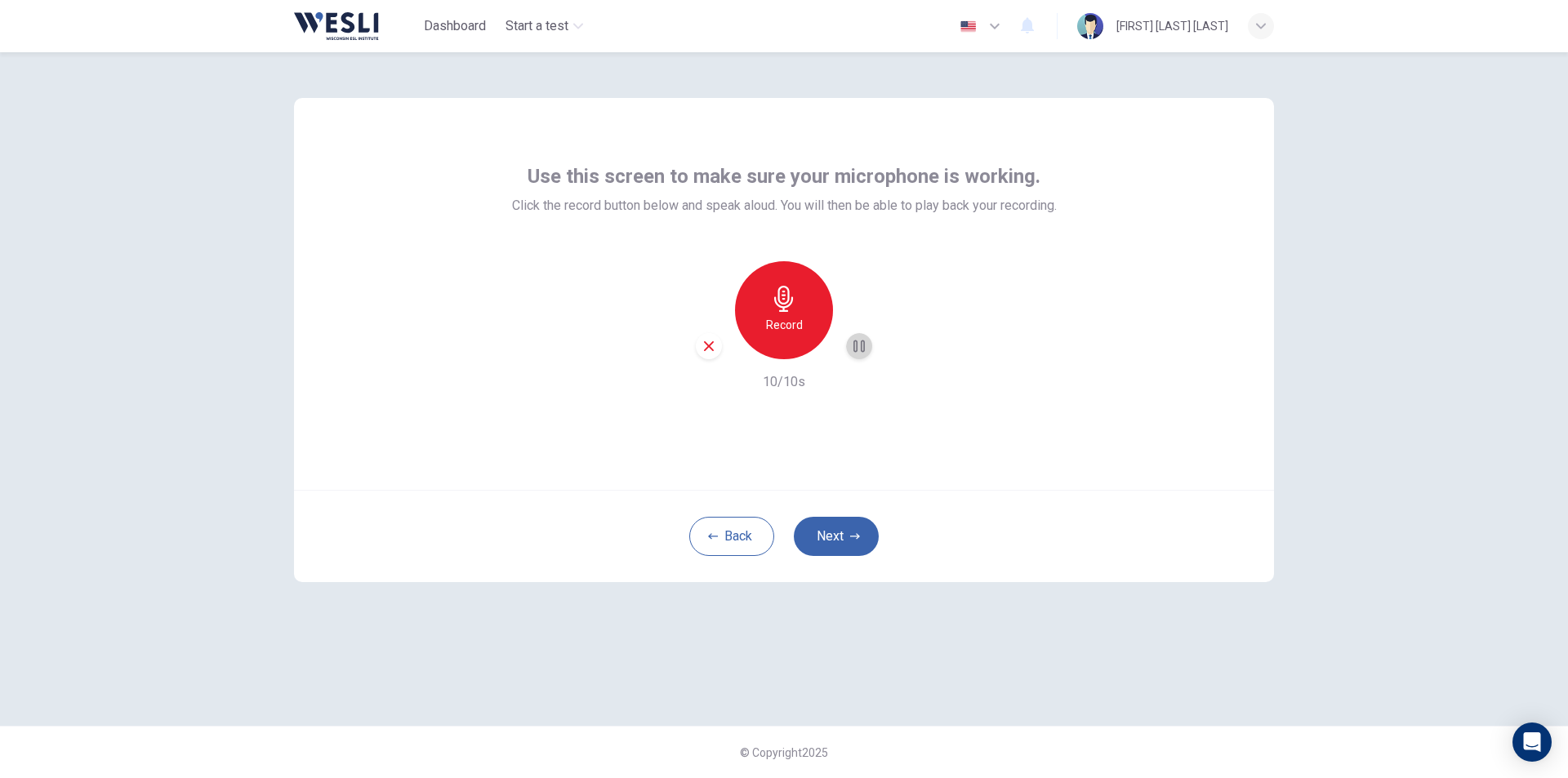 click 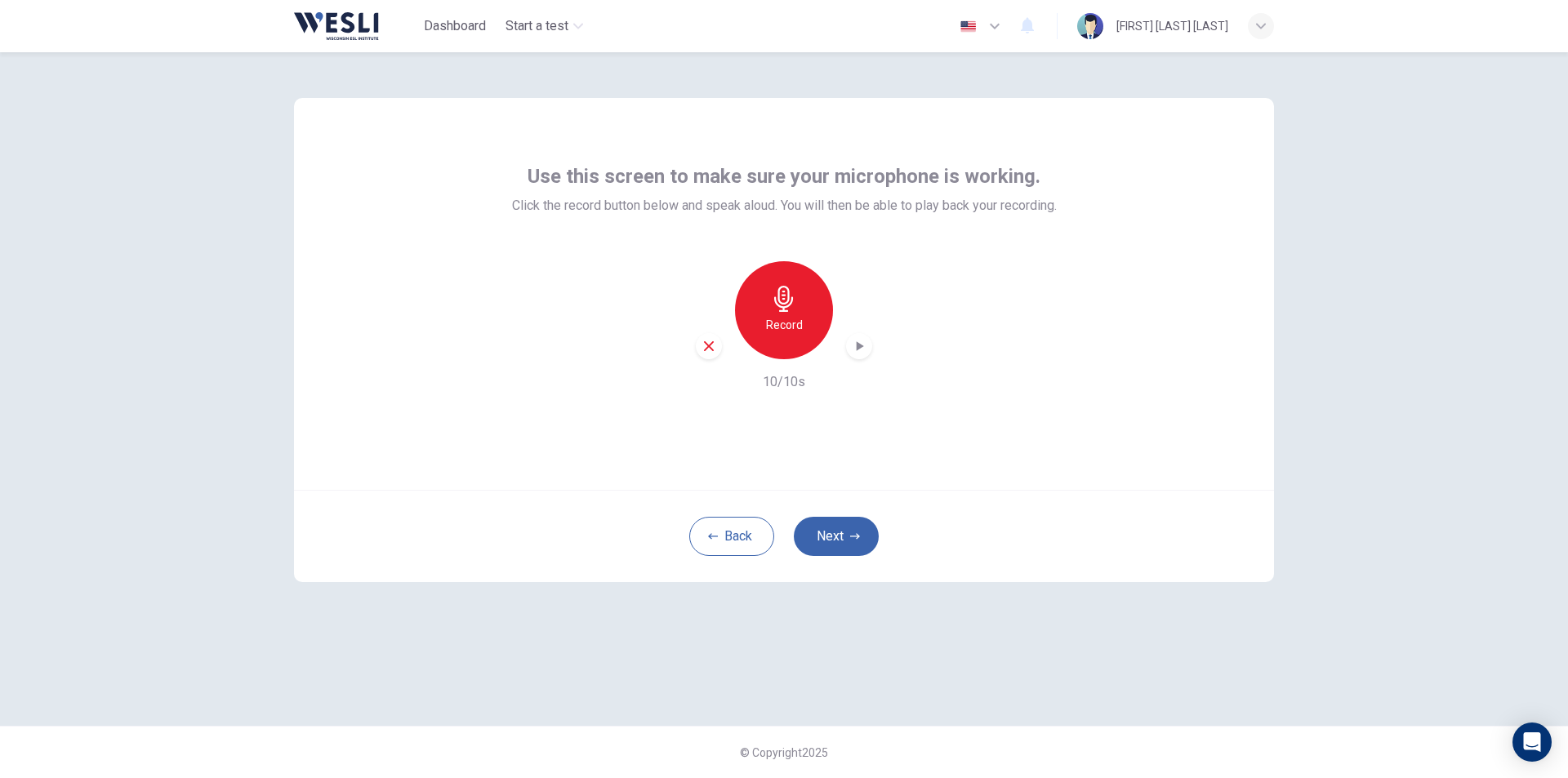 click 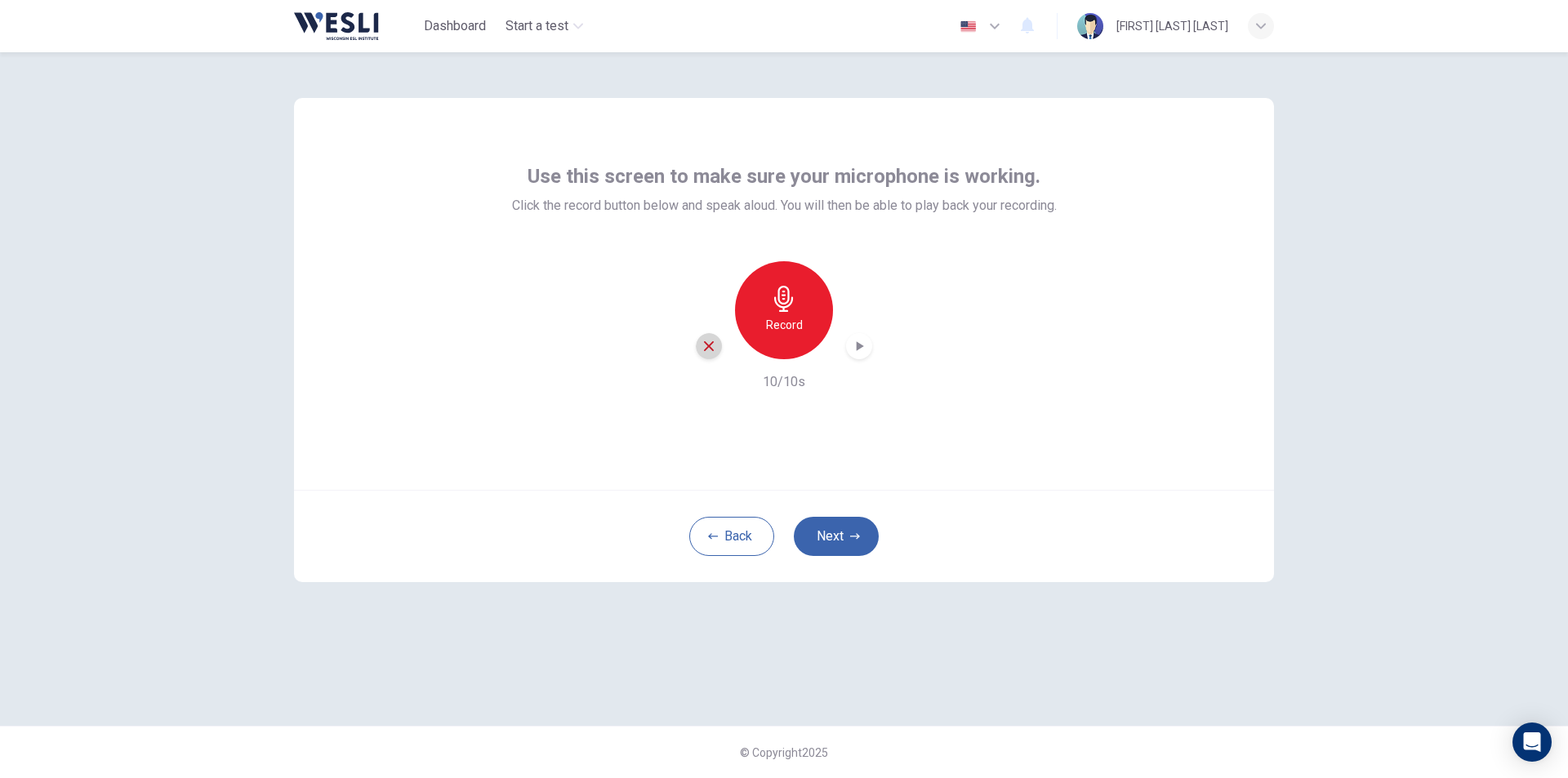 click 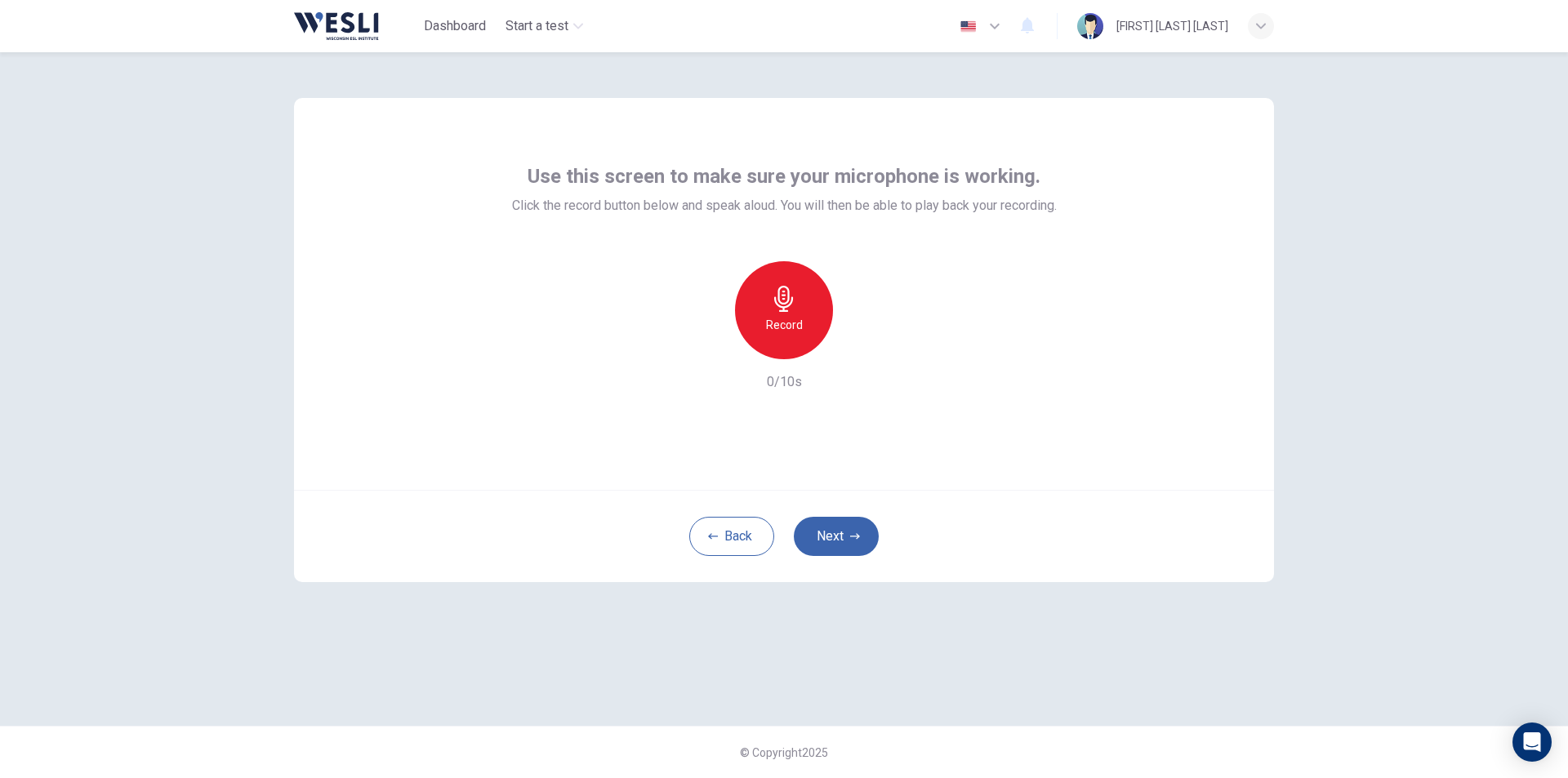 click 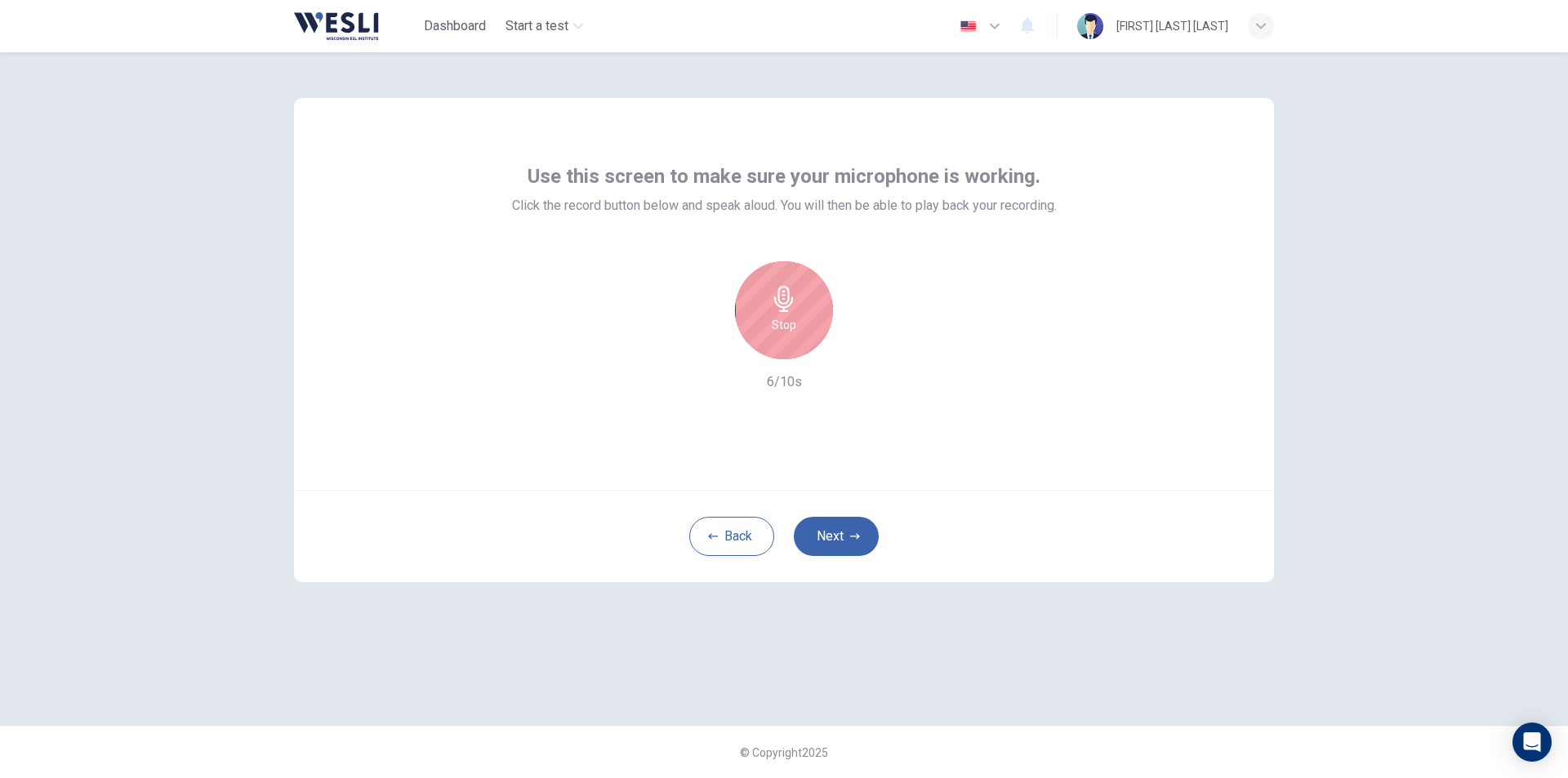 click on "Stop" at bounding box center (784, 325) 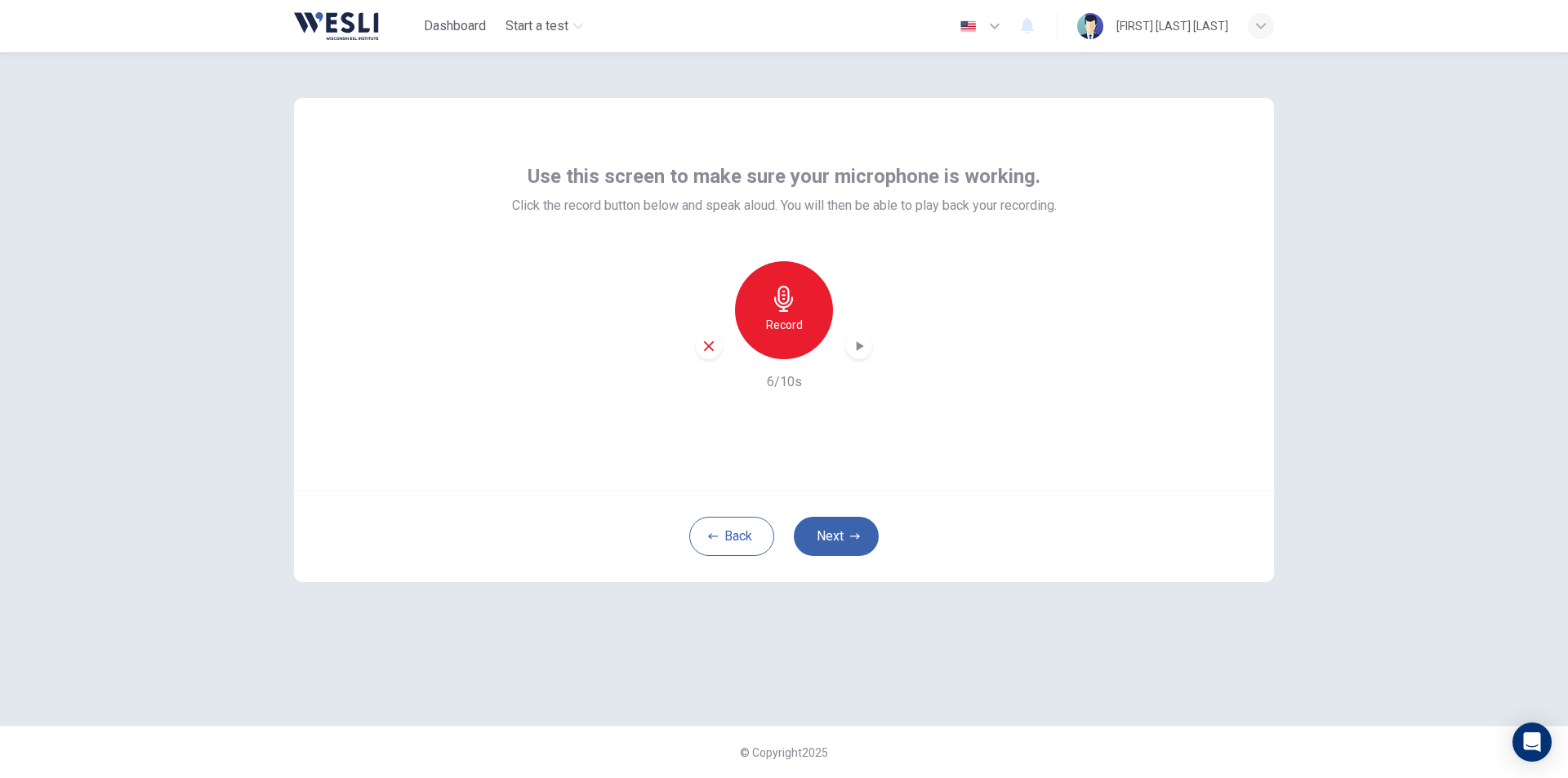 click 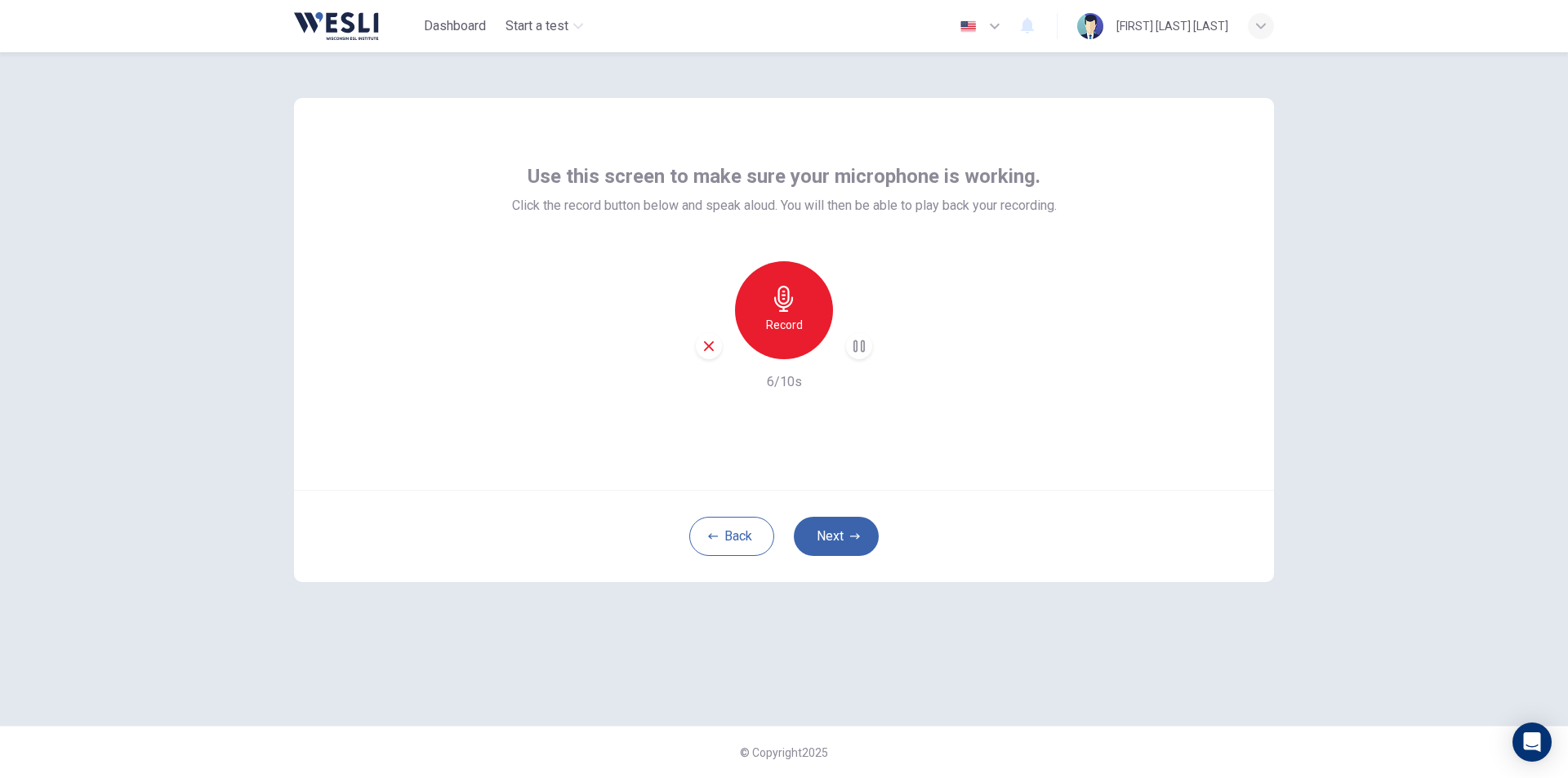 click on "Record" at bounding box center [784, 325] 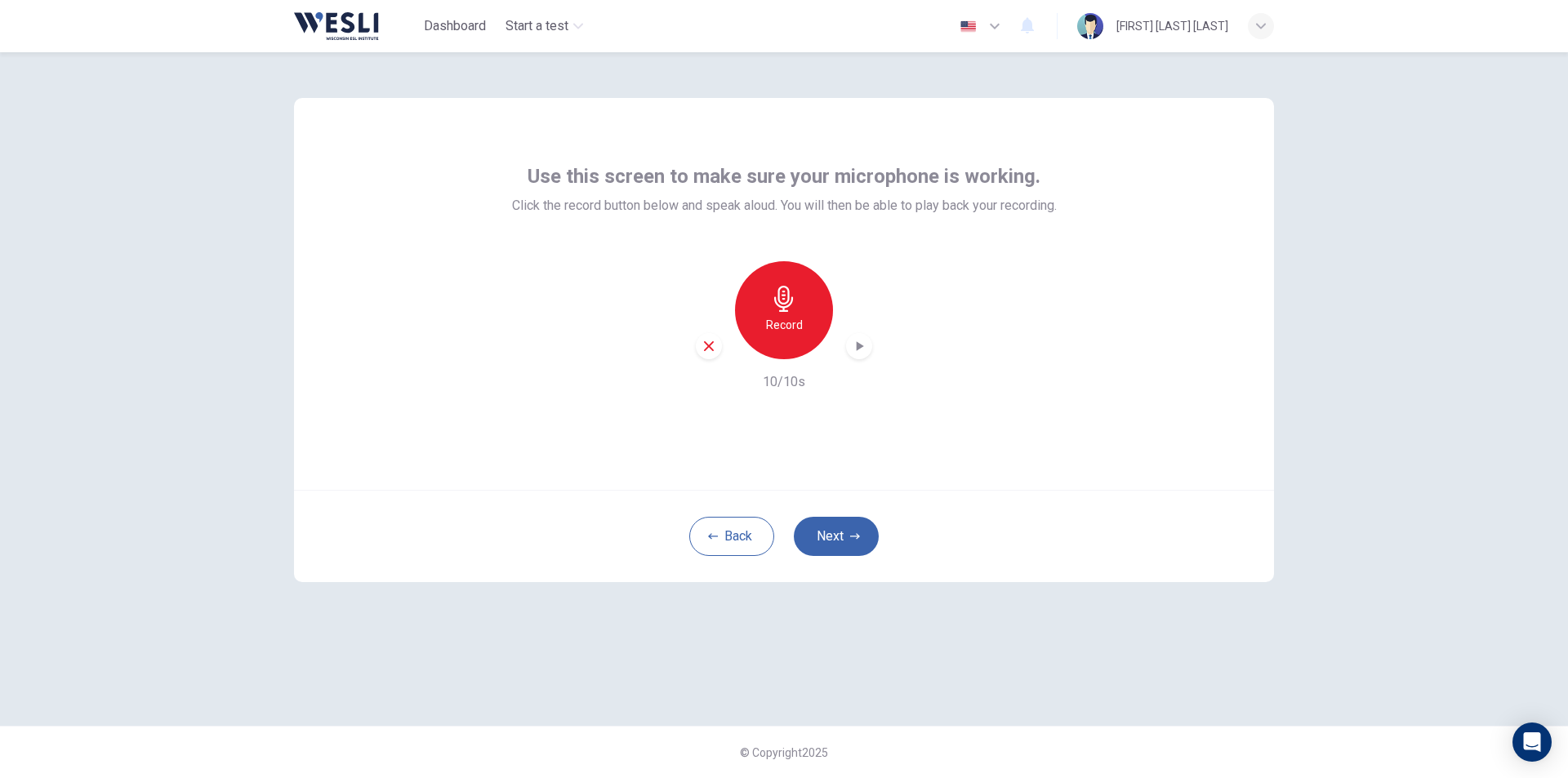 click 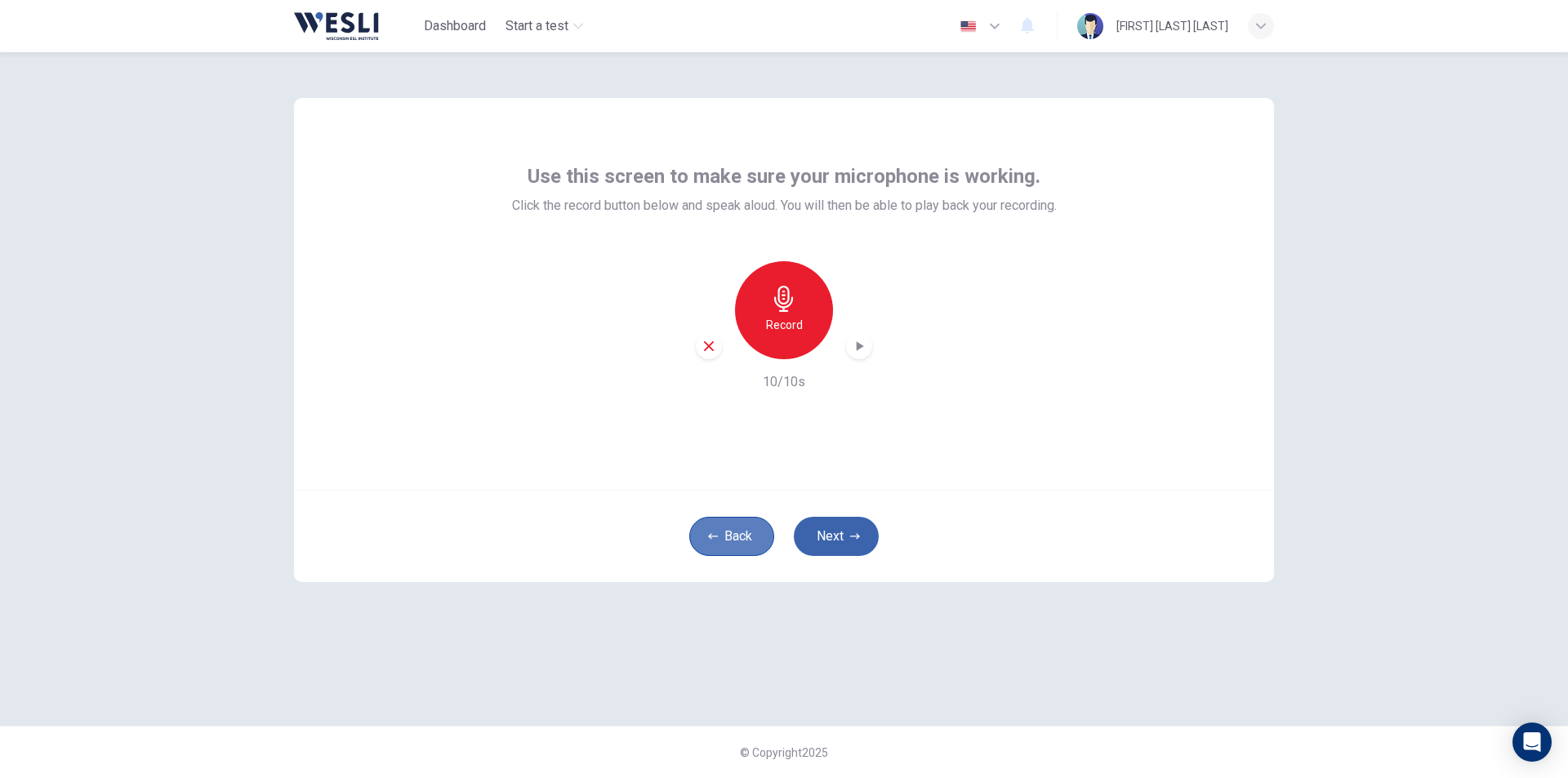 click on "Back" at bounding box center (732, 536) 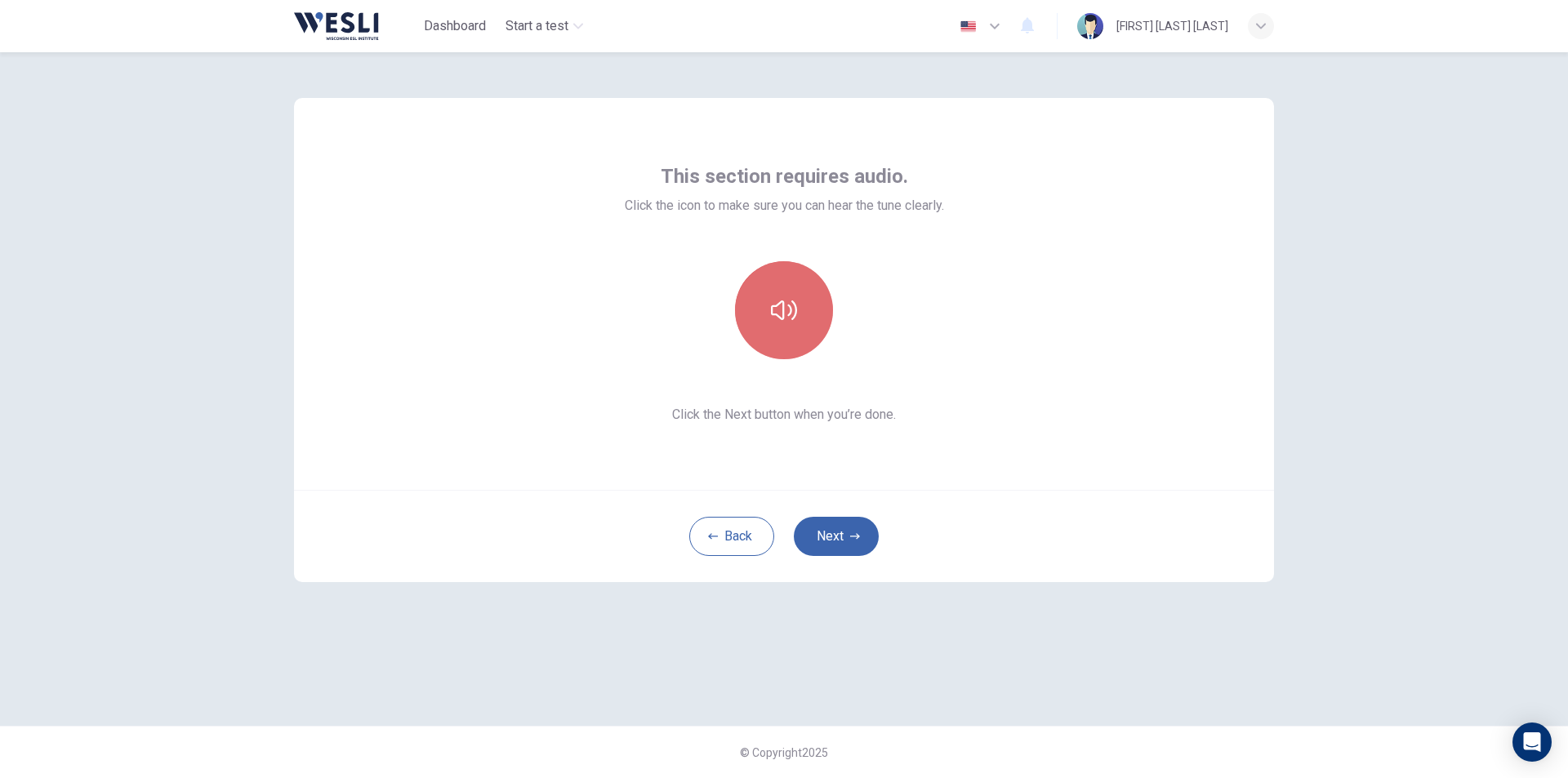 click at bounding box center (784, 310) 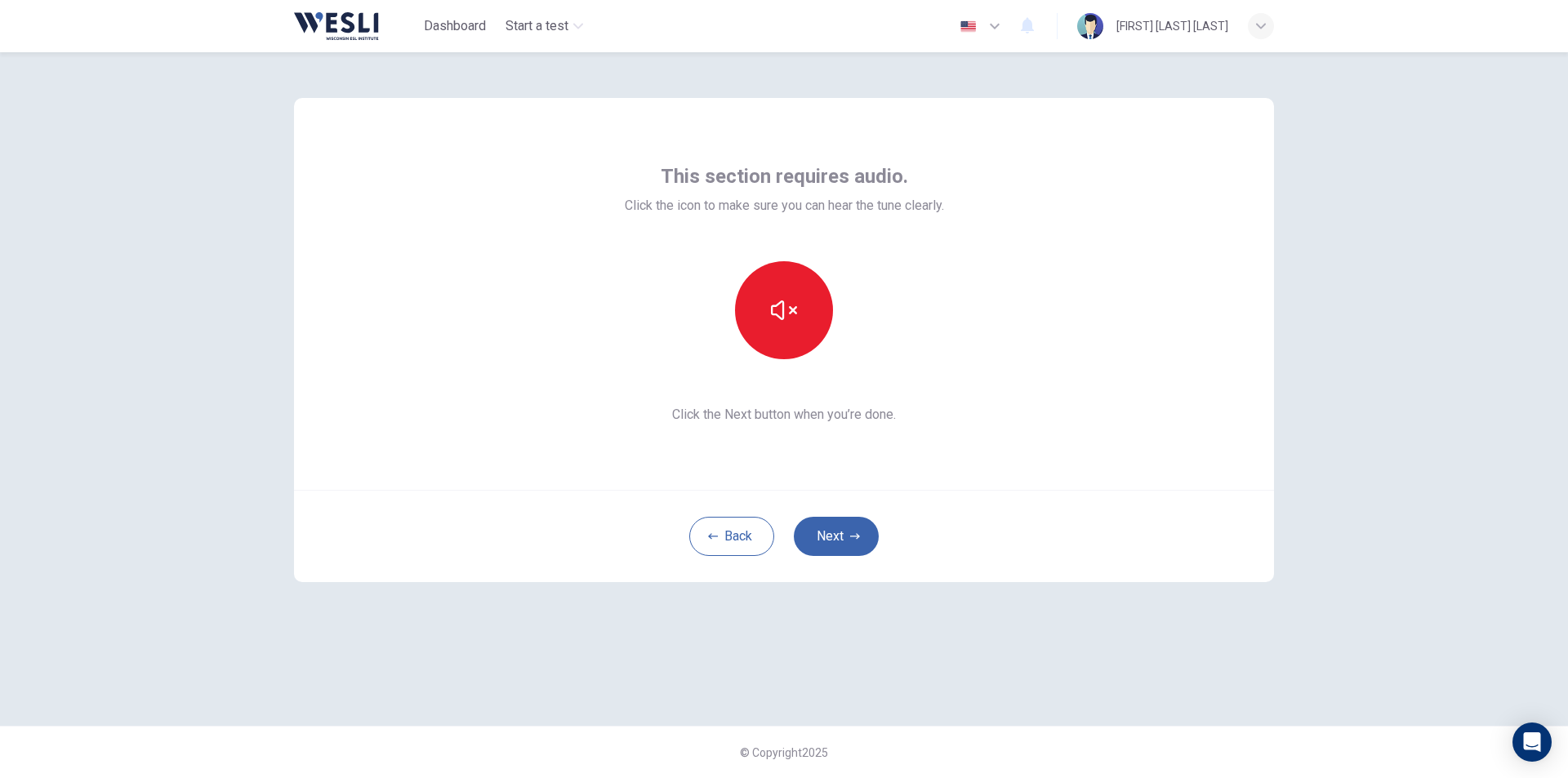 click on "This section requires audio. Click the icon to make sure you can hear the tune clearly. Click the Next button when you’re done." at bounding box center (784, 294) 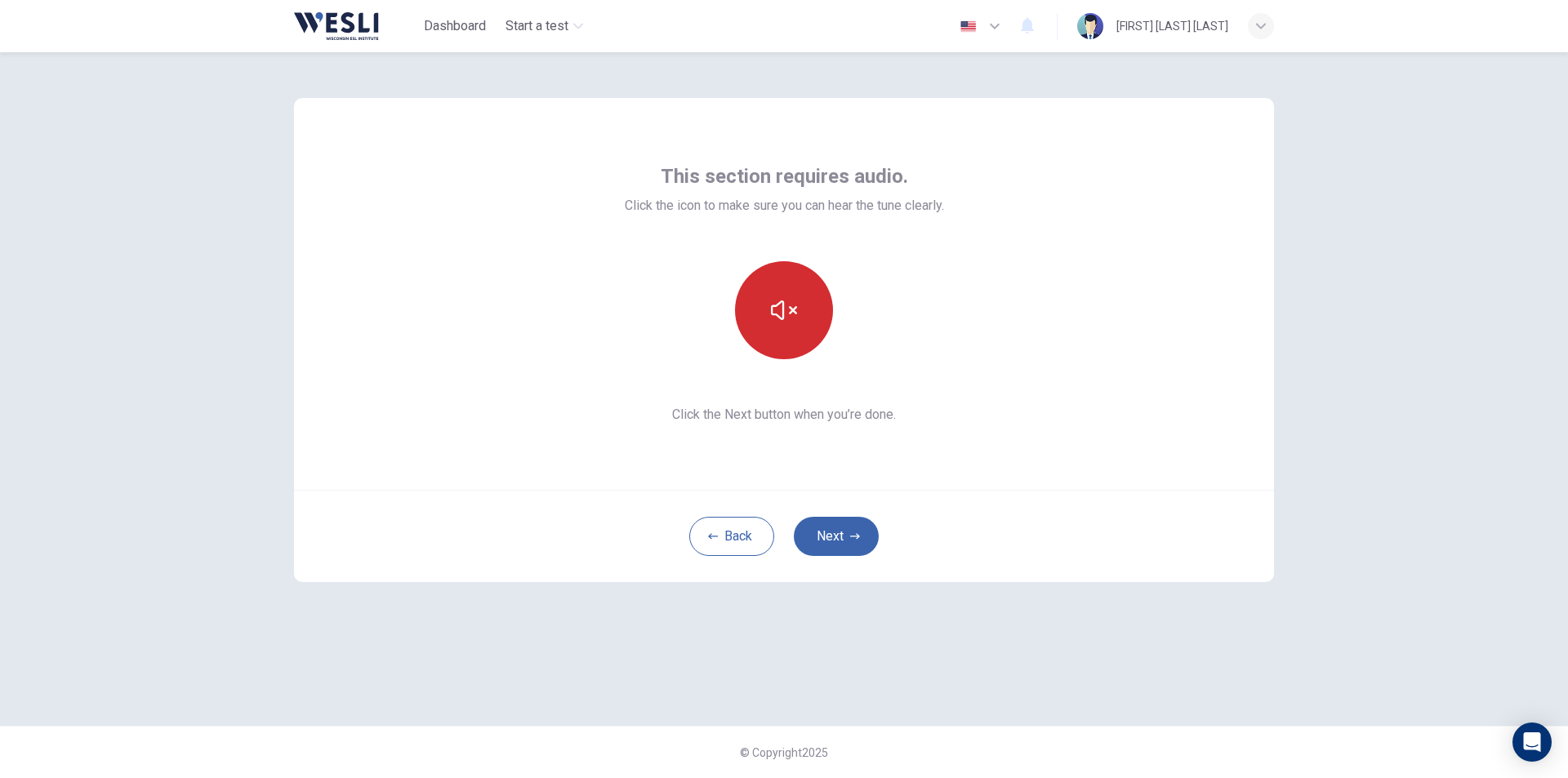 click 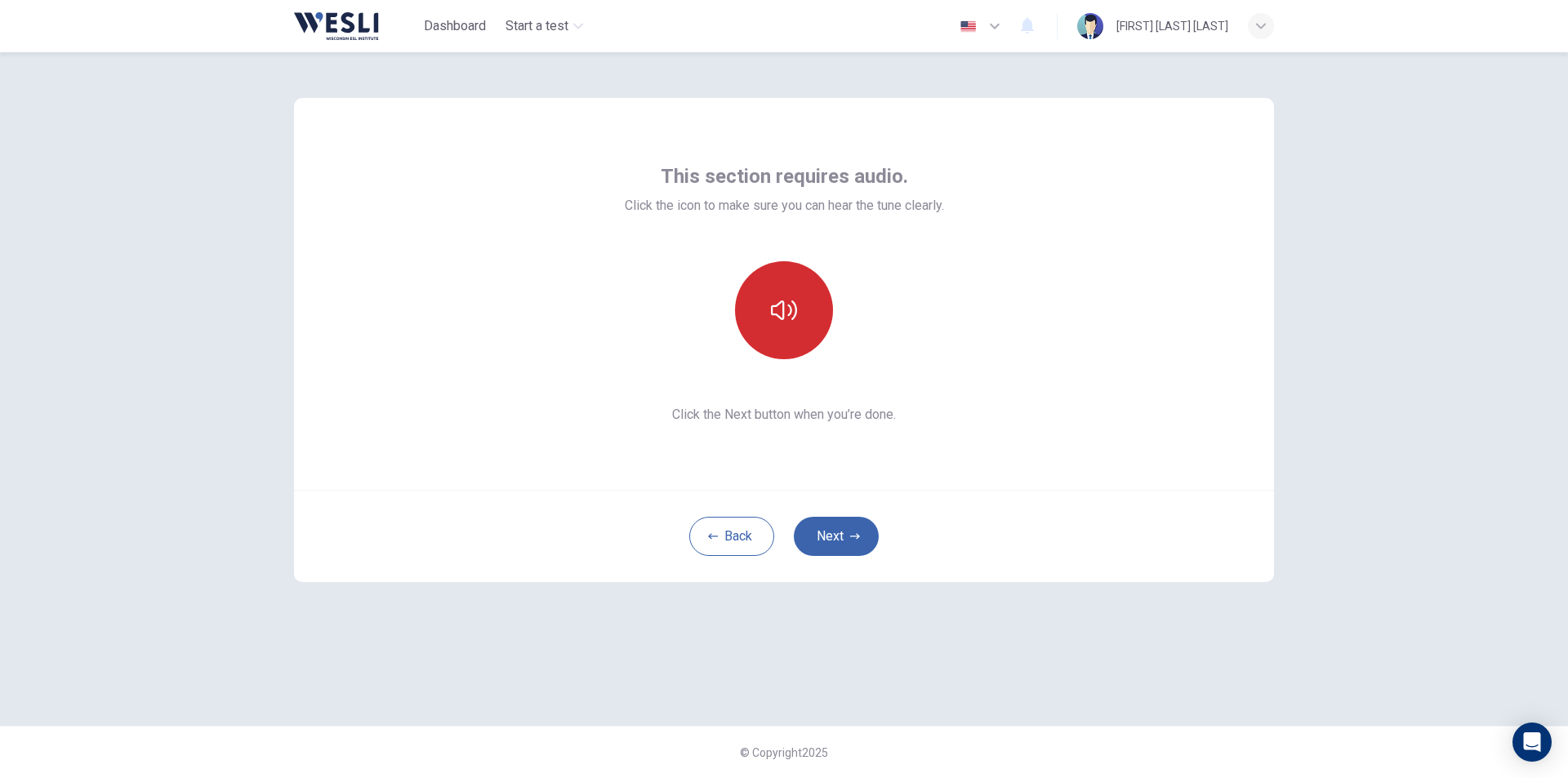 click 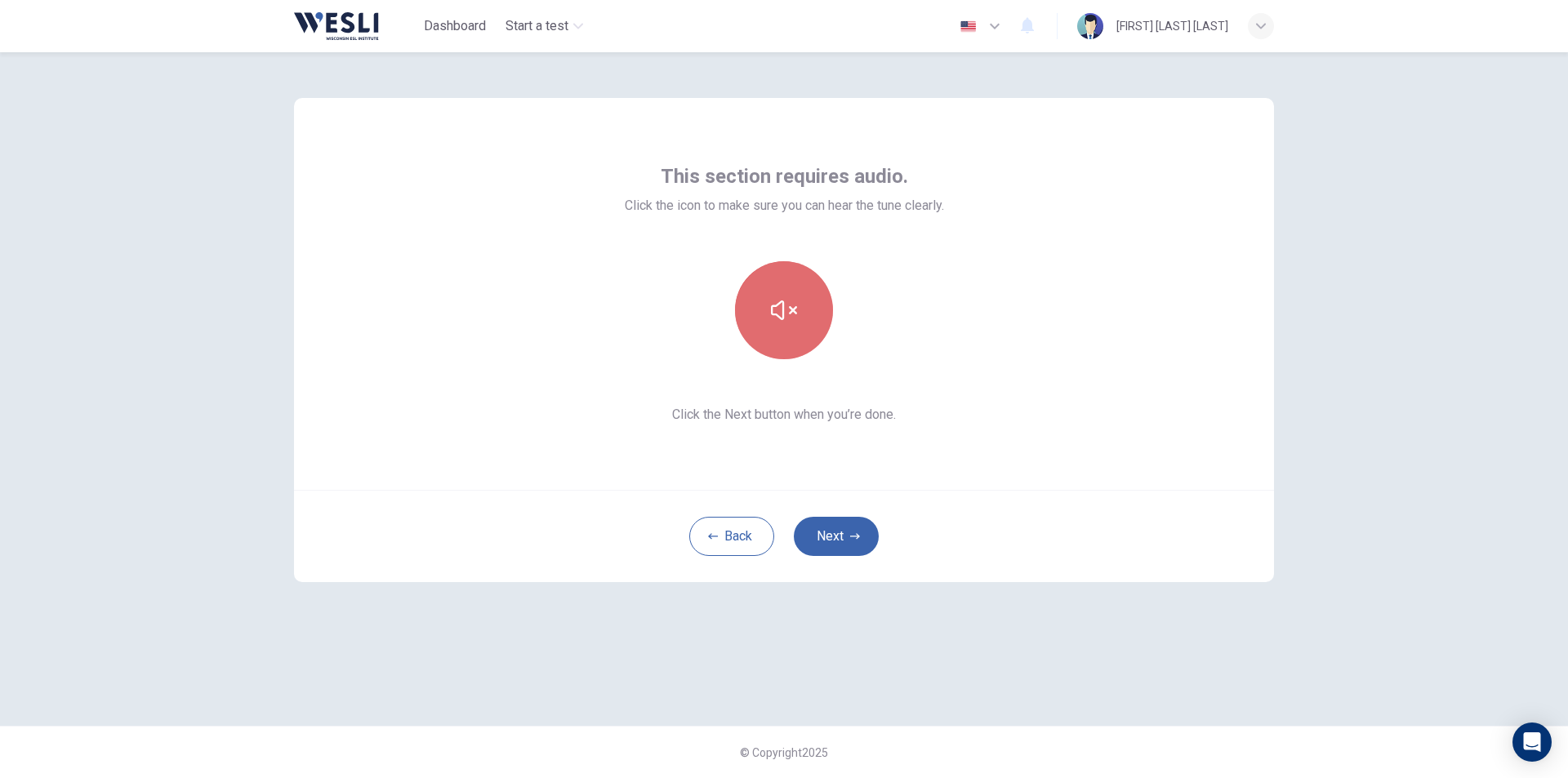click at bounding box center [784, 310] 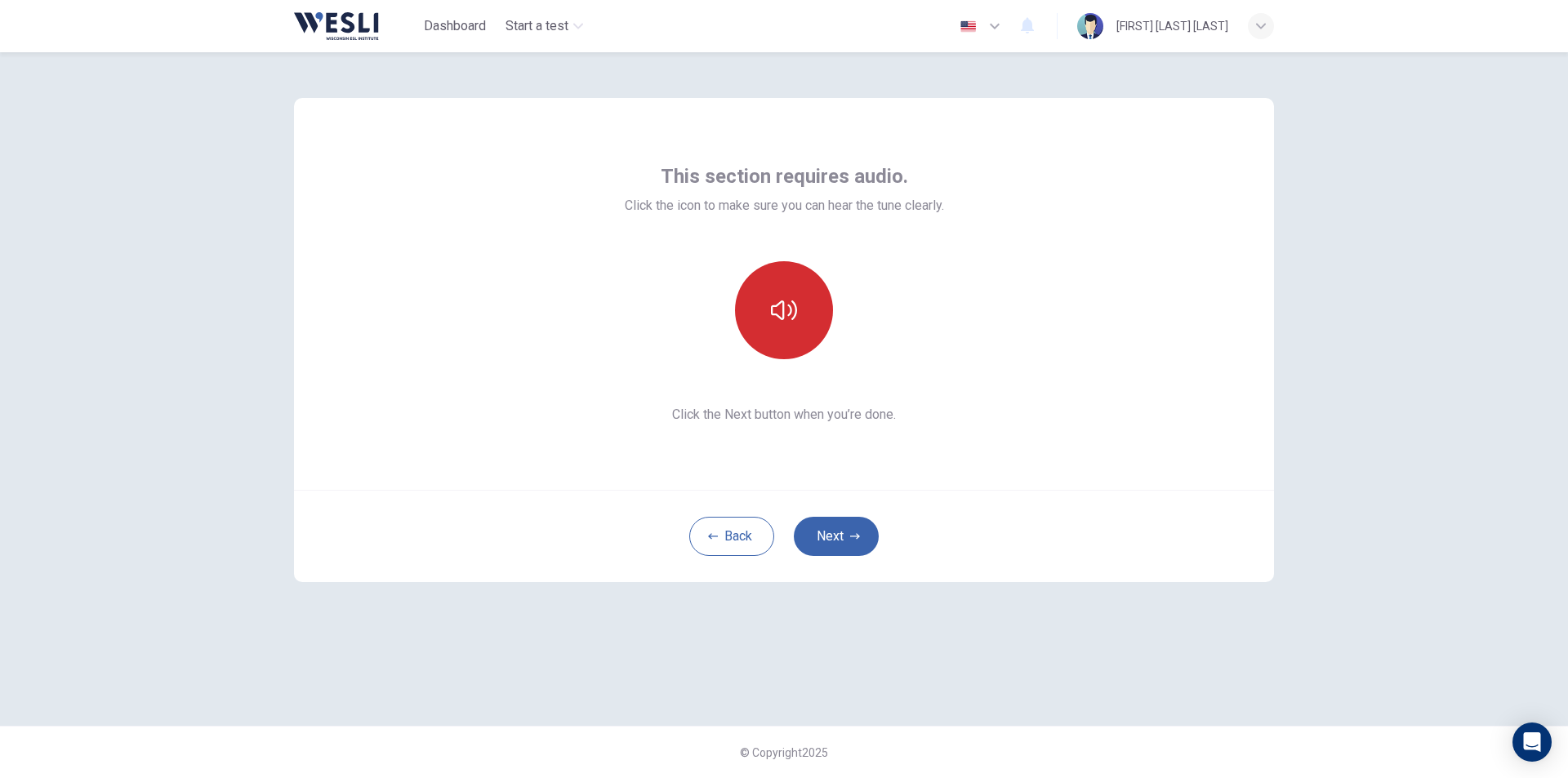 click at bounding box center [784, 310] 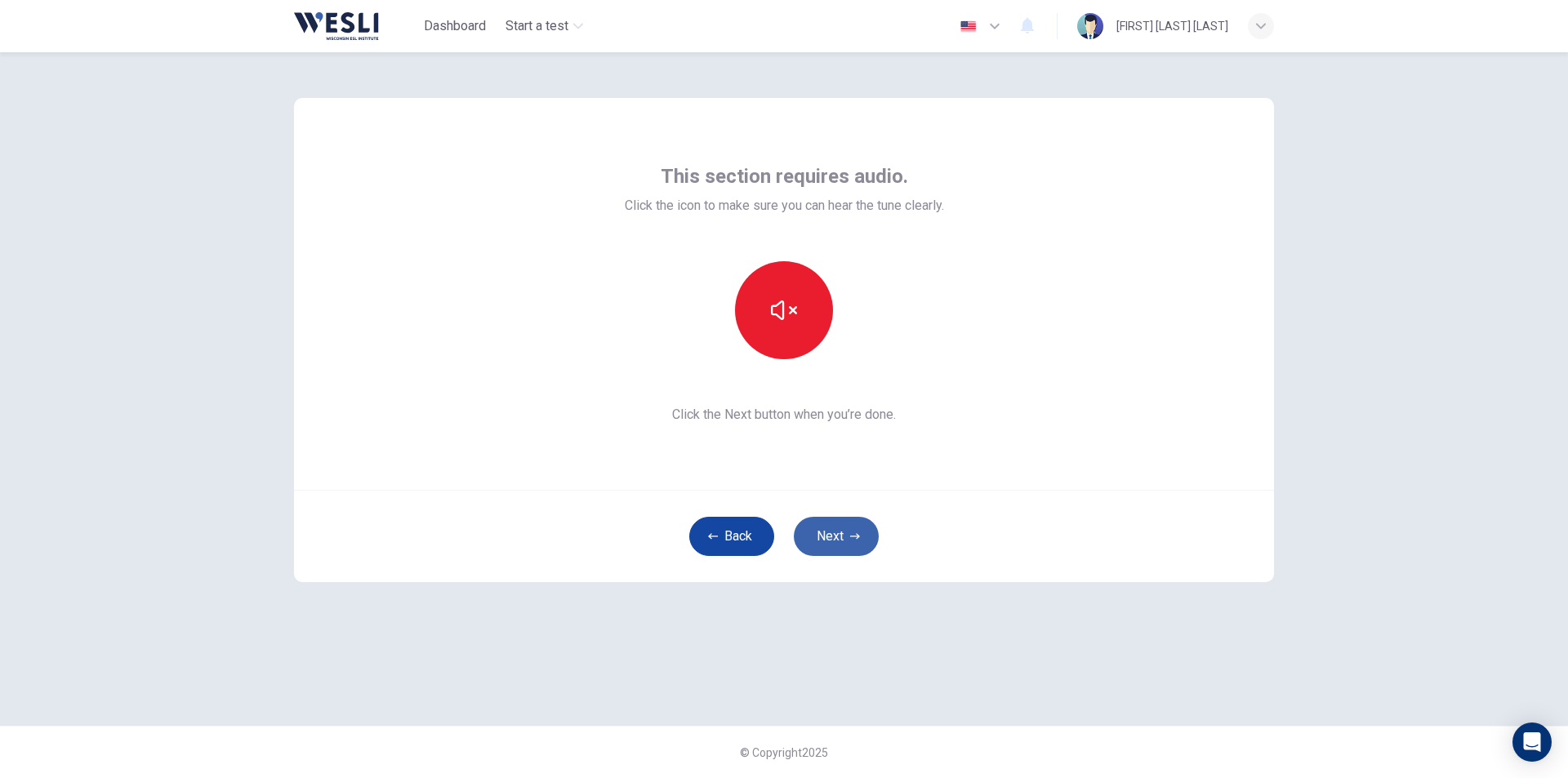 click on "Back" at bounding box center [732, 536] 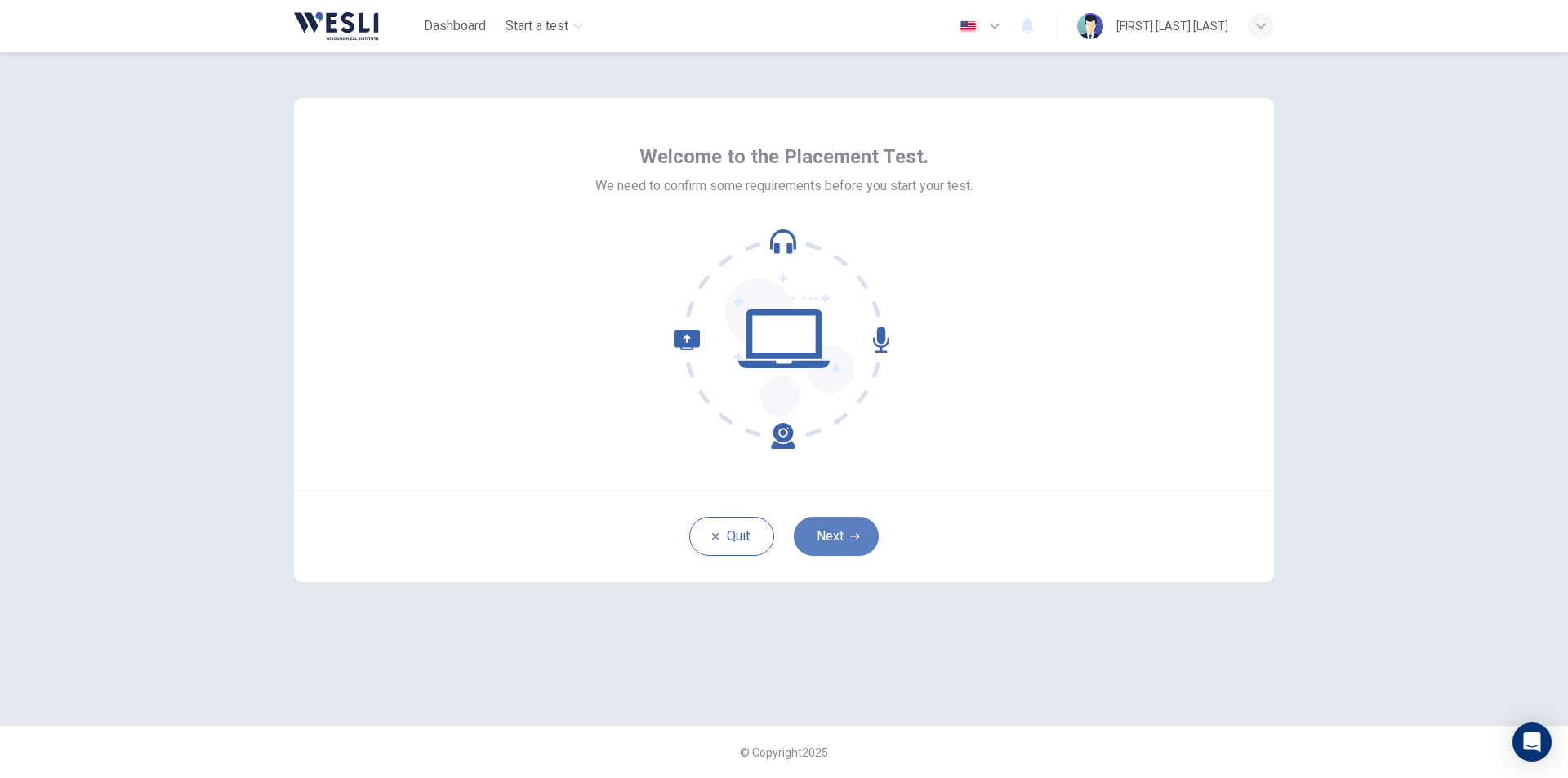 click on "Next" at bounding box center (836, 536) 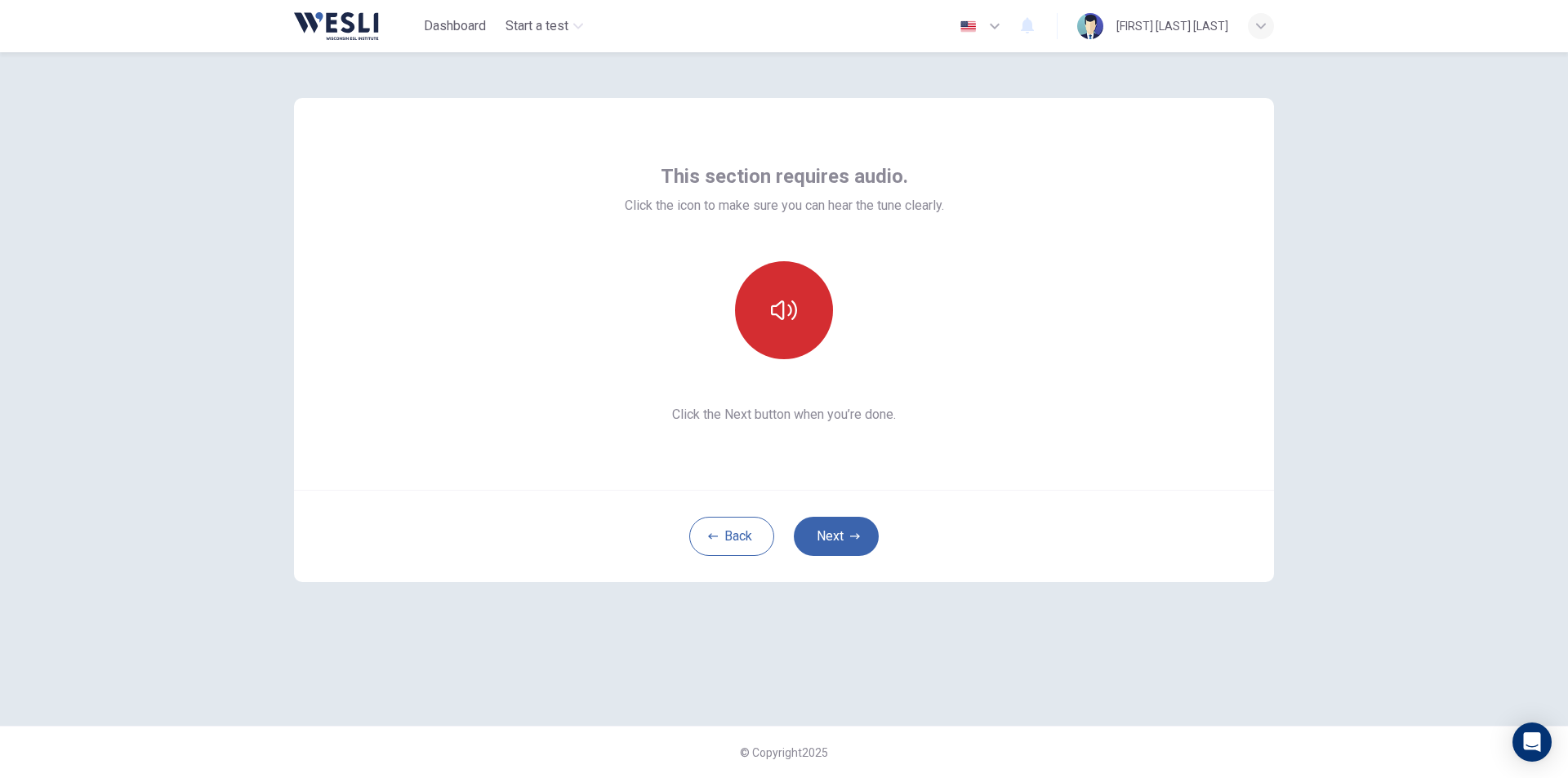 click 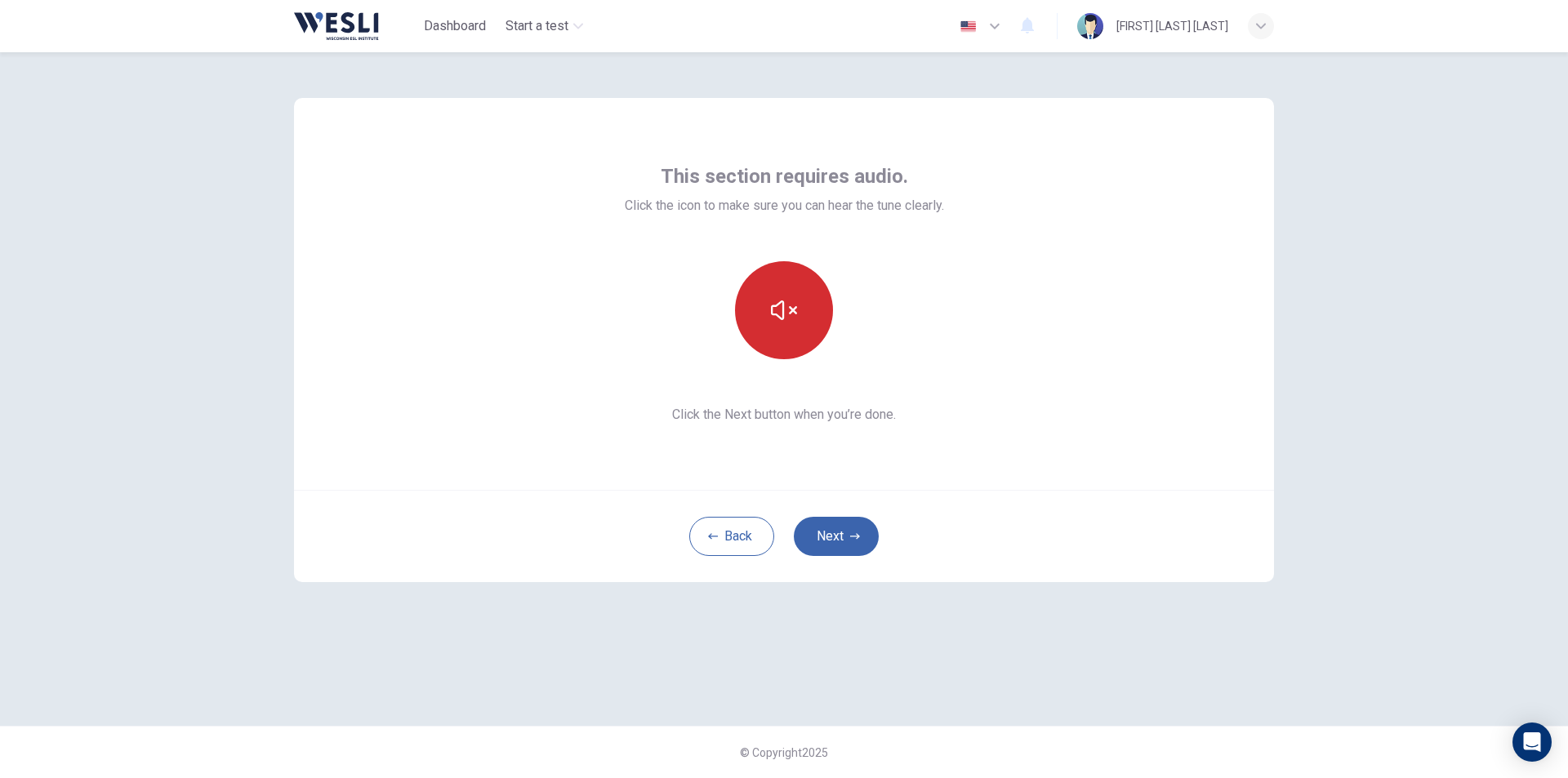 click 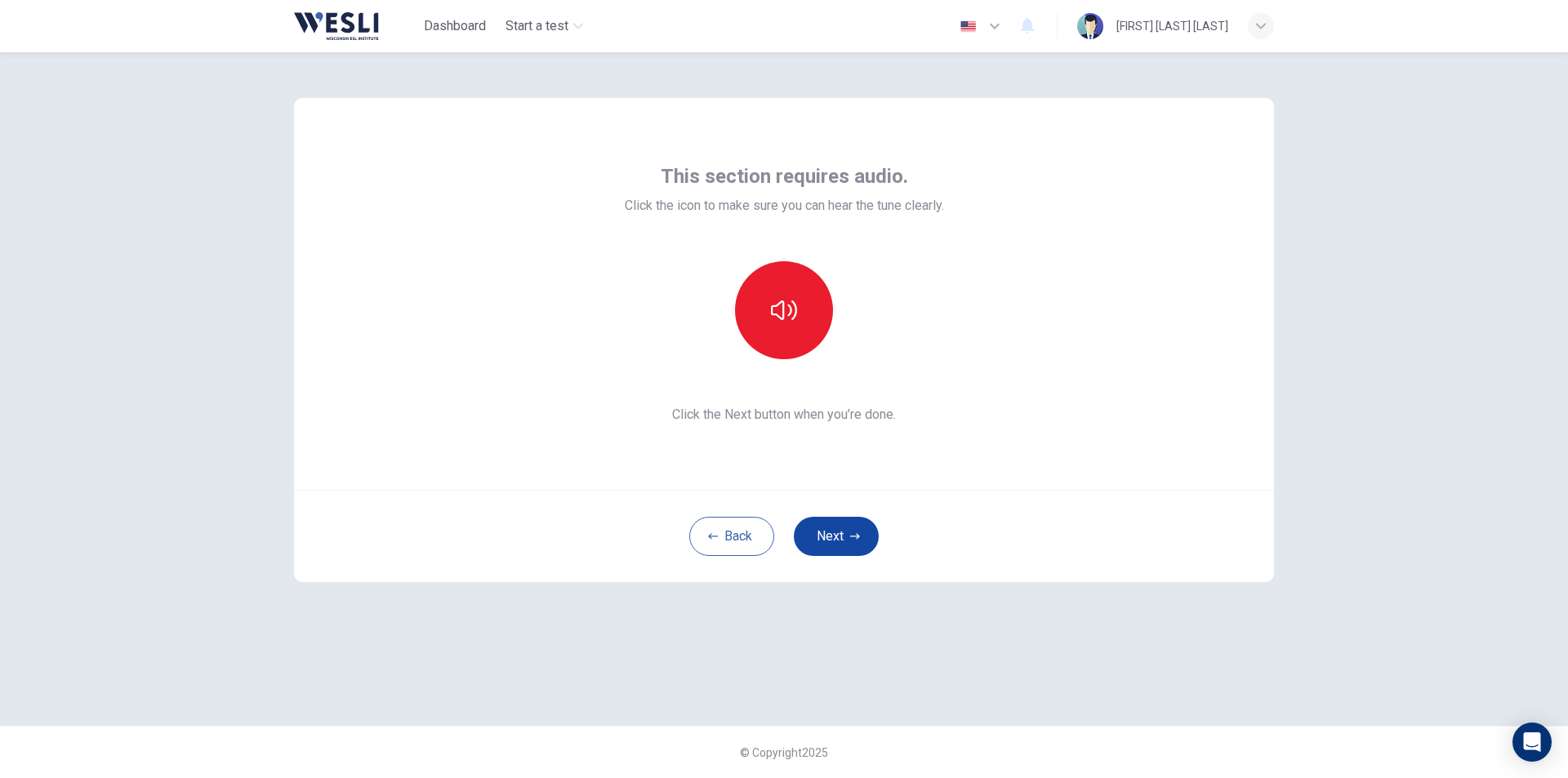 click on "Next" at bounding box center (836, 536) 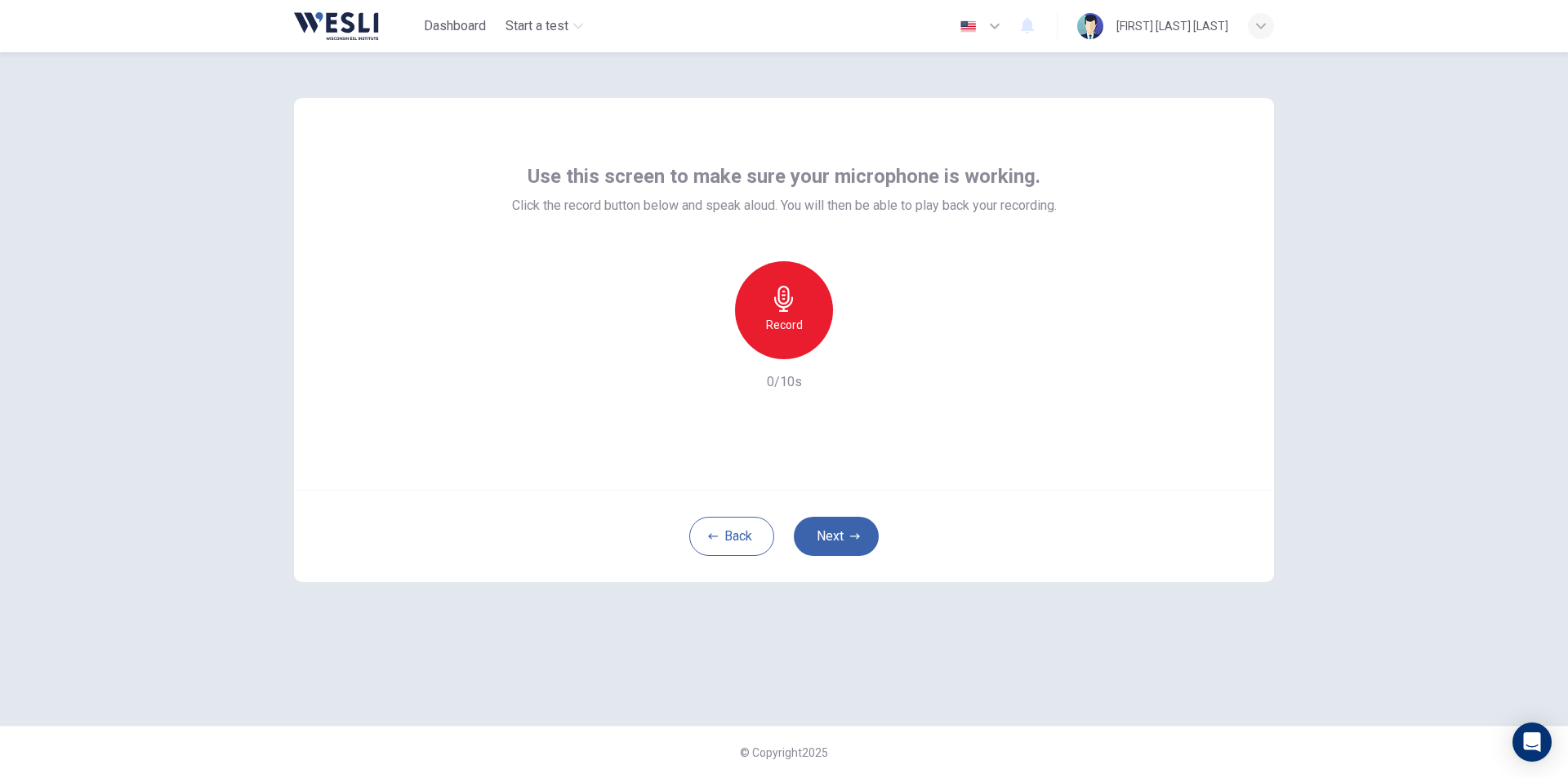 click 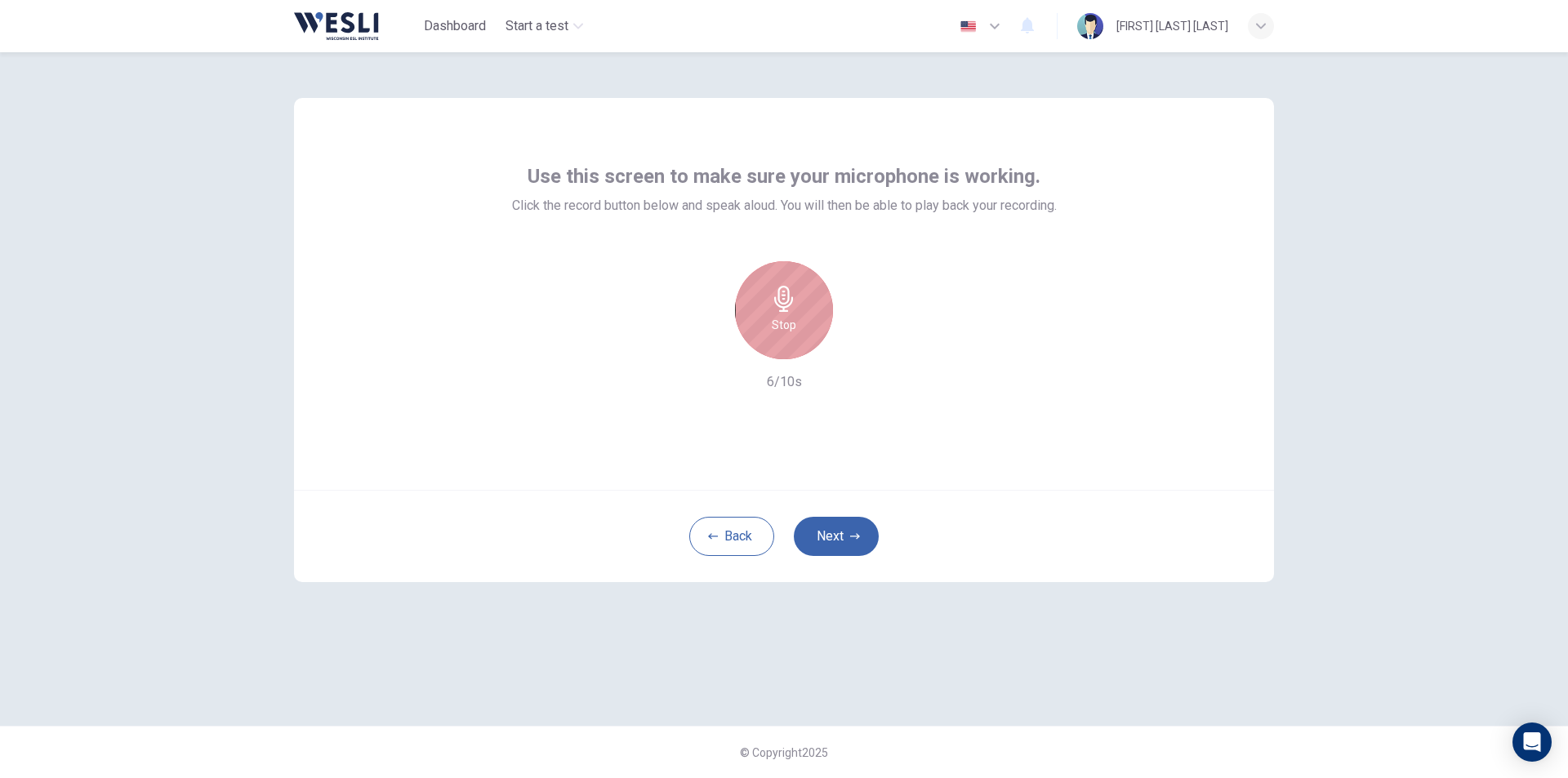 click on "Stop" at bounding box center [784, 325] 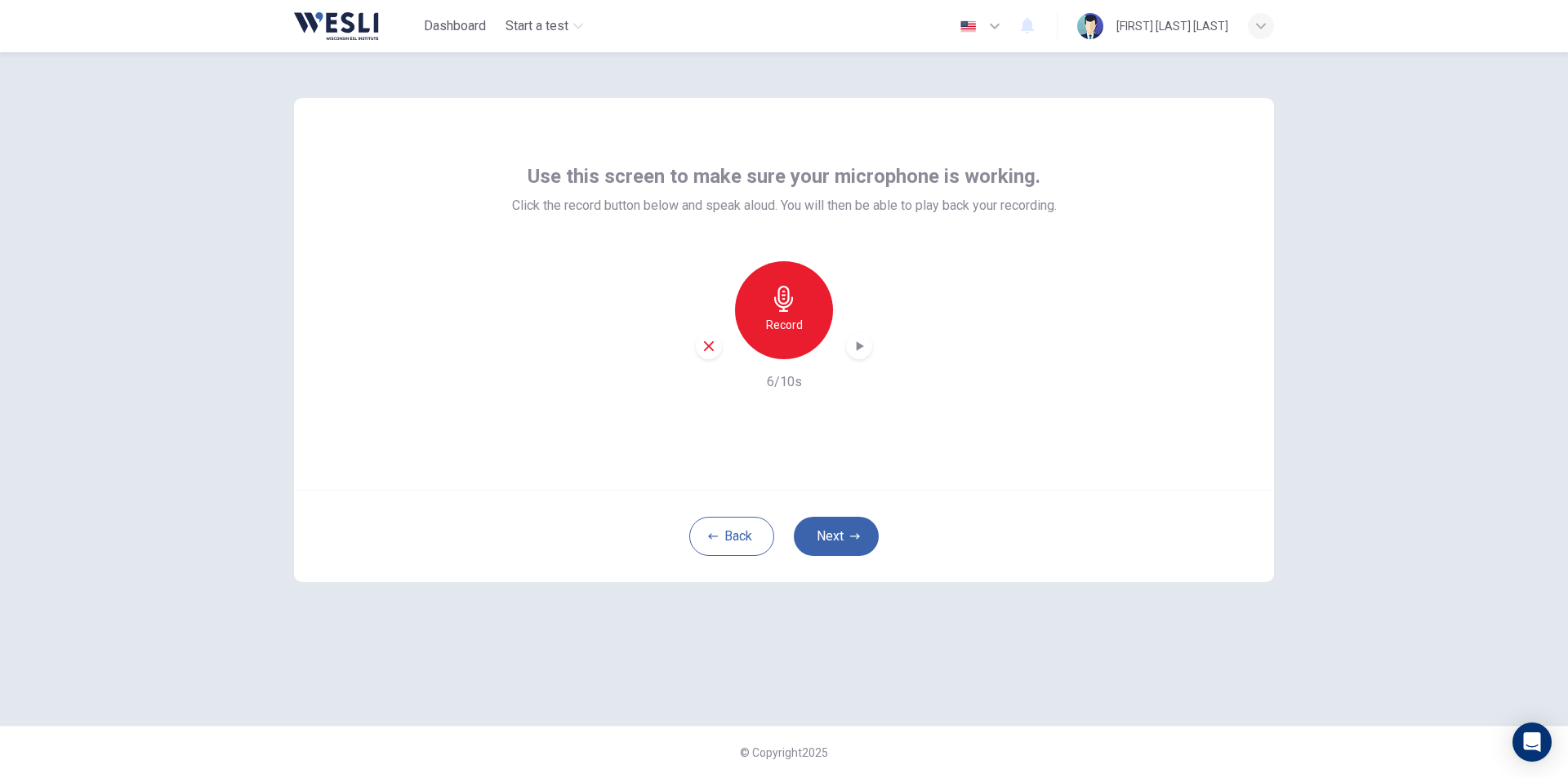 click at bounding box center (859, 346) 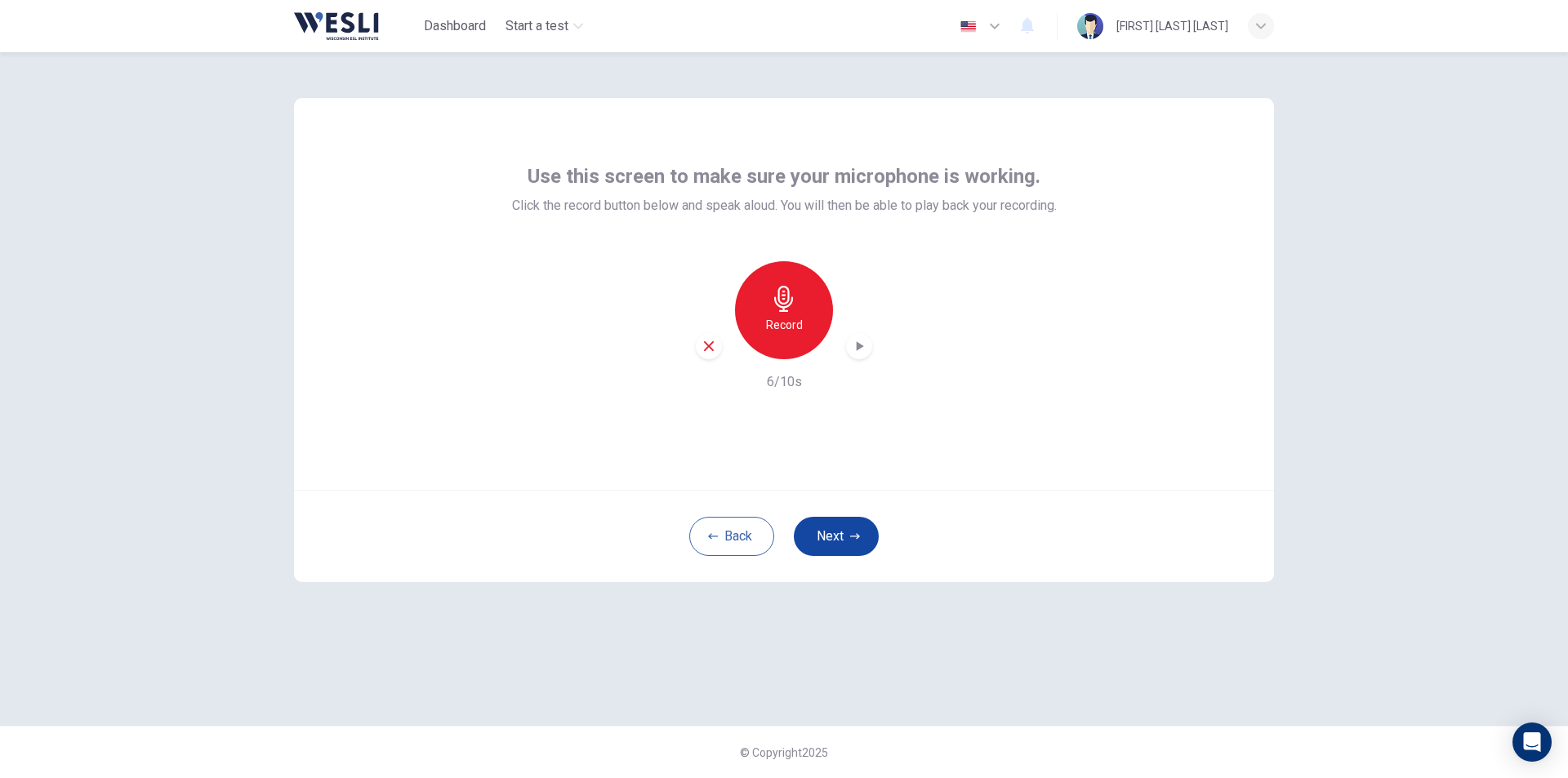 click on "Next" at bounding box center [836, 536] 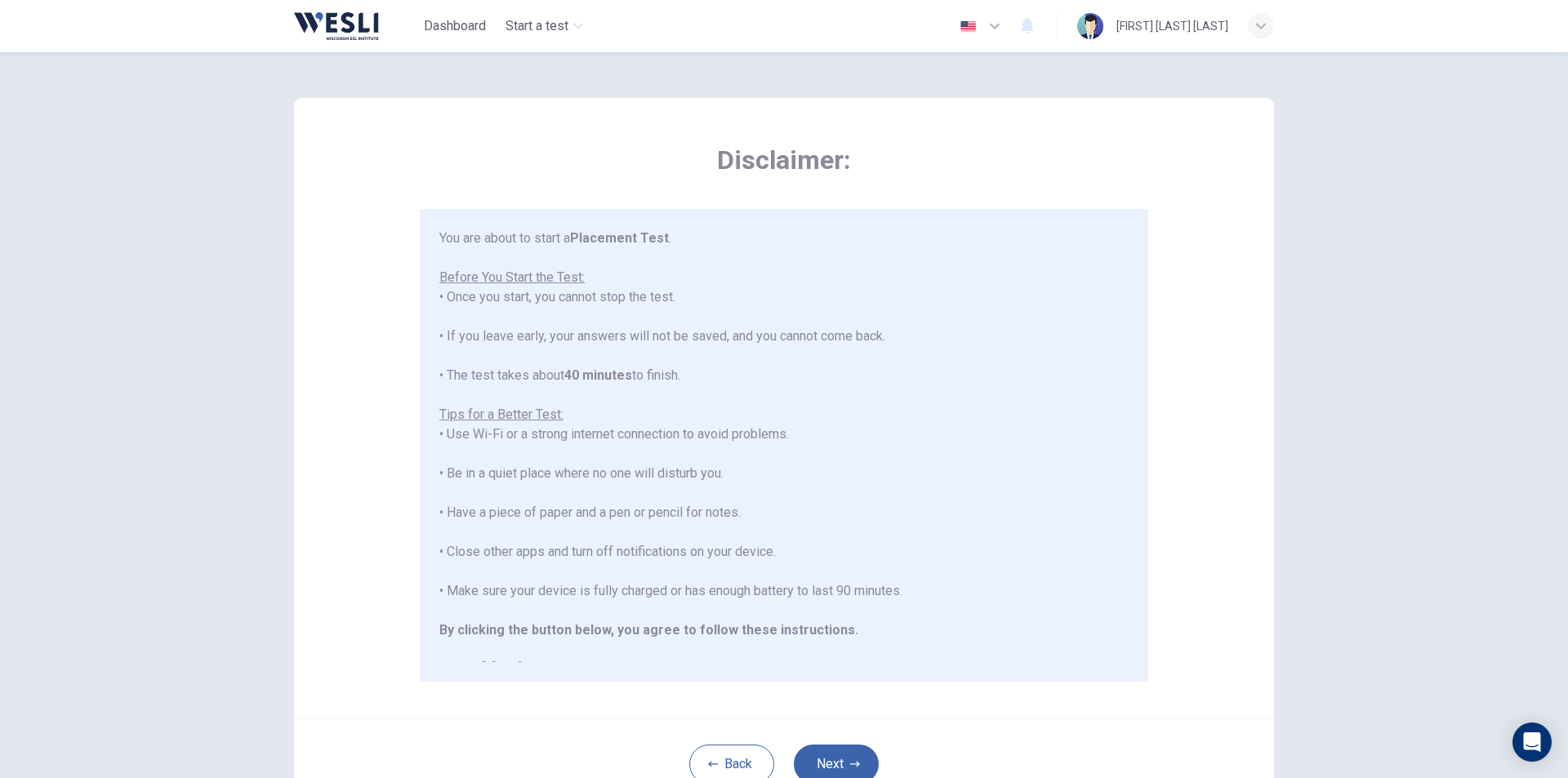 scroll, scrollTop: 19, scrollLeft: 0, axis: vertical 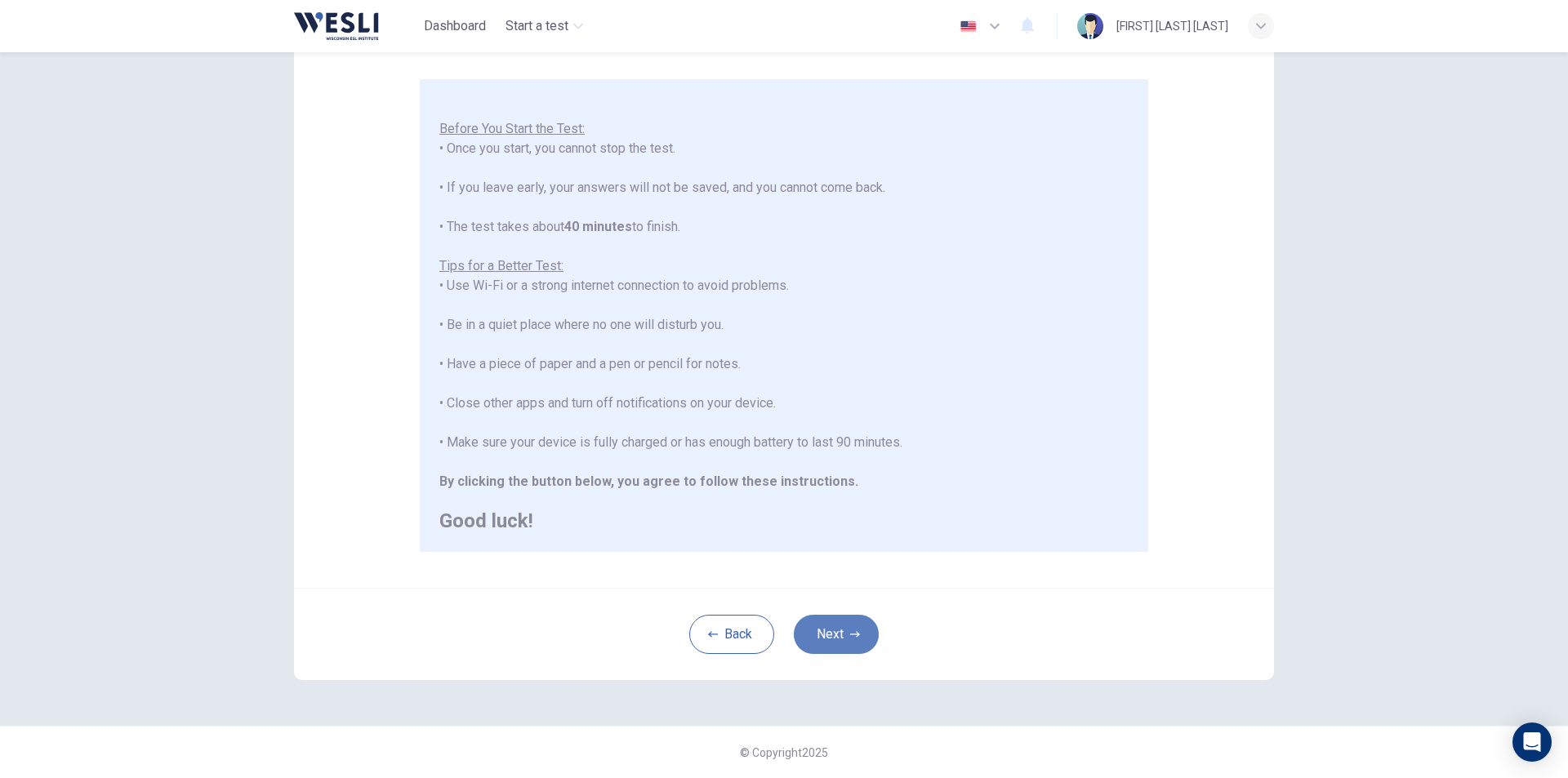 click on "Next" at bounding box center [836, 634] 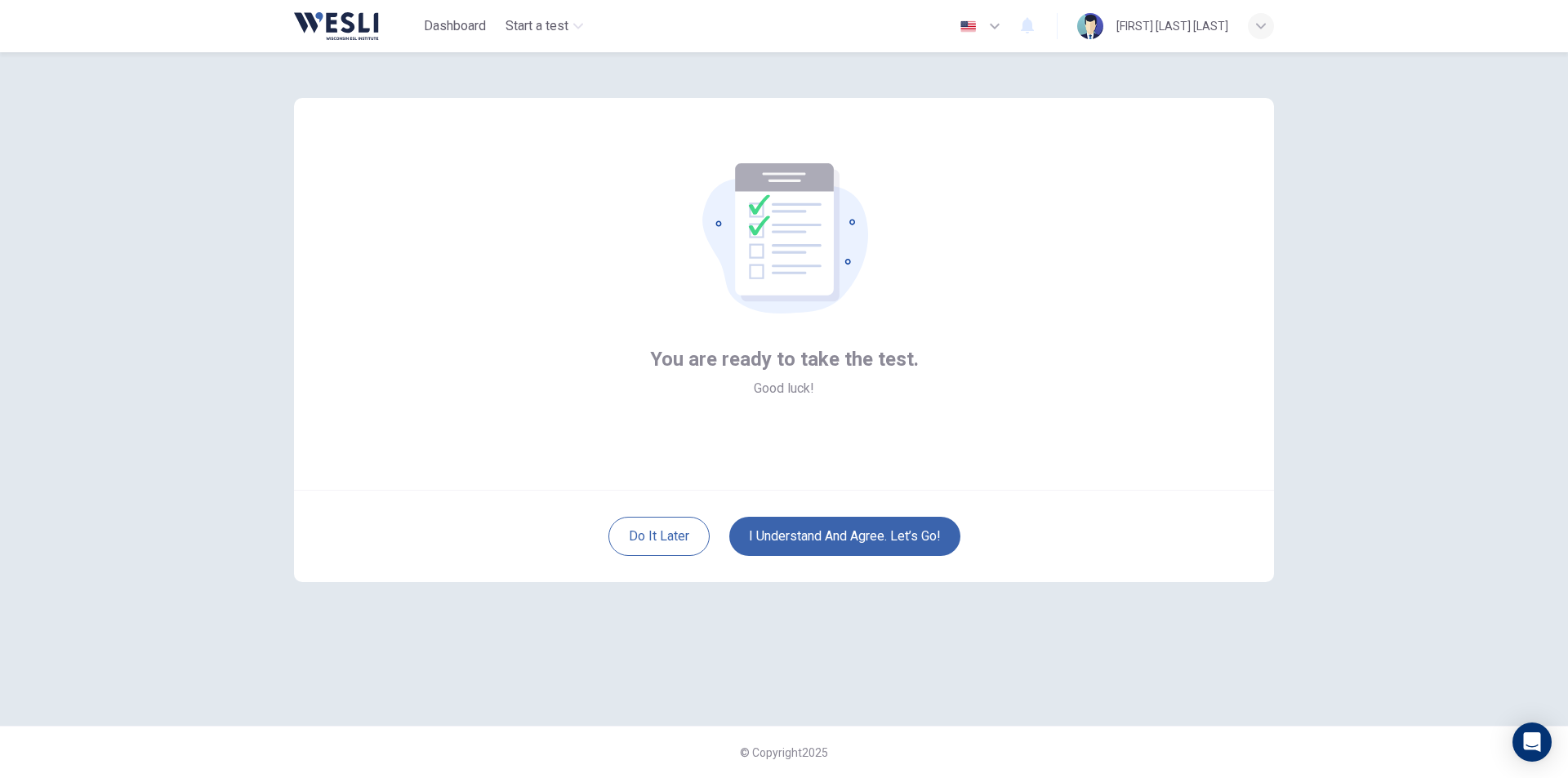 scroll, scrollTop: 0, scrollLeft: 0, axis: both 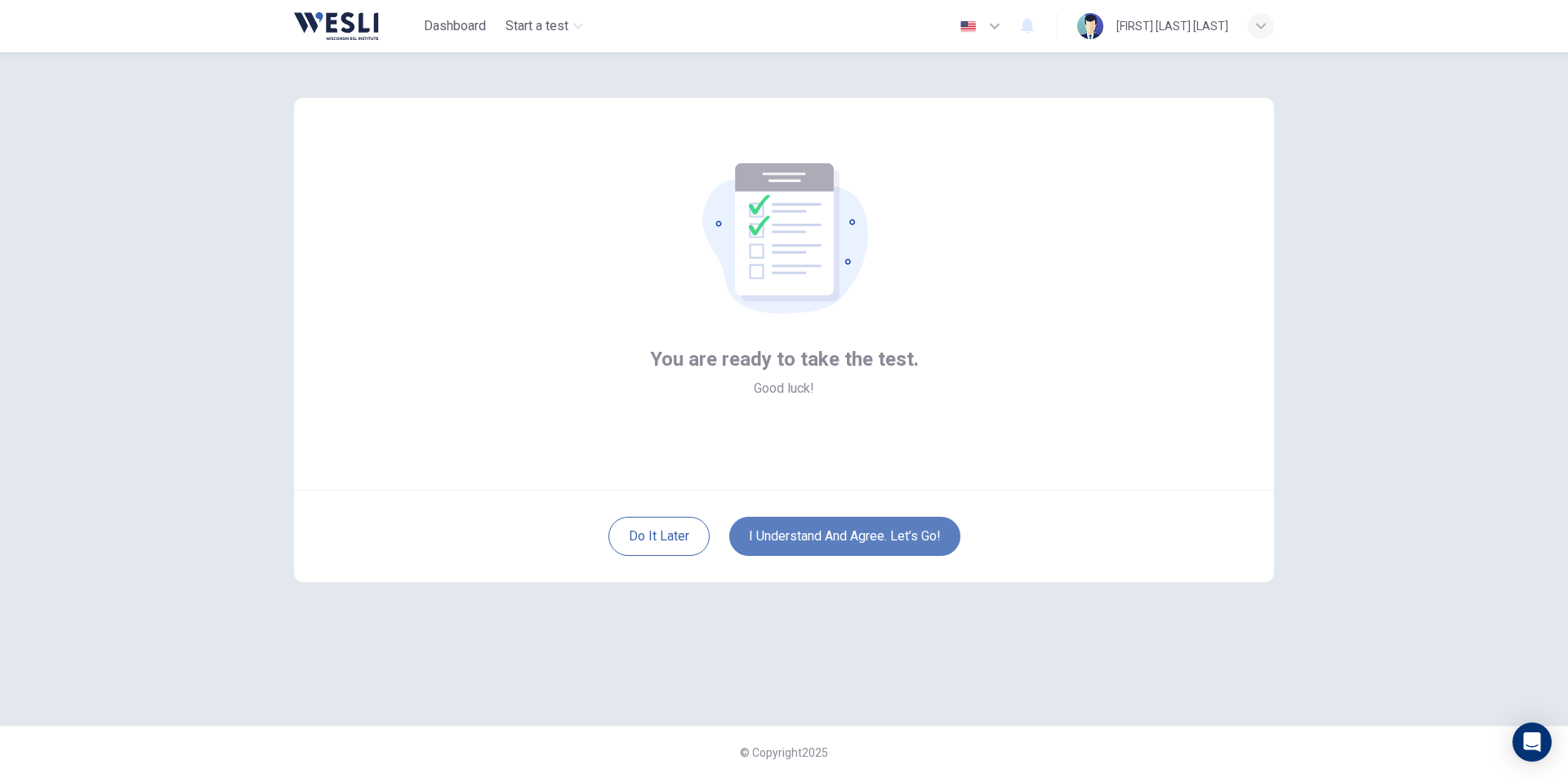 click on "I understand and agree. Let’s go!" at bounding box center (844, 536) 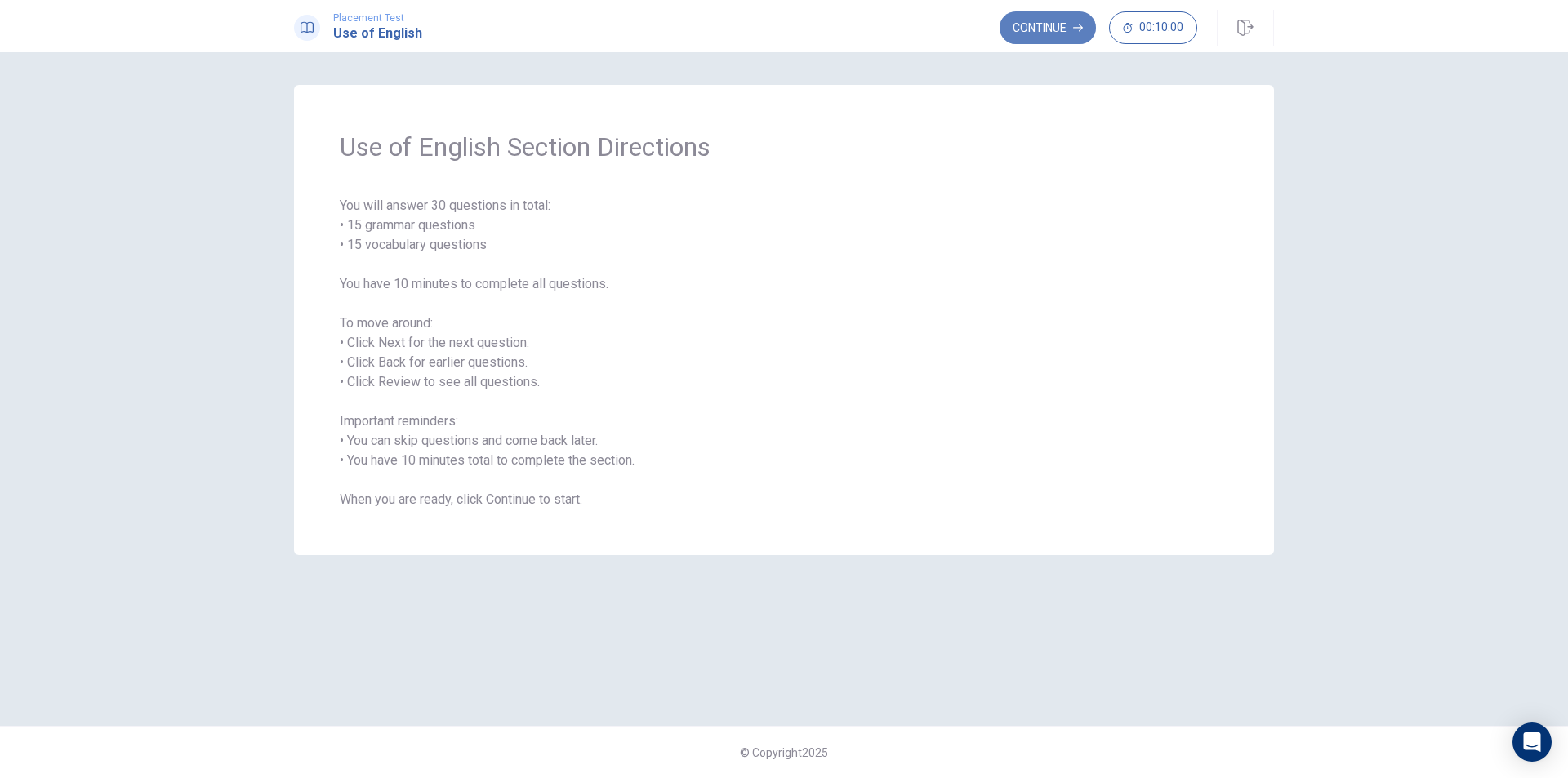 click on "Continue" at bounding box center (1048, 28) 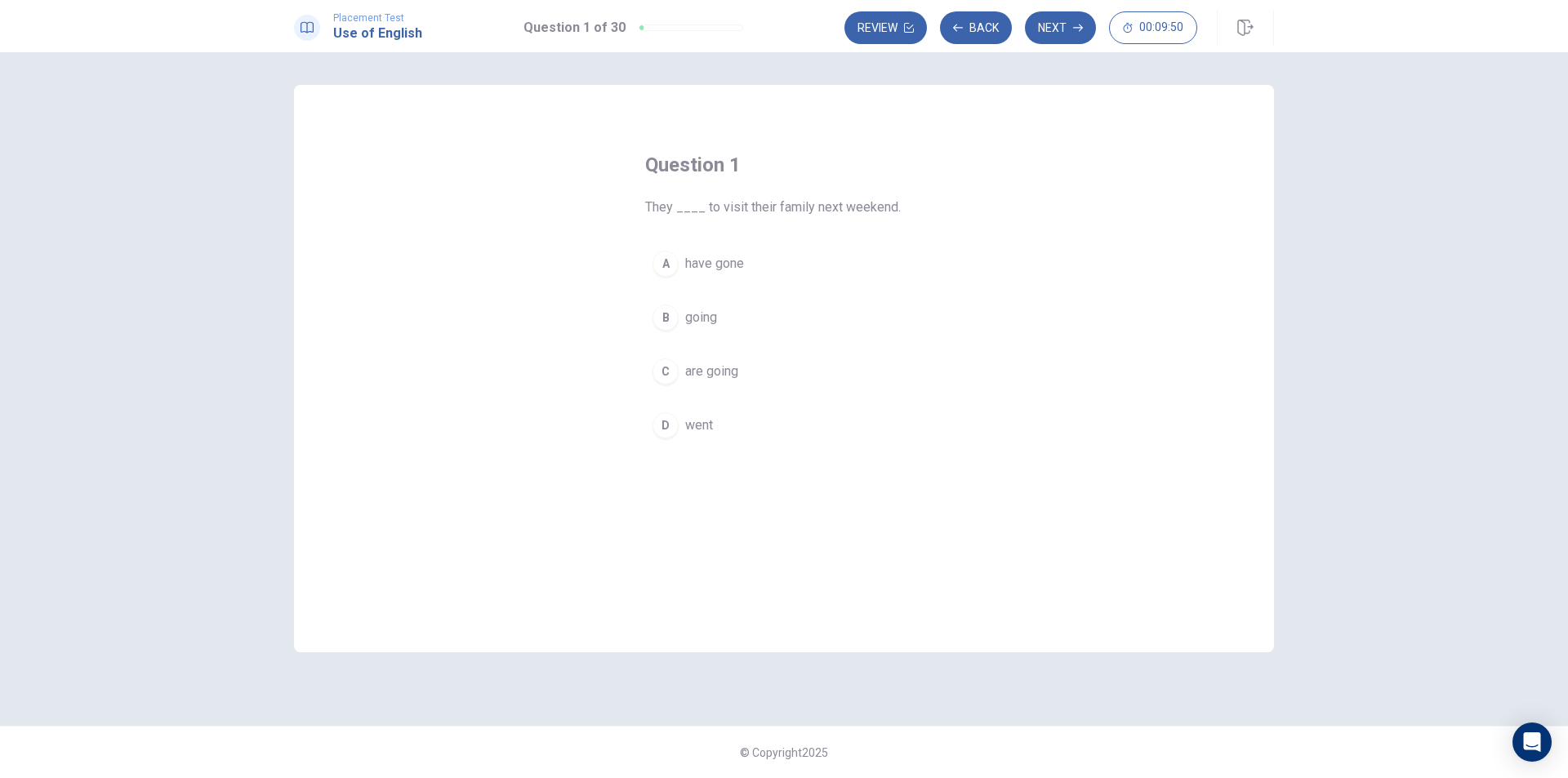 click on "C" at bounding box center (666, 371) 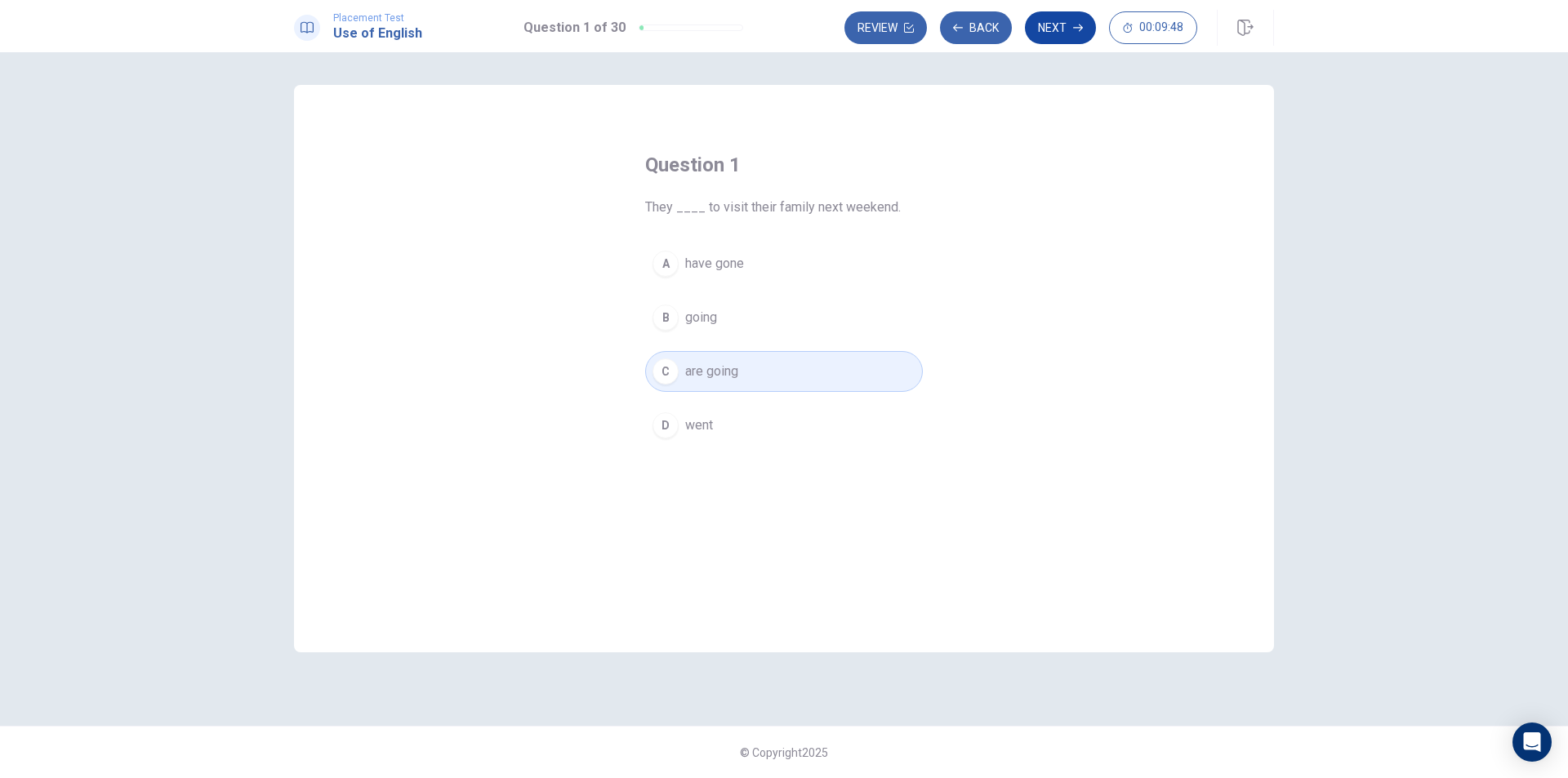 click on "Next" at bounding box center [1060, 28] 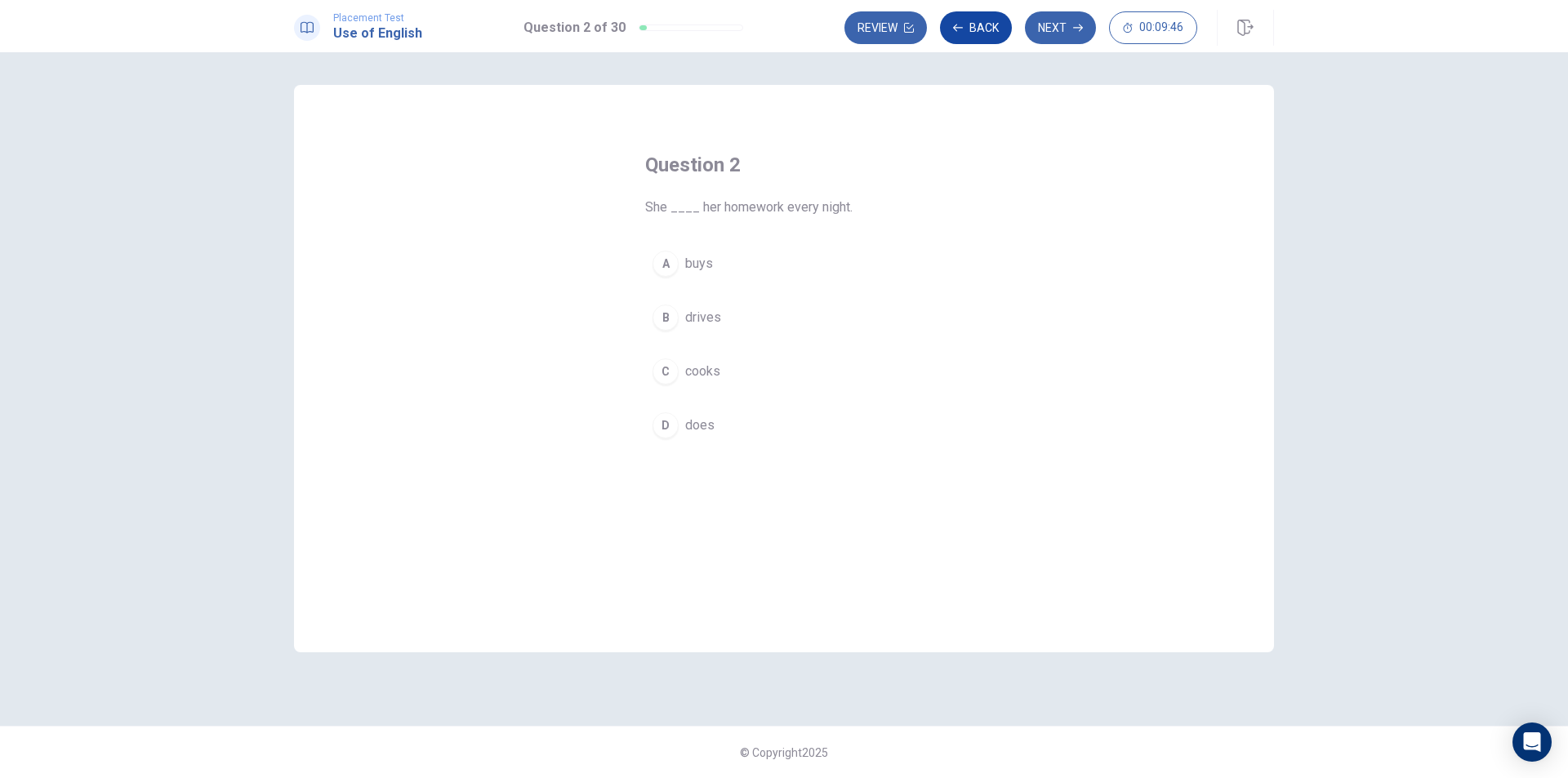 click on "Back" at bounding box center [976, 28] 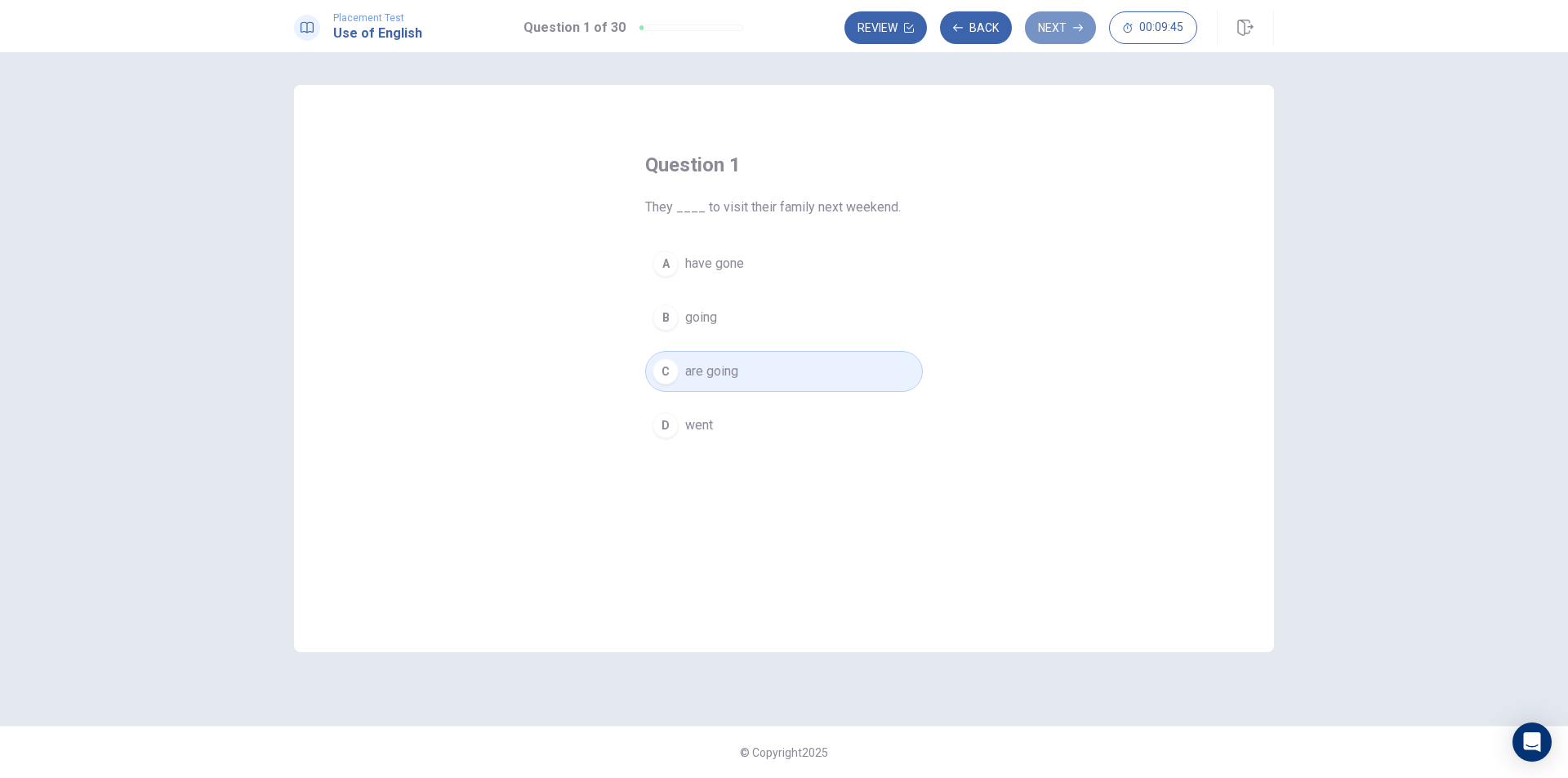 click on "Next" at bounding box center [1060, 28] 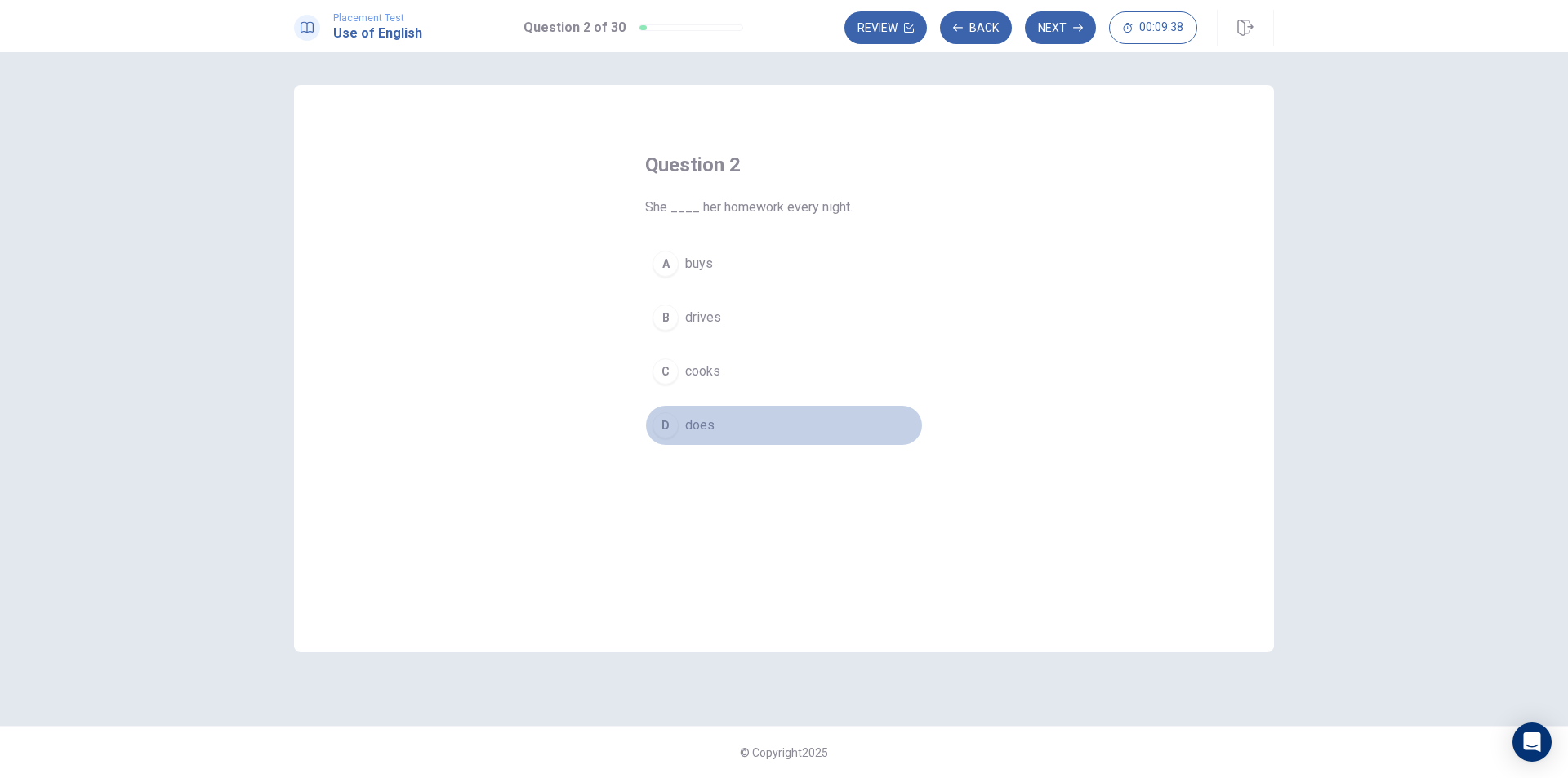click on "does" at bounding box center [700, 425] 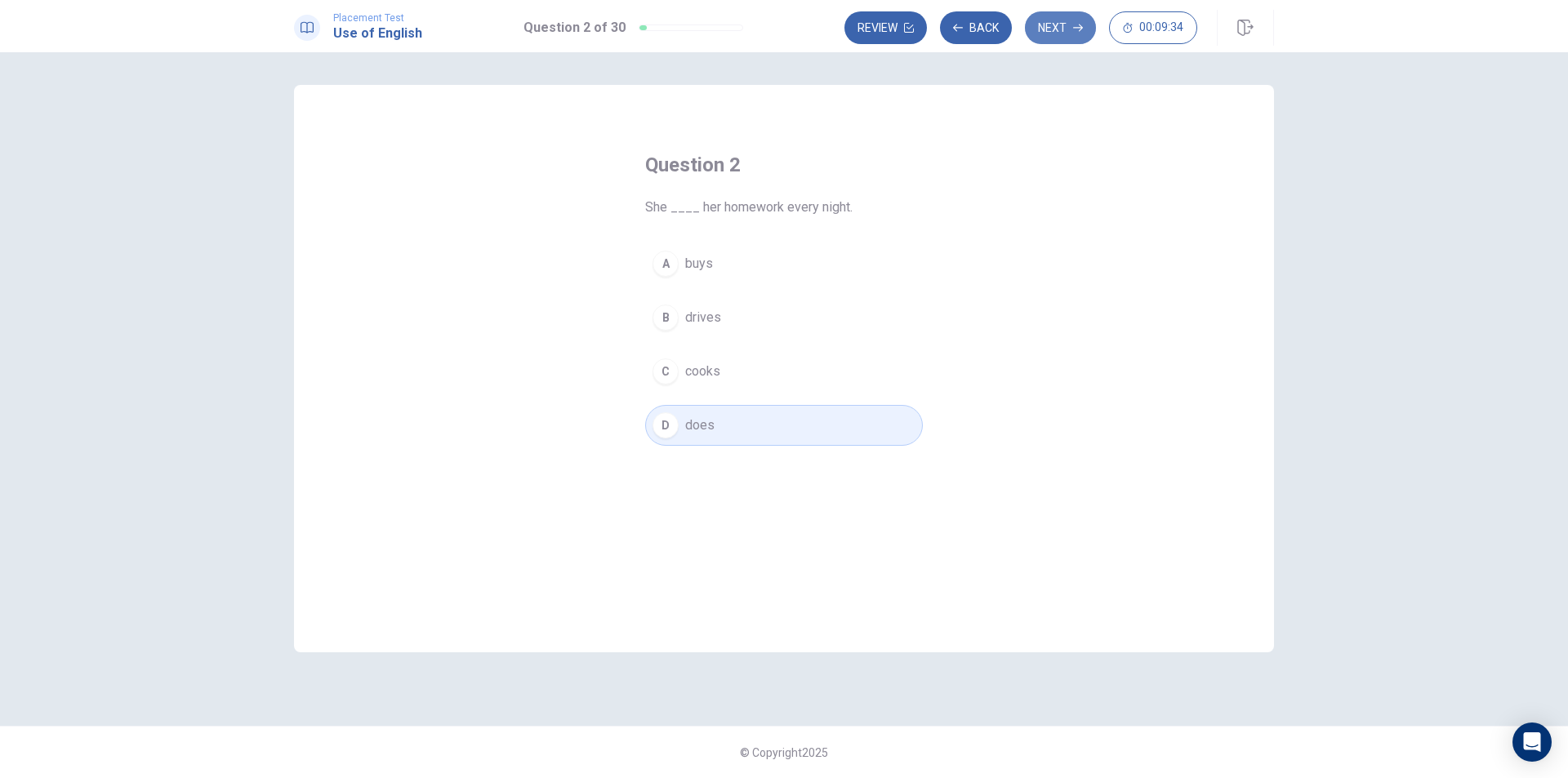 click 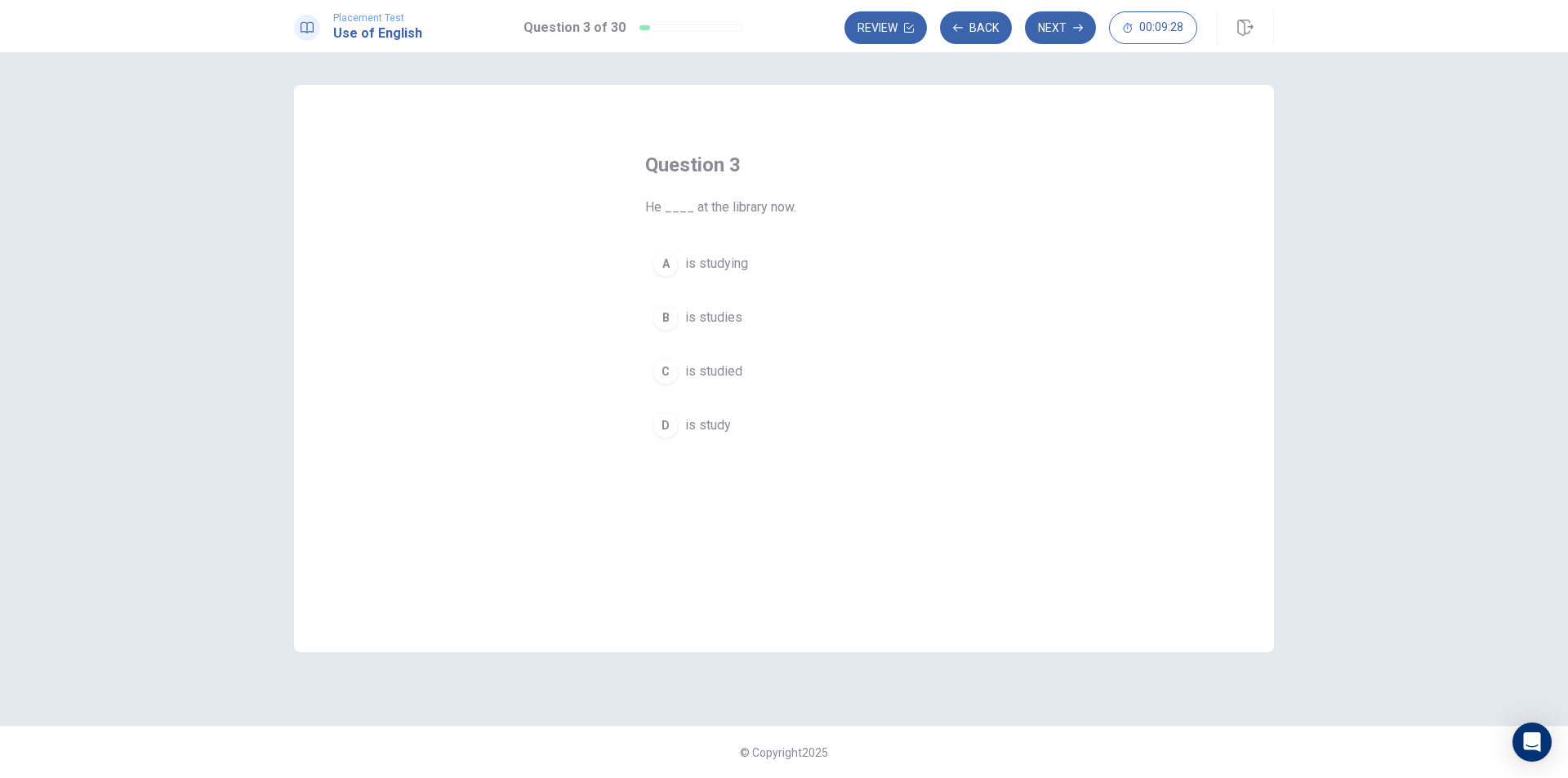 click on "is studying" at bounding box center (716, 264) 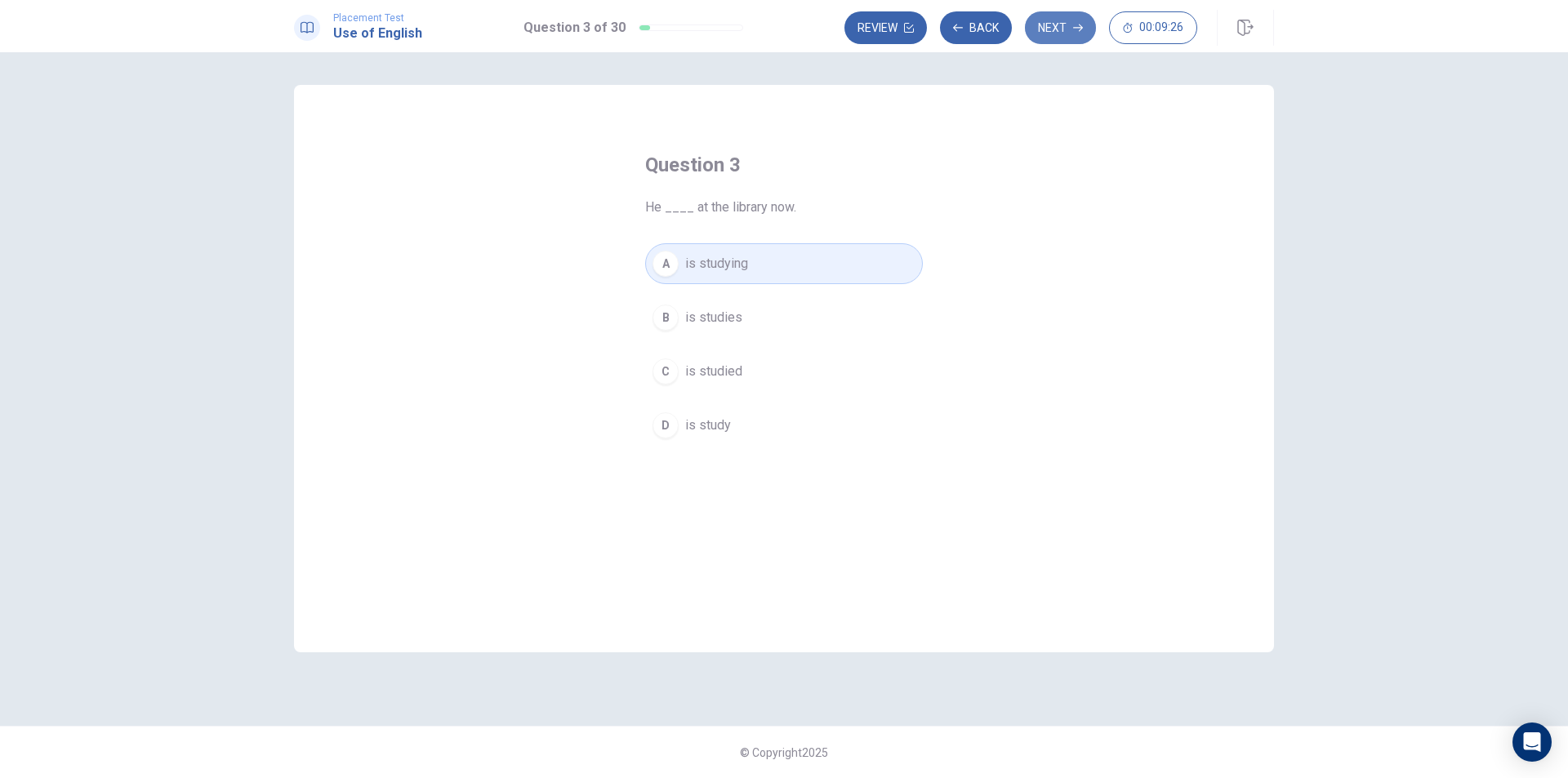 click on "Next" at bounding box center [1060, 28] 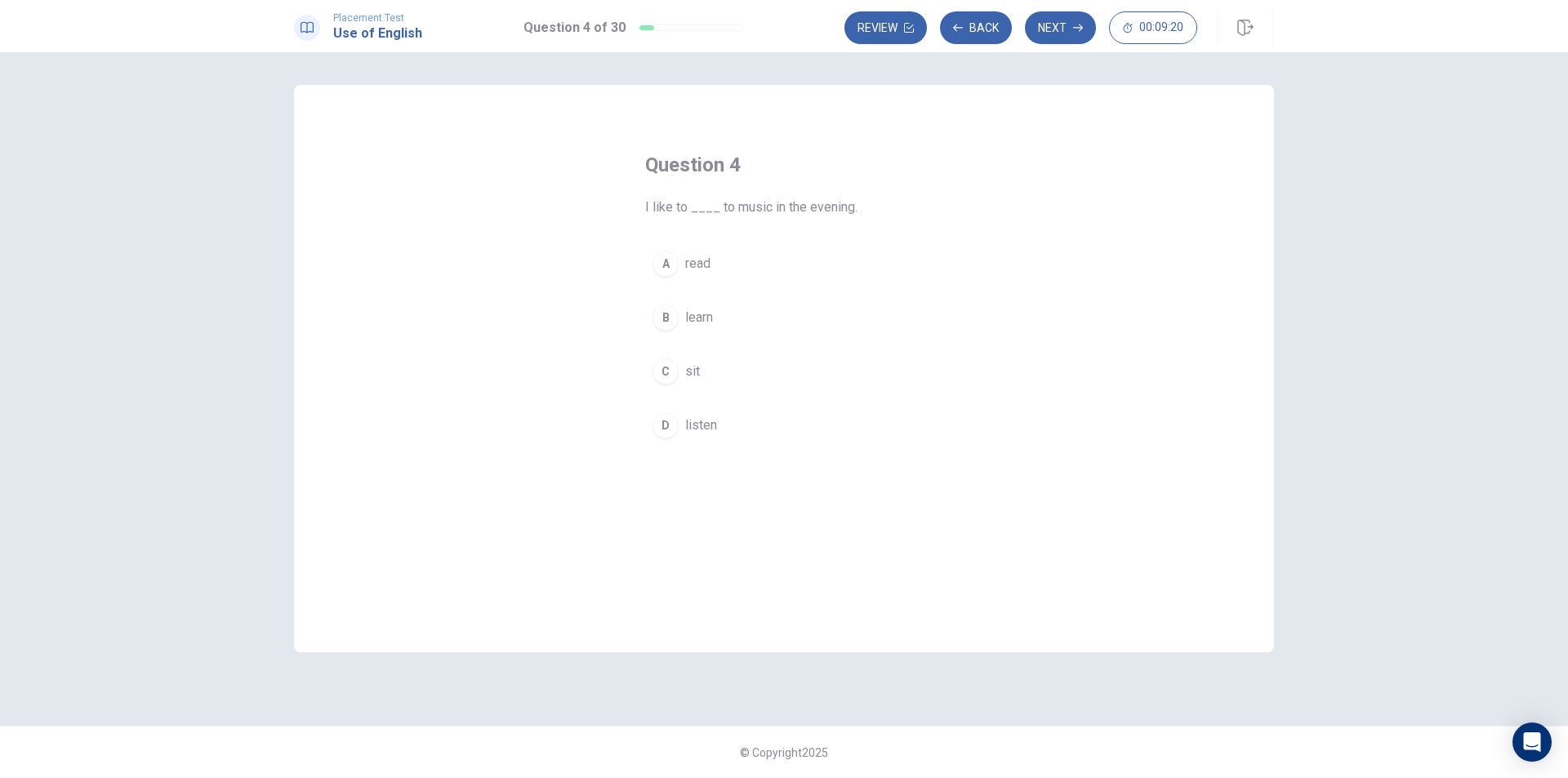 click on "listen" at bounding box center [701, 425] 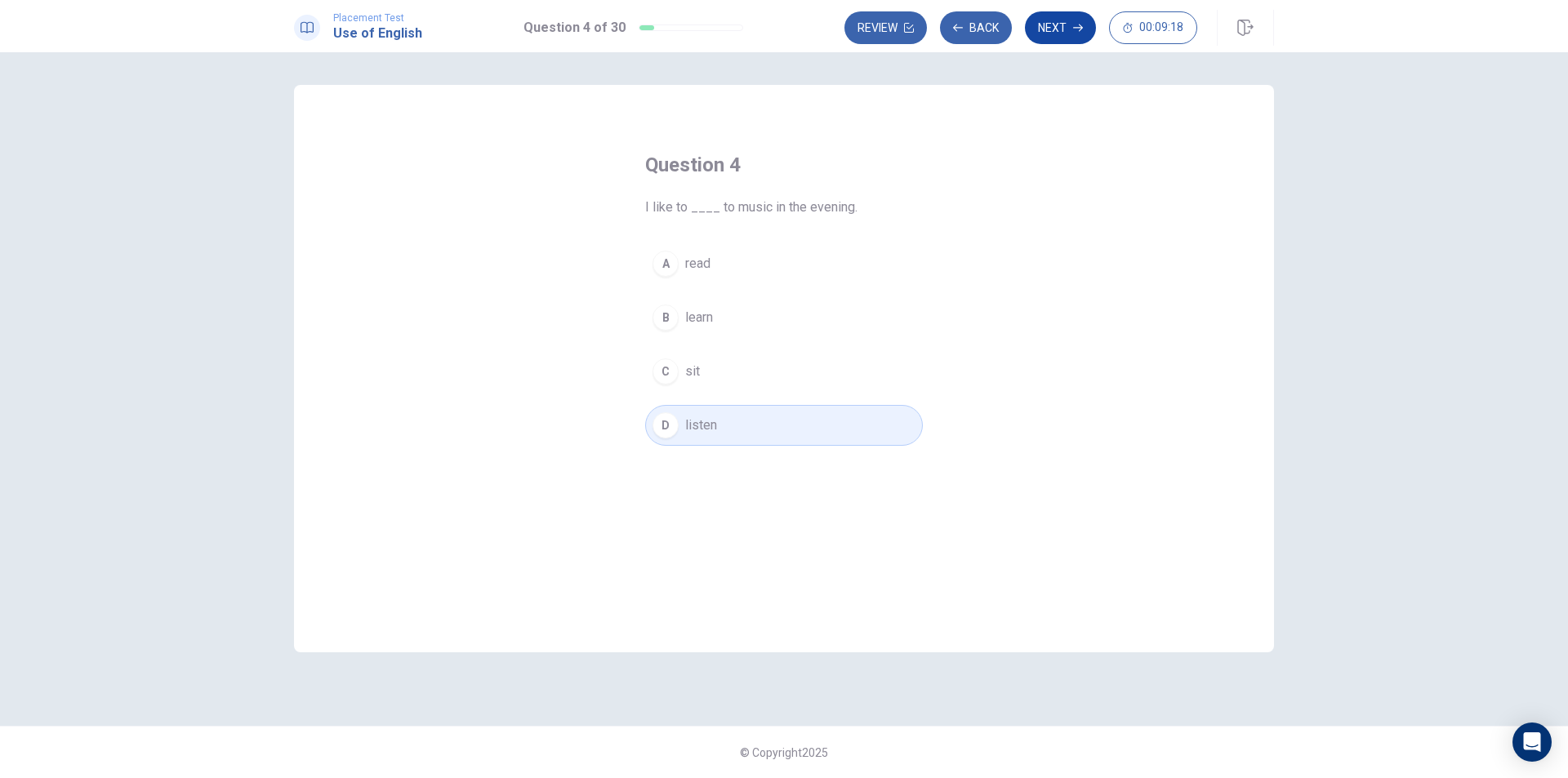 click on "Next" at bounding box center [1060, 28] 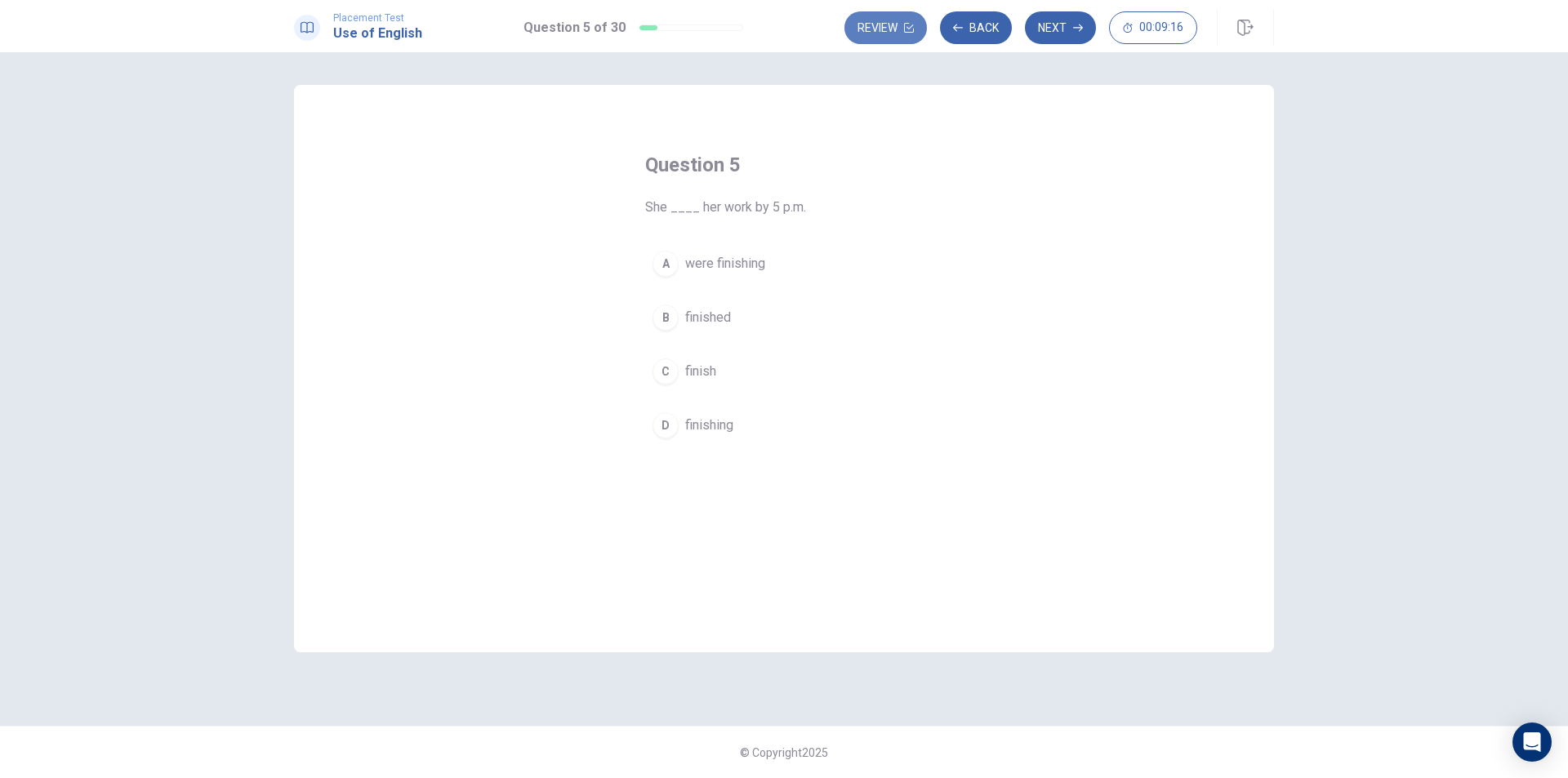 click on "Review" at bounding box center (885, 28) 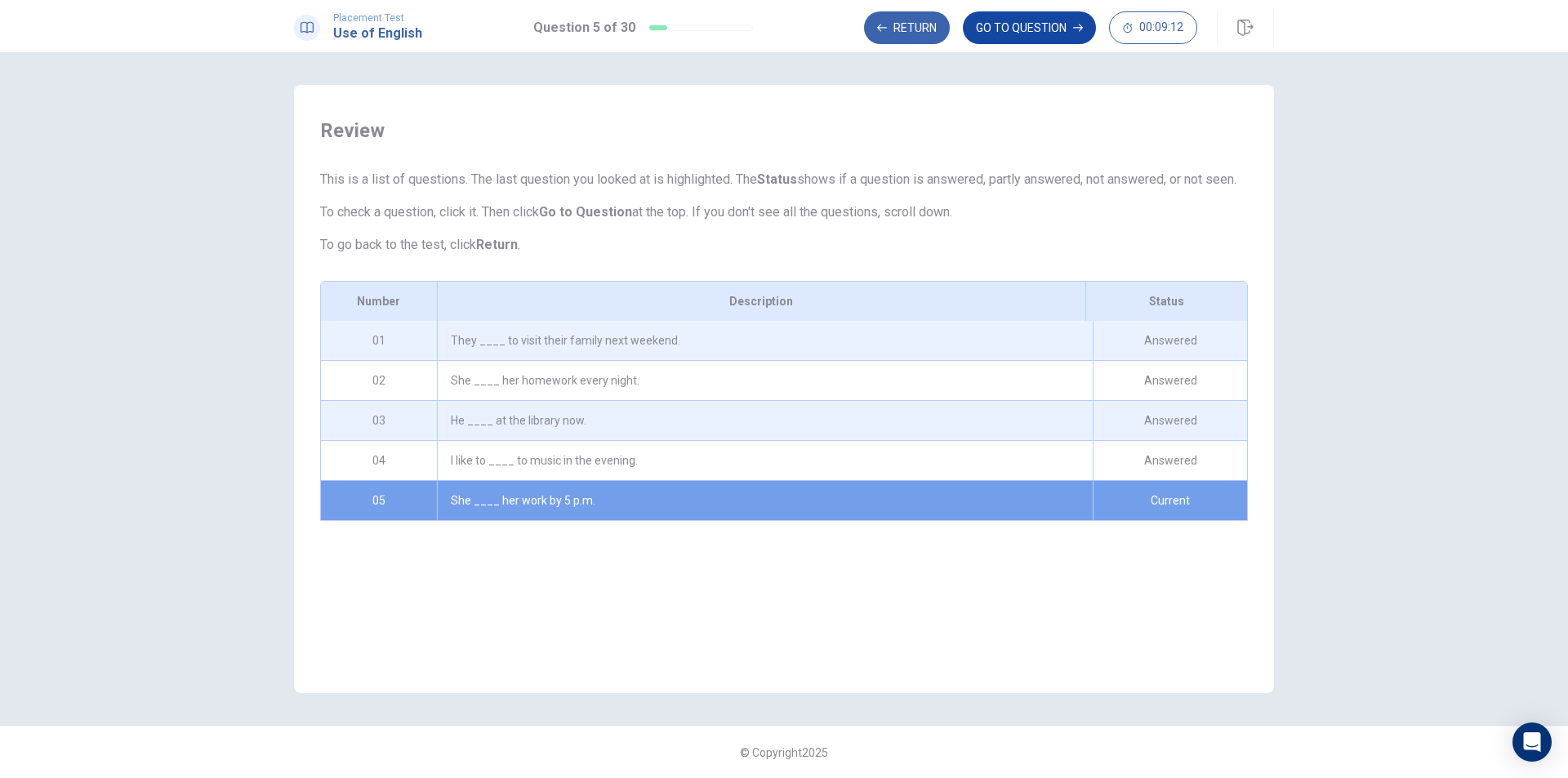 click on "GO TO QUESTION" at bounding box center (1029, 28) 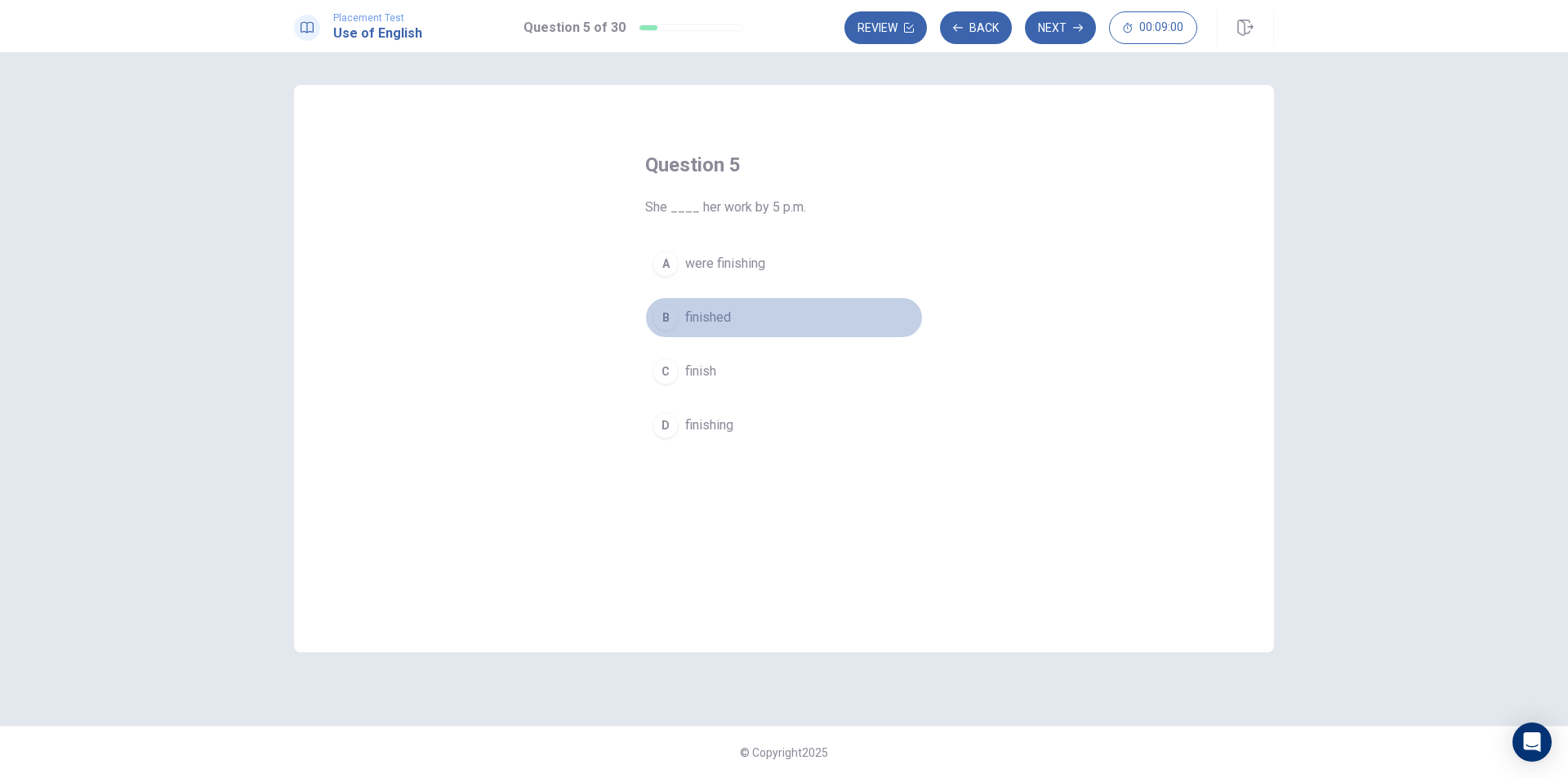 click on "finished" at bounding box center (708, 318) 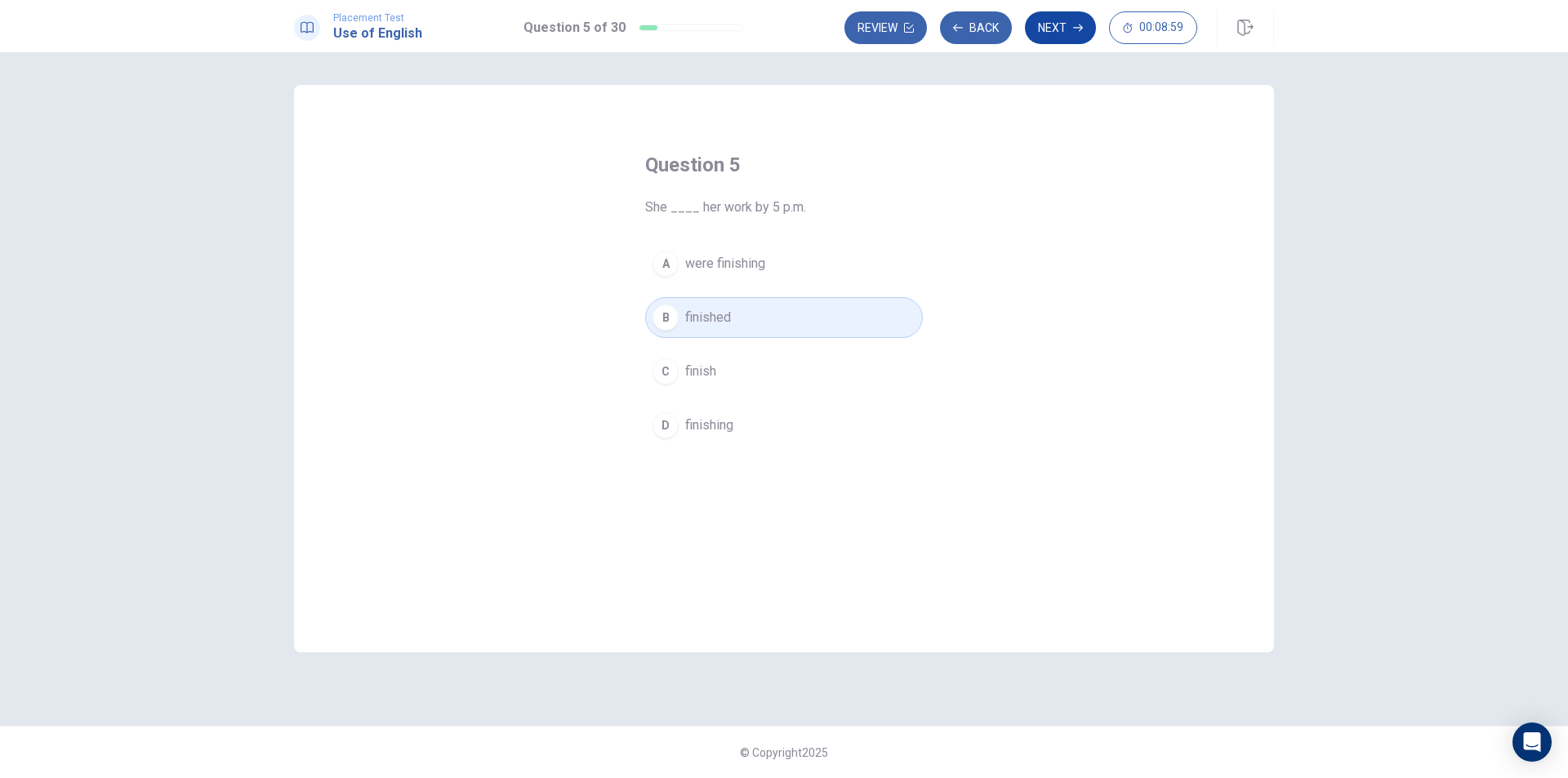 click on "Next" at bounding box center [1060, 28] 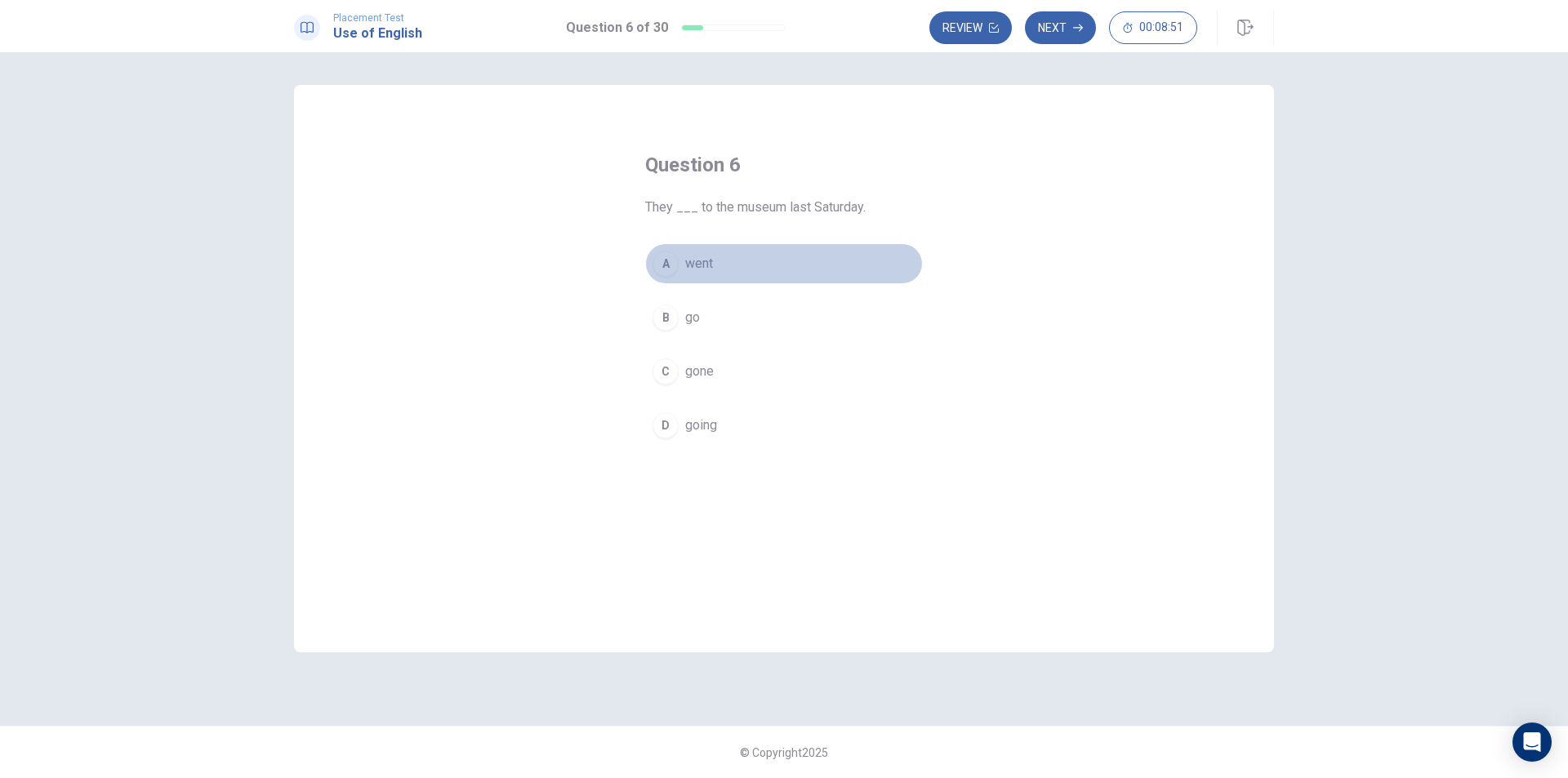 click on "A" at bounding box center [666, 264] 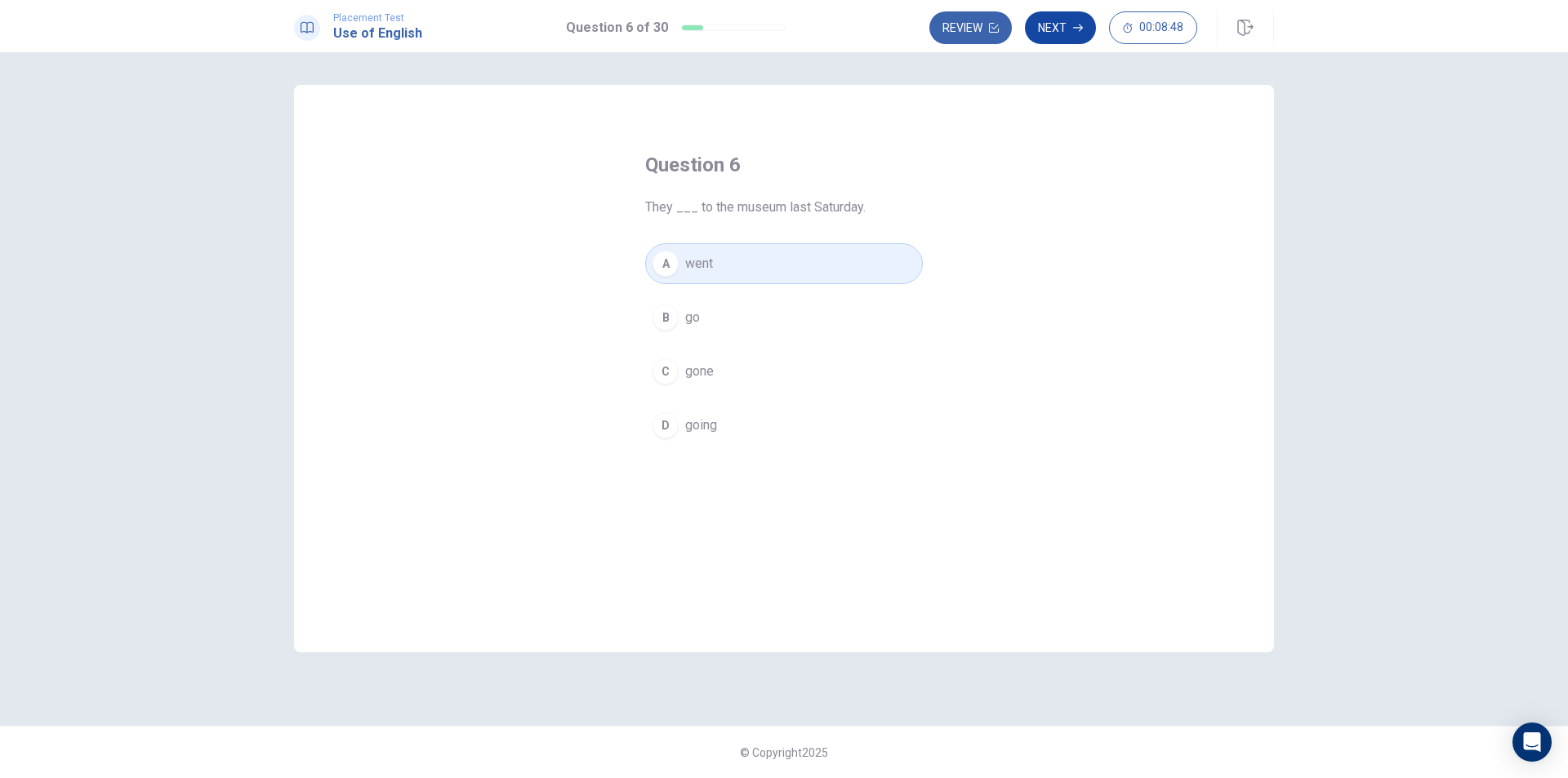 click on "Next" at bounding box center (1060, 28) 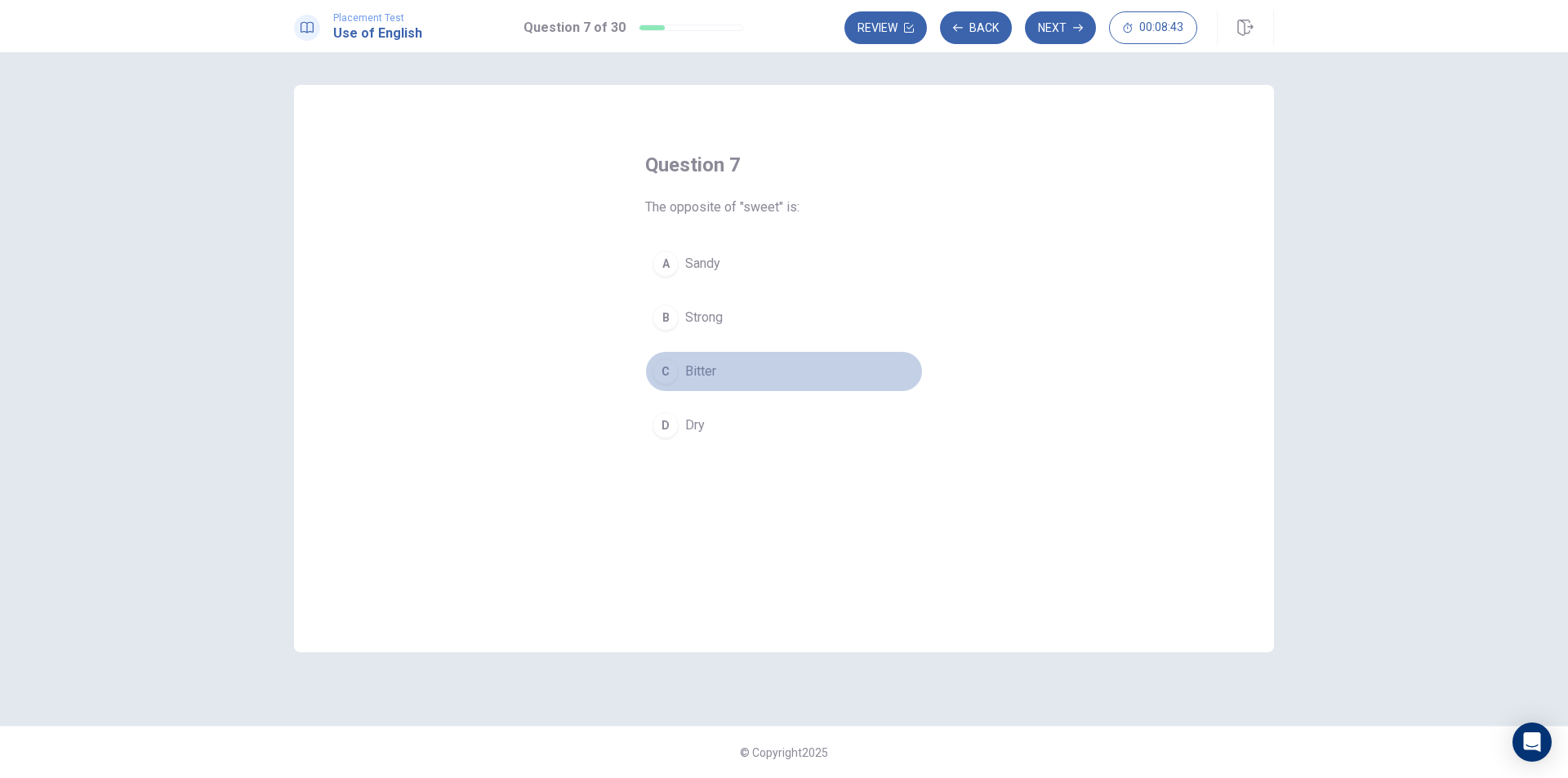 click on "C" at bounding box center (666, 371) 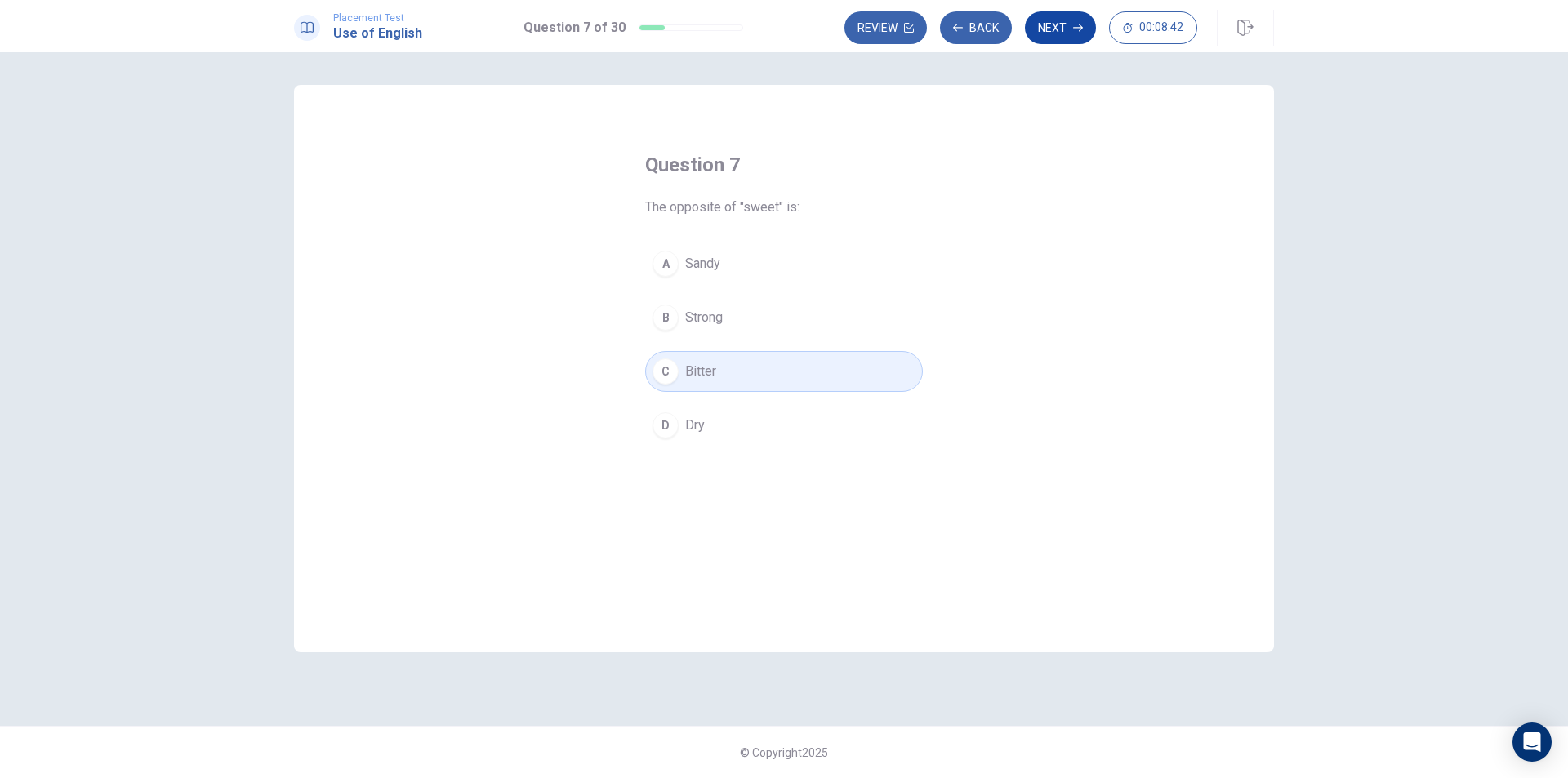 click on "Next" at bounding box center (1060, 28) 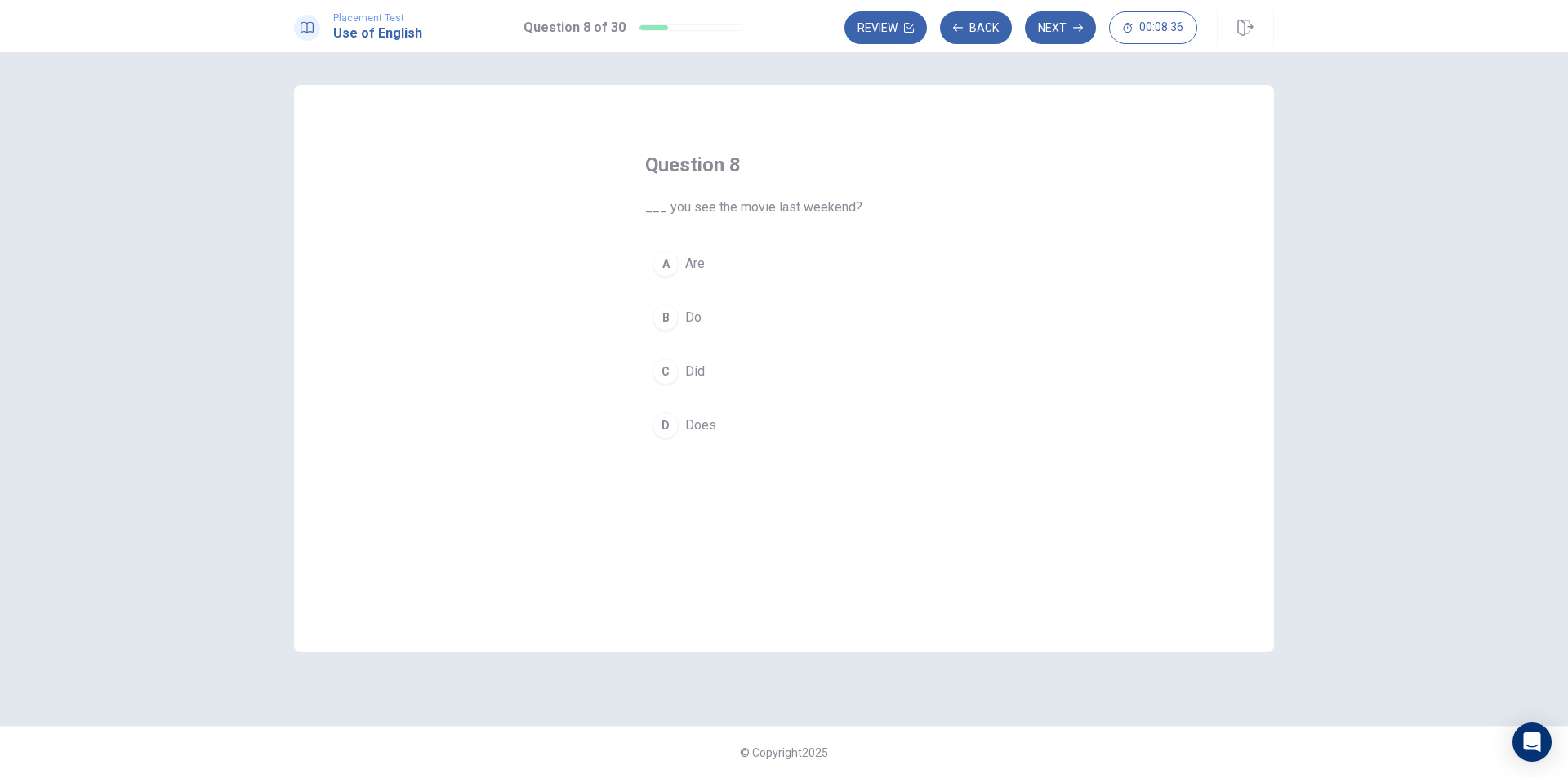click on "Did" at bounding box center (695, 371) 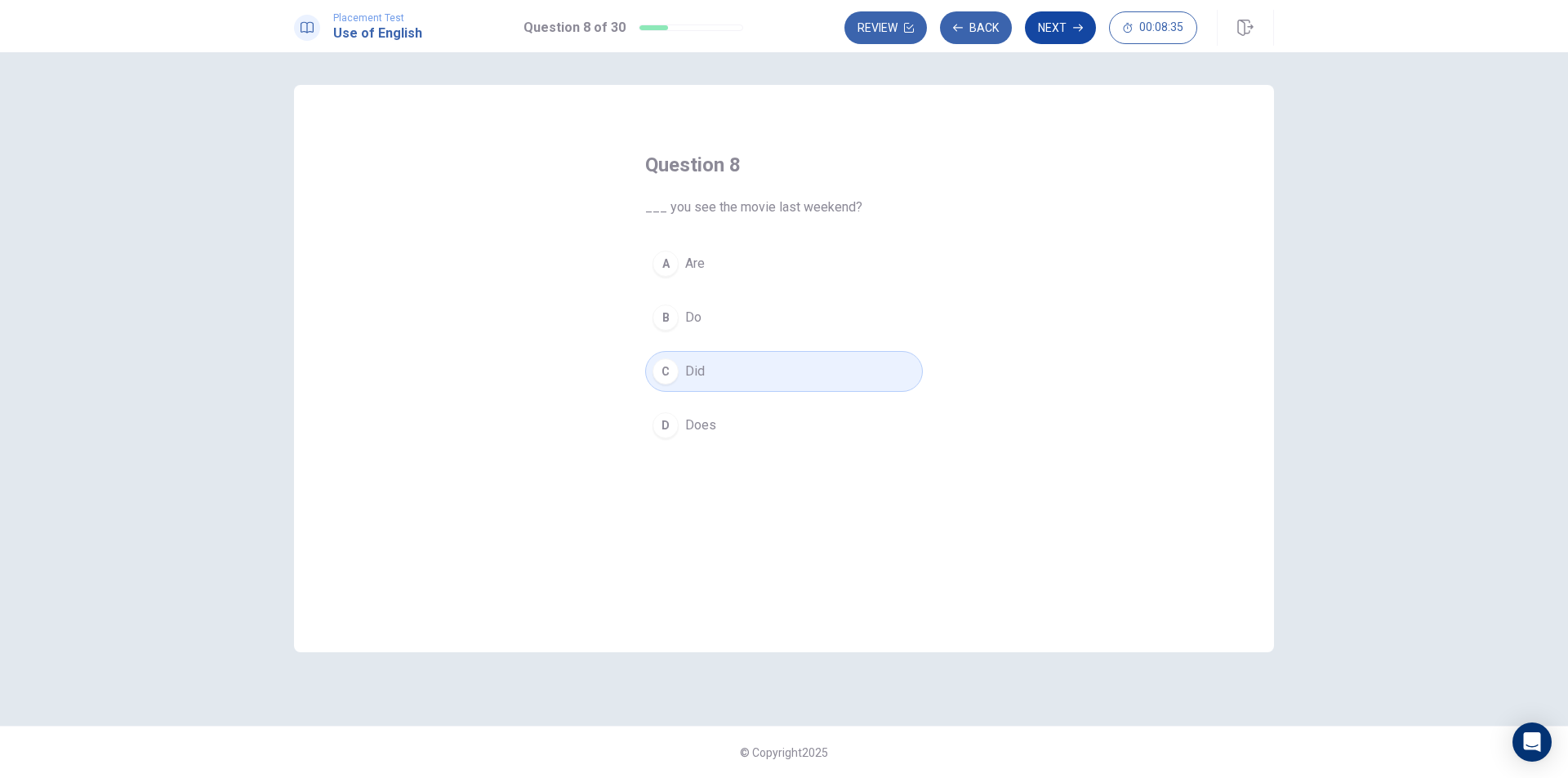 click on "Next" at bounding box center (1060, 28) 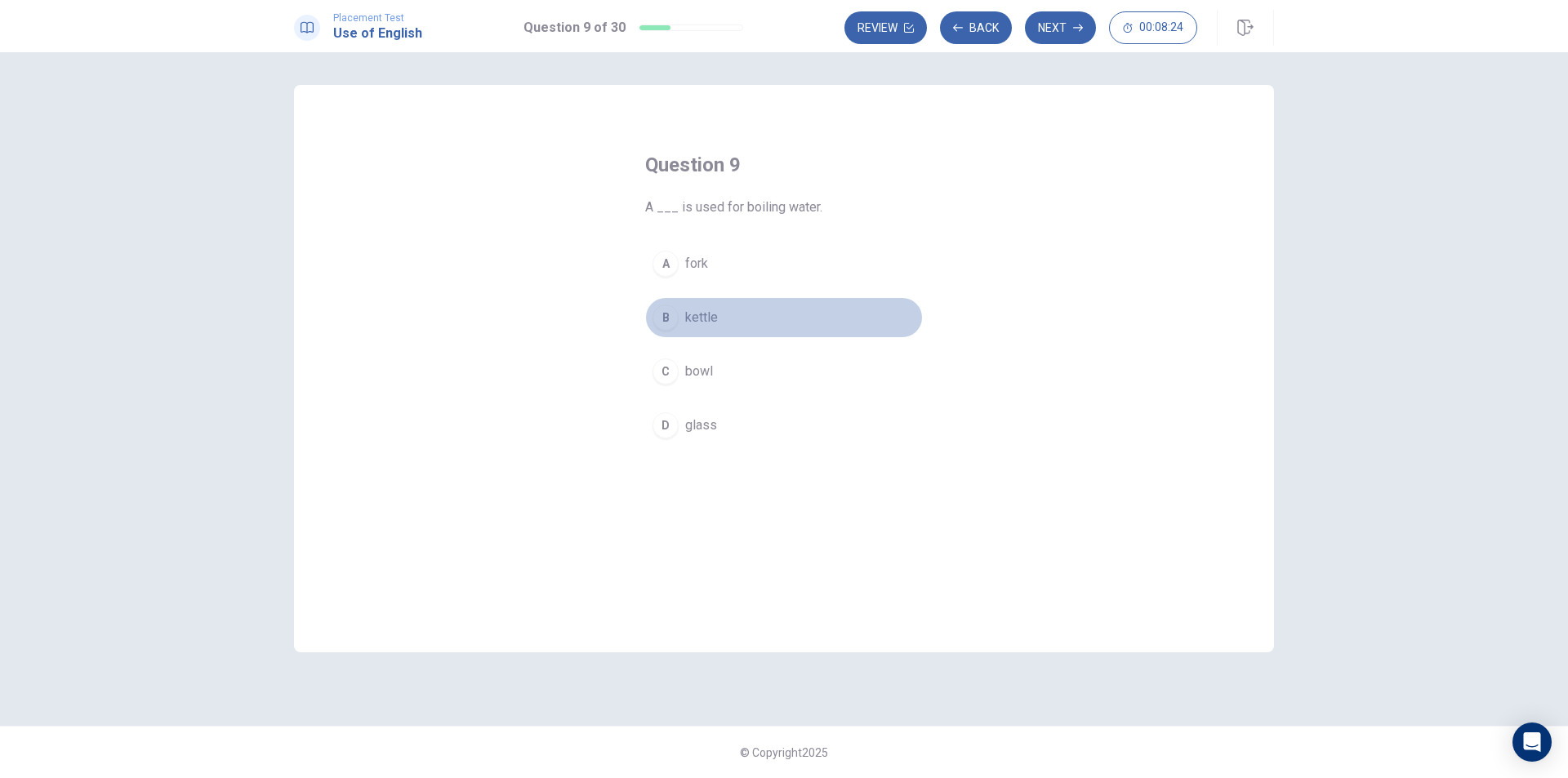 click on "kettle" at bounding box center [702, 318] 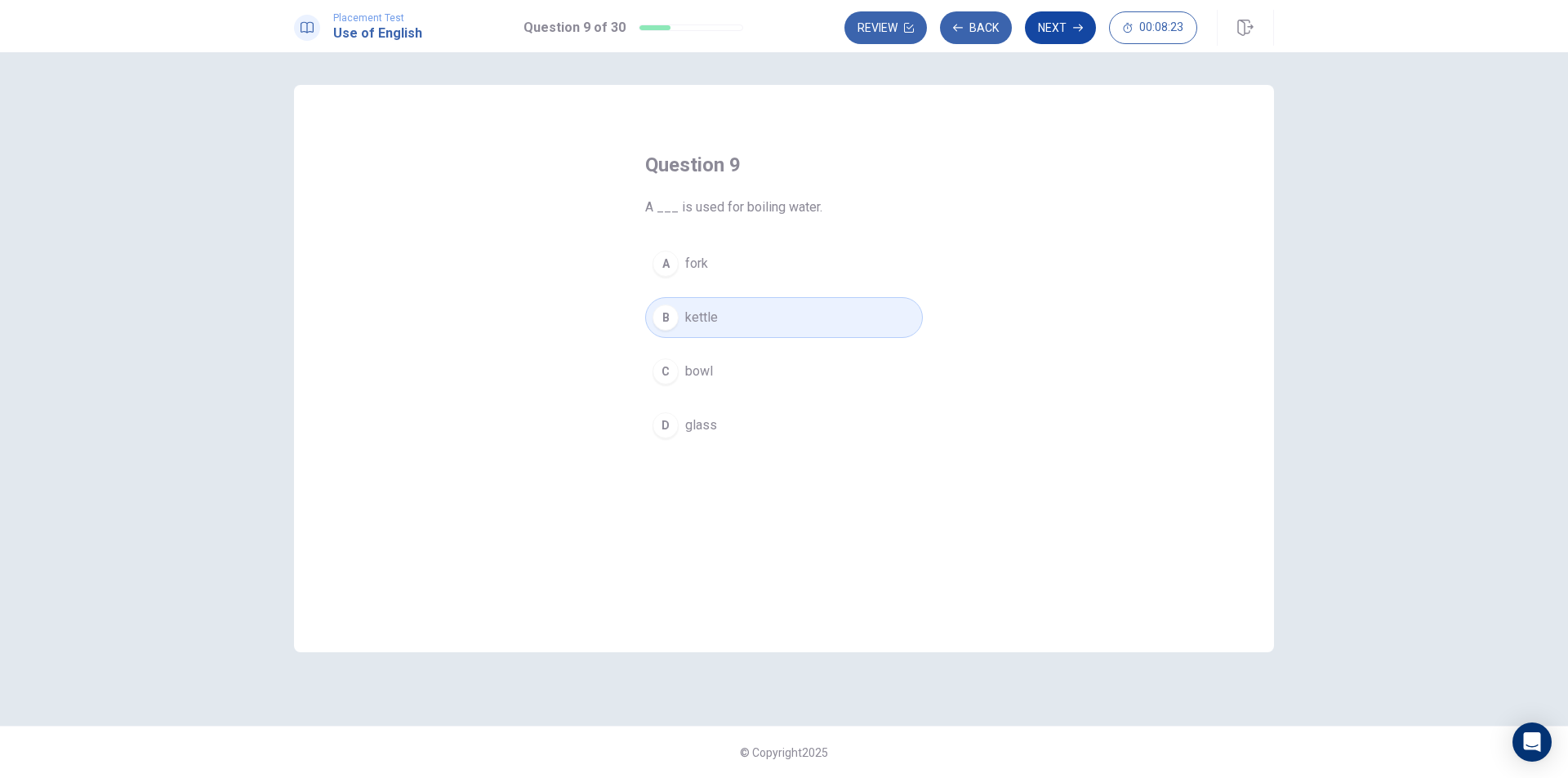 click on "Next" at bounding box center [1060, 28] 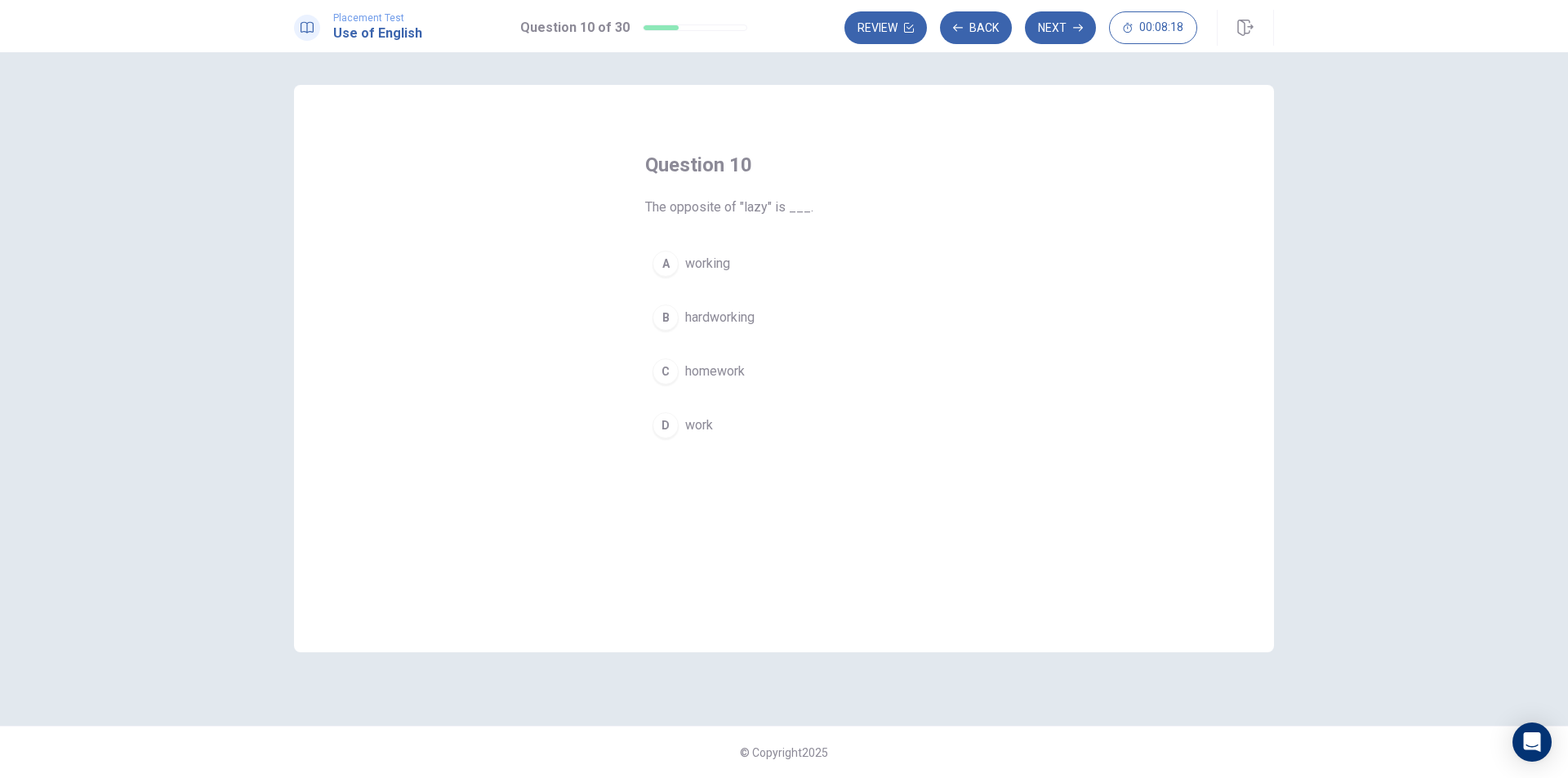 click on "hardworking" at bounding box center [719, 318] 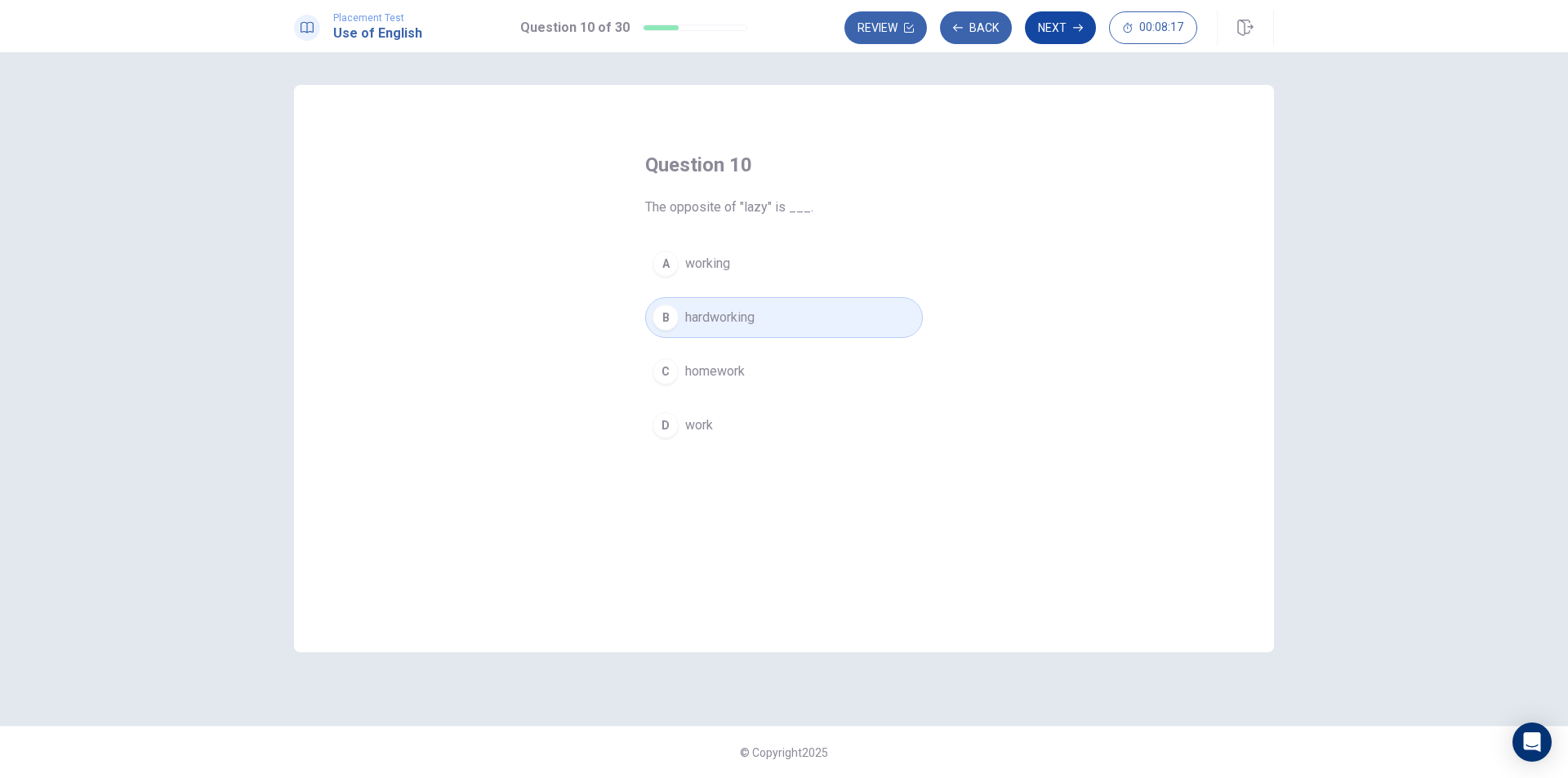 click on "Next" at bounding box center (1060, 28) 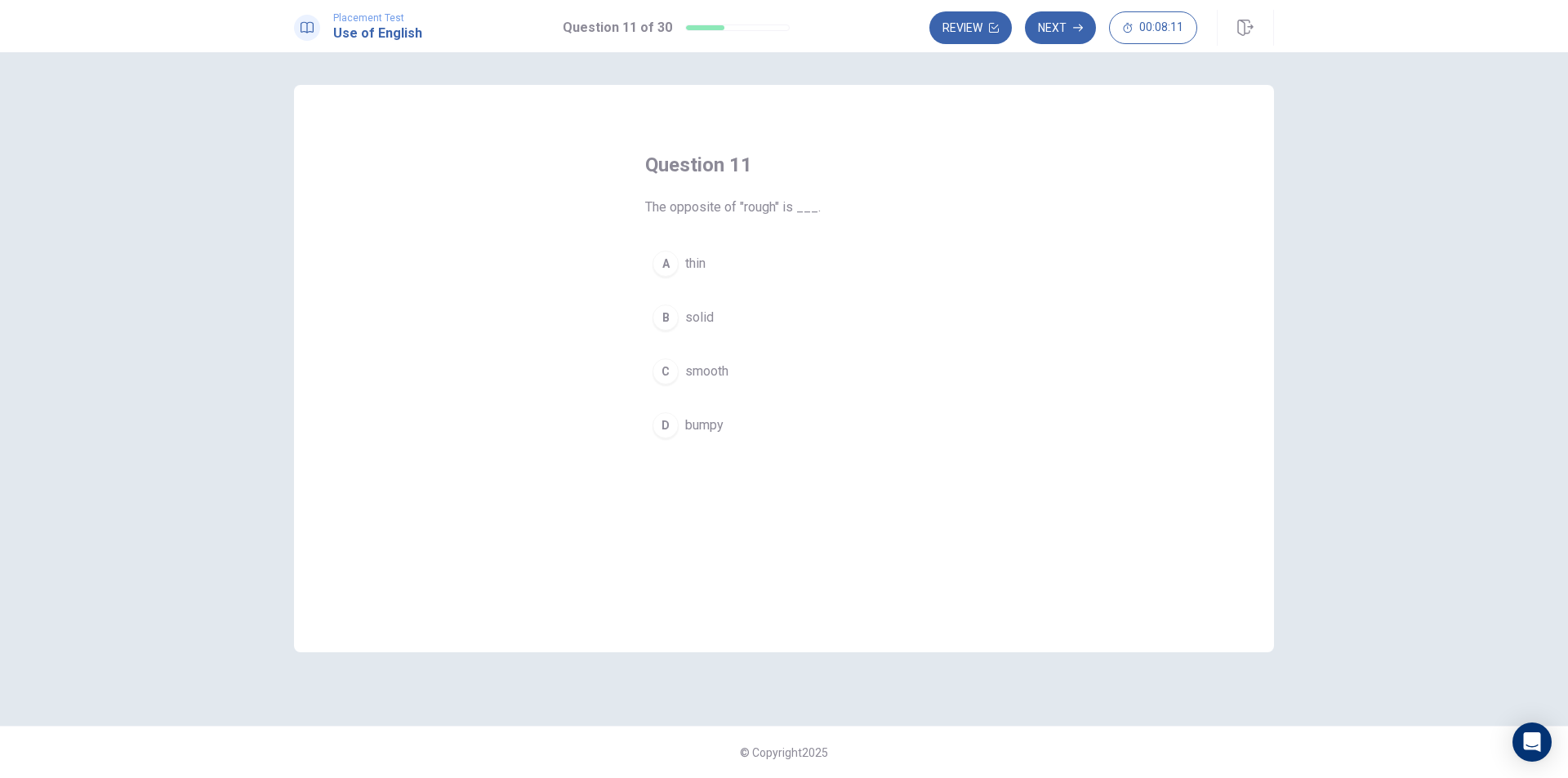 click on "smooth" at bounding box center (706, 371) 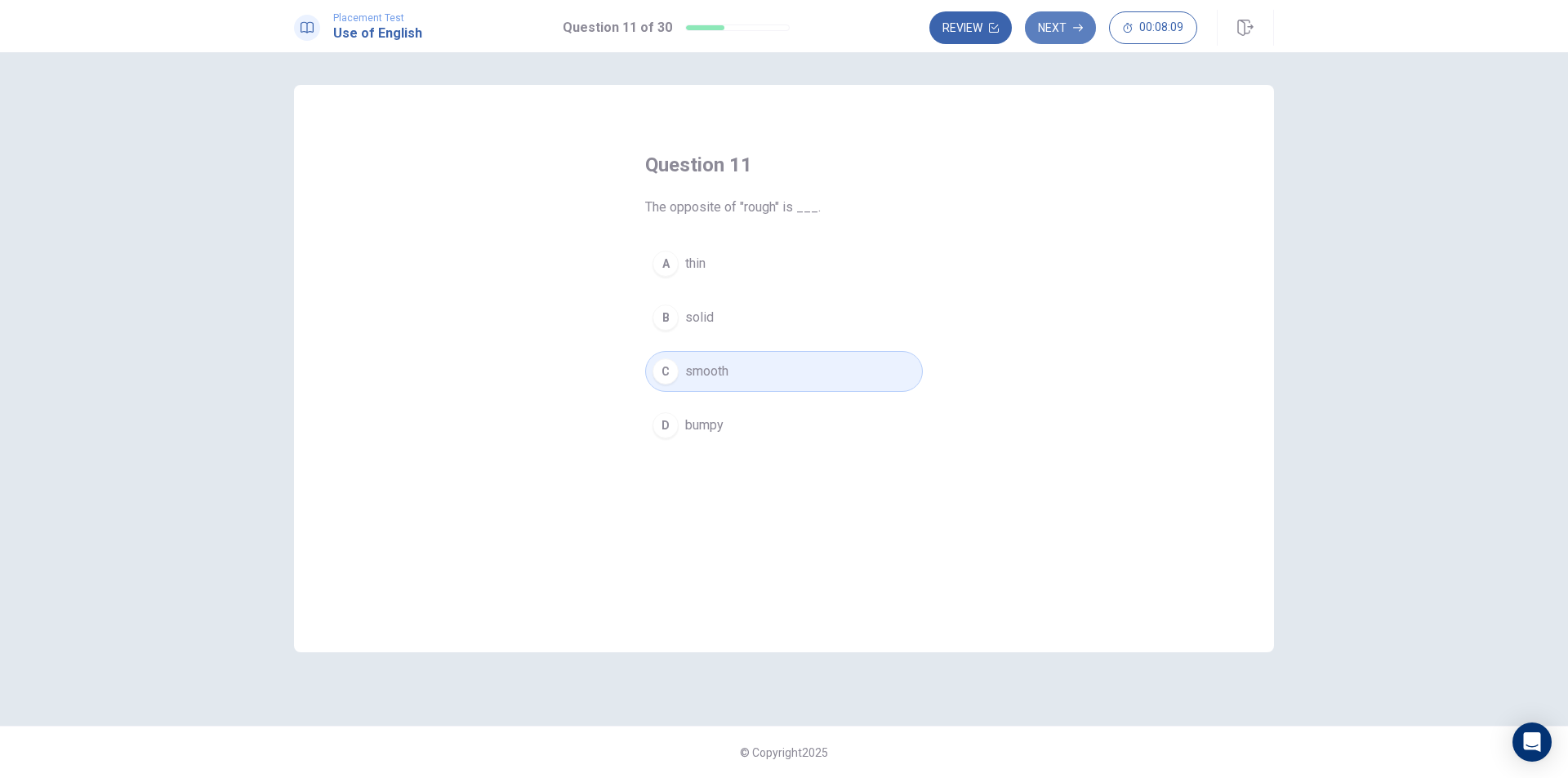 click on "Next" at bounding box center [1060, 28] 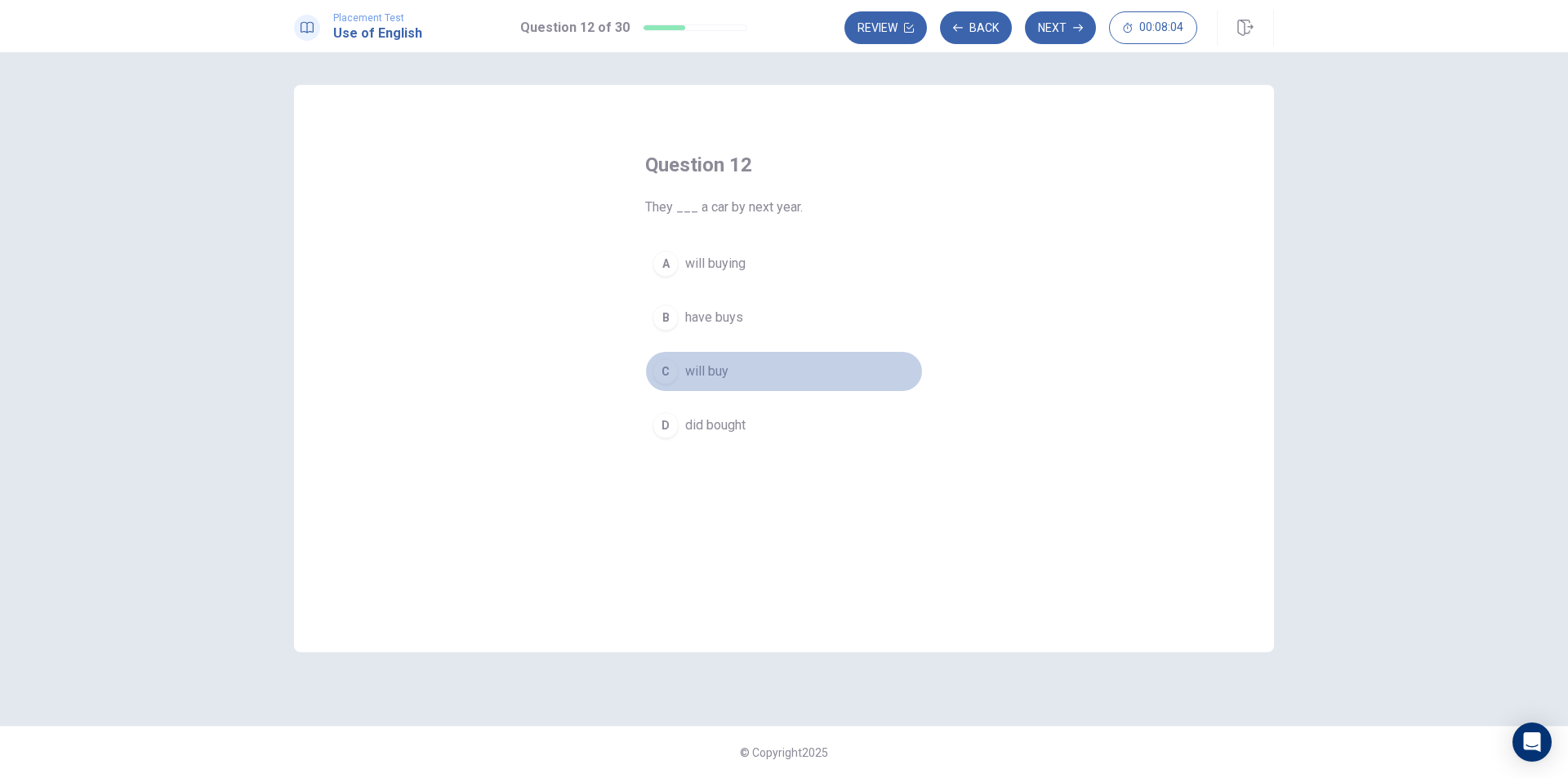 click on "will buy" at bounding box center [706, 371] 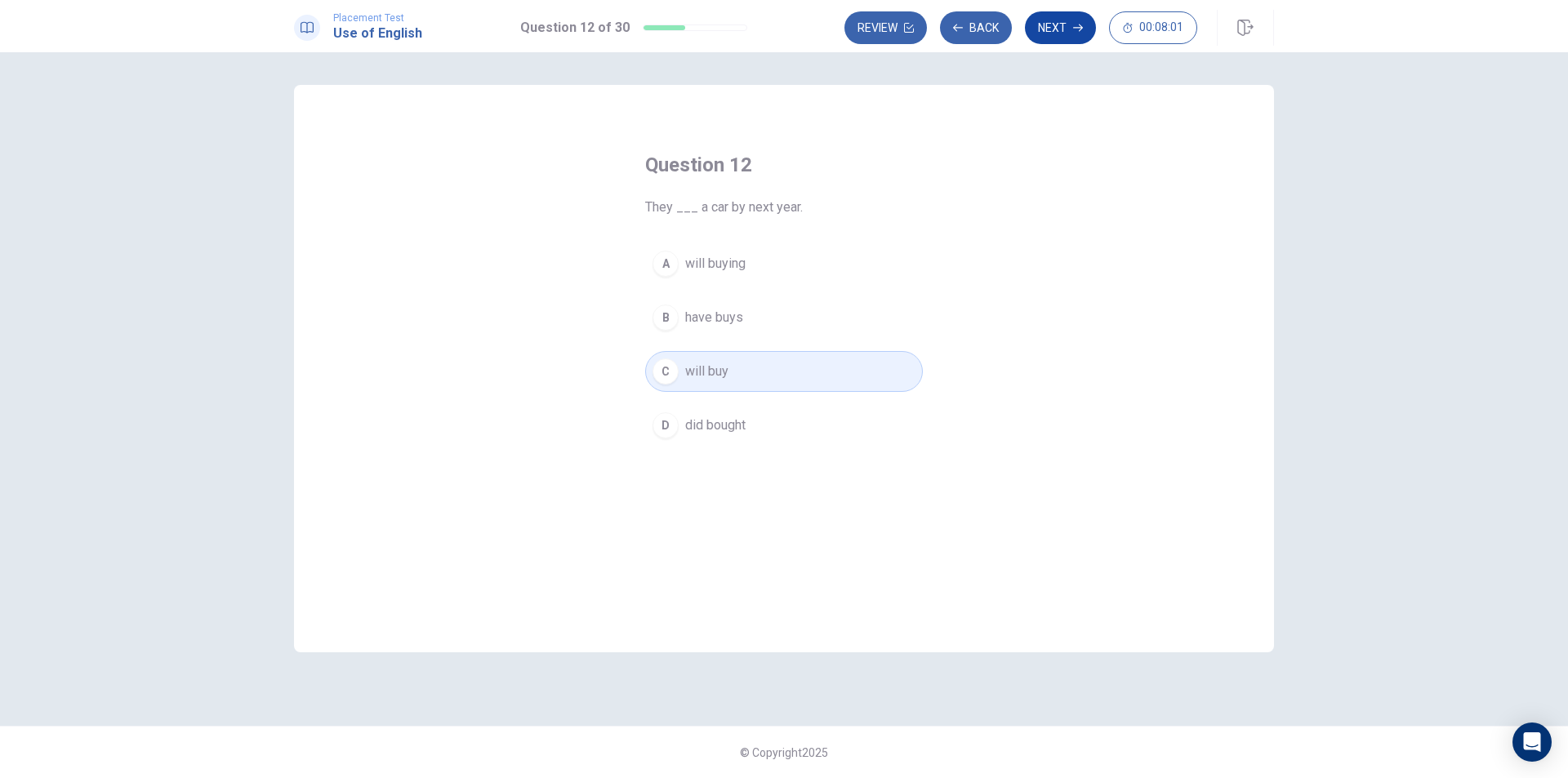 click on "Next" at bounding box center [1060, 28] 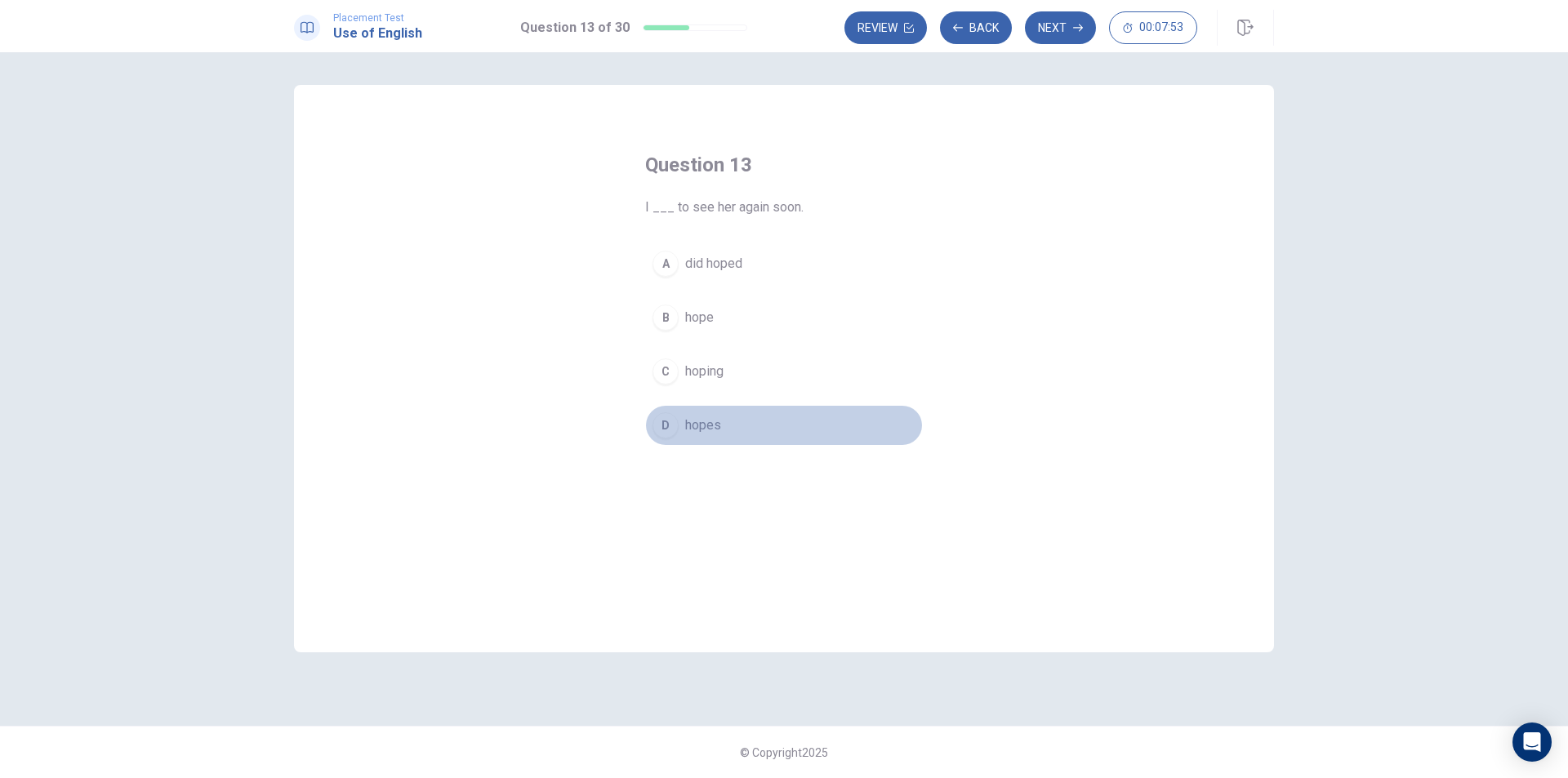 click on "hopes" at bounding box center (703, 425) 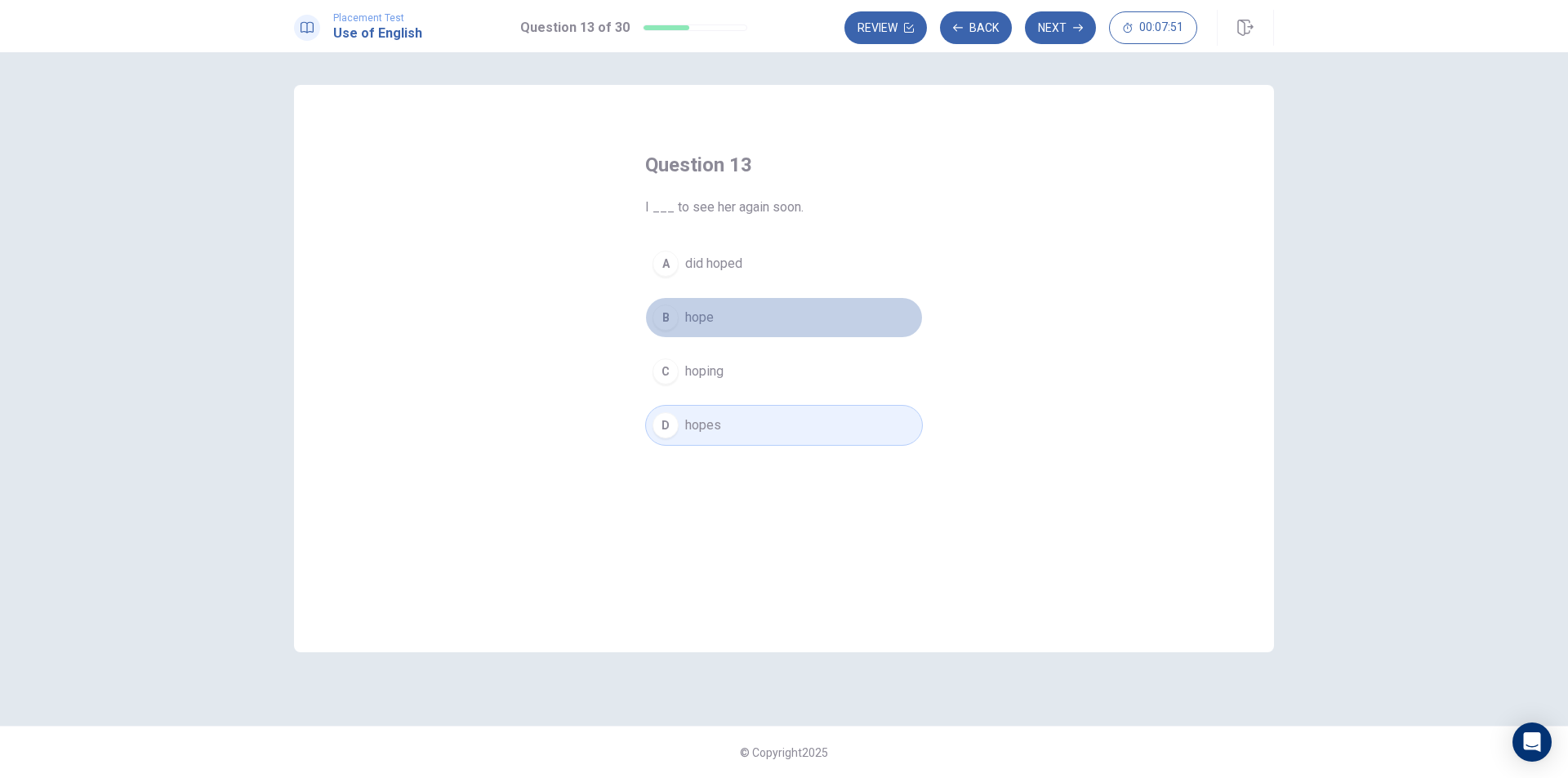 click on "B" at bounding box center [666, 318] 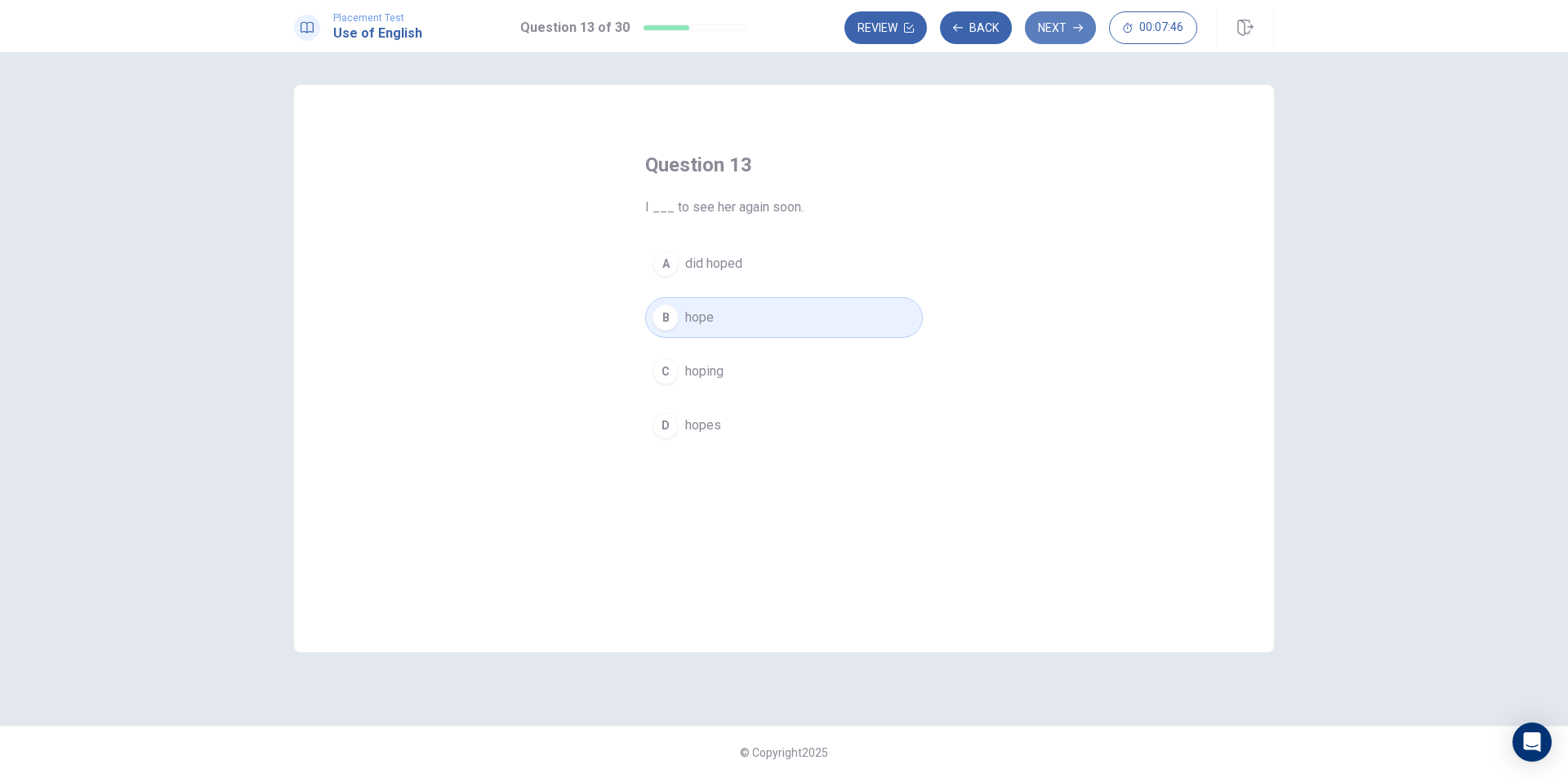 click on "Next" at bounding box center (1060, 28) 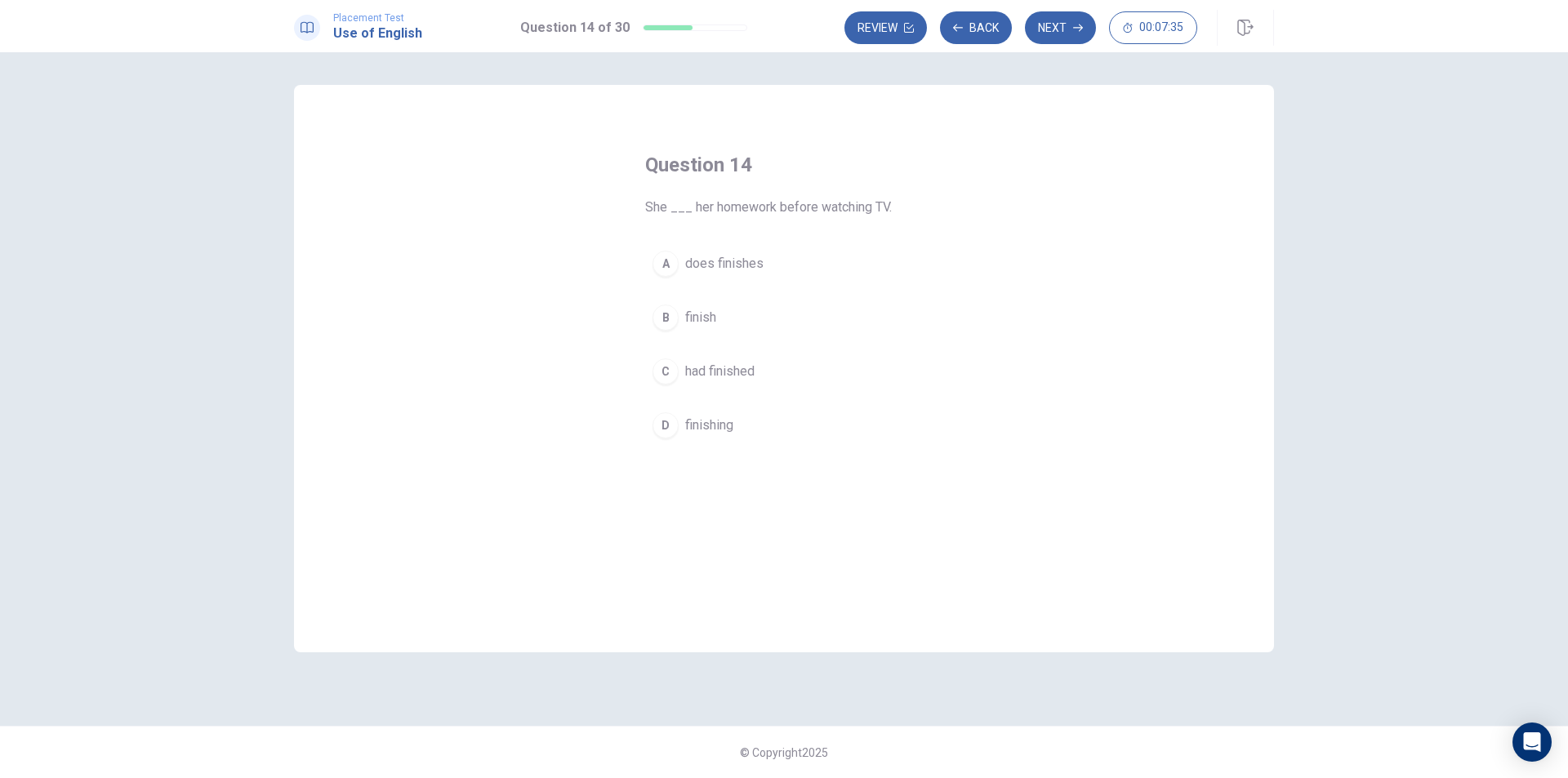 click on "had finished" at bounding box center [719, 371] 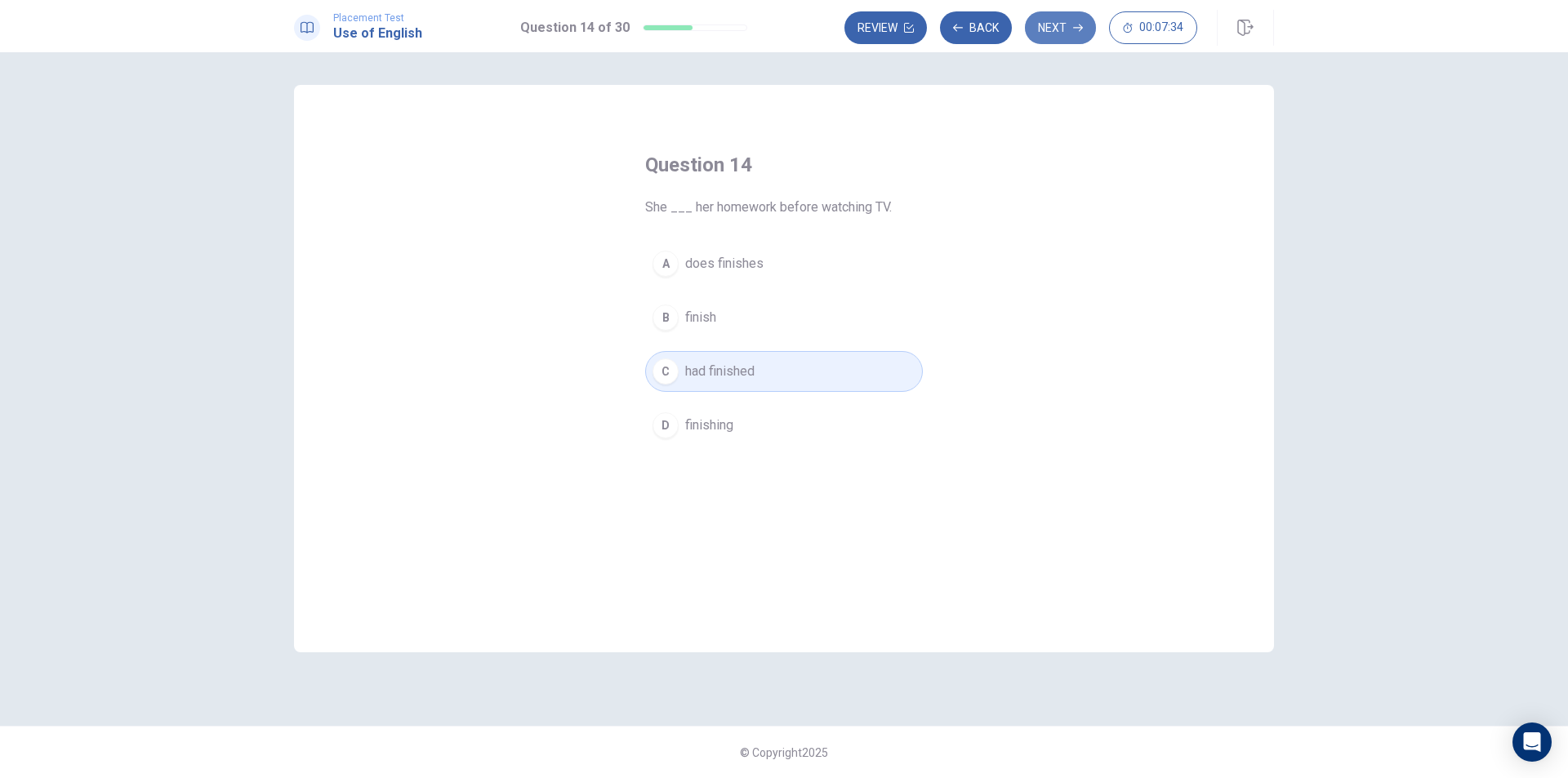 click on "Next" at bounding box center (1060, 28) 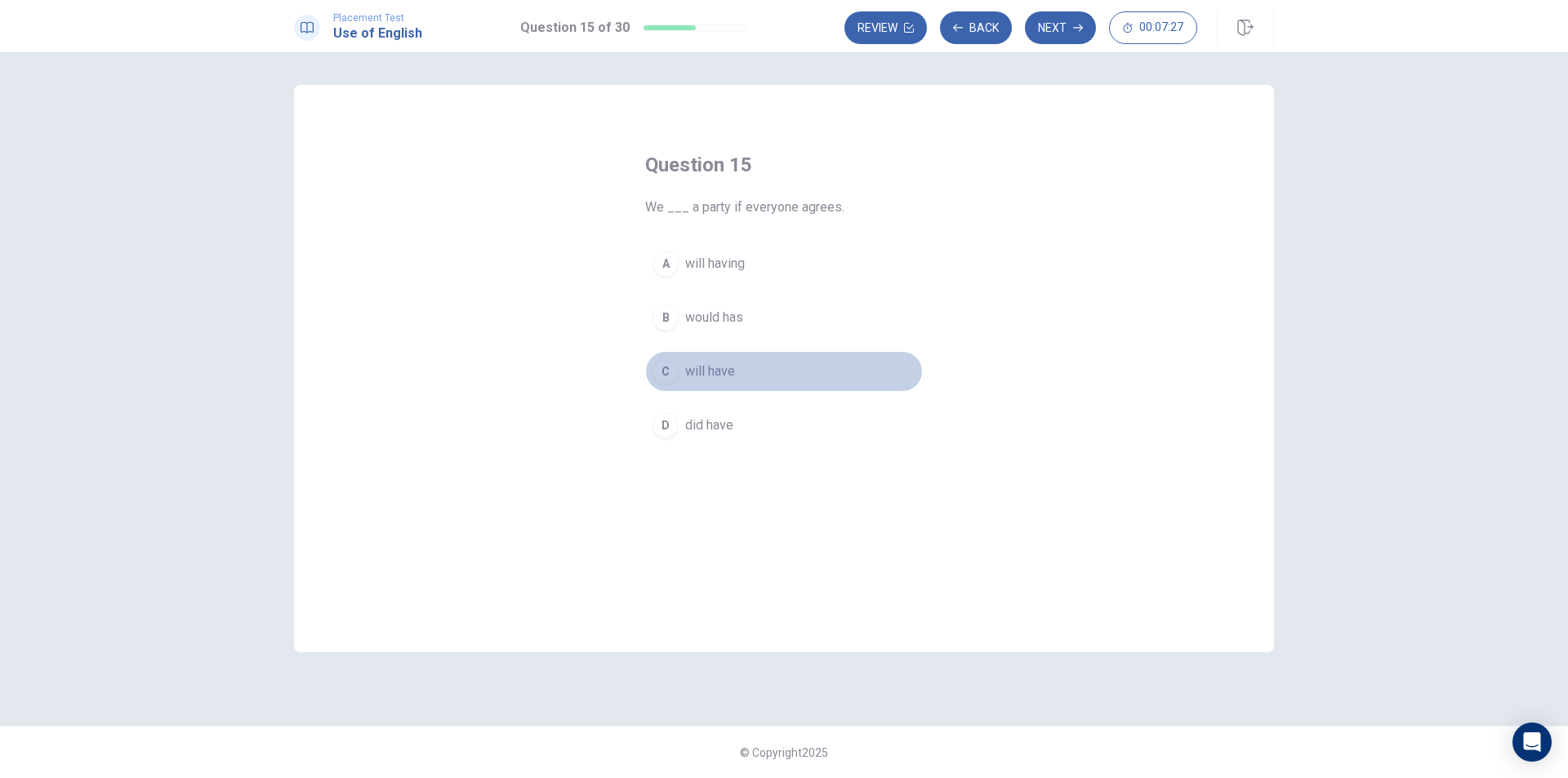 click on "will have" at bounding box center (710, 371) 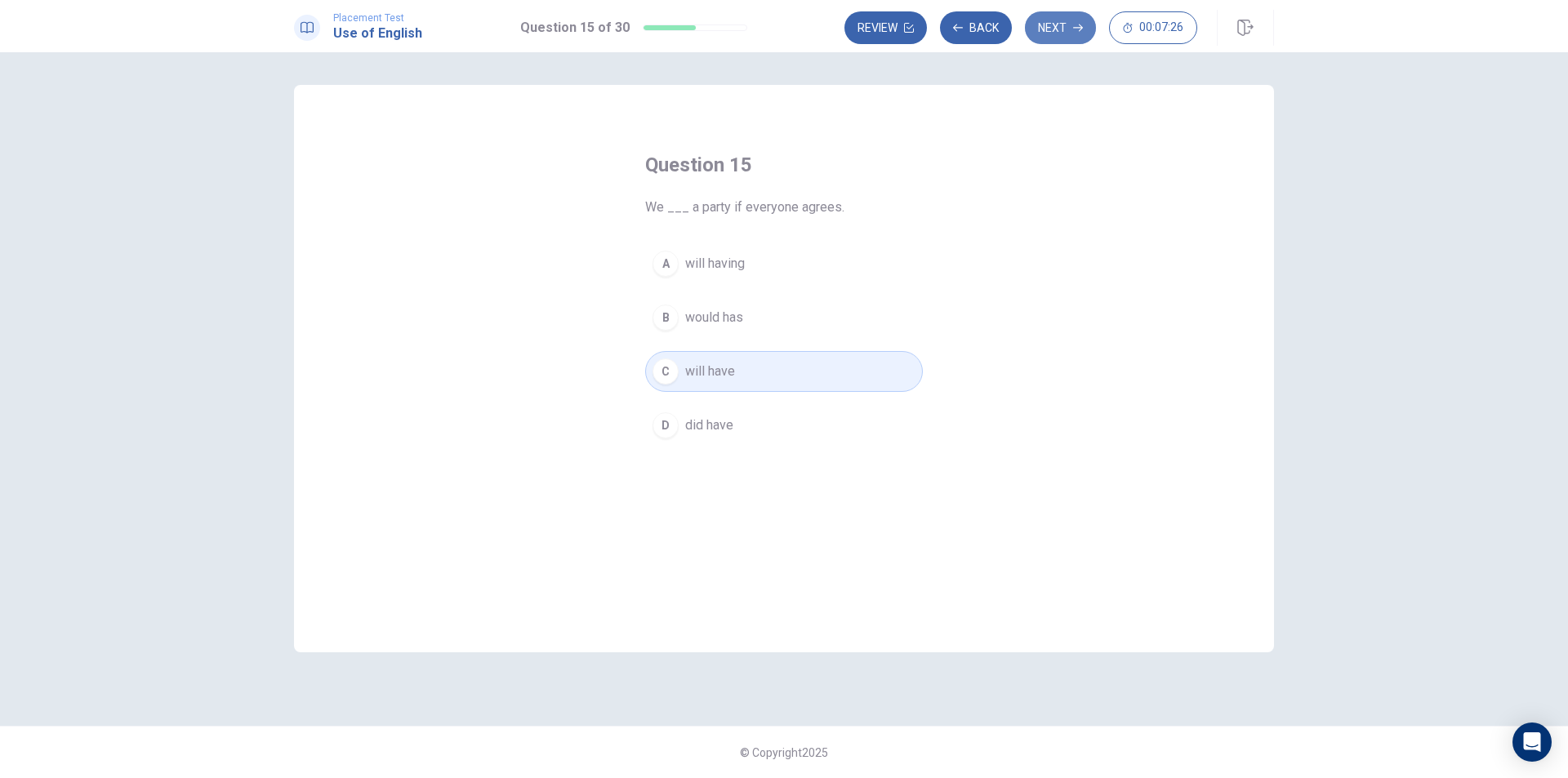 click on "Next" at bounding box center [1060, 28] 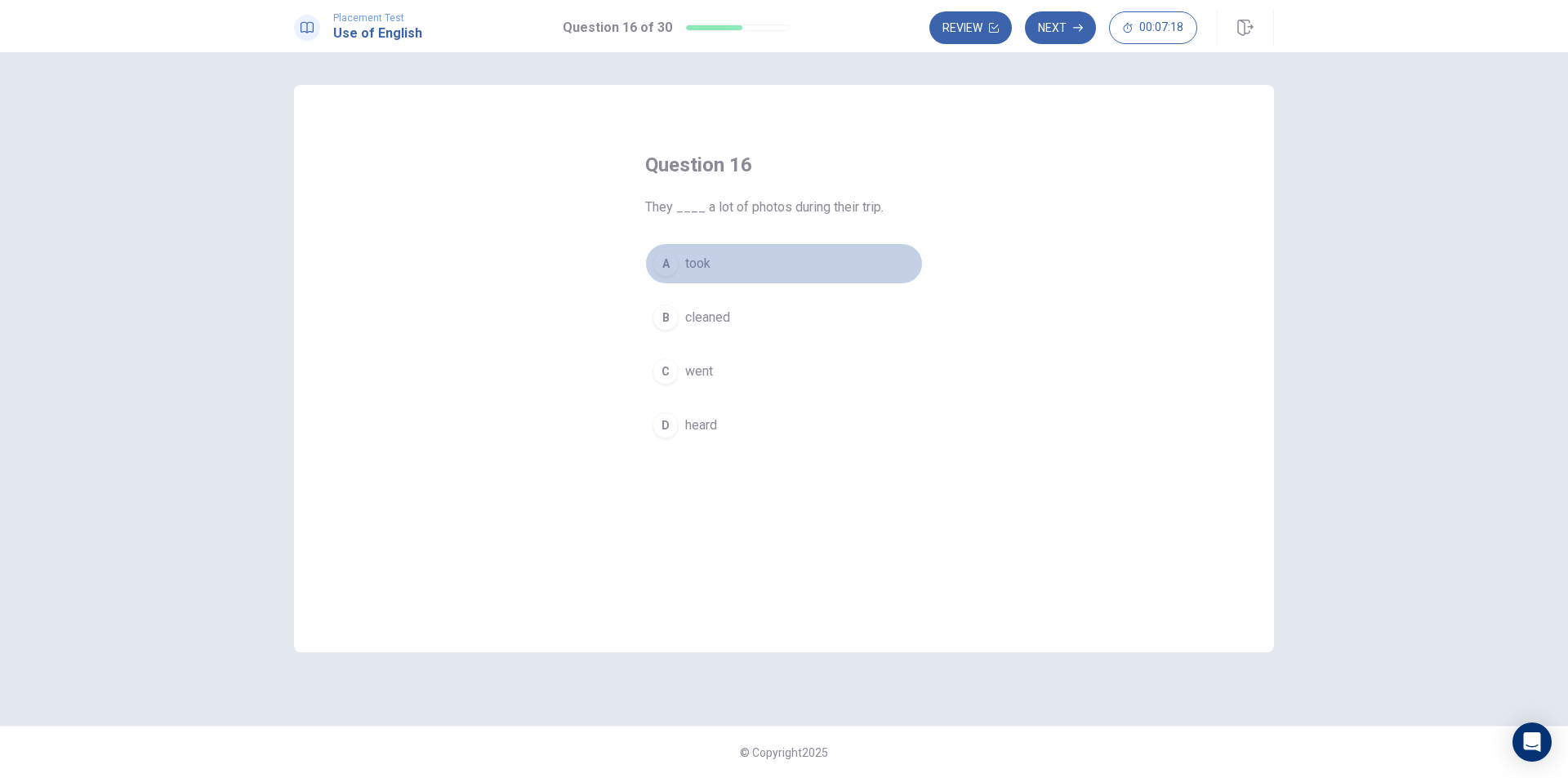 click on "A took" at bounding box center (784, 264) 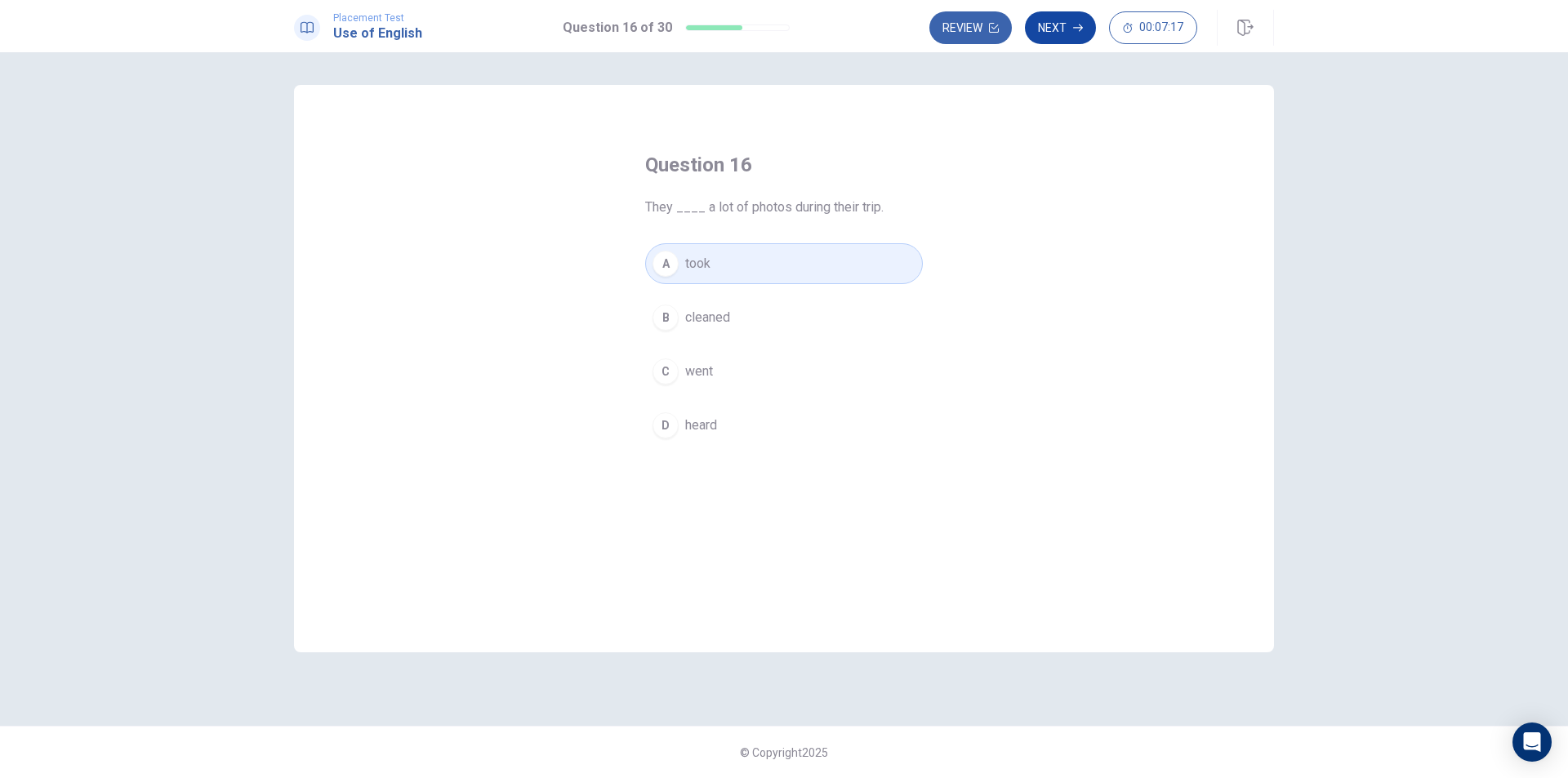click on "Next" at bounding box center [1060, 28] 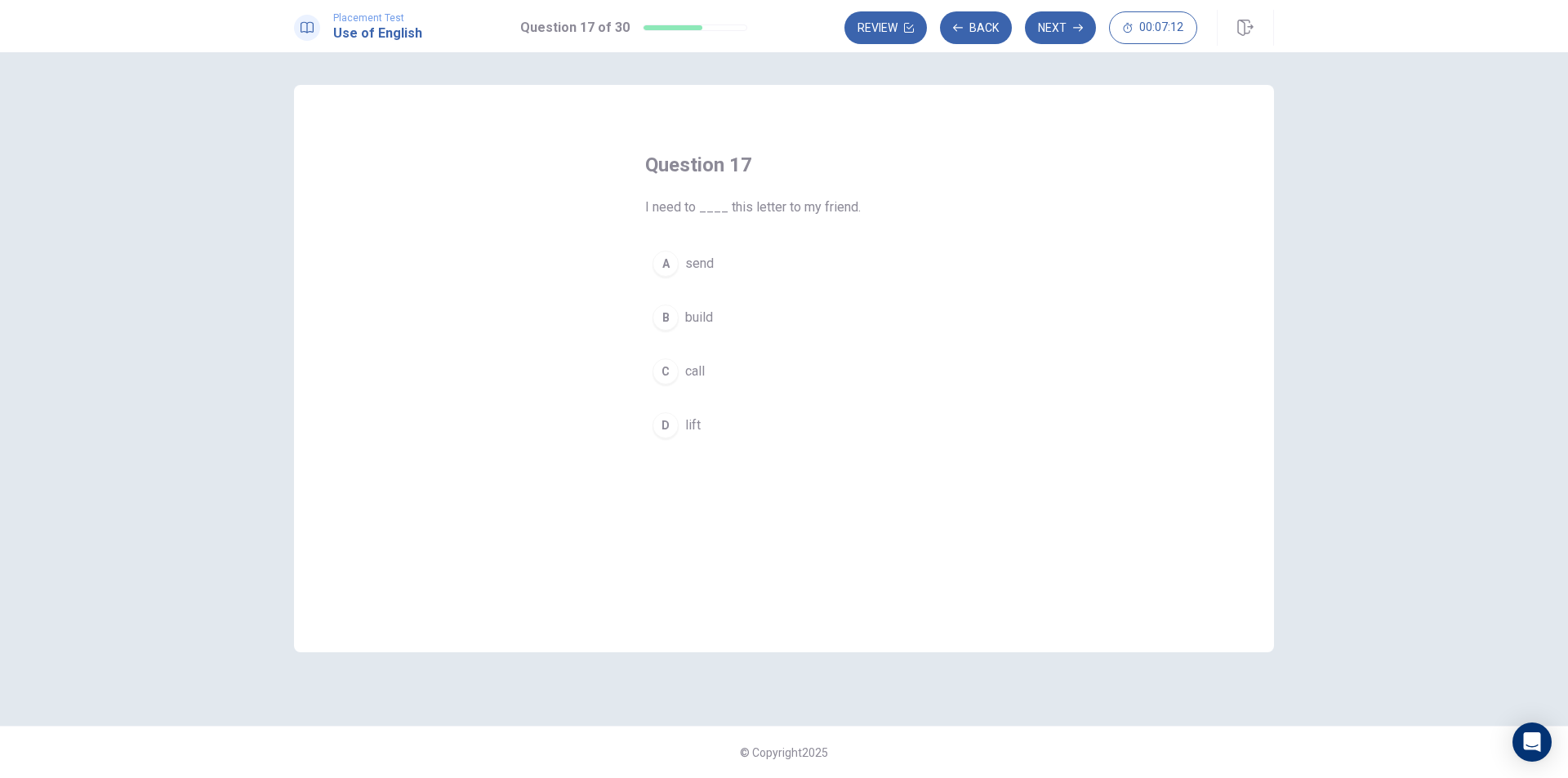 click on "send" at bounding box center [699, 264] 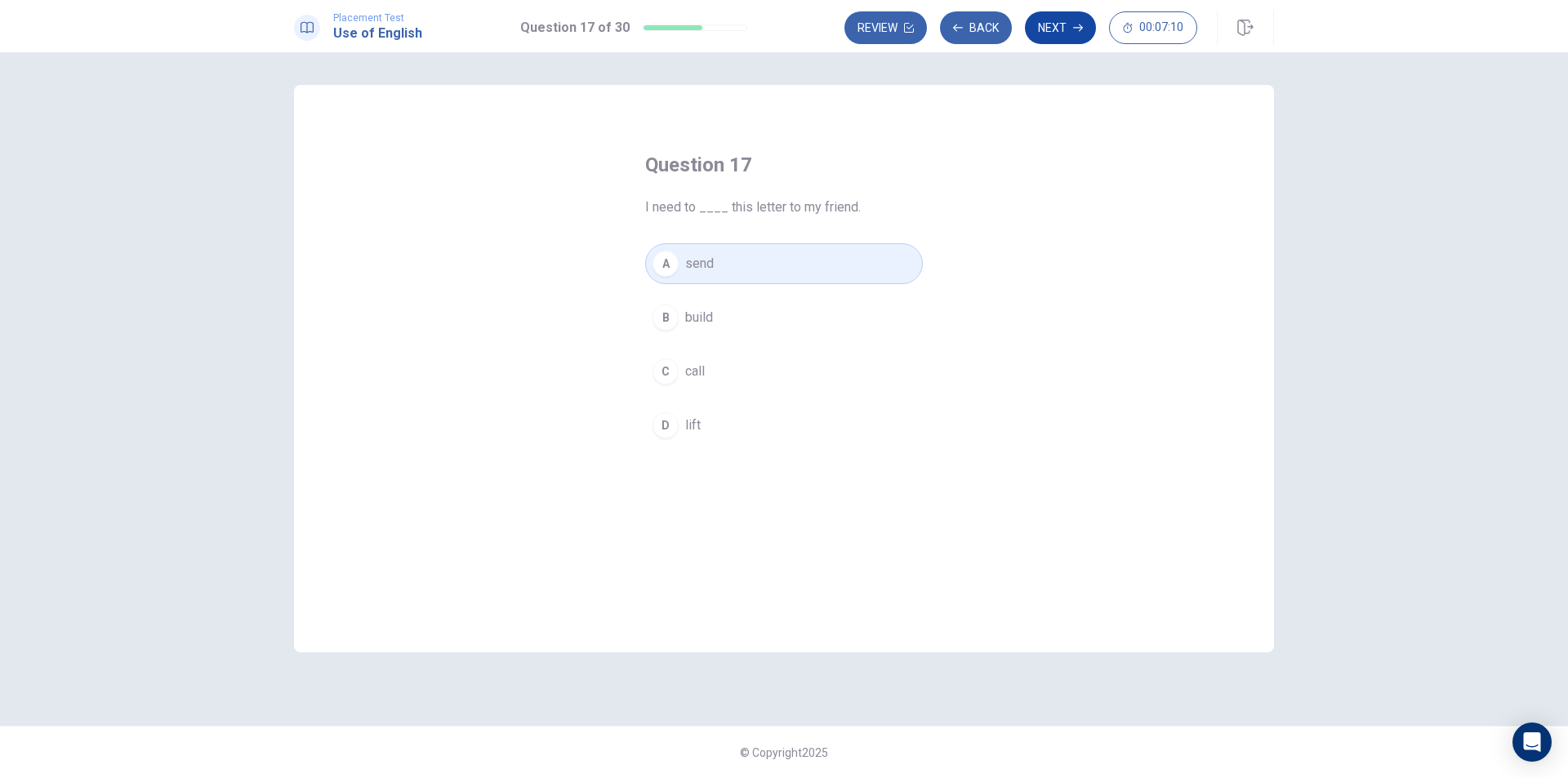 click on "Next" at bounding box center [1060, 28] 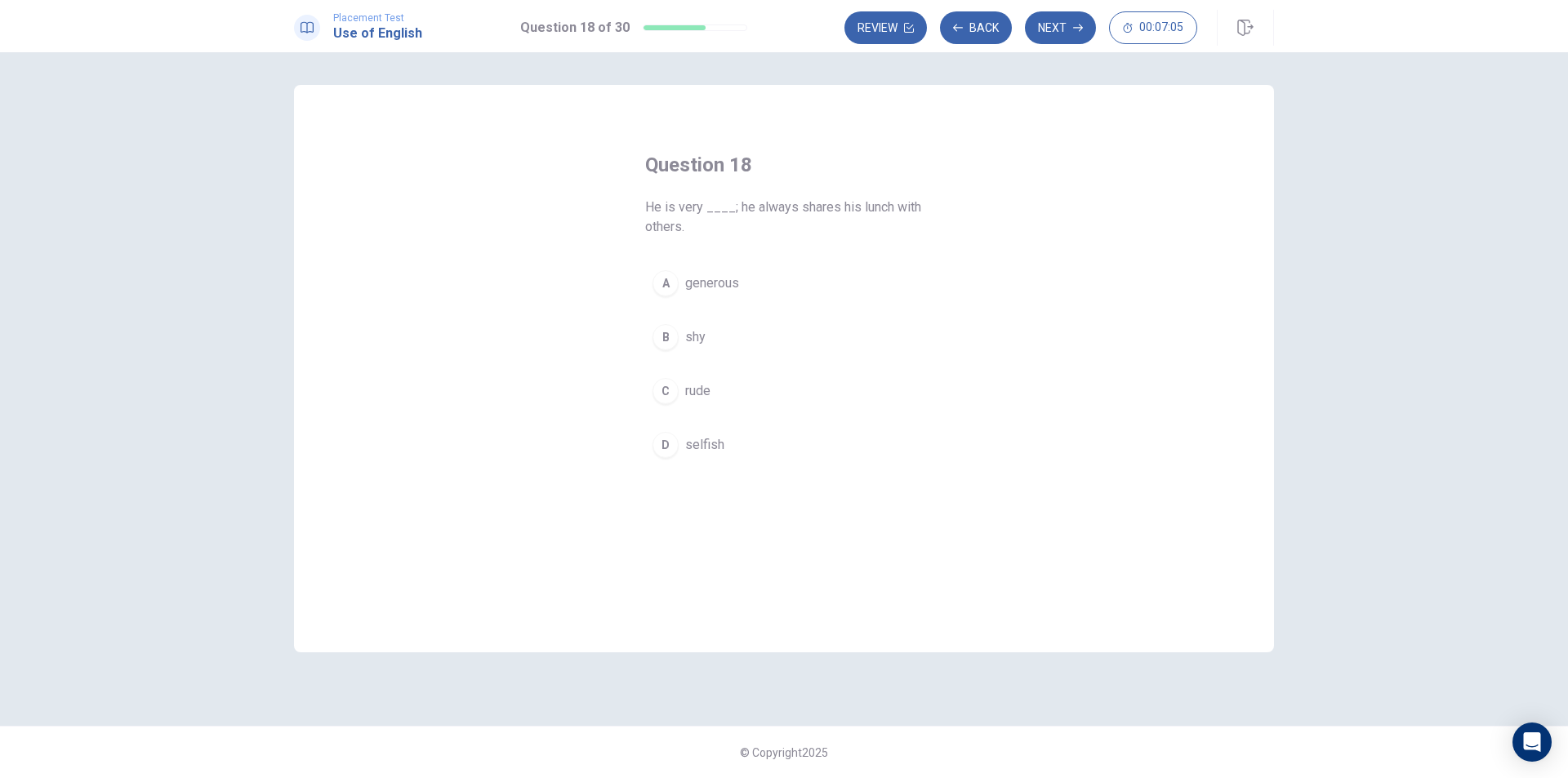 click on "generous" at bounding box center [712, 283] 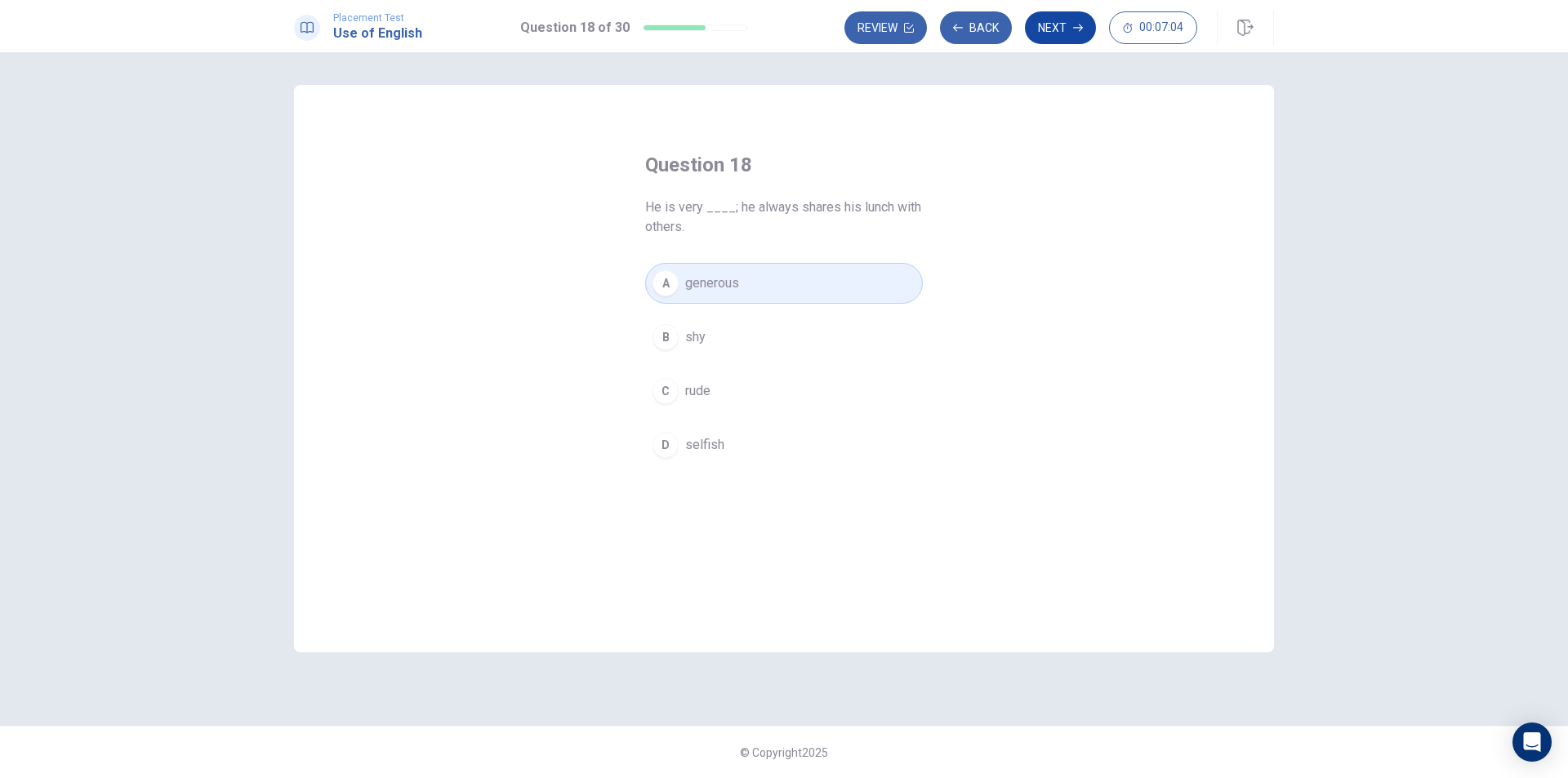 click on "Next" at bounding box center (1060, 28) 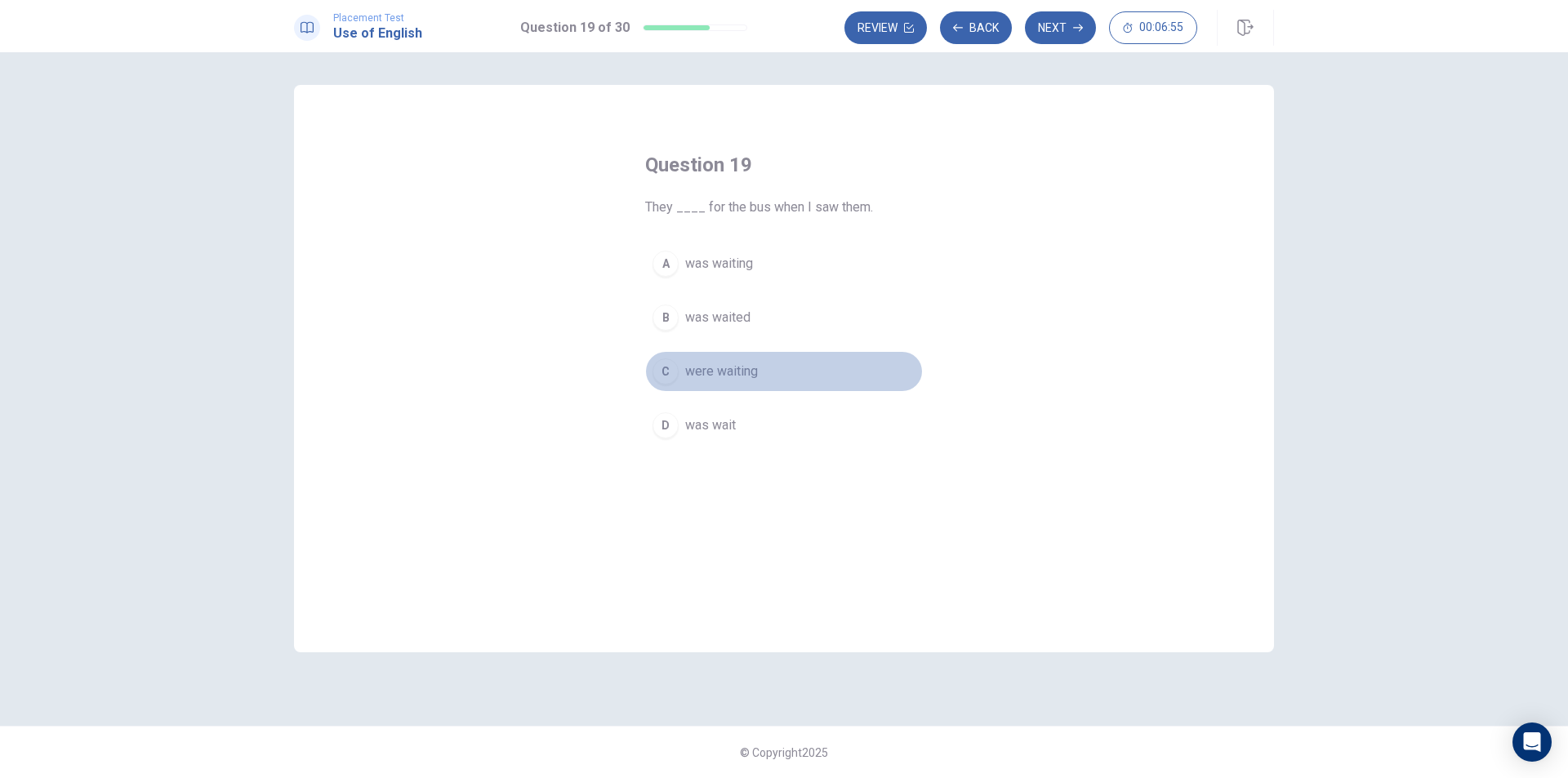 click on "were waiting" at bounding box center (721, 371) 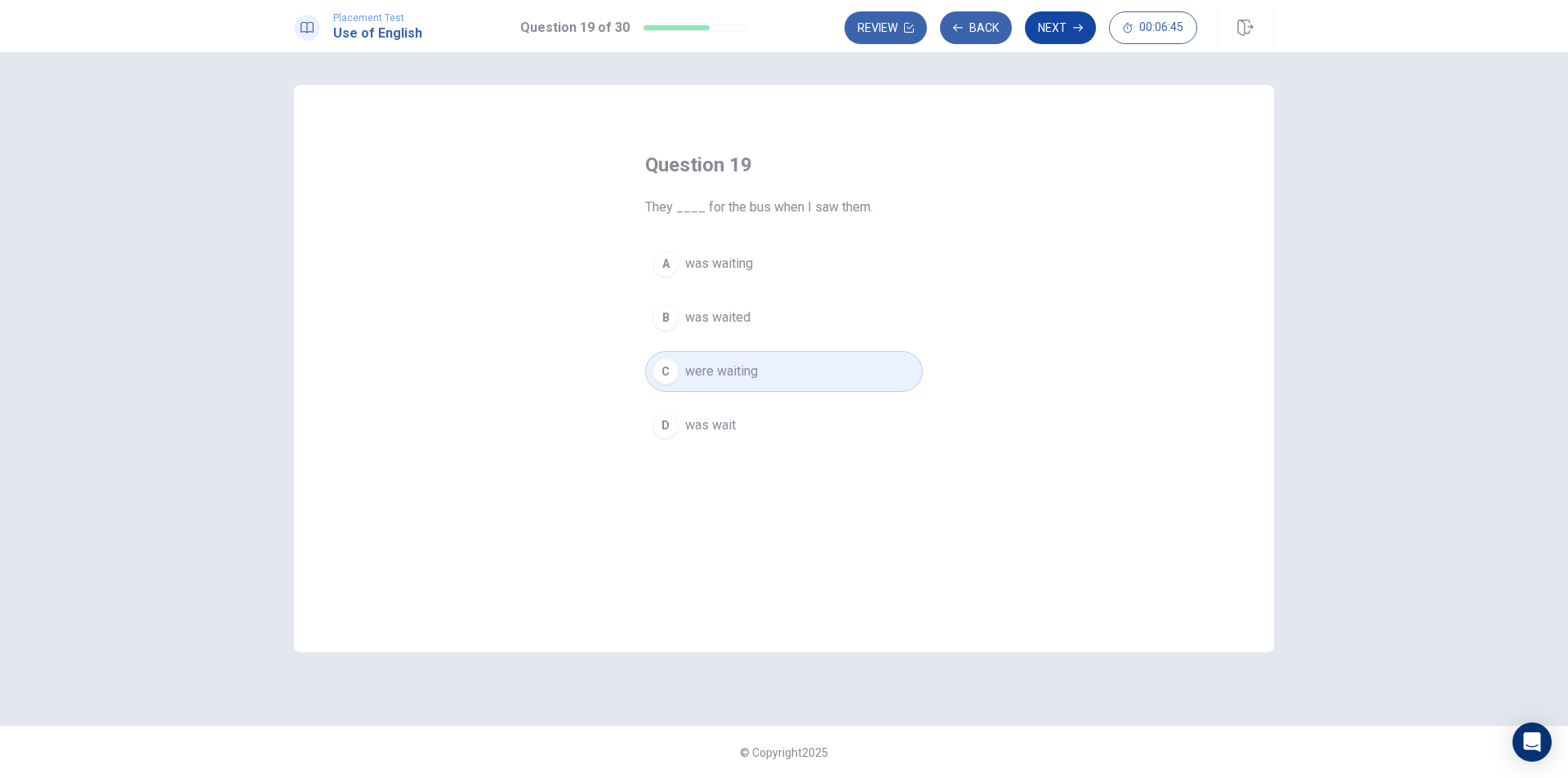 click on "Next" at bounding box center (1060, 28) 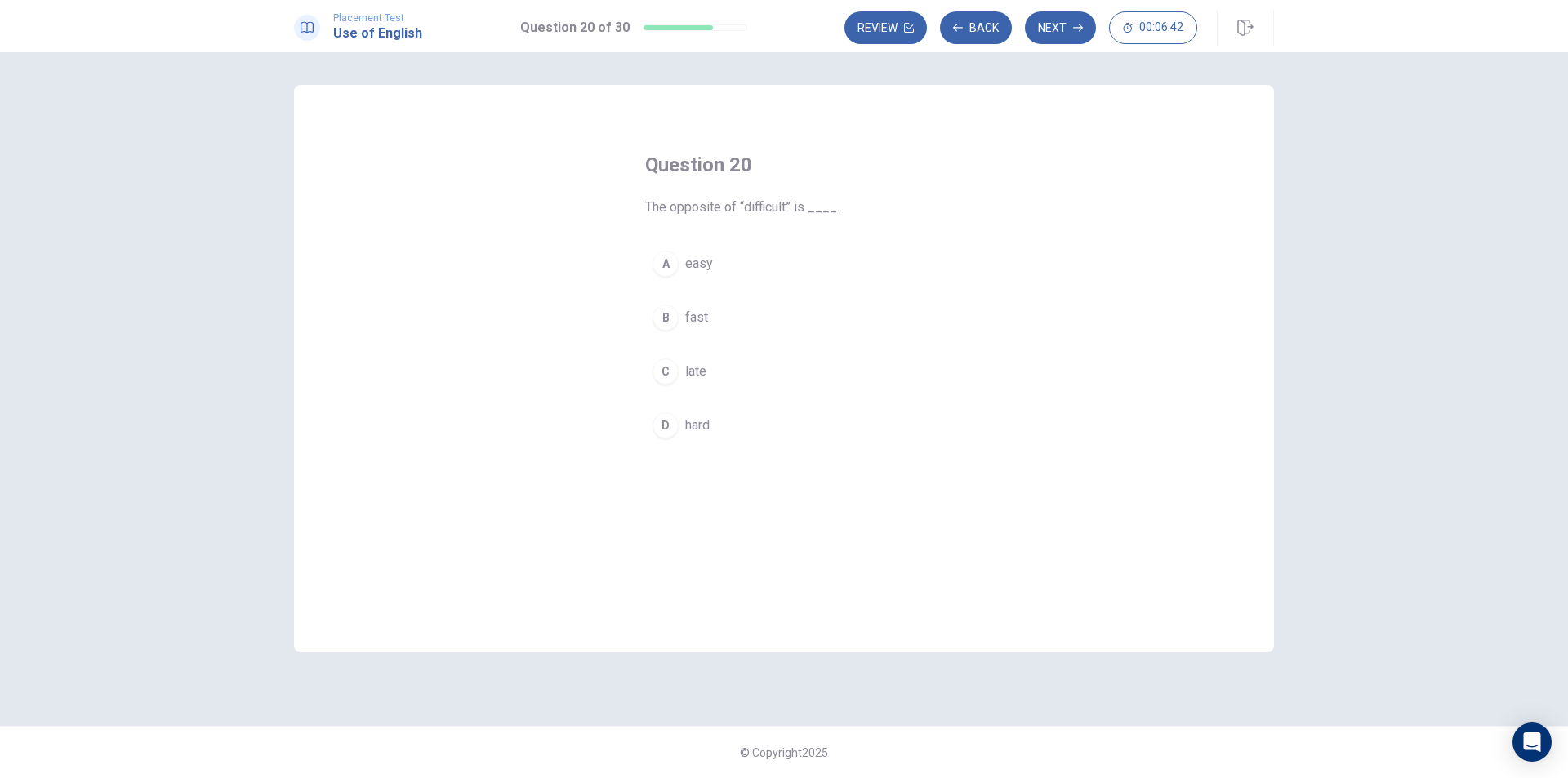 click on "easy" at bounding box center [699, 264] 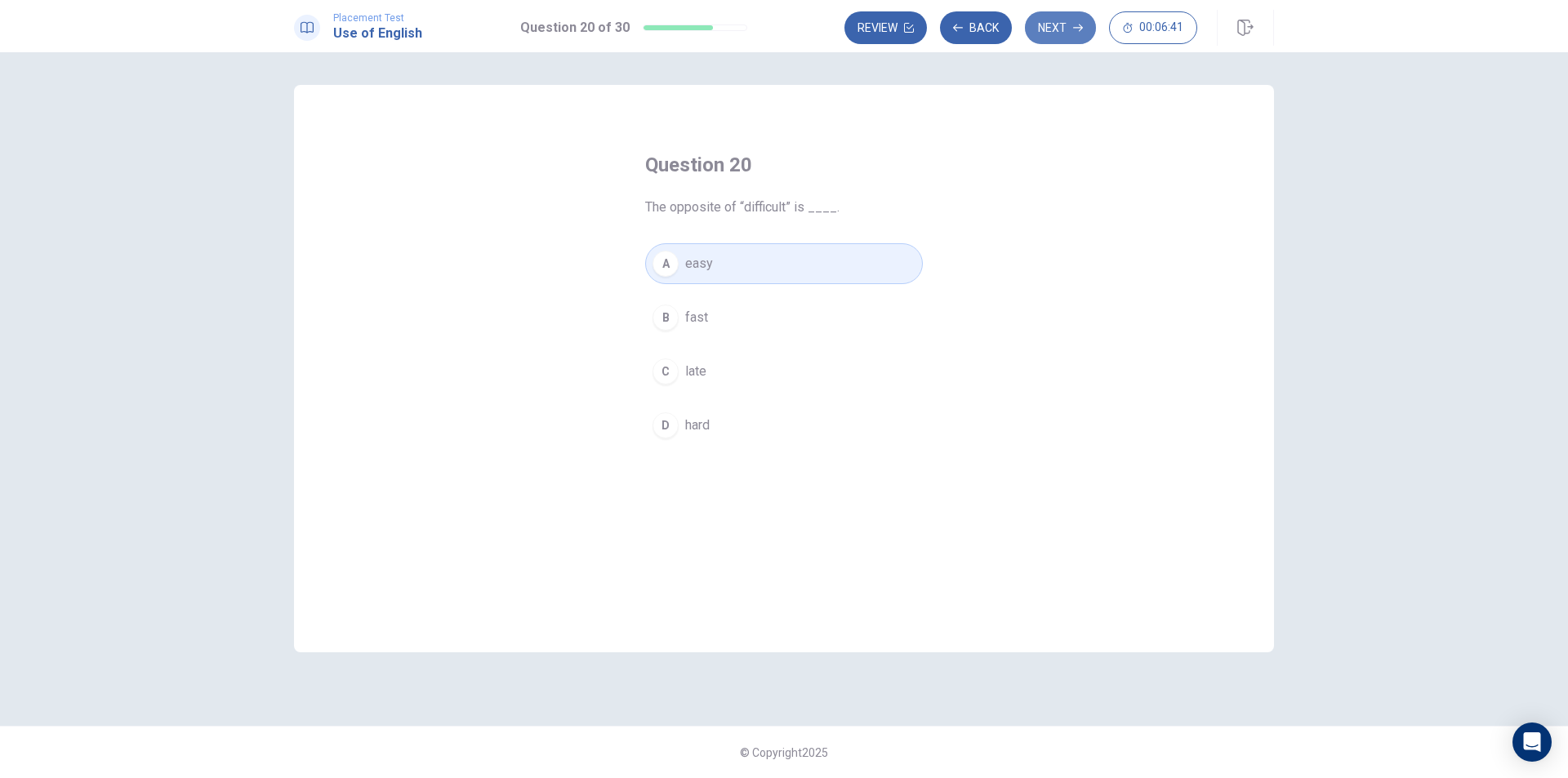 click 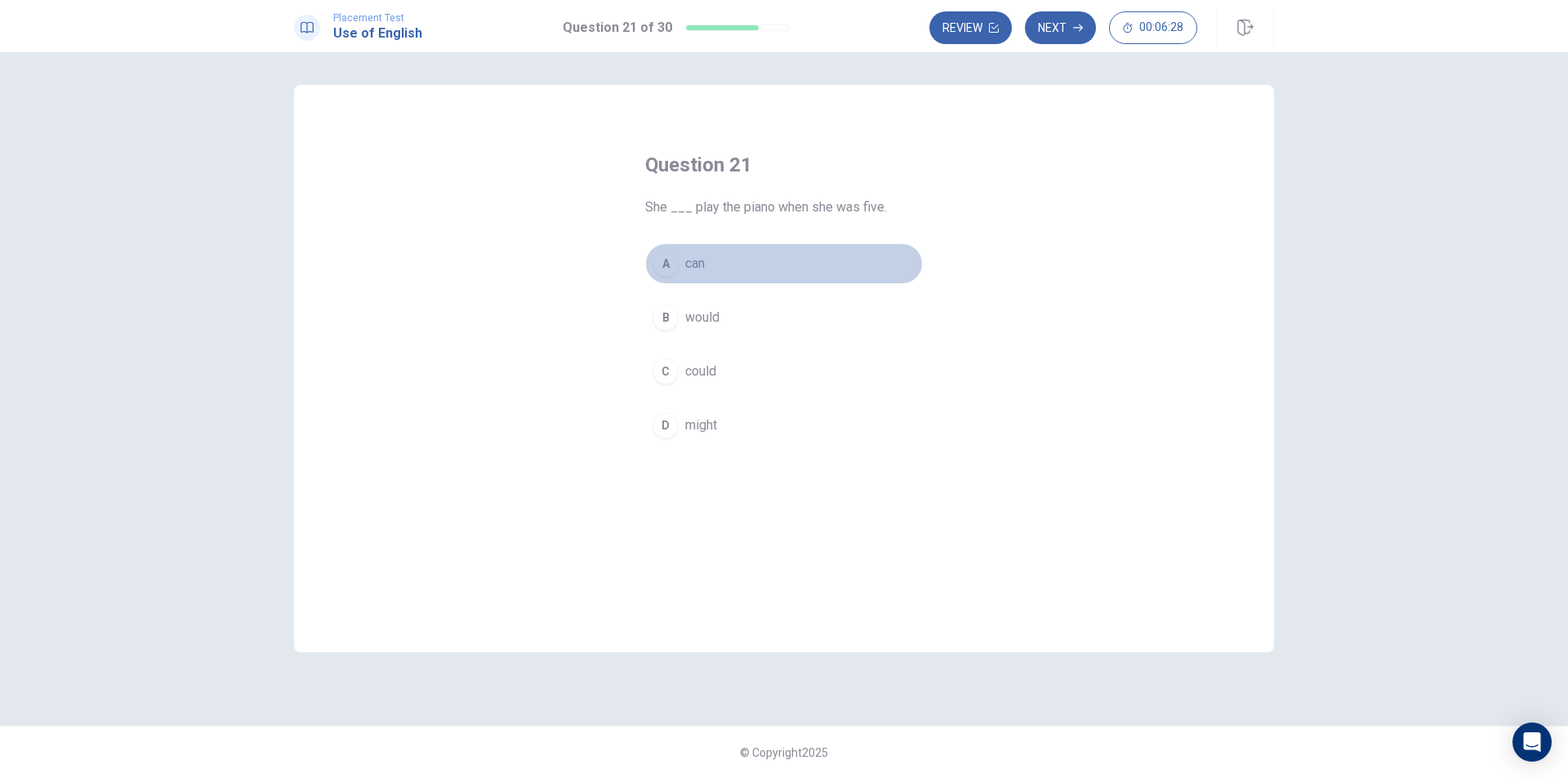 click on "can" at bounding box center (695, 264) 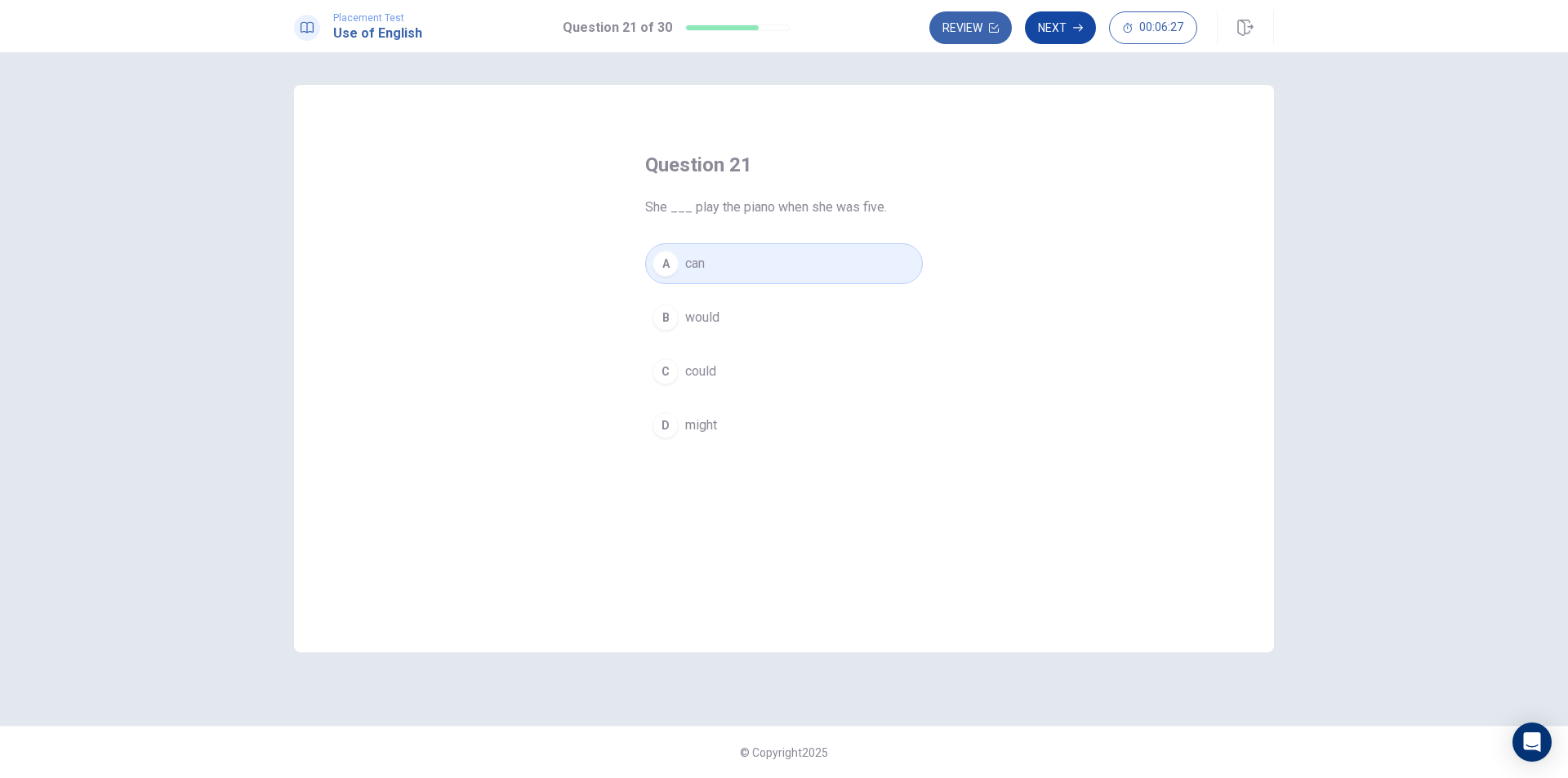 click on "Next" at bounding box center (1060, 28) 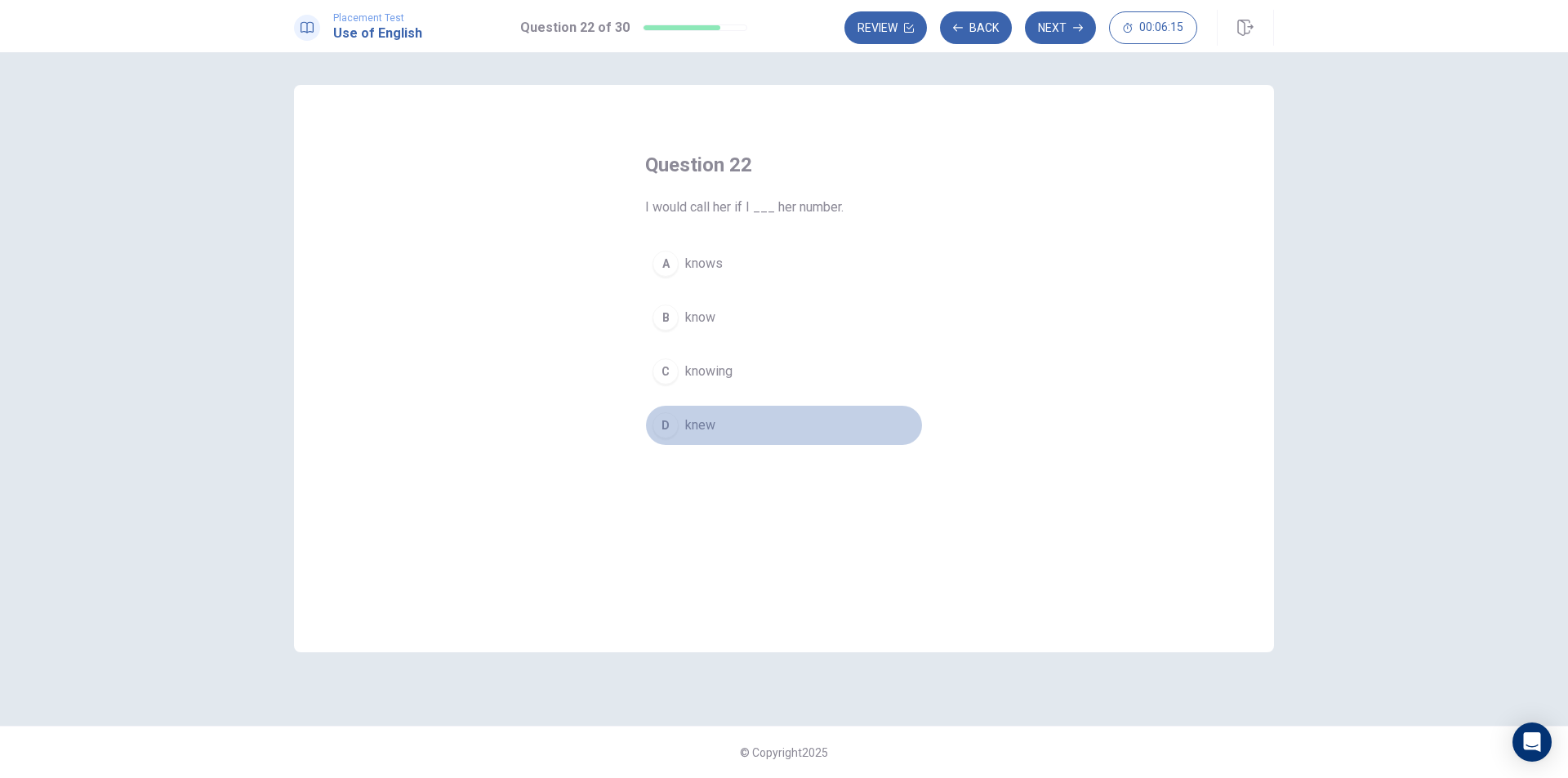 click on "knew" at bounding box center [700, 425] 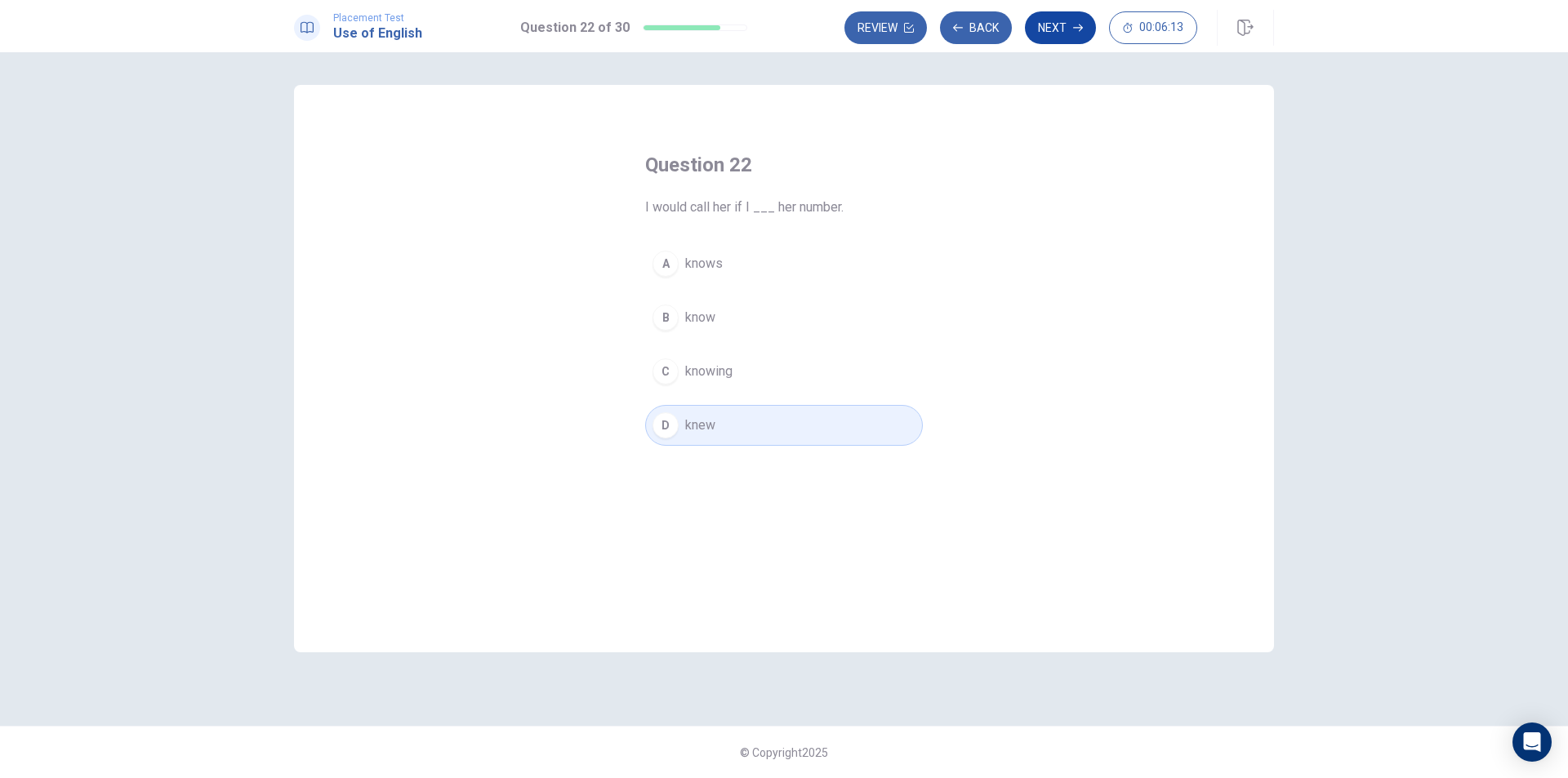 click on "Next" at bounding box center (1060, 28) 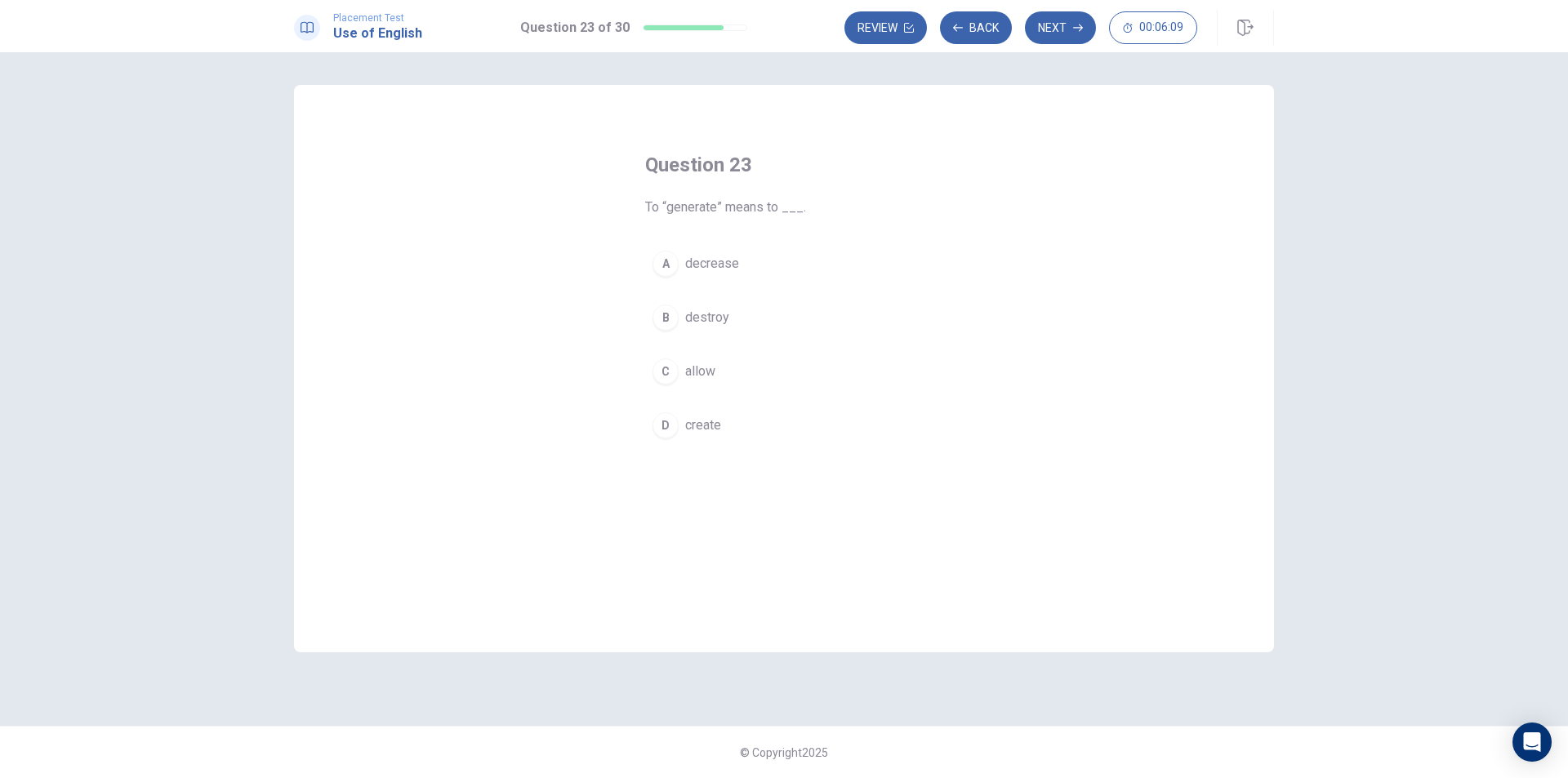 click on "create" at bounding box center (703, 425) 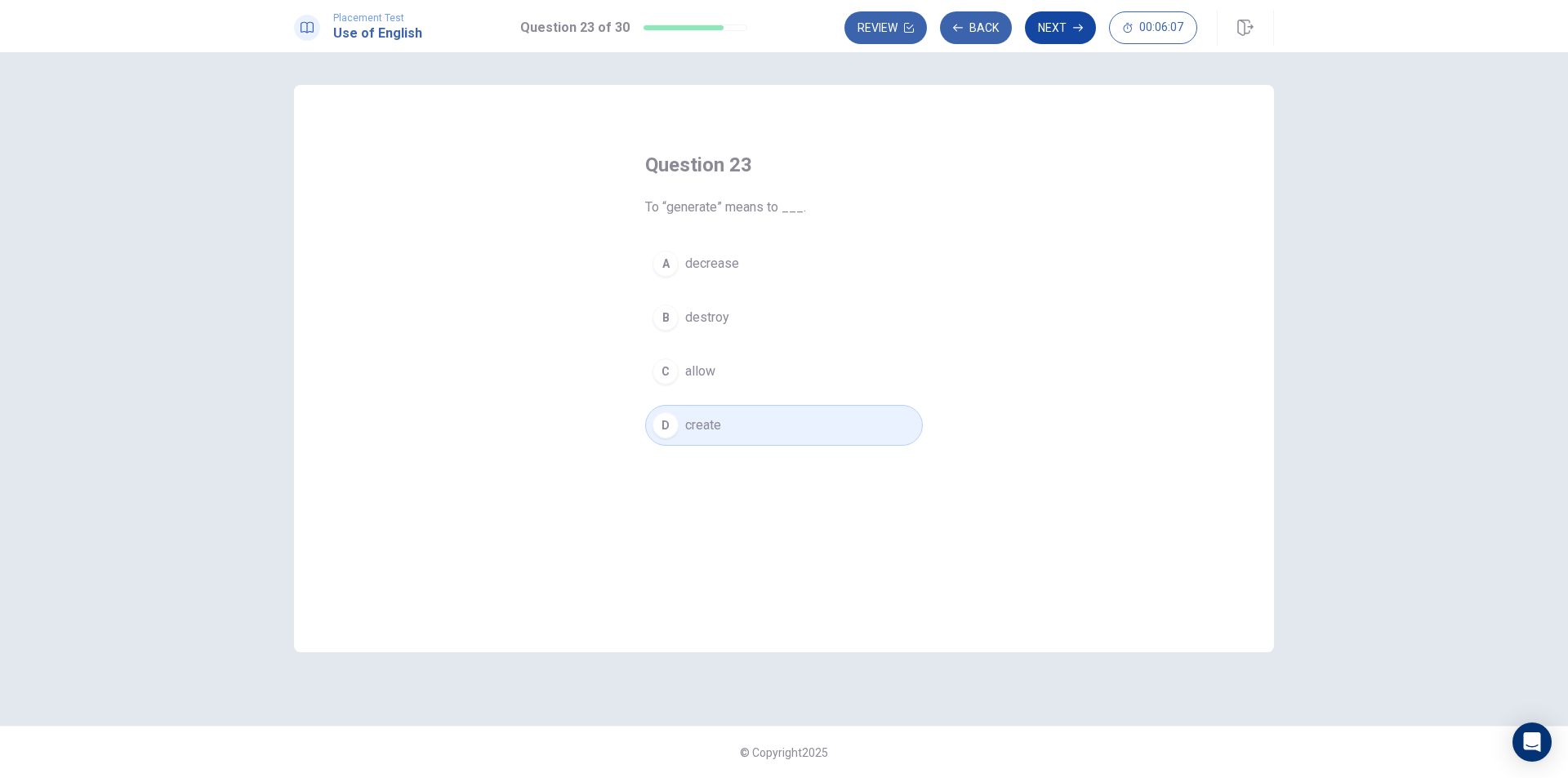 click on "Next" at bounding box center [1060, 28] 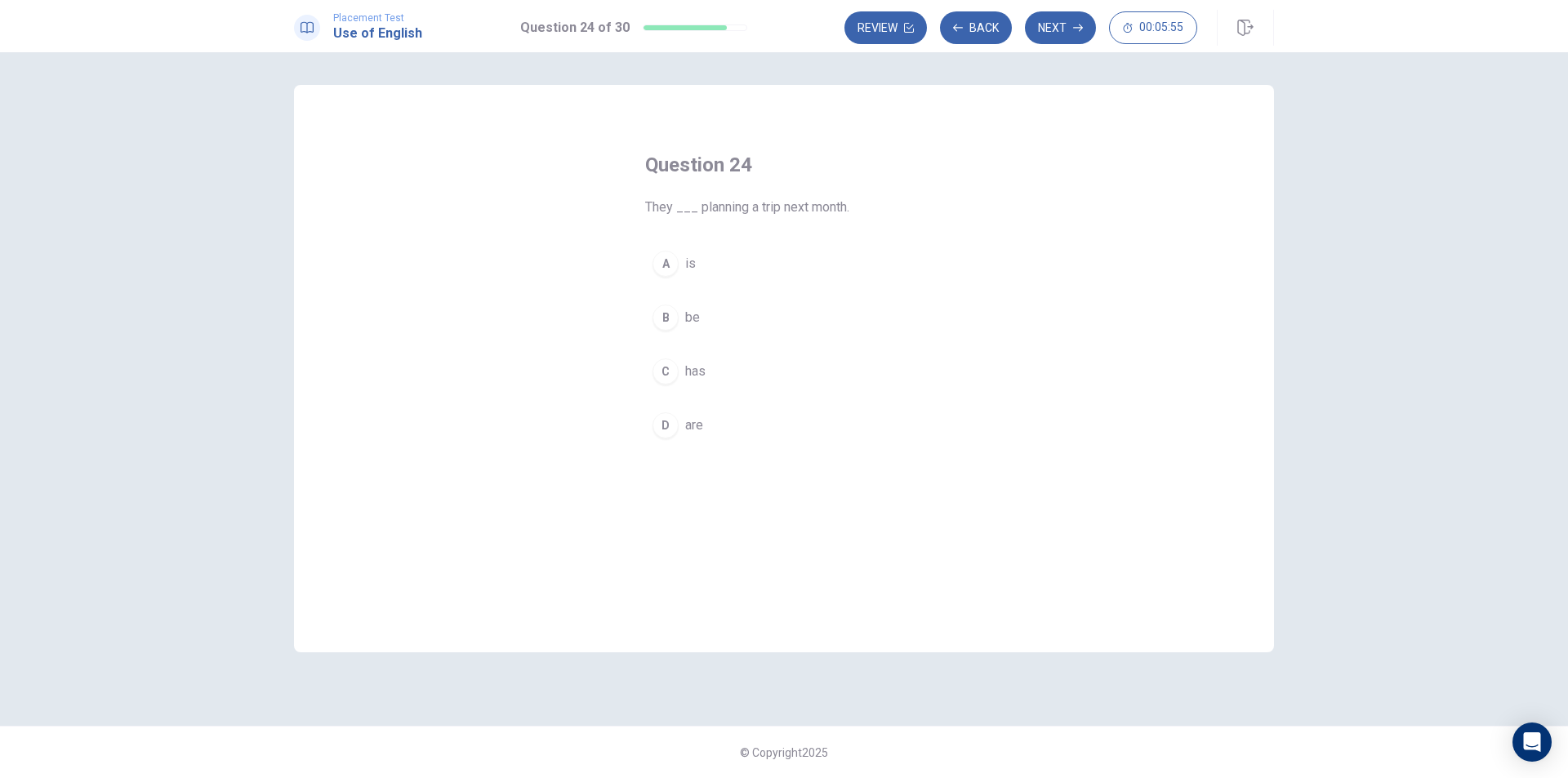 click on "are" at bounding box center [694, 425] 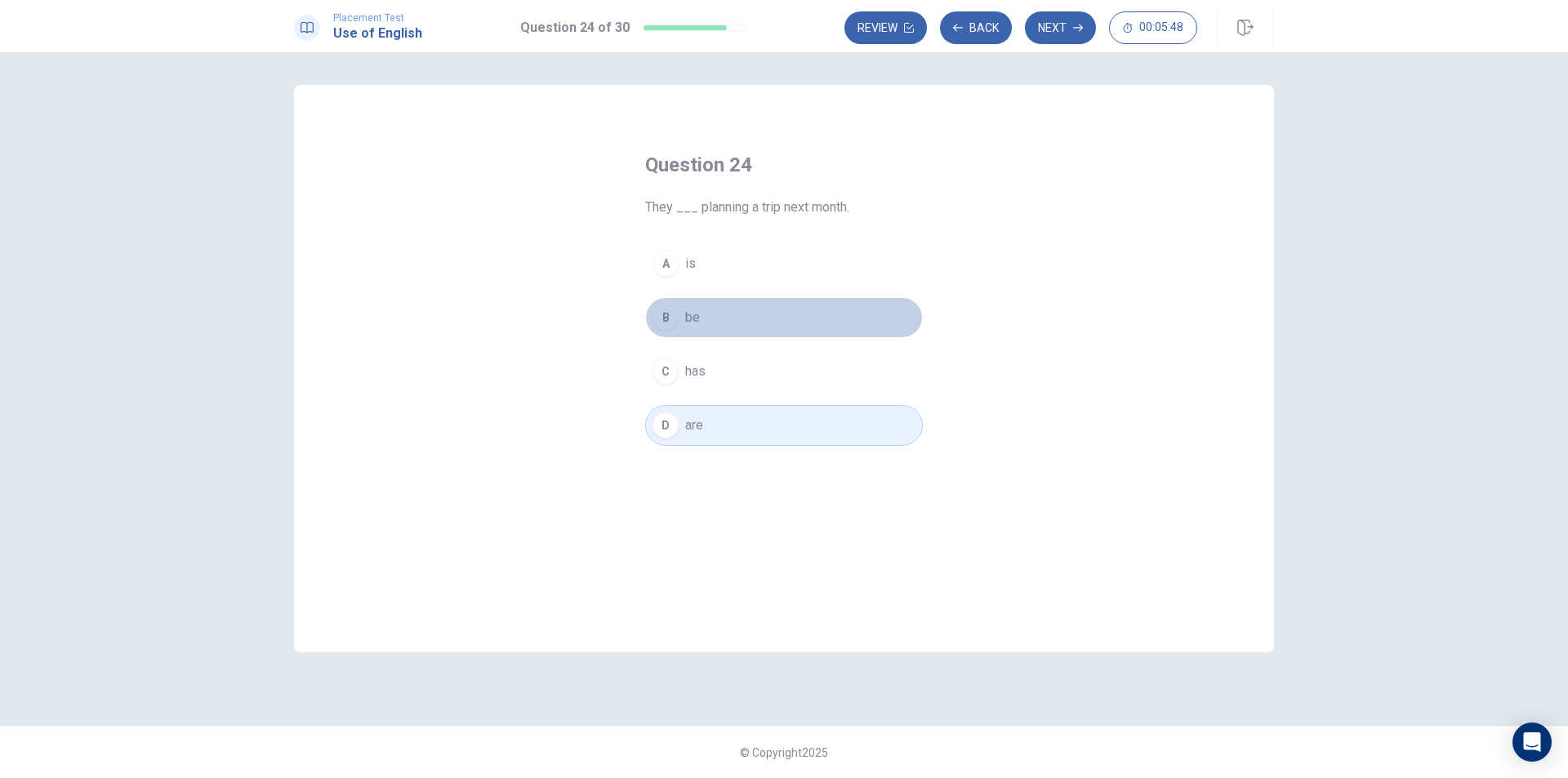 click on "be" at bounding box center (693, 318) 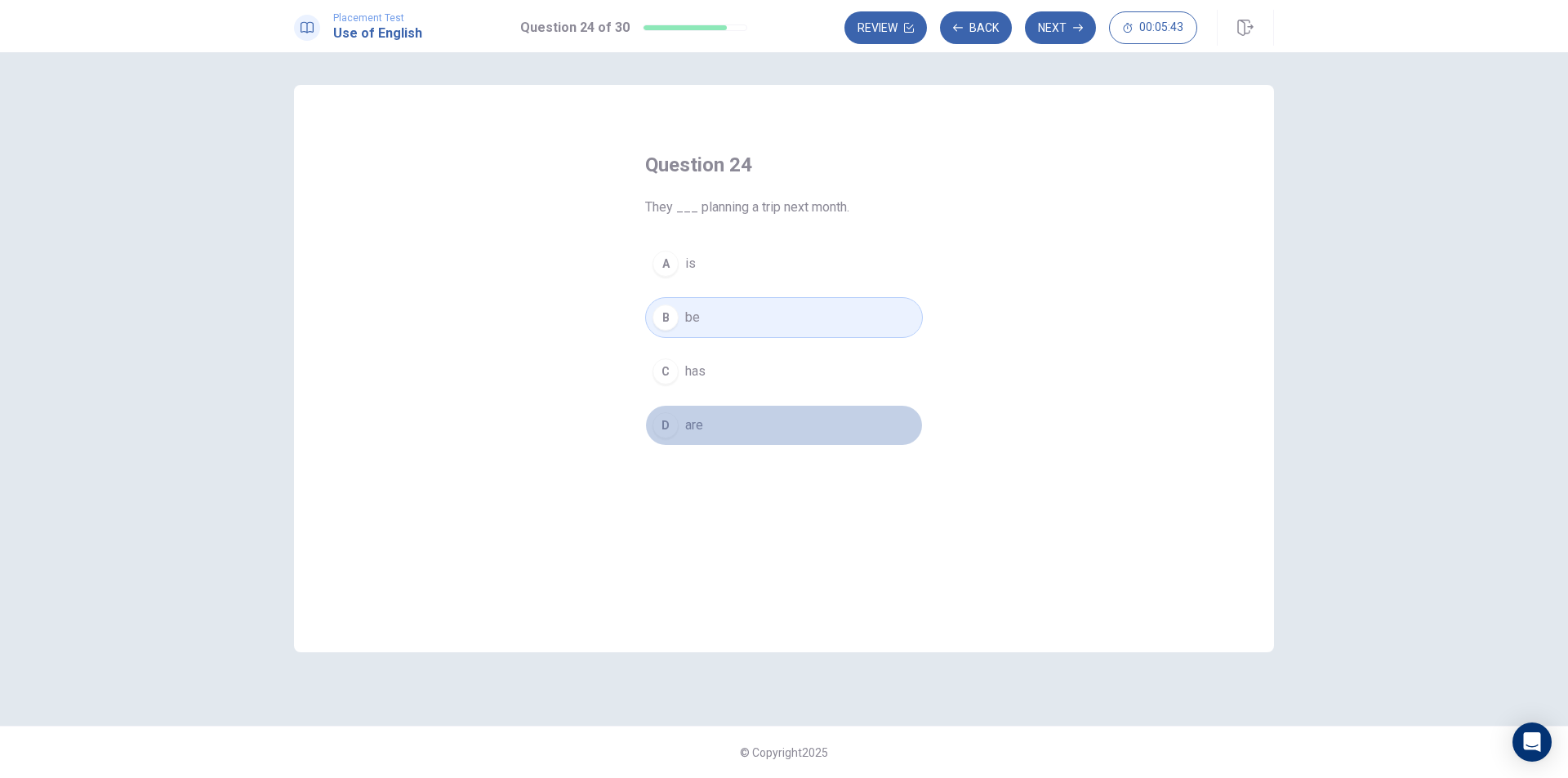 click on "are" at bounding box center [694, 425] 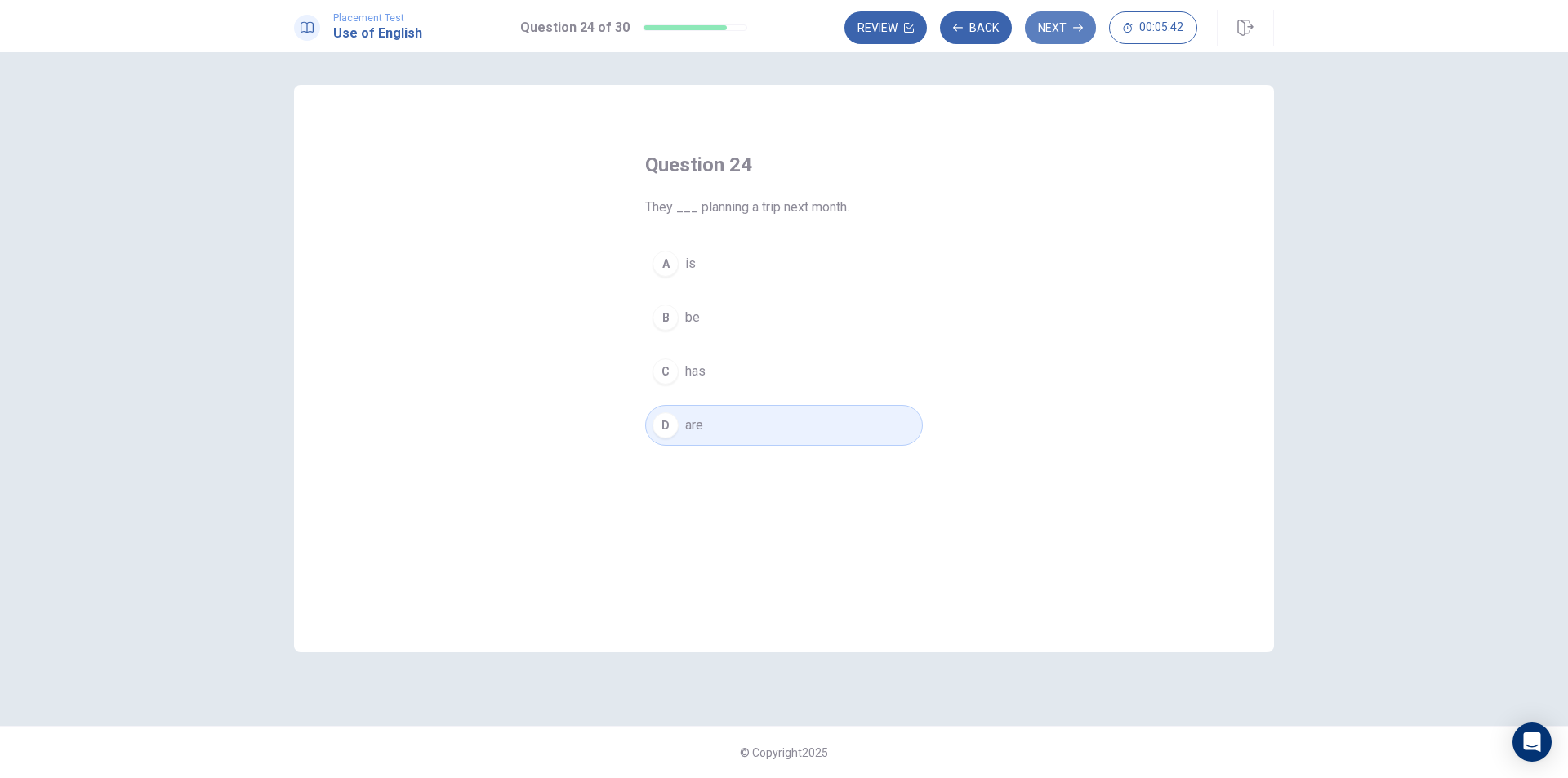 click on "Next" at bounding box center (1060, 28) 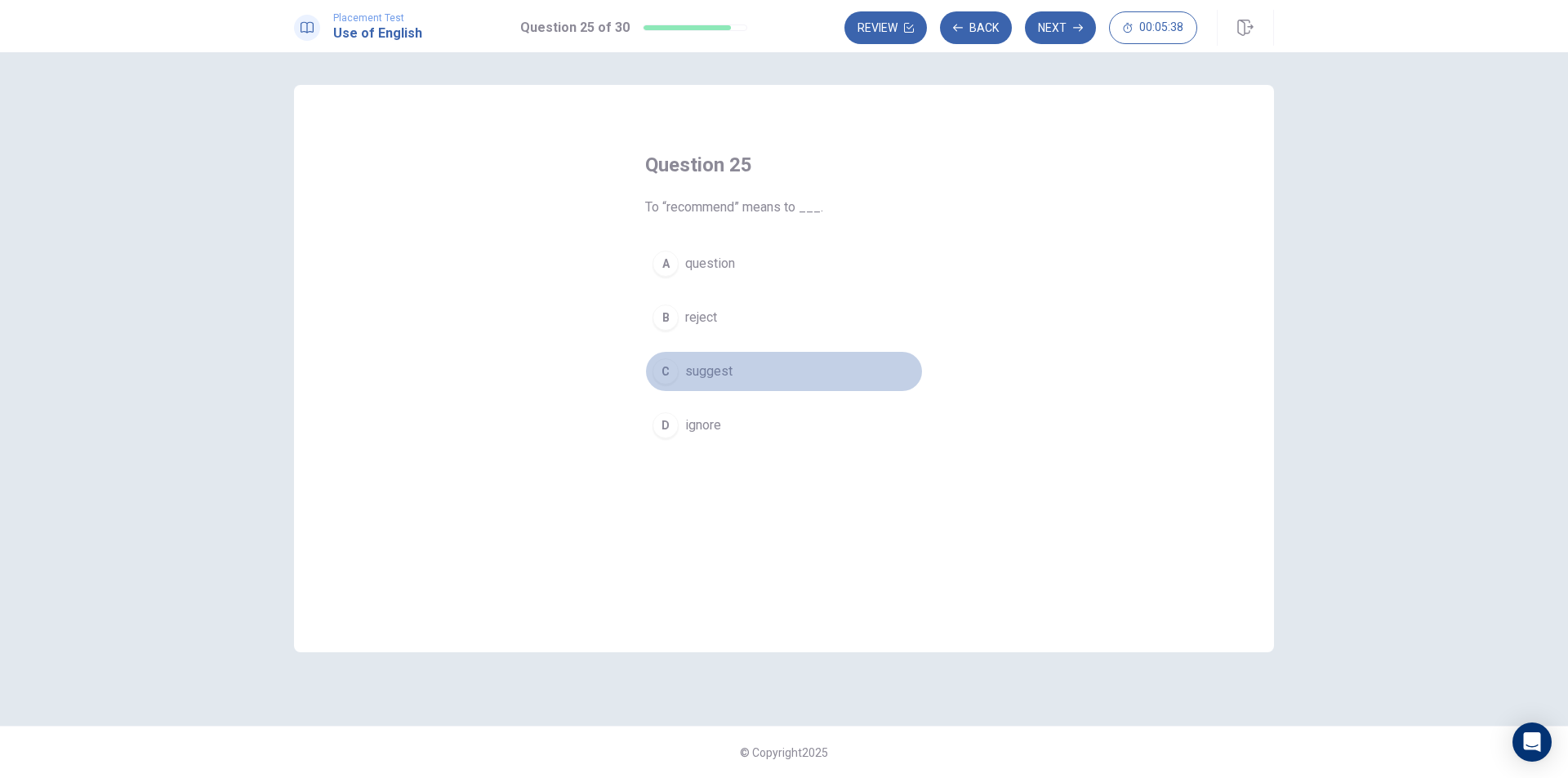 click on "suggest" at bounding box center [709, 371] 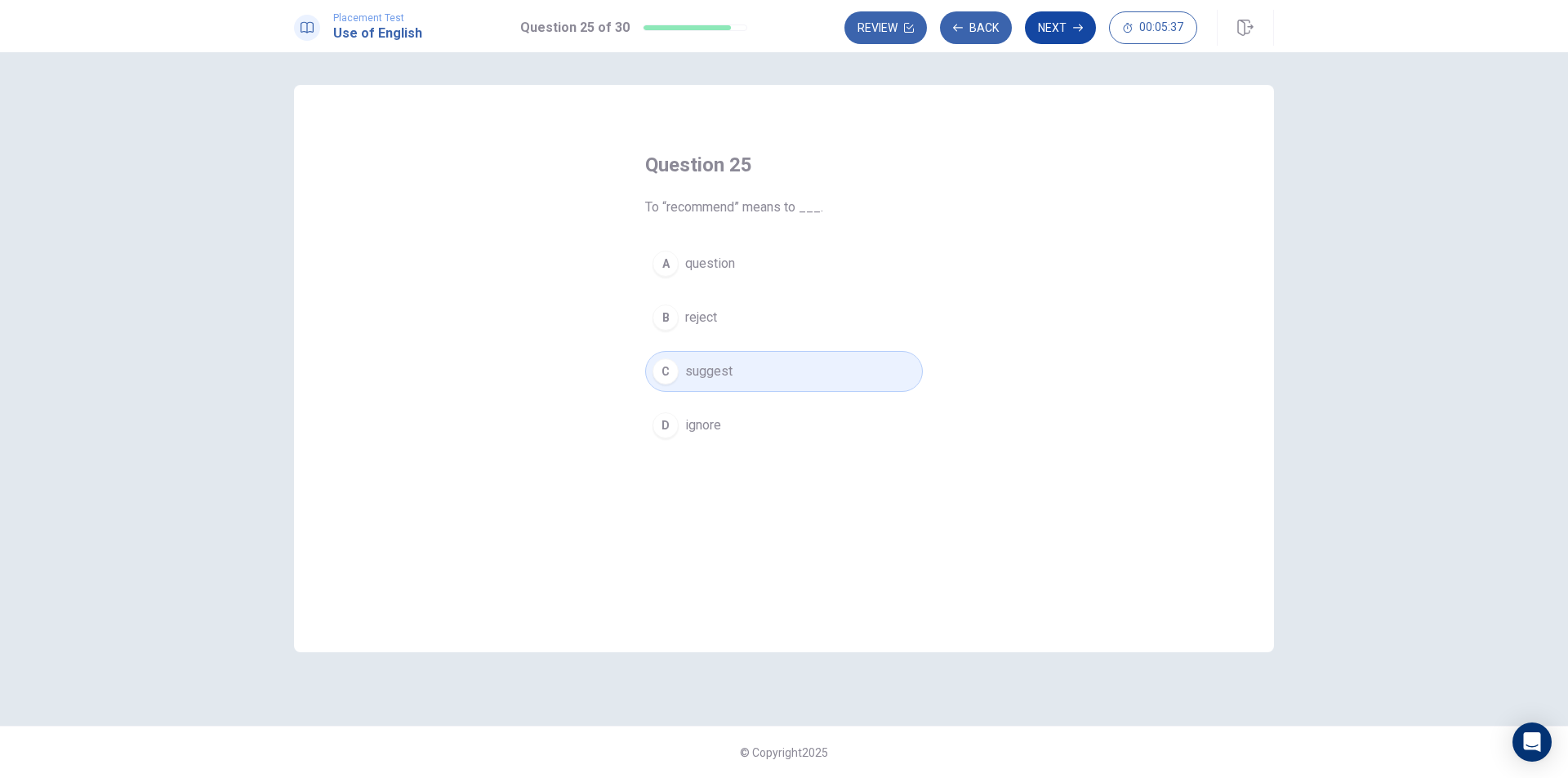 click on "Next" at bounding box center (1060, 28) 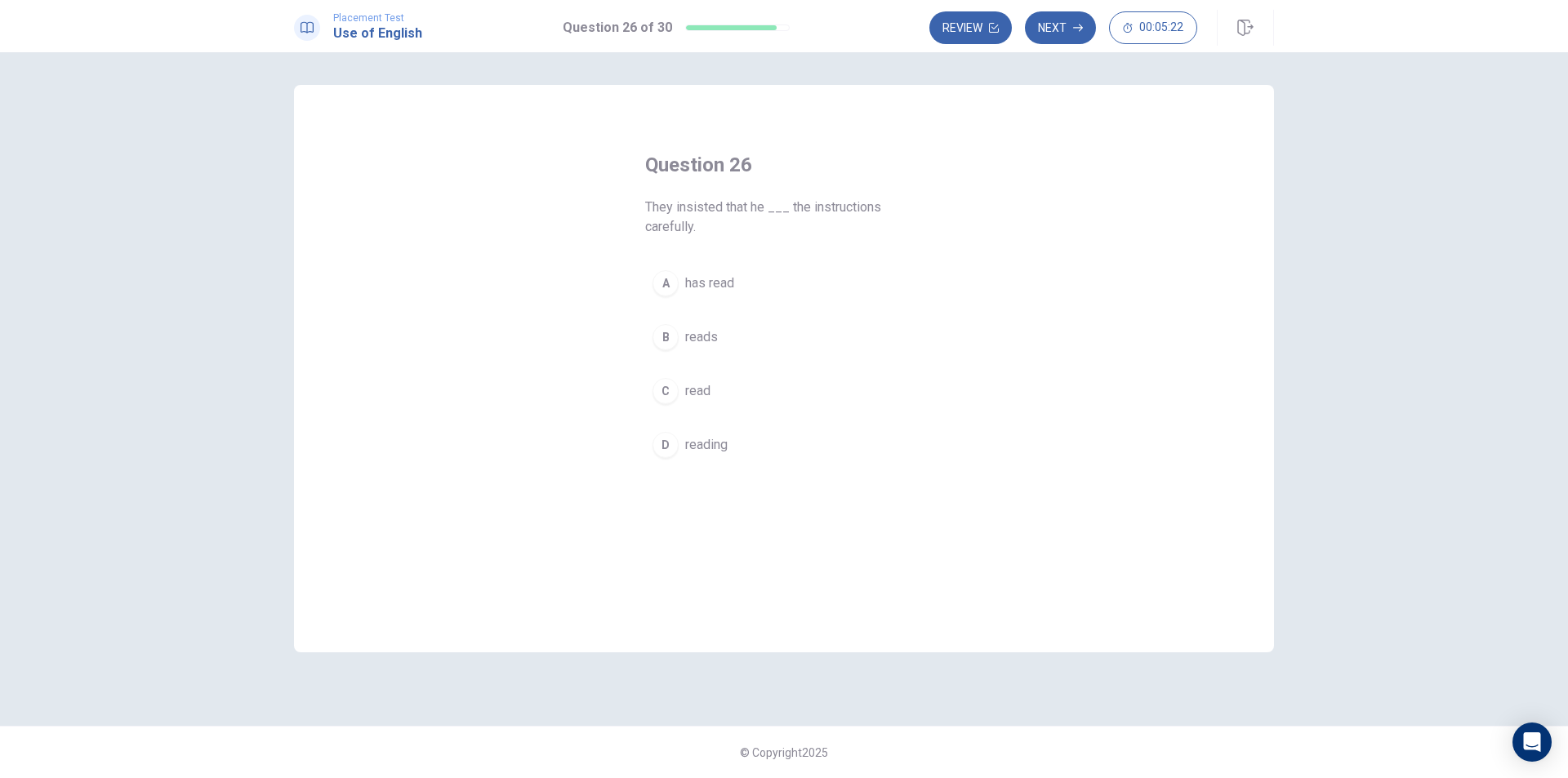 click on "read" at bounding box center (697, 391) 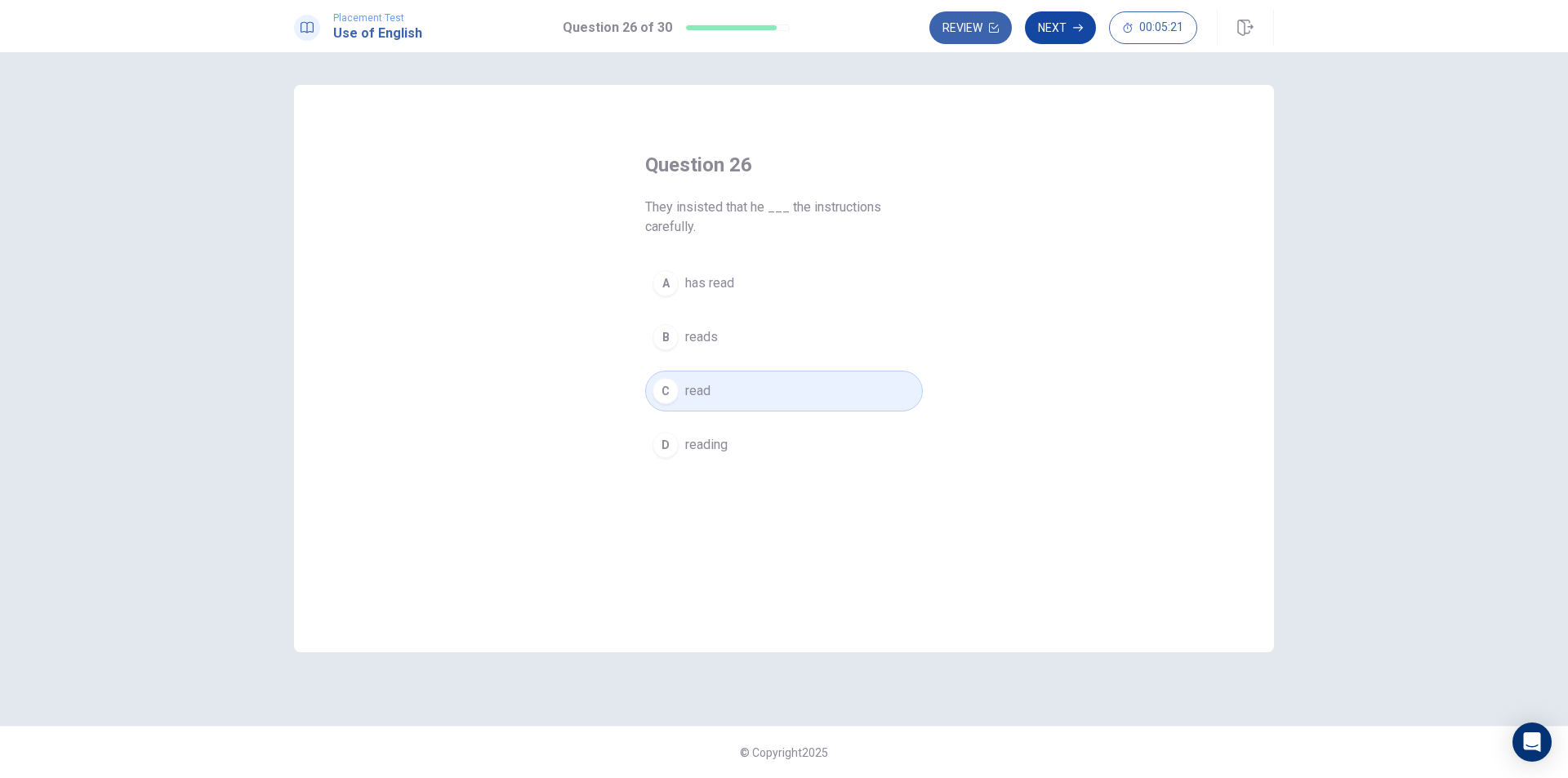 click on "Next" at bounding box center (1060, 28) 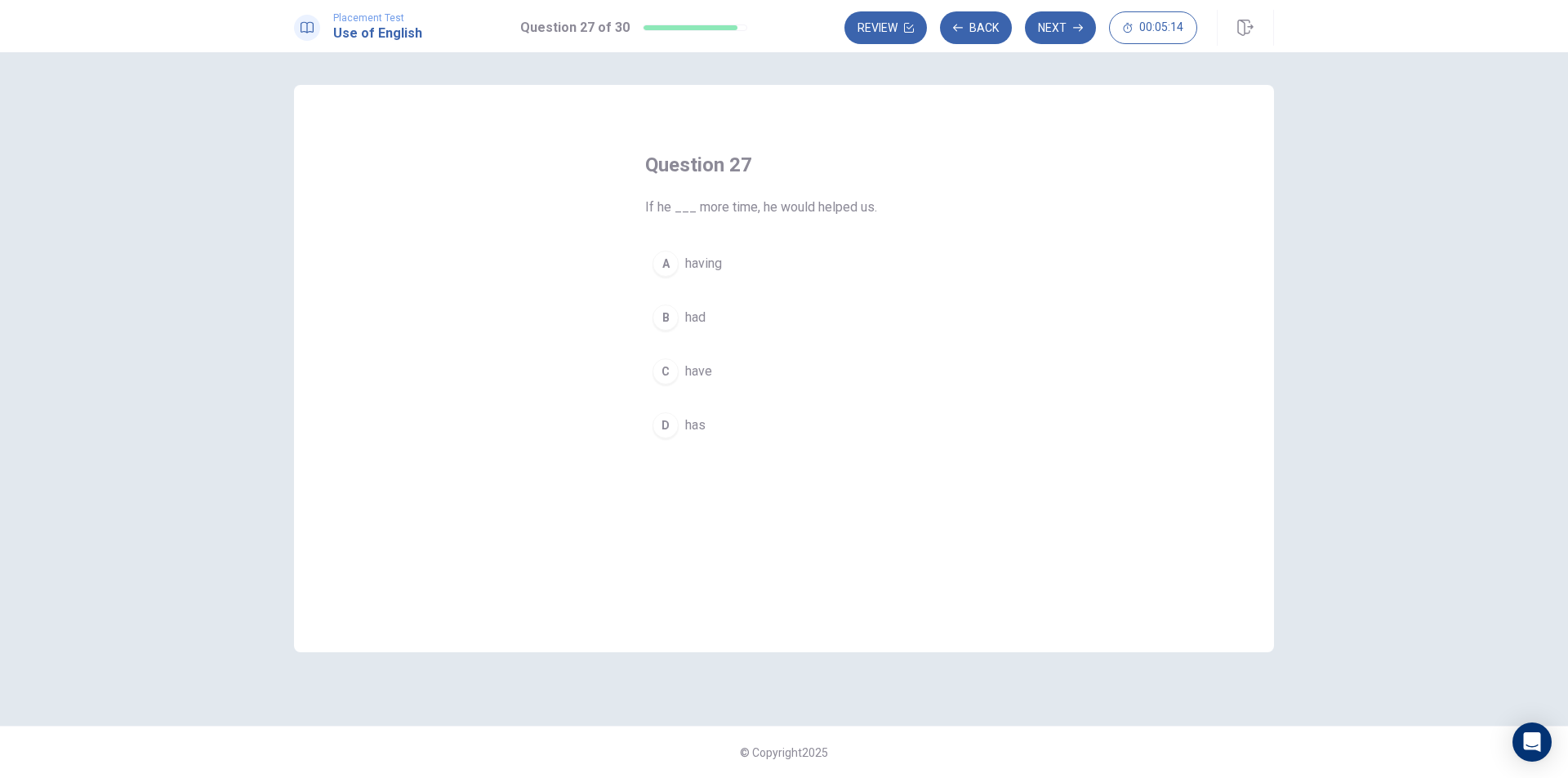 click on "having" at bounding box center (703, 264) 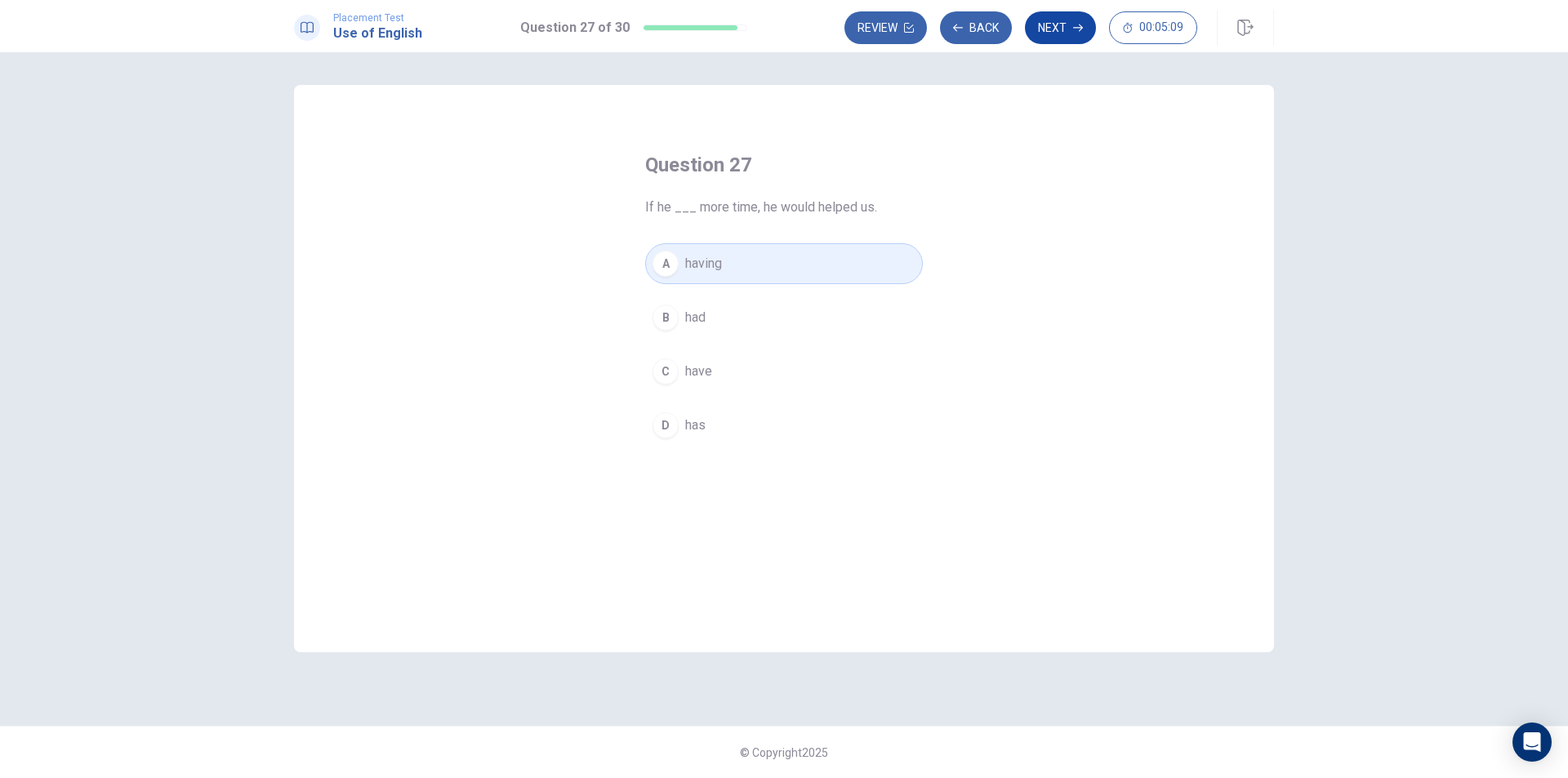 click on "Next" at bounding box center (1060, 28) 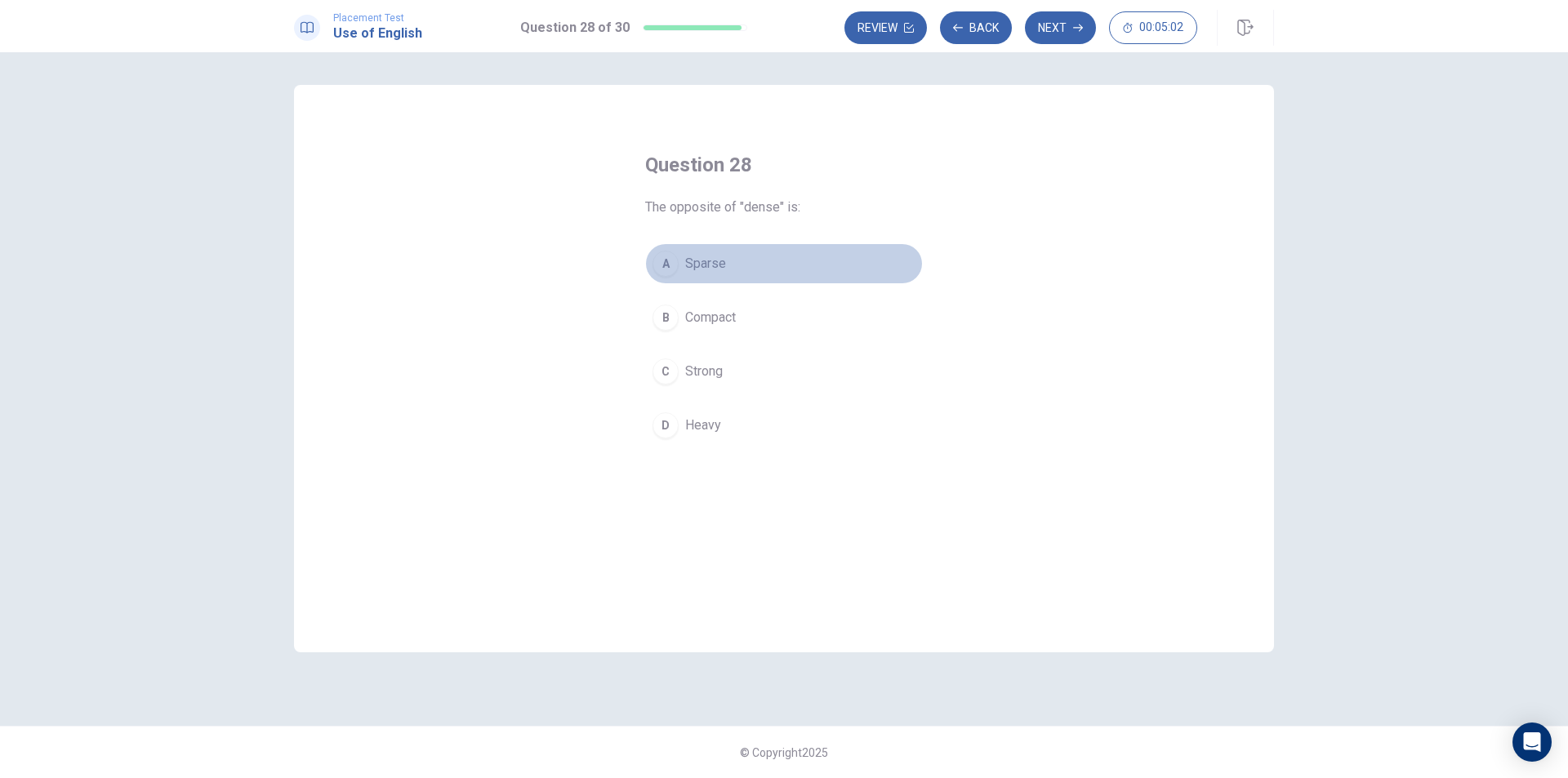 click on "Sparse" at bounding box center (706, 264) 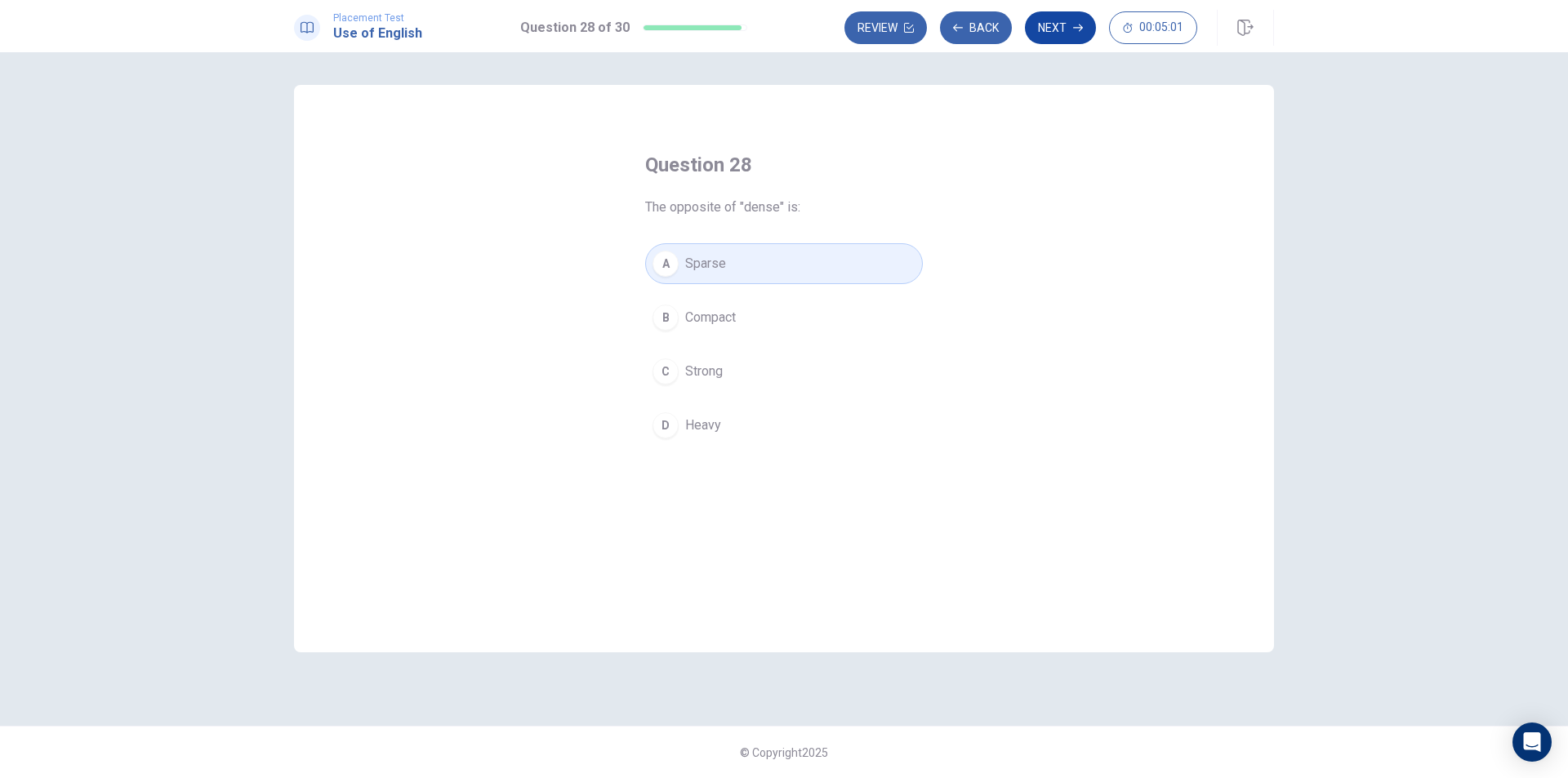 click on "Next" at bounding box center (1060, 28) 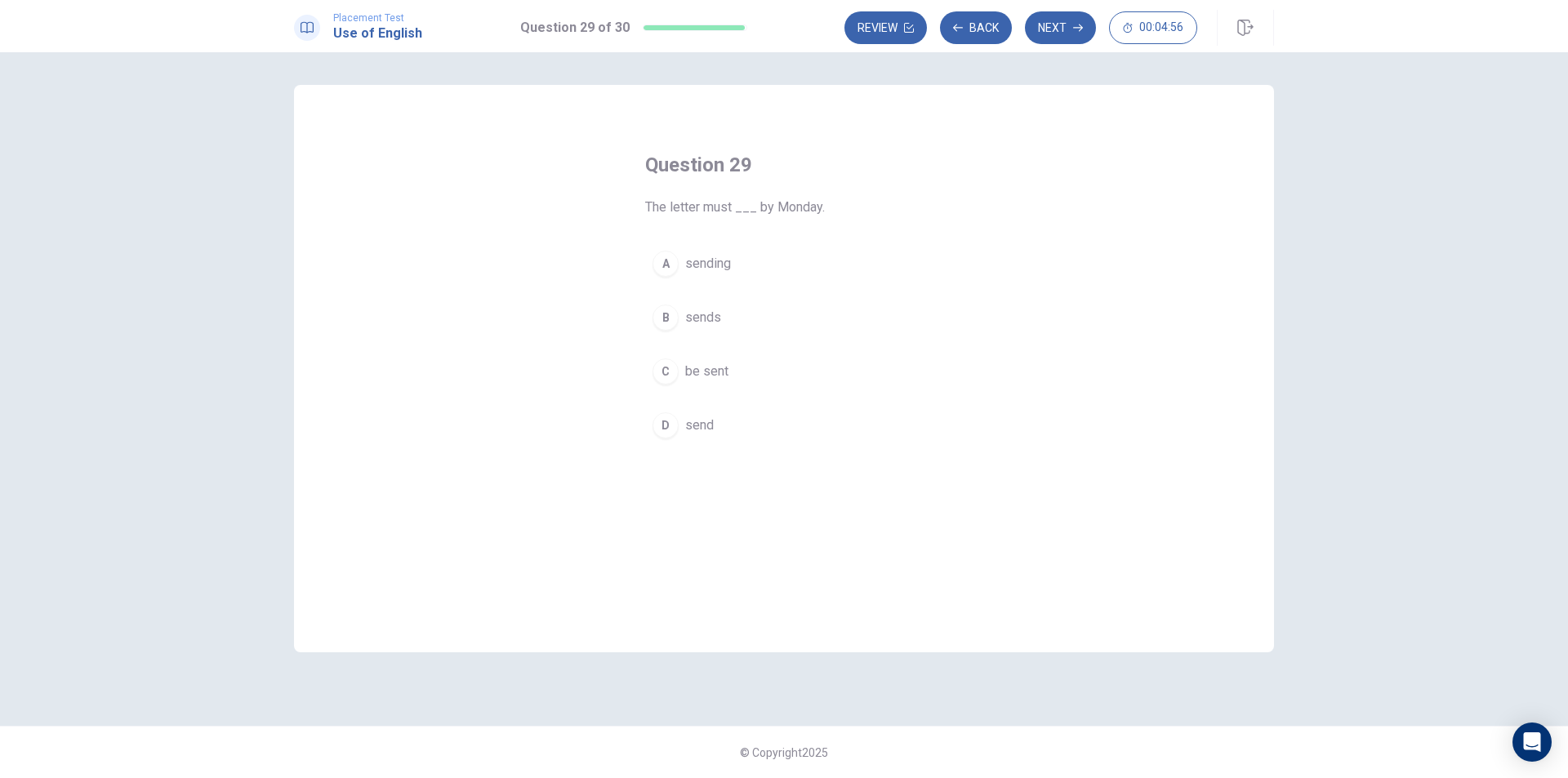 click on "be sent" at bounding box center [706, 371] 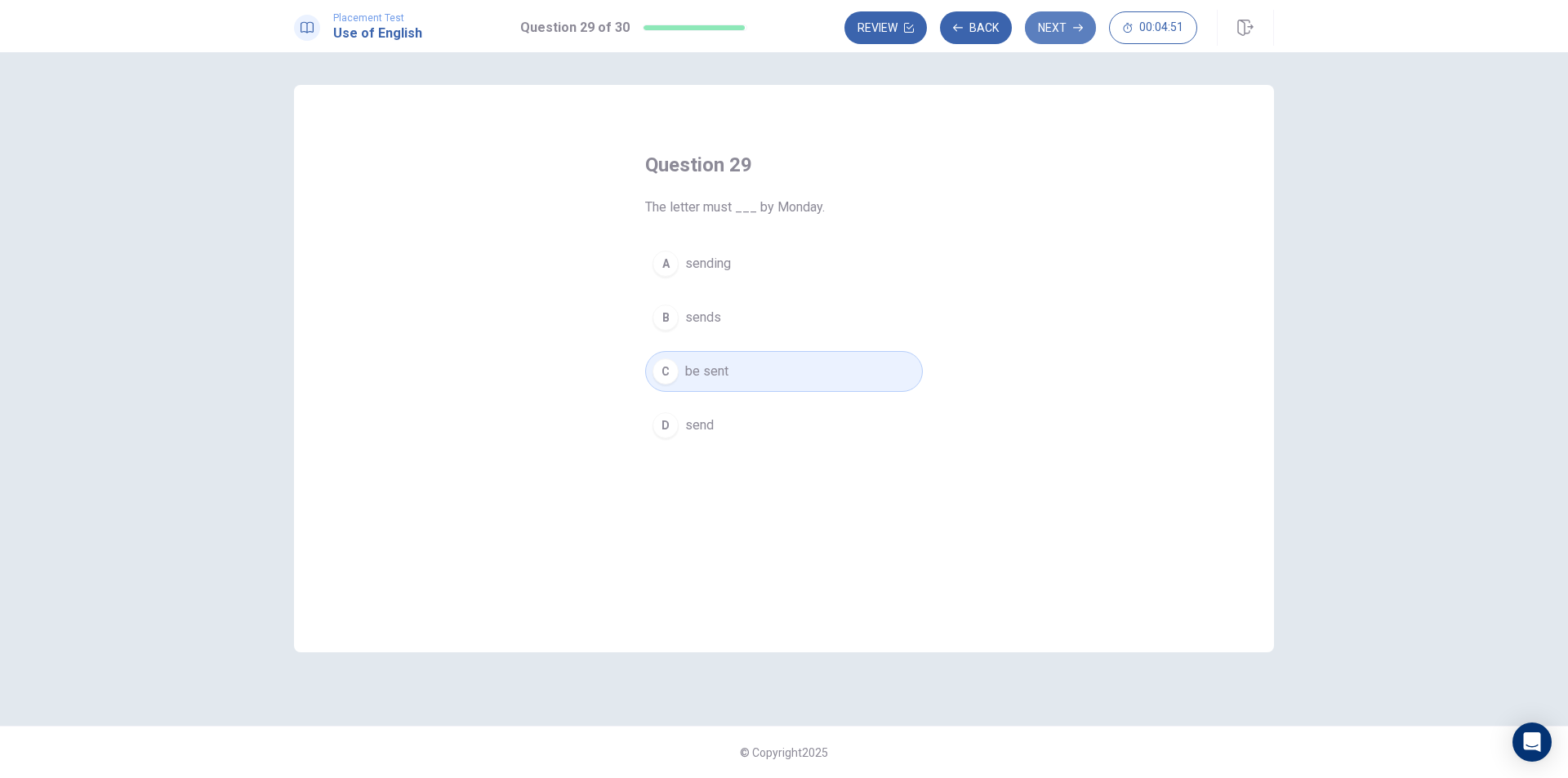 click on "Next" at bounding box center [1060, 28] 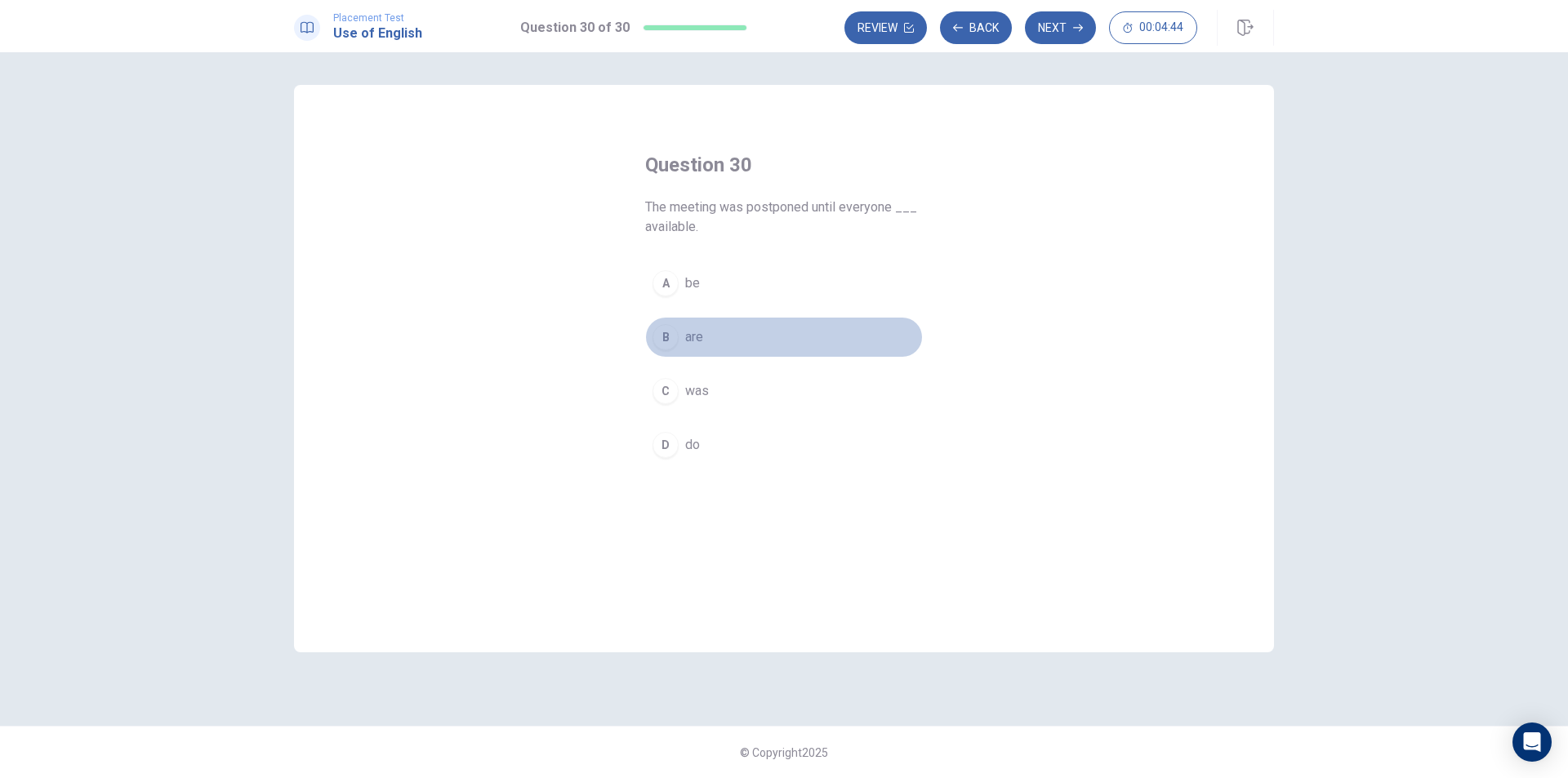 click on "B" at bounding box center [666, 337] 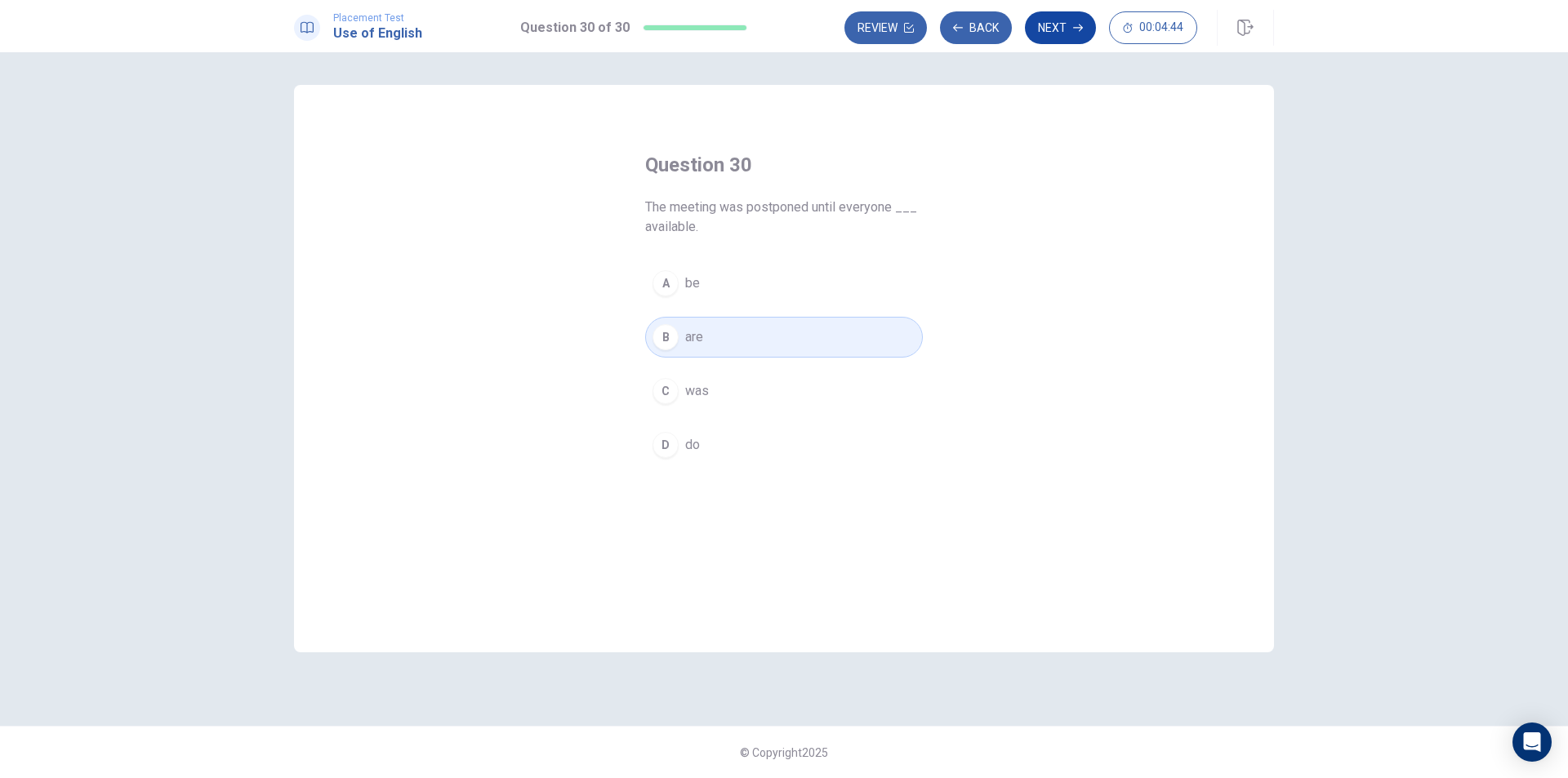 click on "Next" at bounding box center [1060, 28] 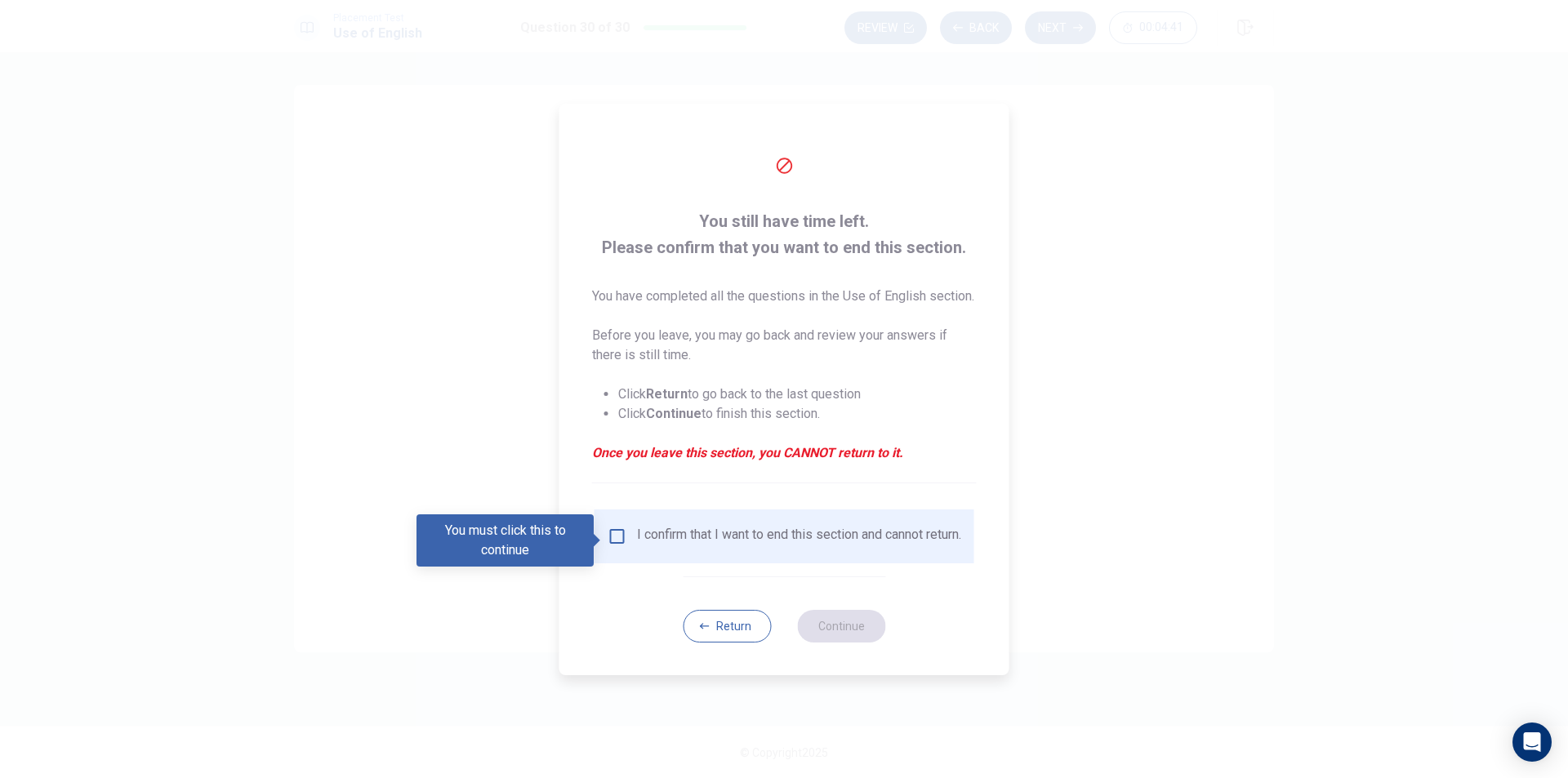 click at bounding box center [617, 536] 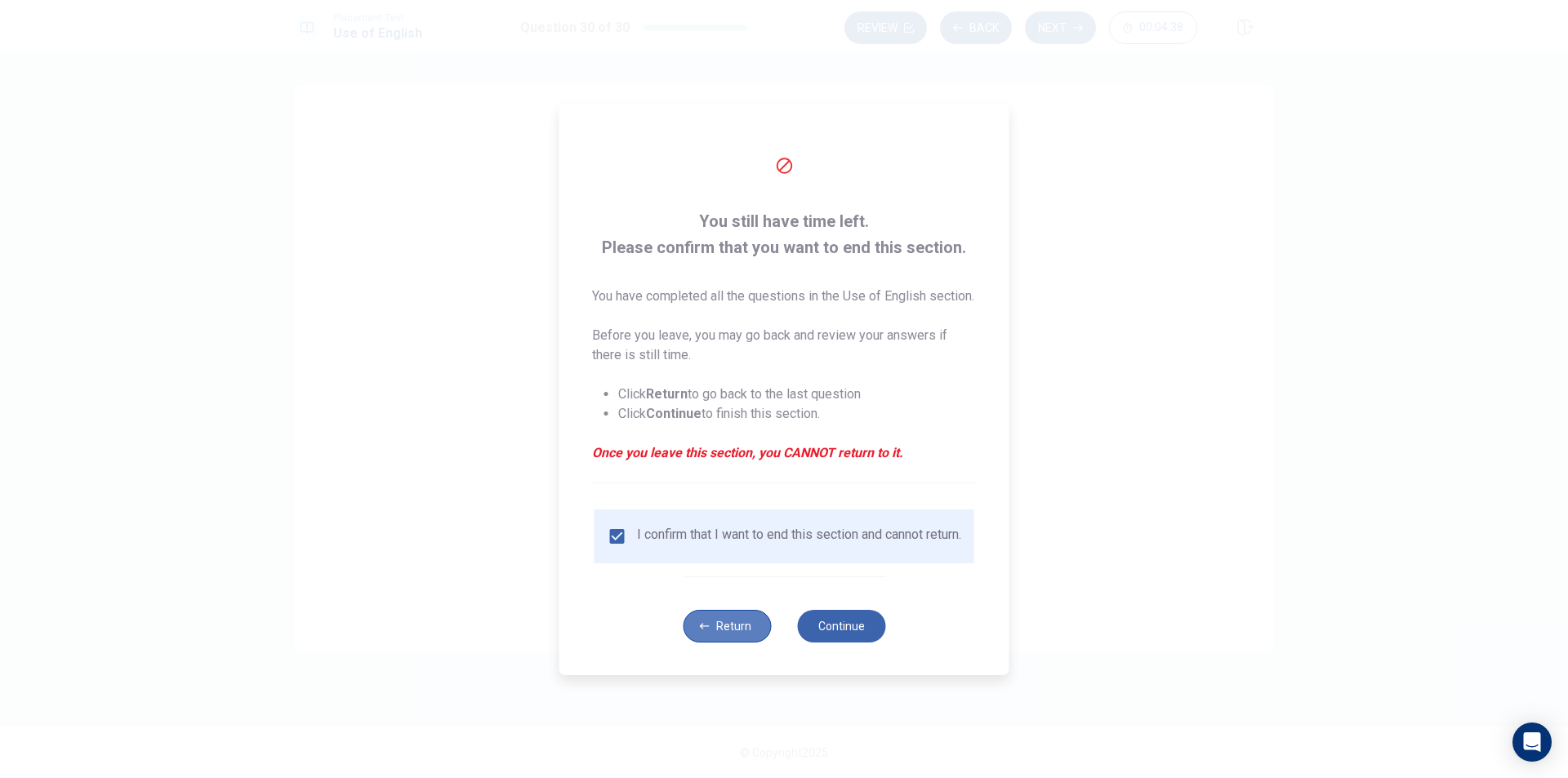 click on "Return" at bounding box center [727, 626] 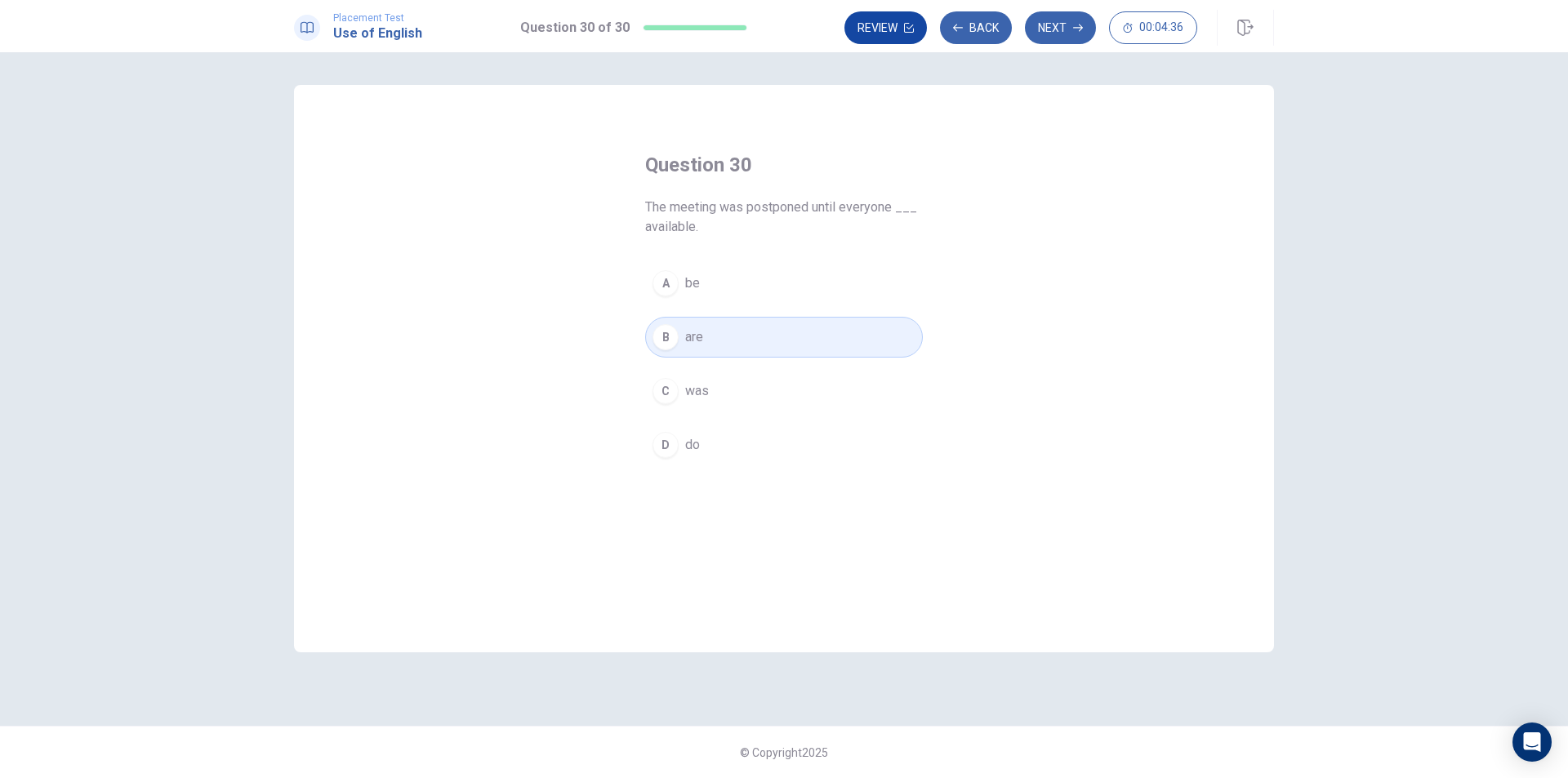 click on "Review" at bounding box center [885, 28] 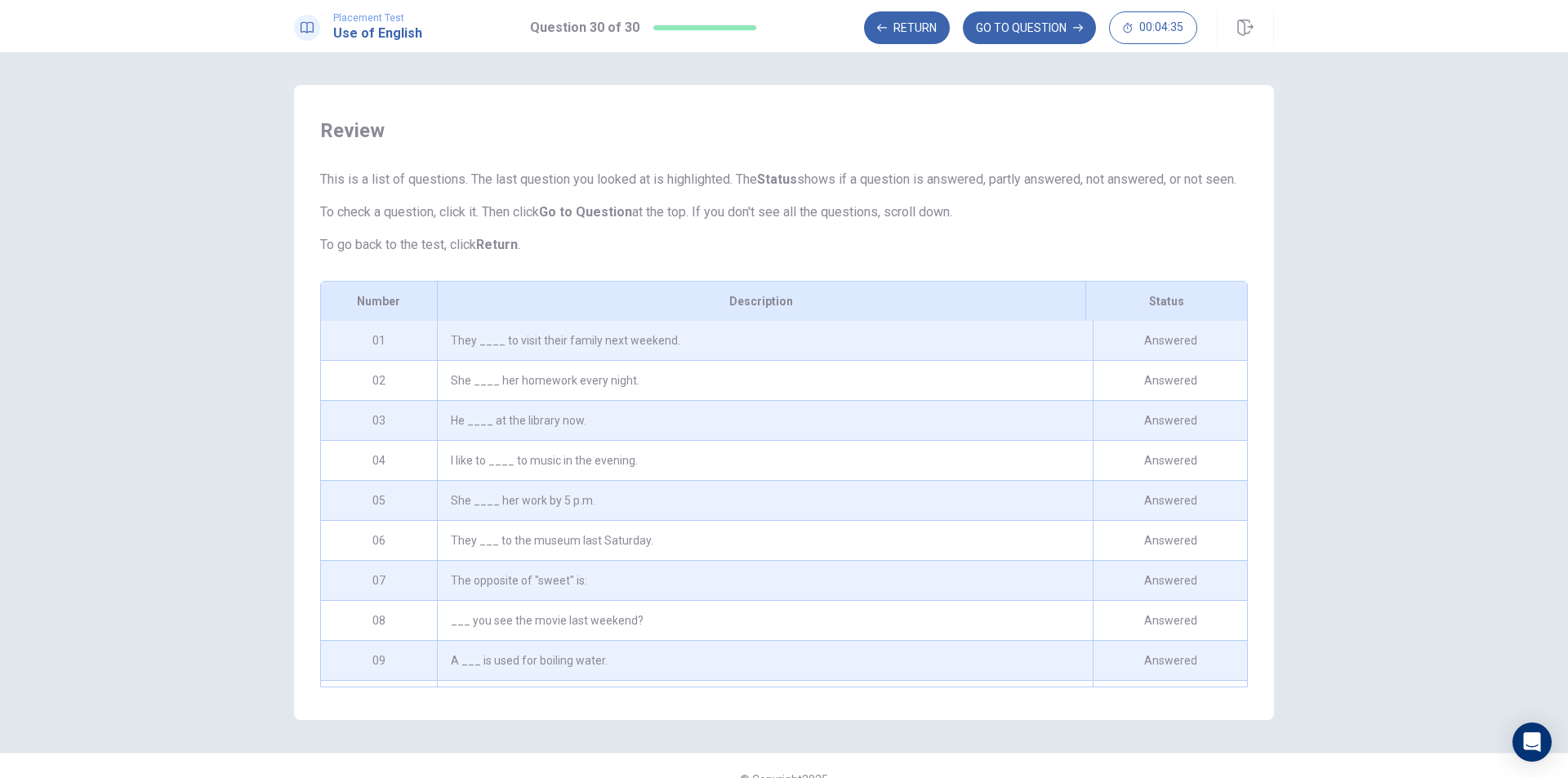 scroll, scrollTop: 47, scrollLeft: 0, axis: vertical 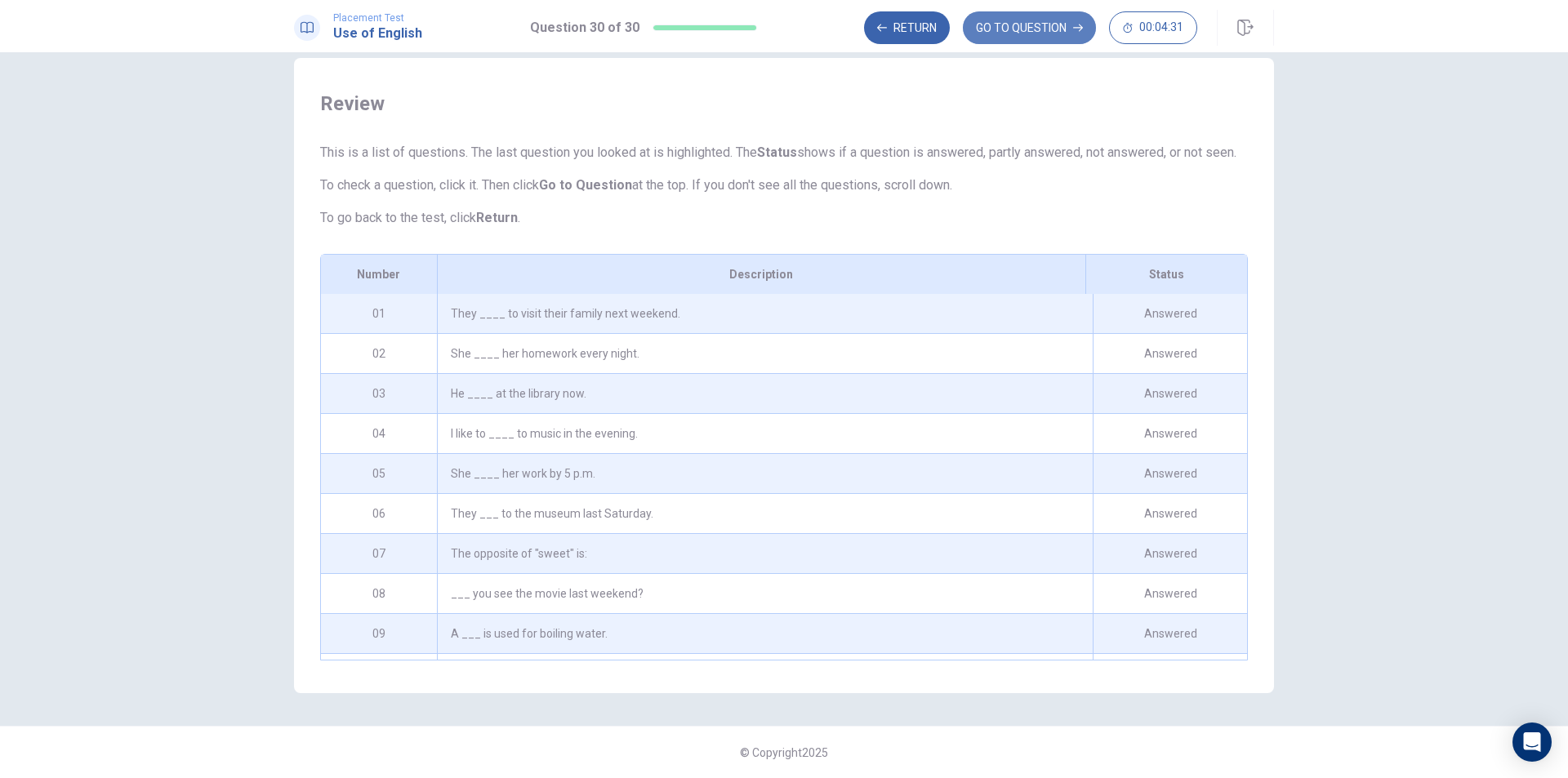 click on "GO TO QUESTION" at bounding box center [1029, 28] 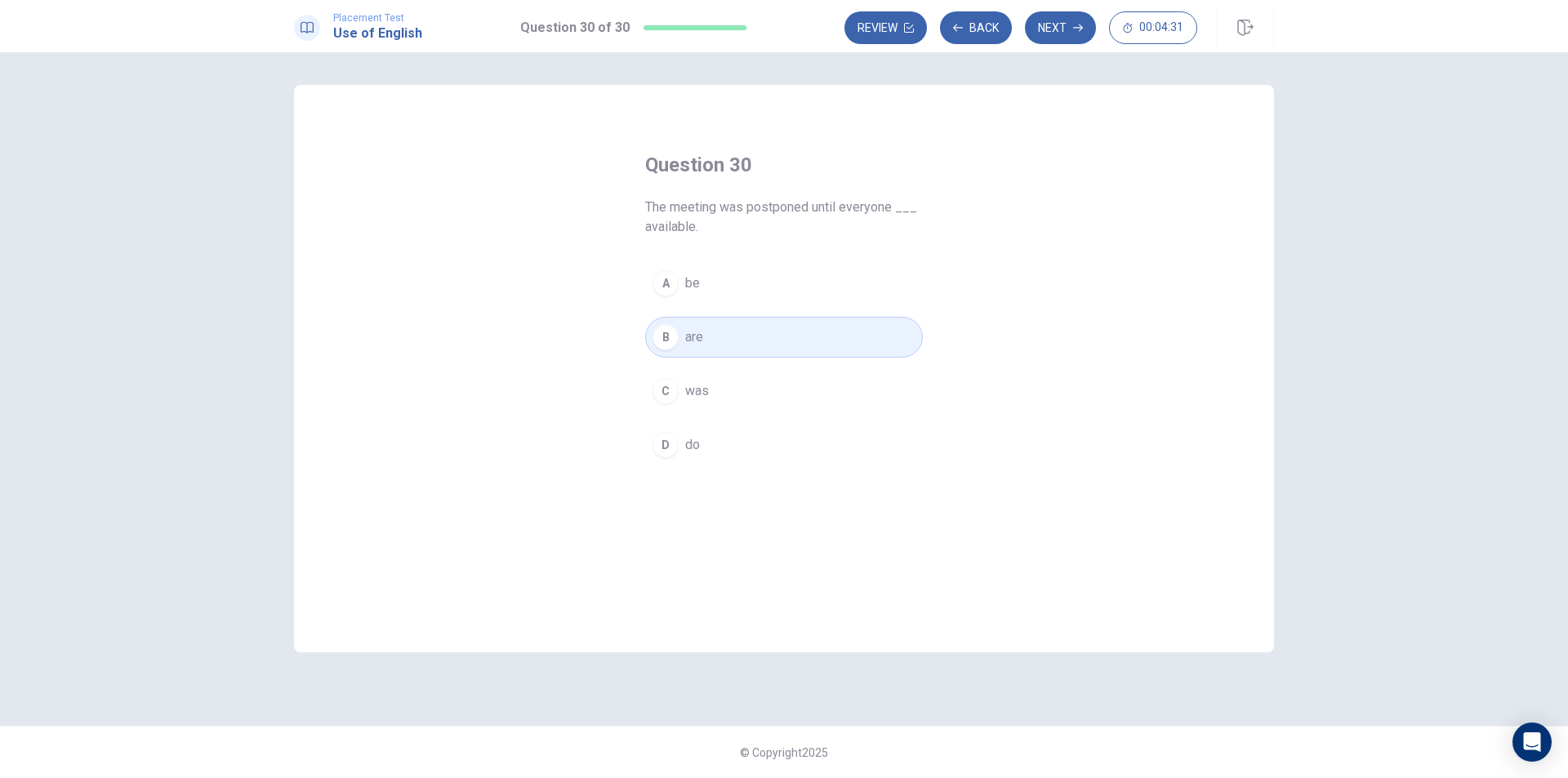 scroll, scrollTop: 0, scrollLeft: 0, axis: both 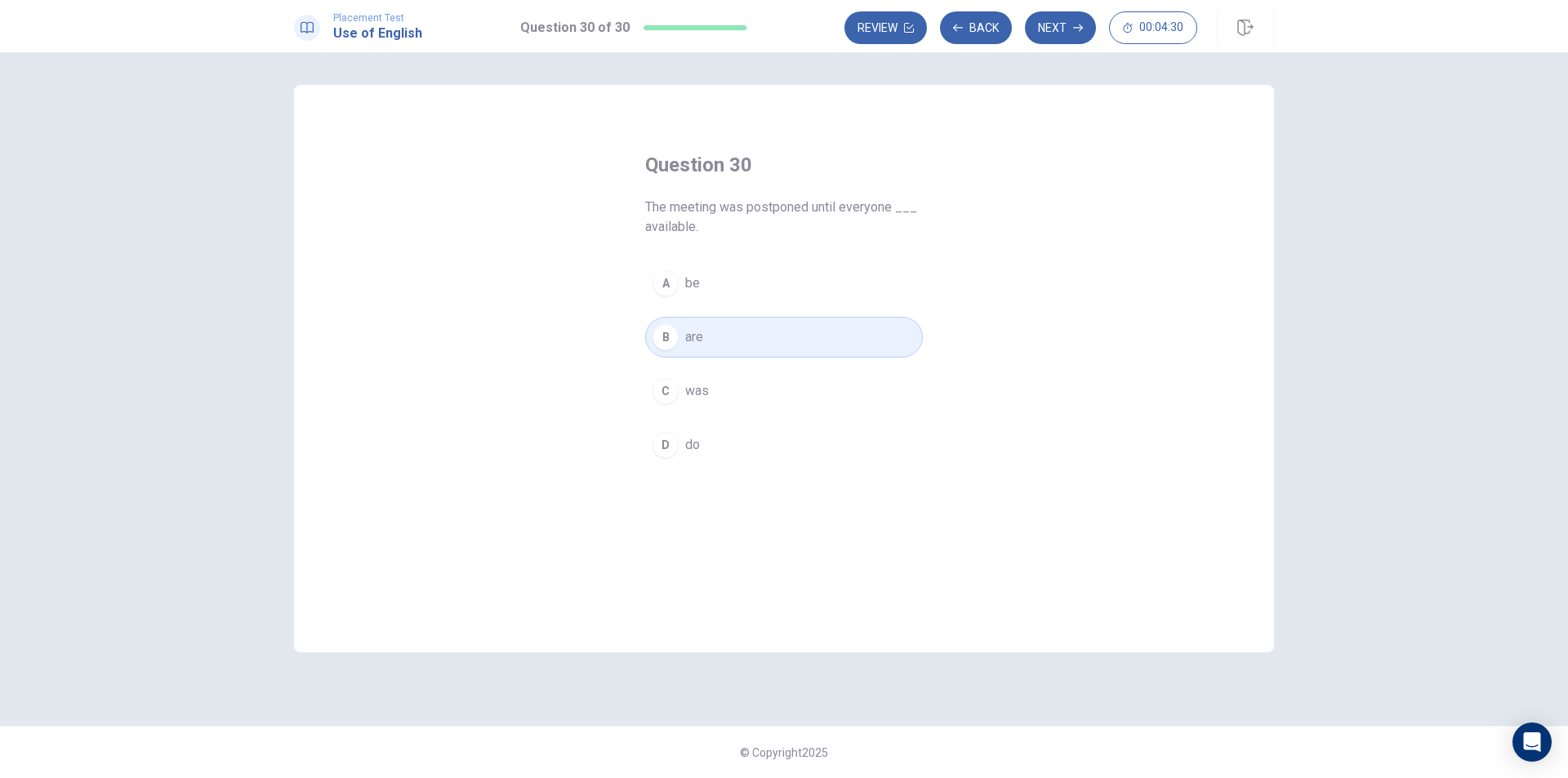 click on "are" at bounding box center [694, 337] 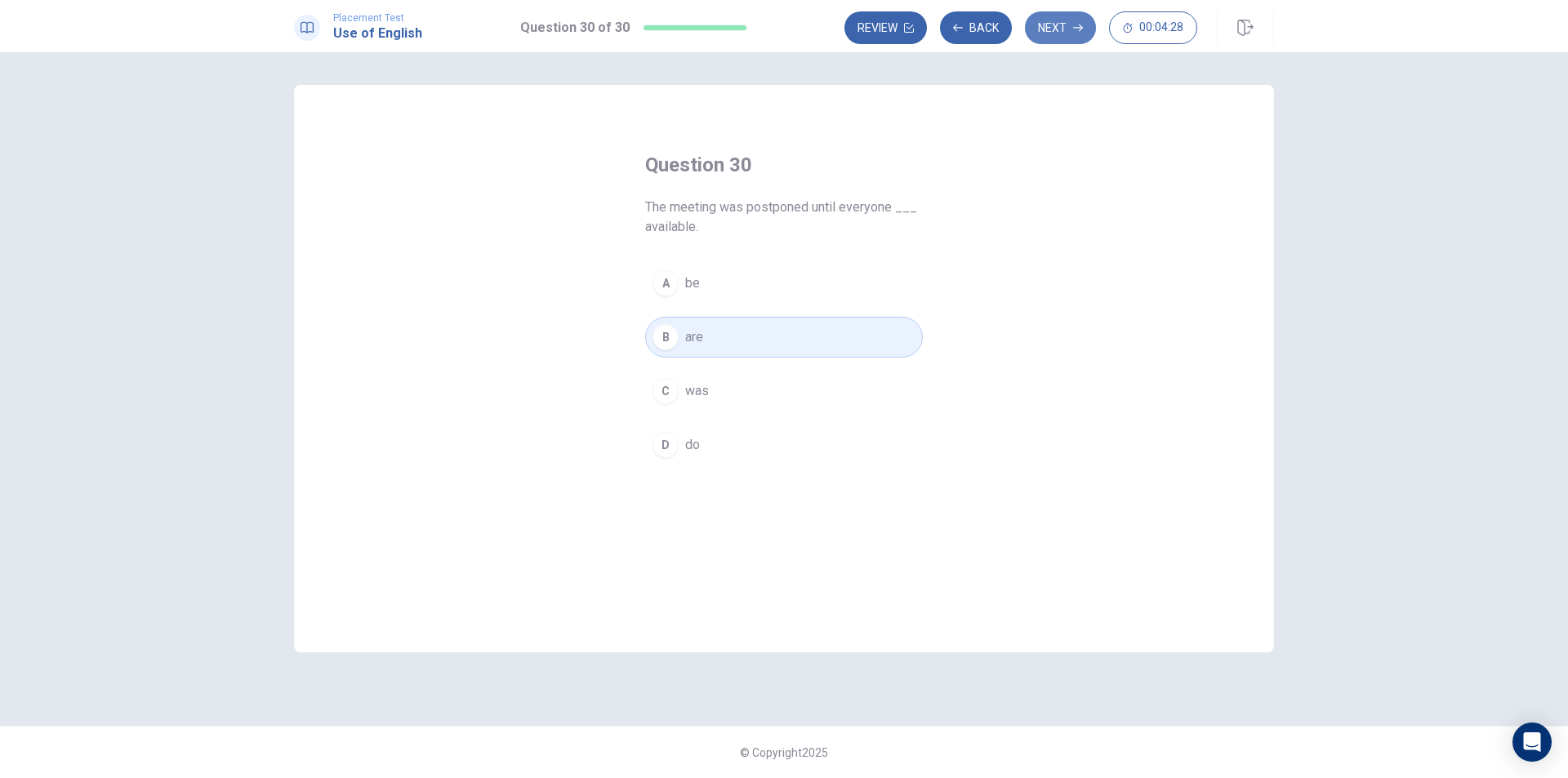 click on "Next" at bounding box center (1060, 28) 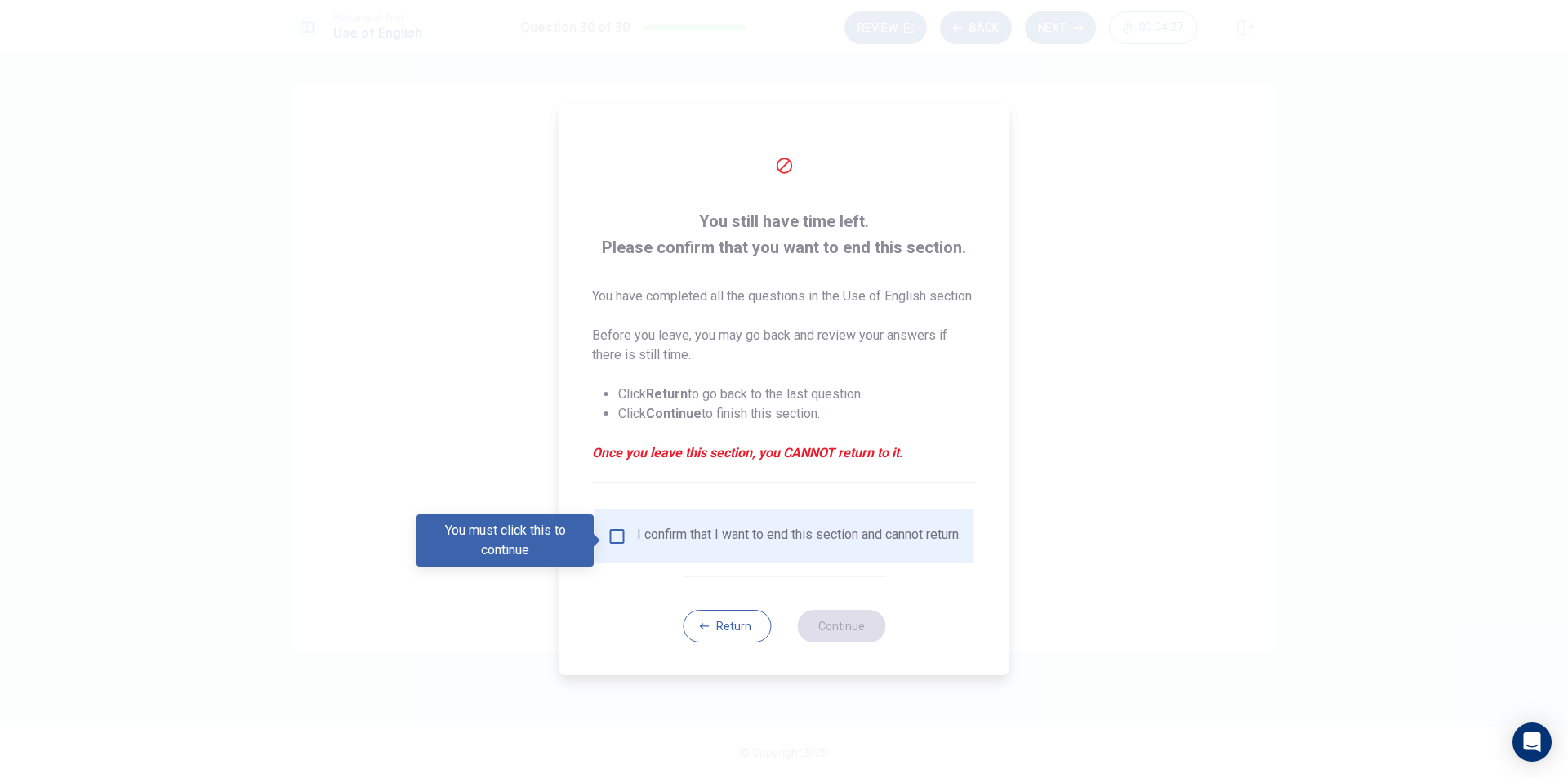 click on "I confirm that I want to end this section and cannot return." at bounding box center [784, 536] 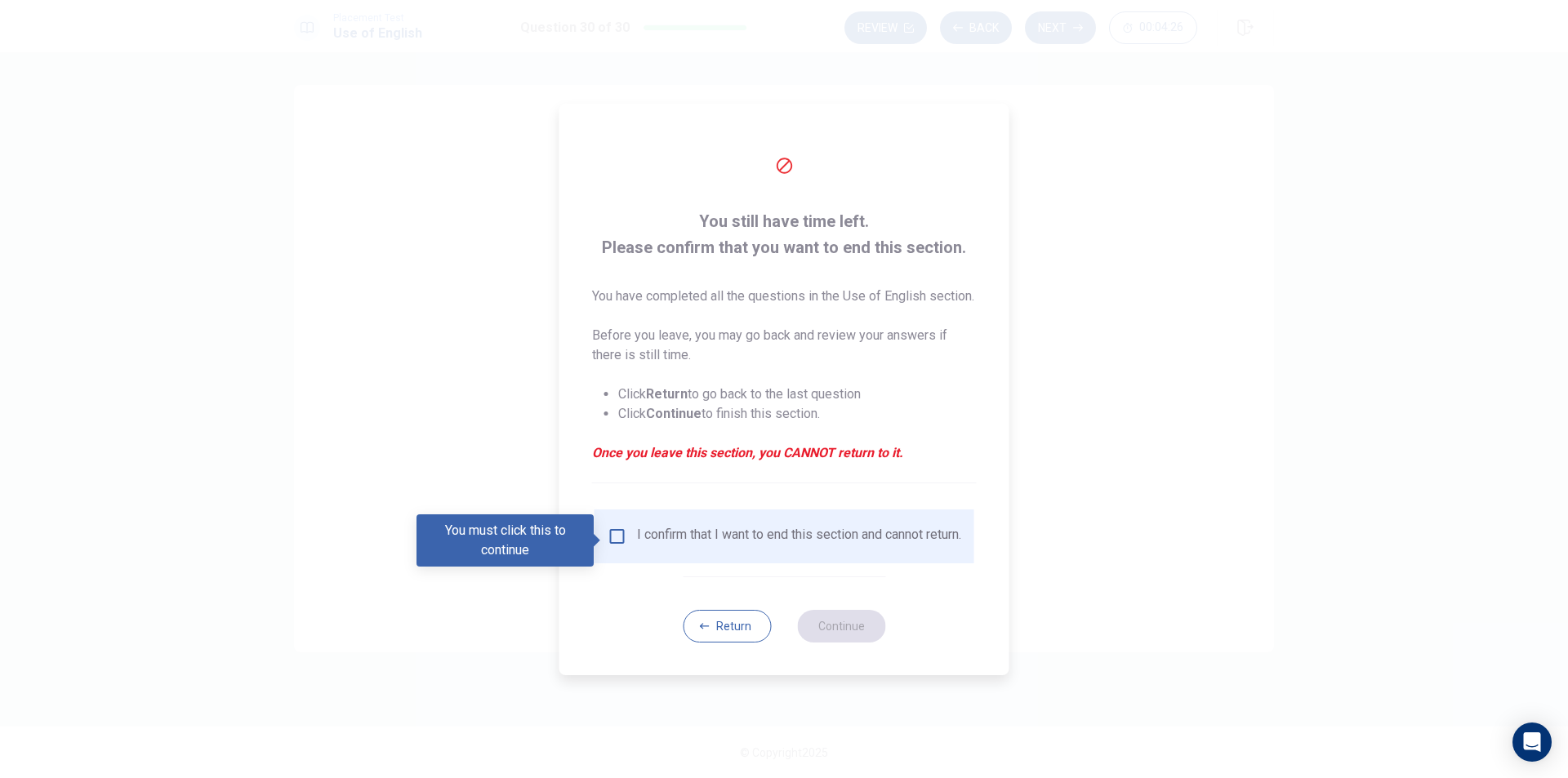 click at bounding box center (617, 536) 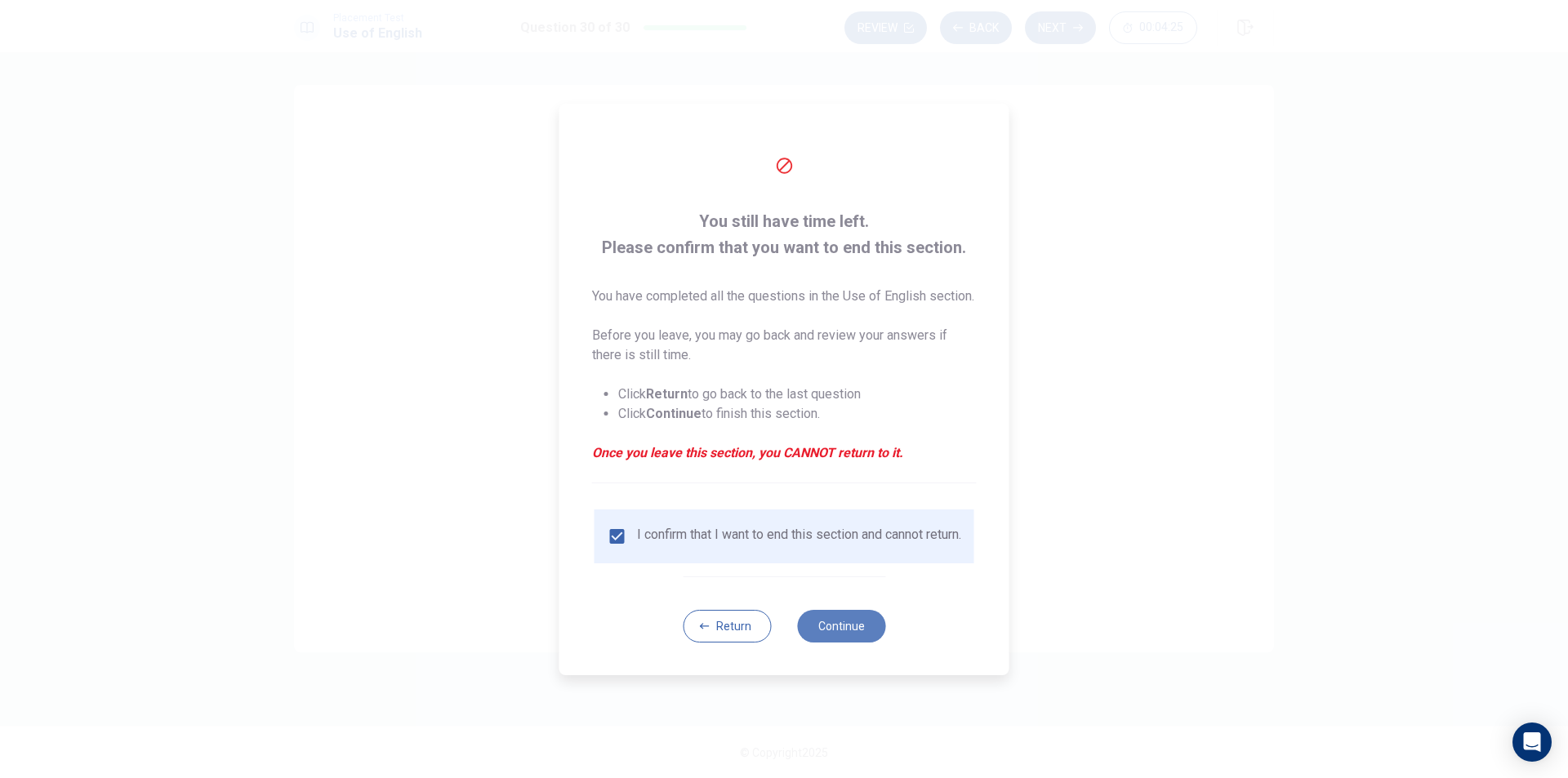 click on "Continue" at bounding box center [841, 626] 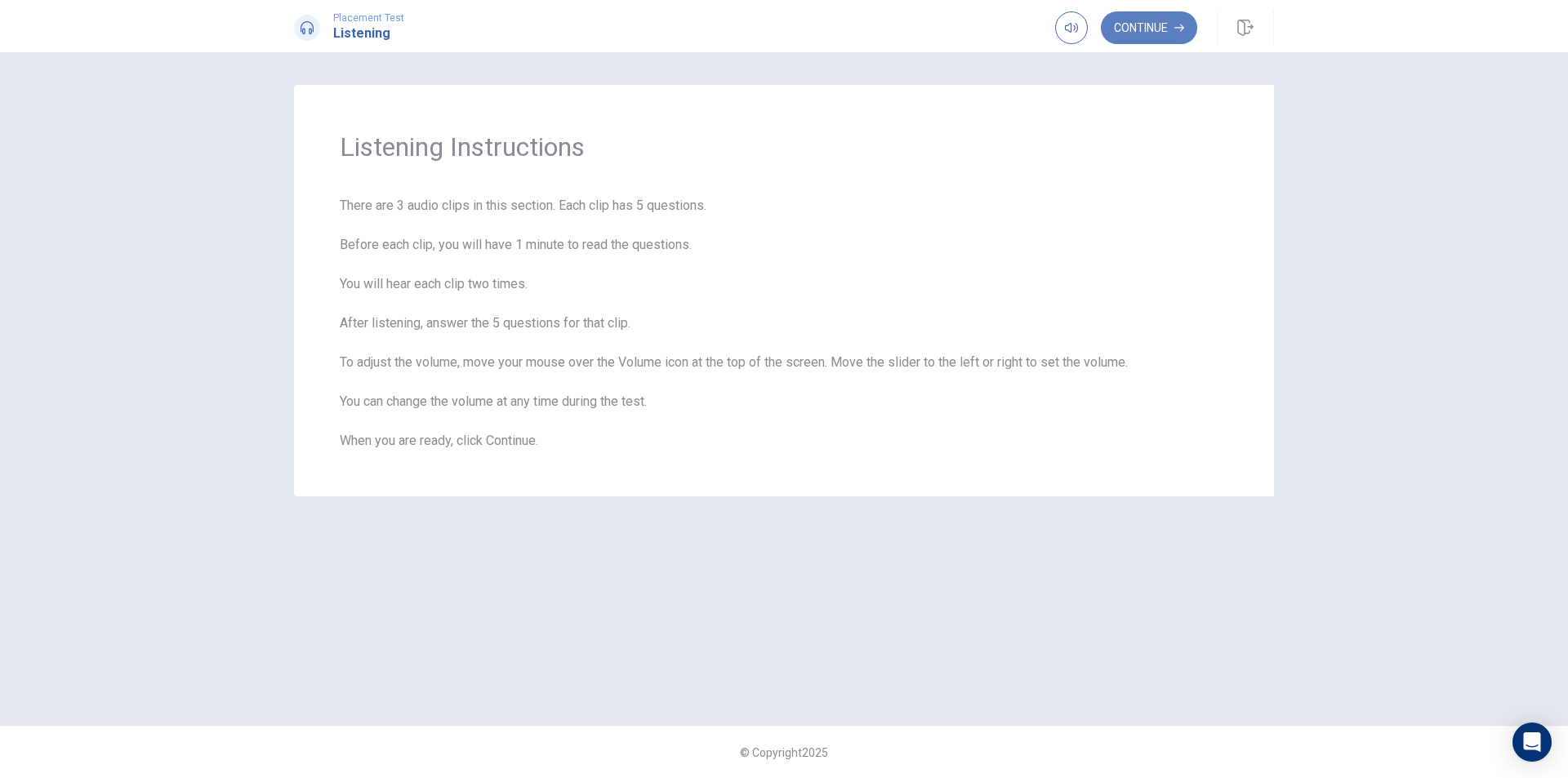 click on "Continue" at bounding box center (1149, 28) 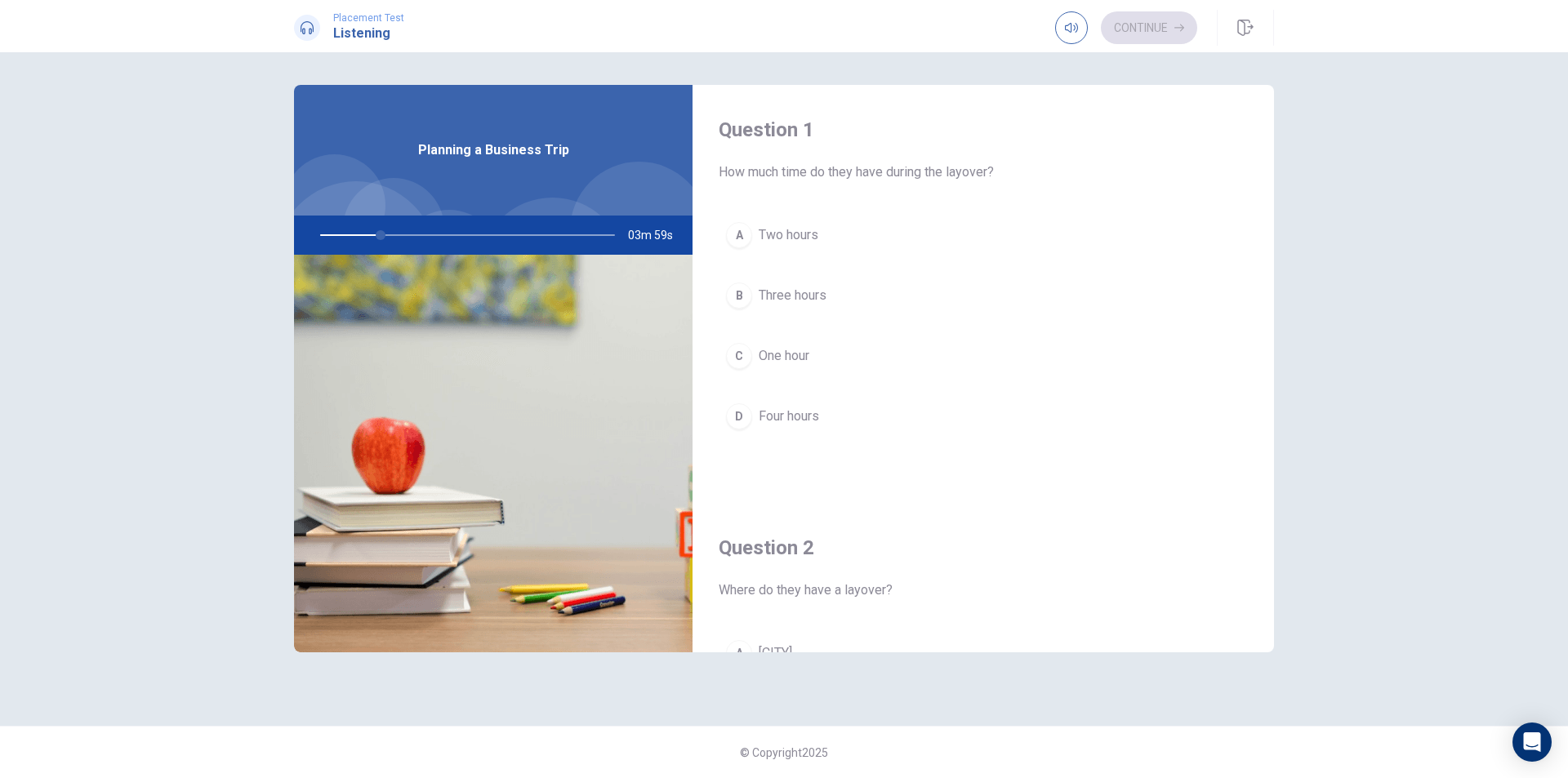 scroll, scrollTop: 0, scrollLeft: 0, axis: both 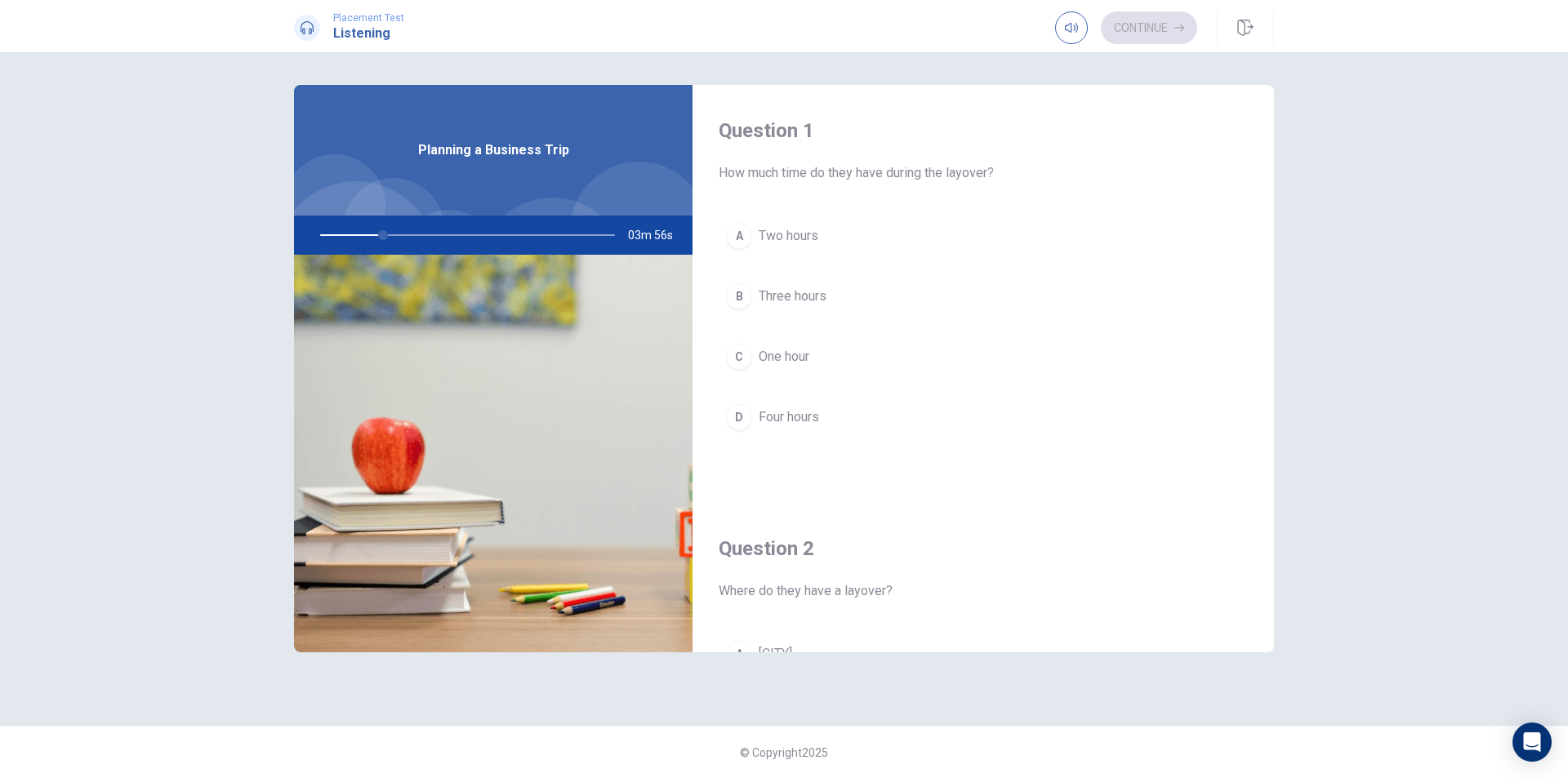 click on "Two hours" at bounding box center [788, 236] 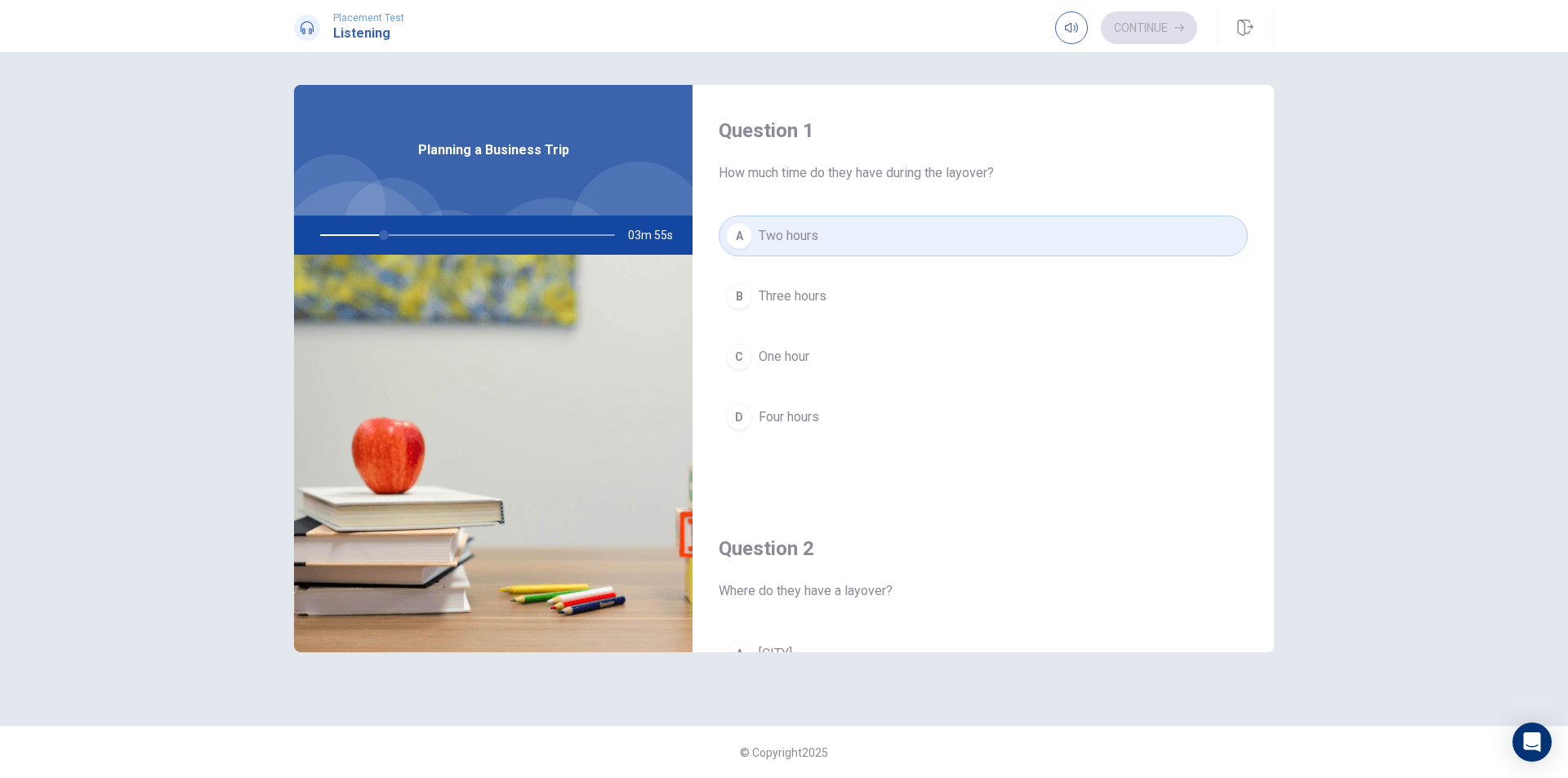 click on "Two hours" at bounding box center (788, 236) 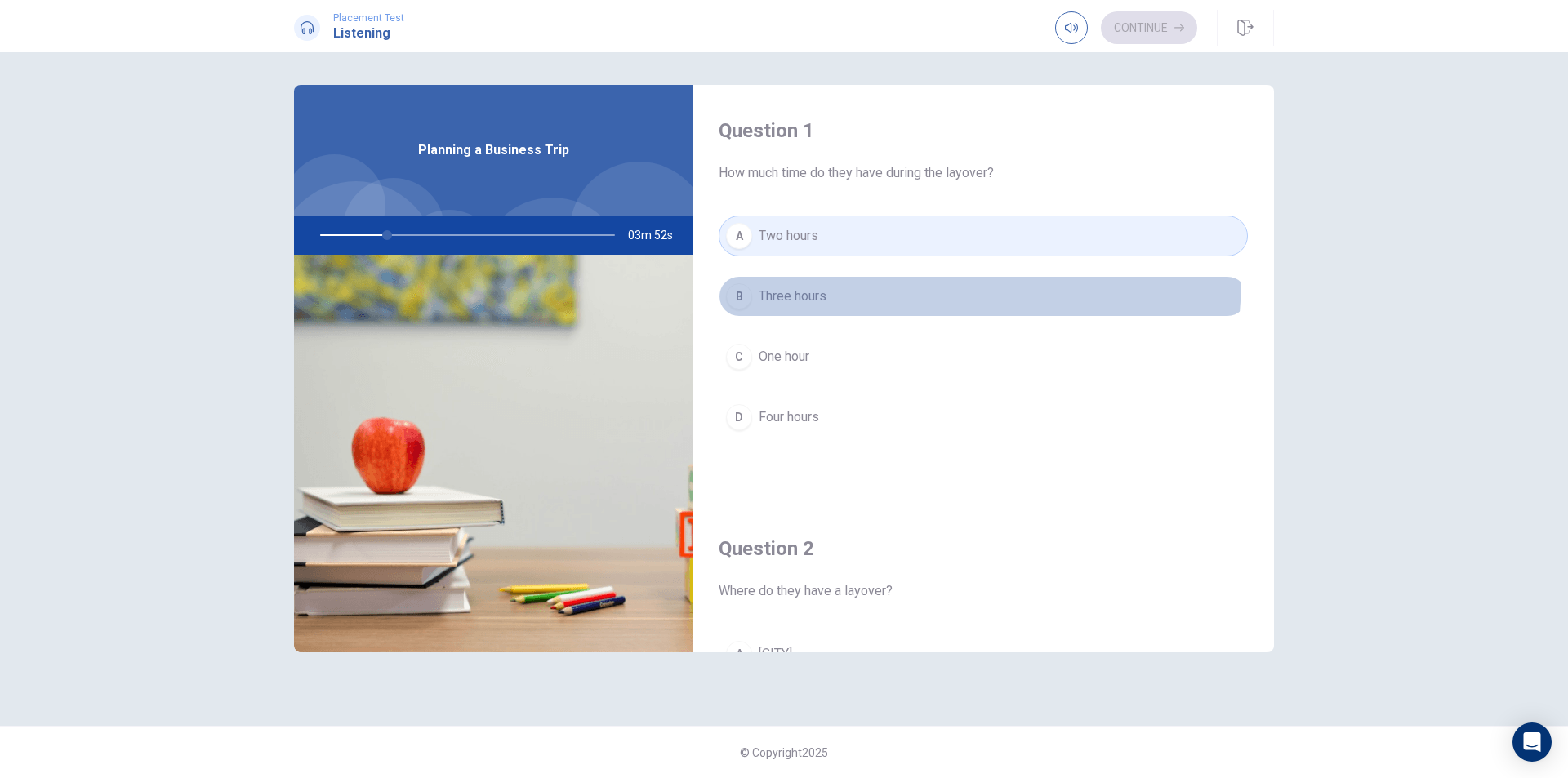 click on "B Three hours" at bounding box center [983, 296] 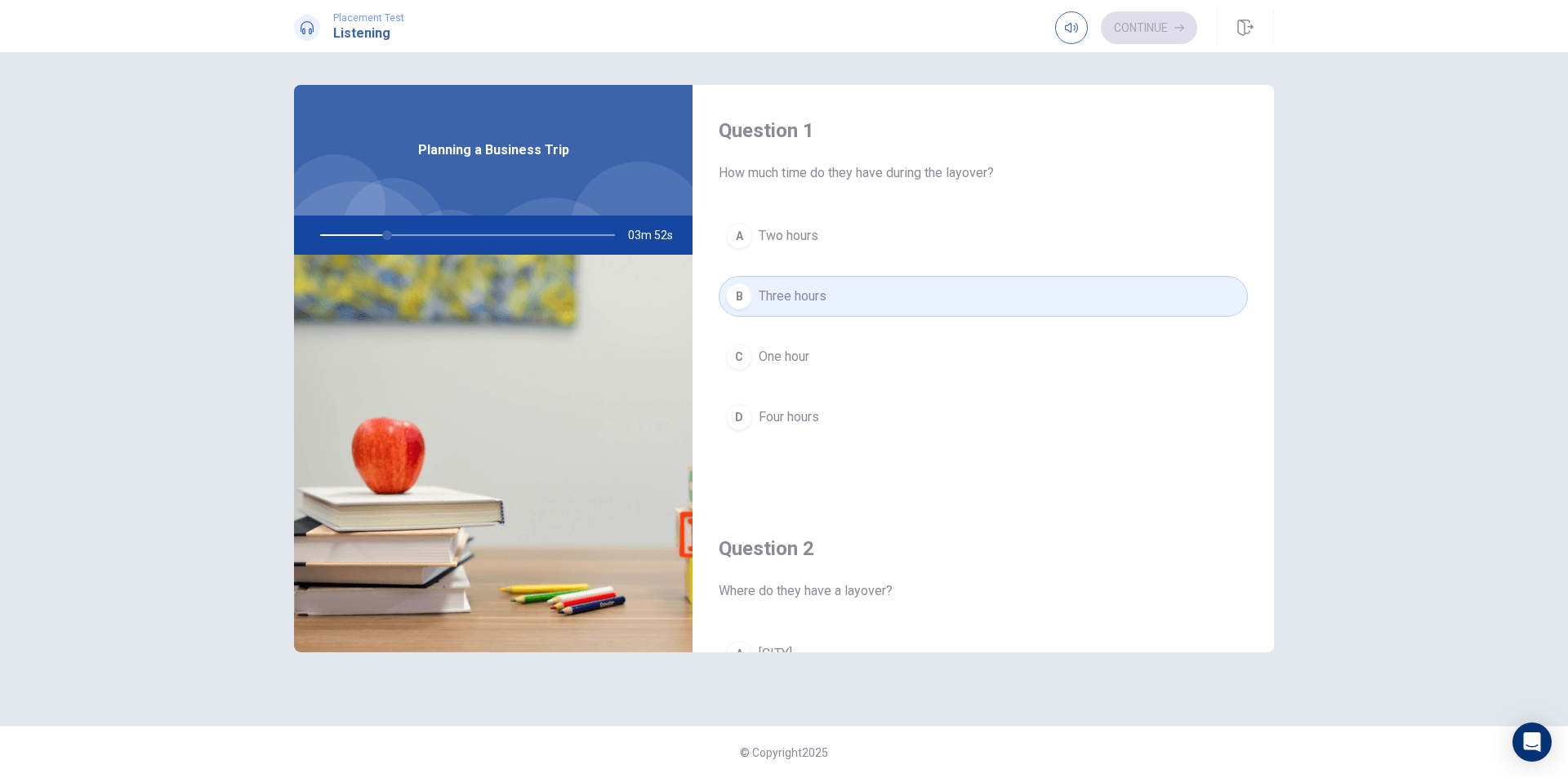 click on "Two hours" at bounding box center (788, 236) 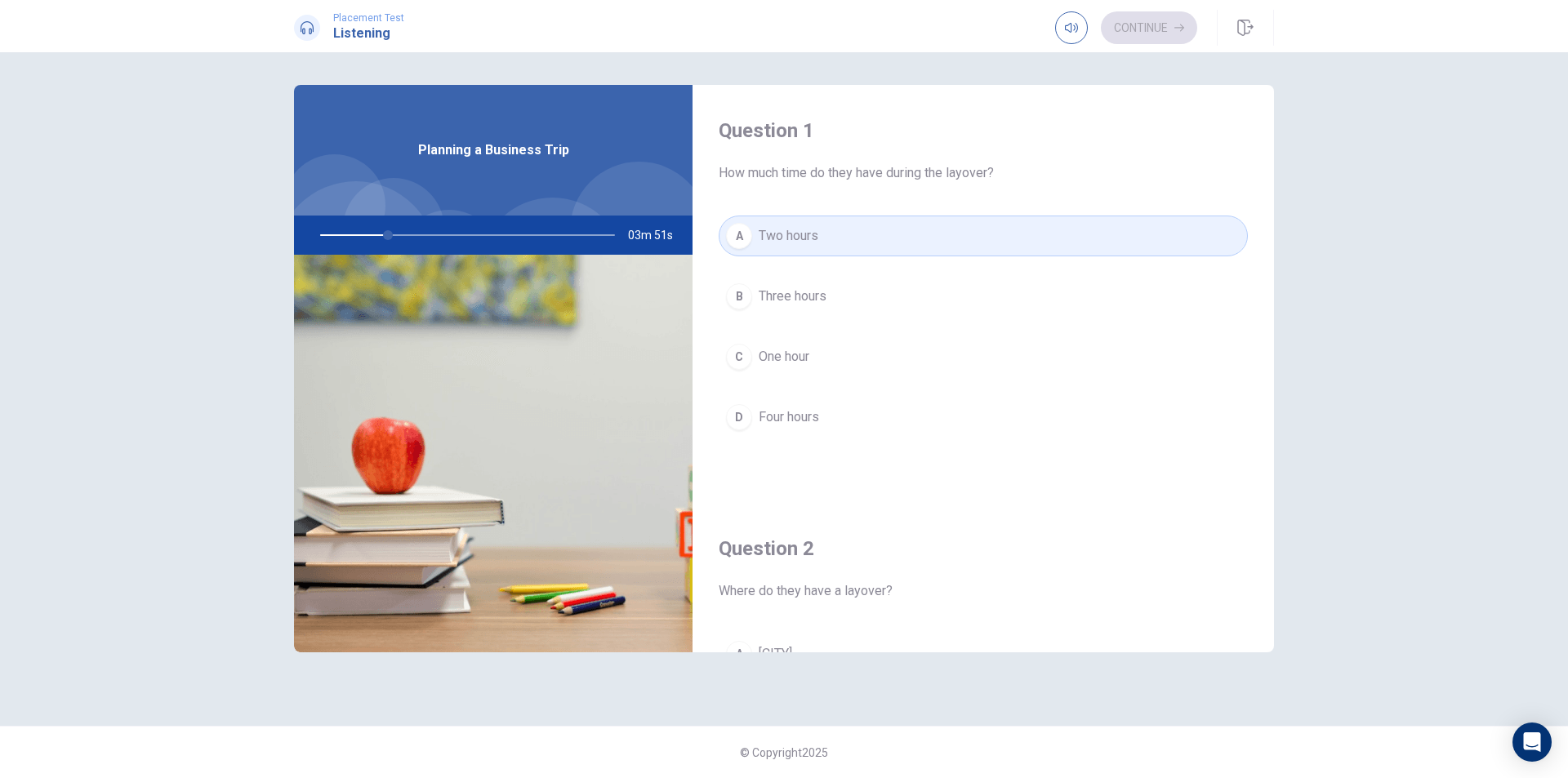 click on "Two hours" at bounding box center [788, 236] 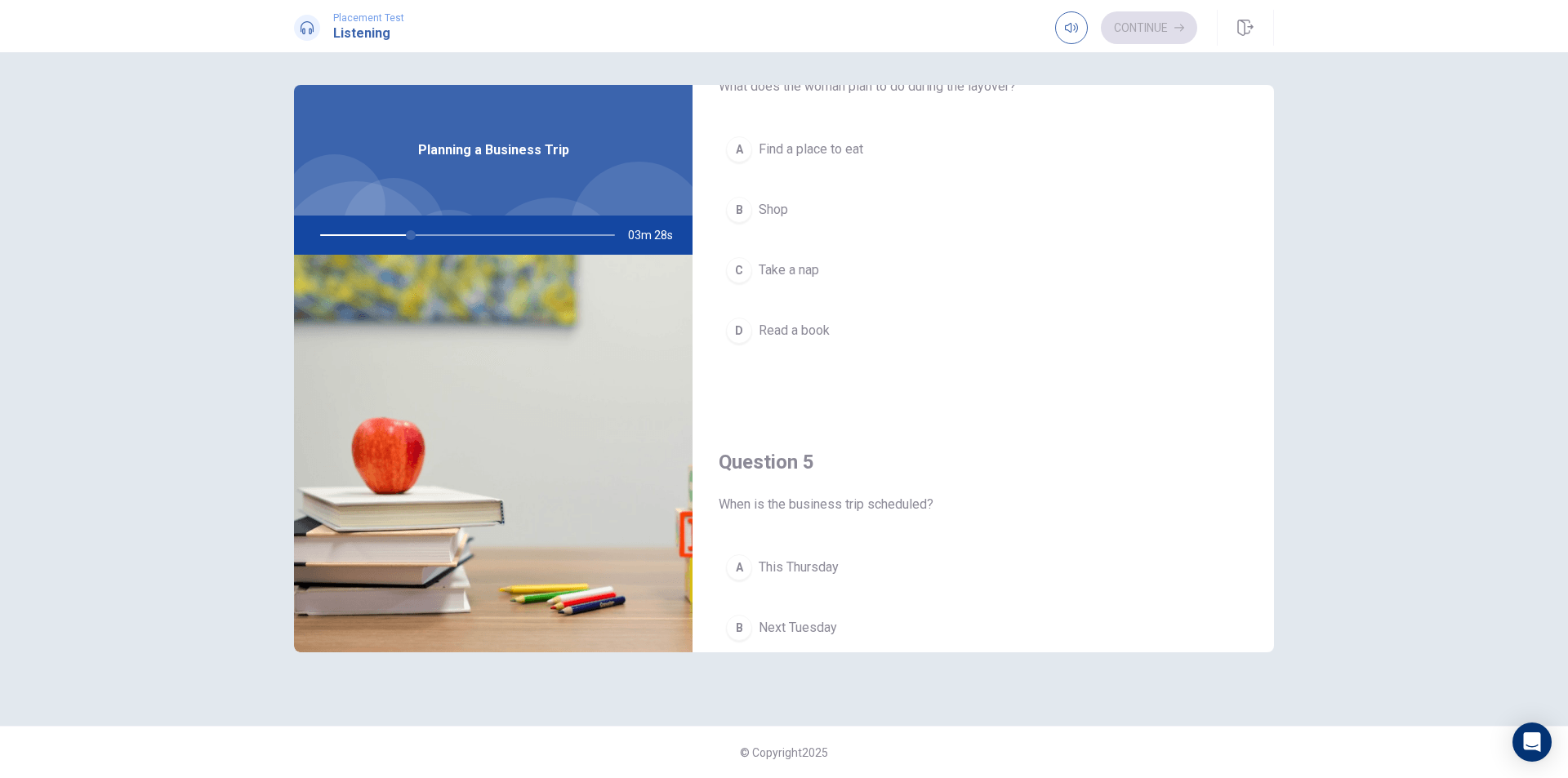 scroll, scrollTop: 1523, scrollLeft: 0, axis: vertical 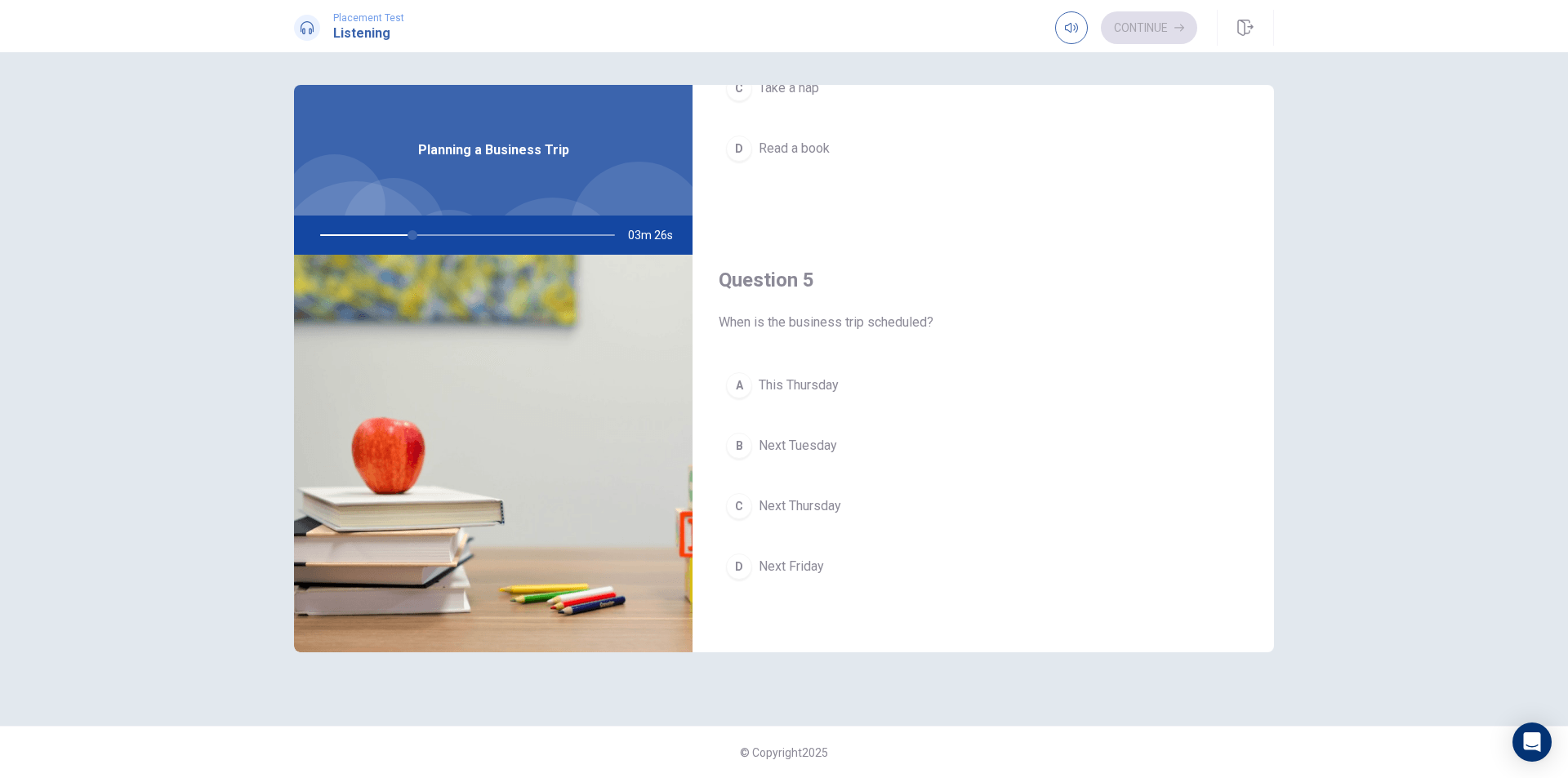 click on "A" at bounding box center [739, 385] 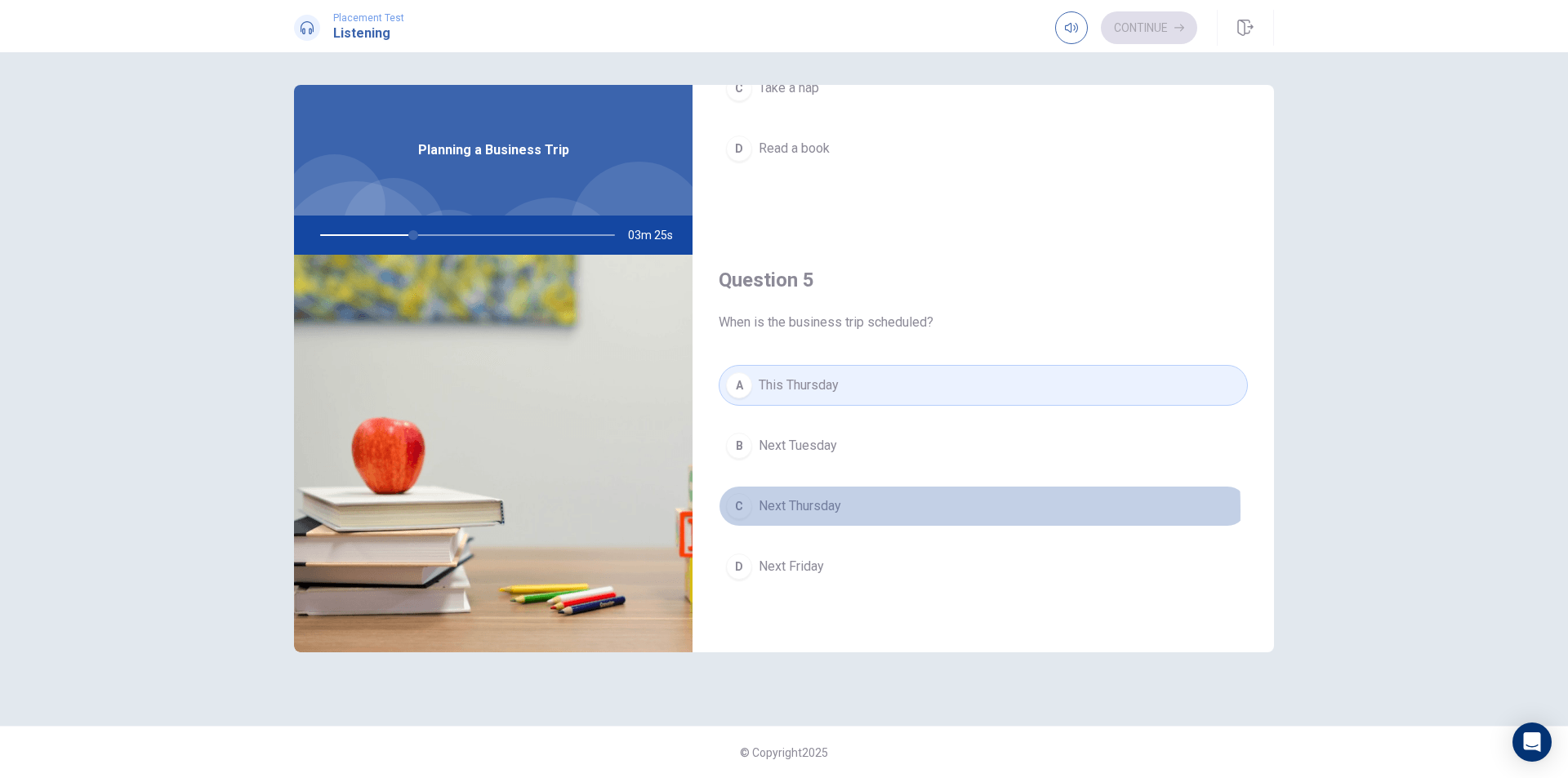 click on "C Next Thursday" at bounding box center (983, 506) 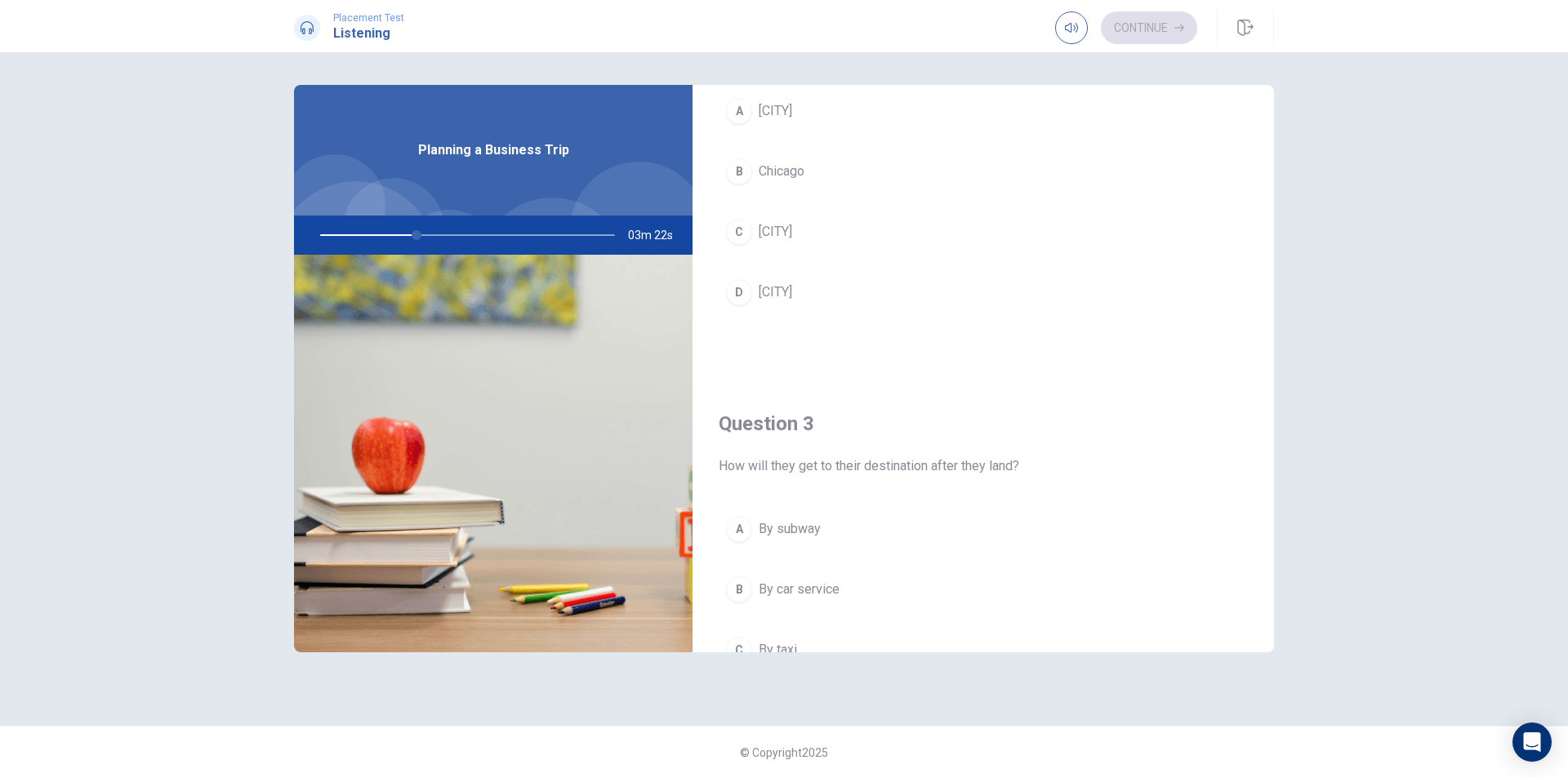 scroll, scrollTop: 380, scrollLeft: 0, axis: vertical 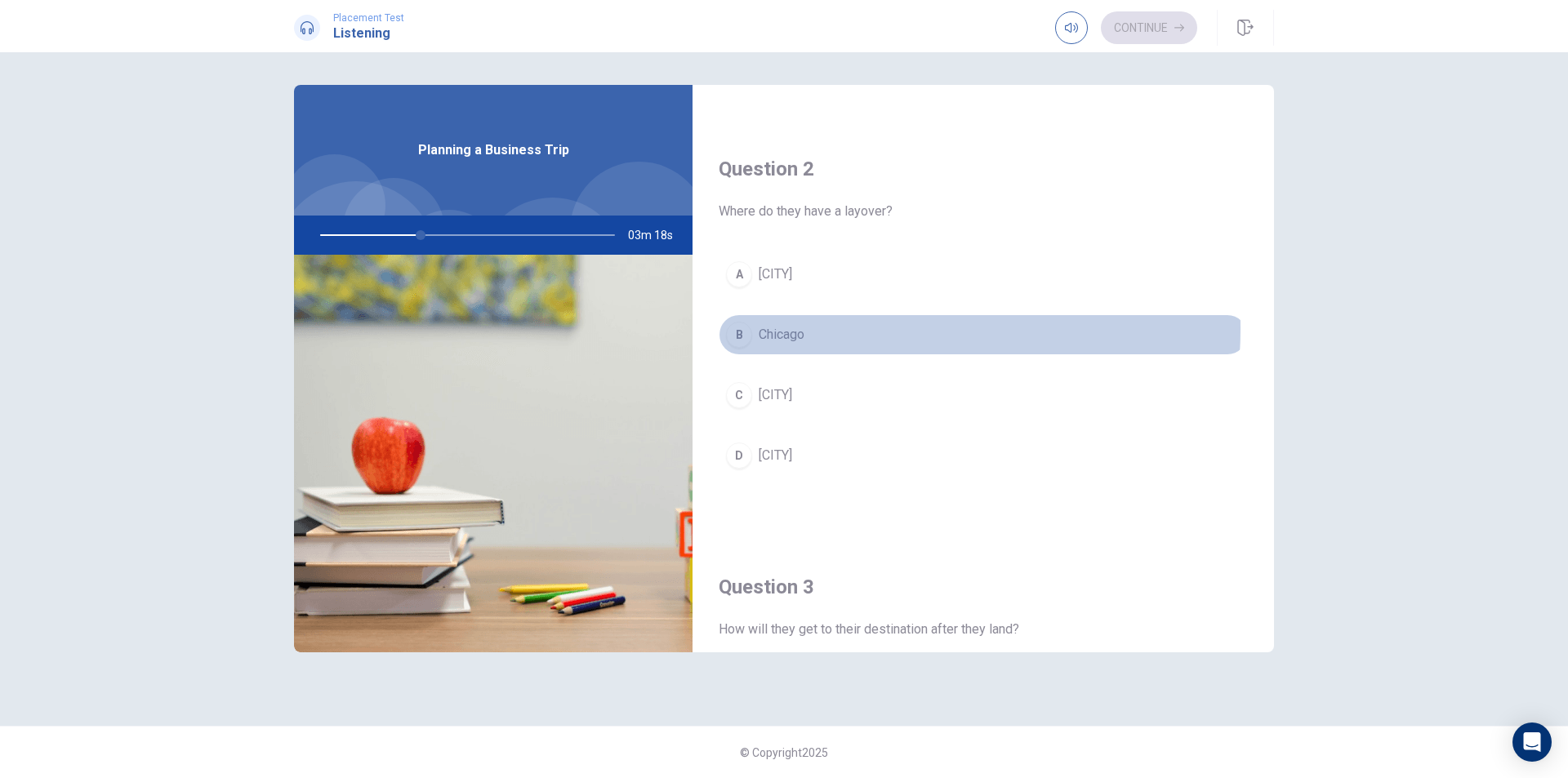 click on "B Chicago" at bounding box center [983, 335] 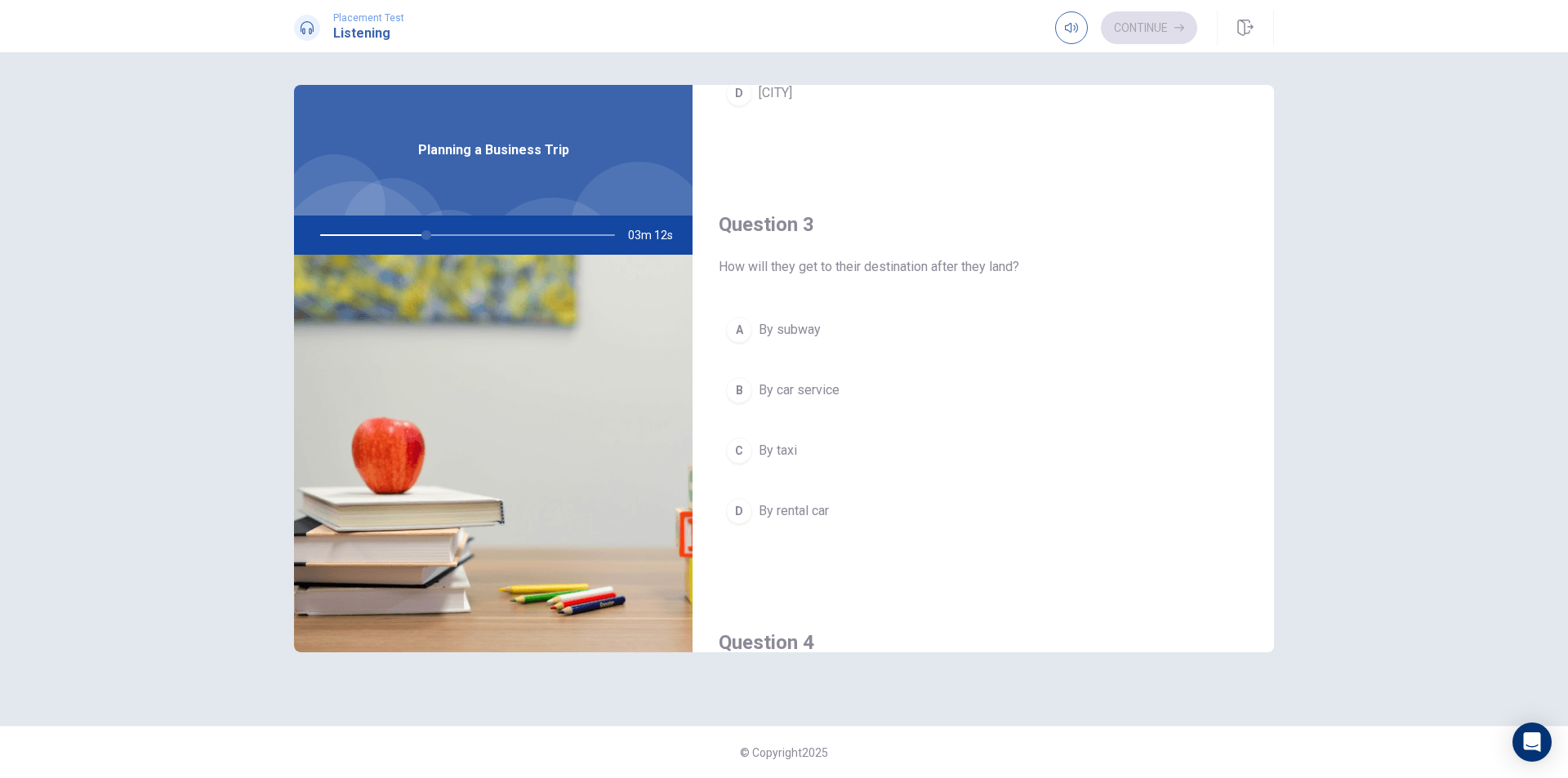 scroll, scrollTop: 816, scrollLeft: 0, axis: vertical 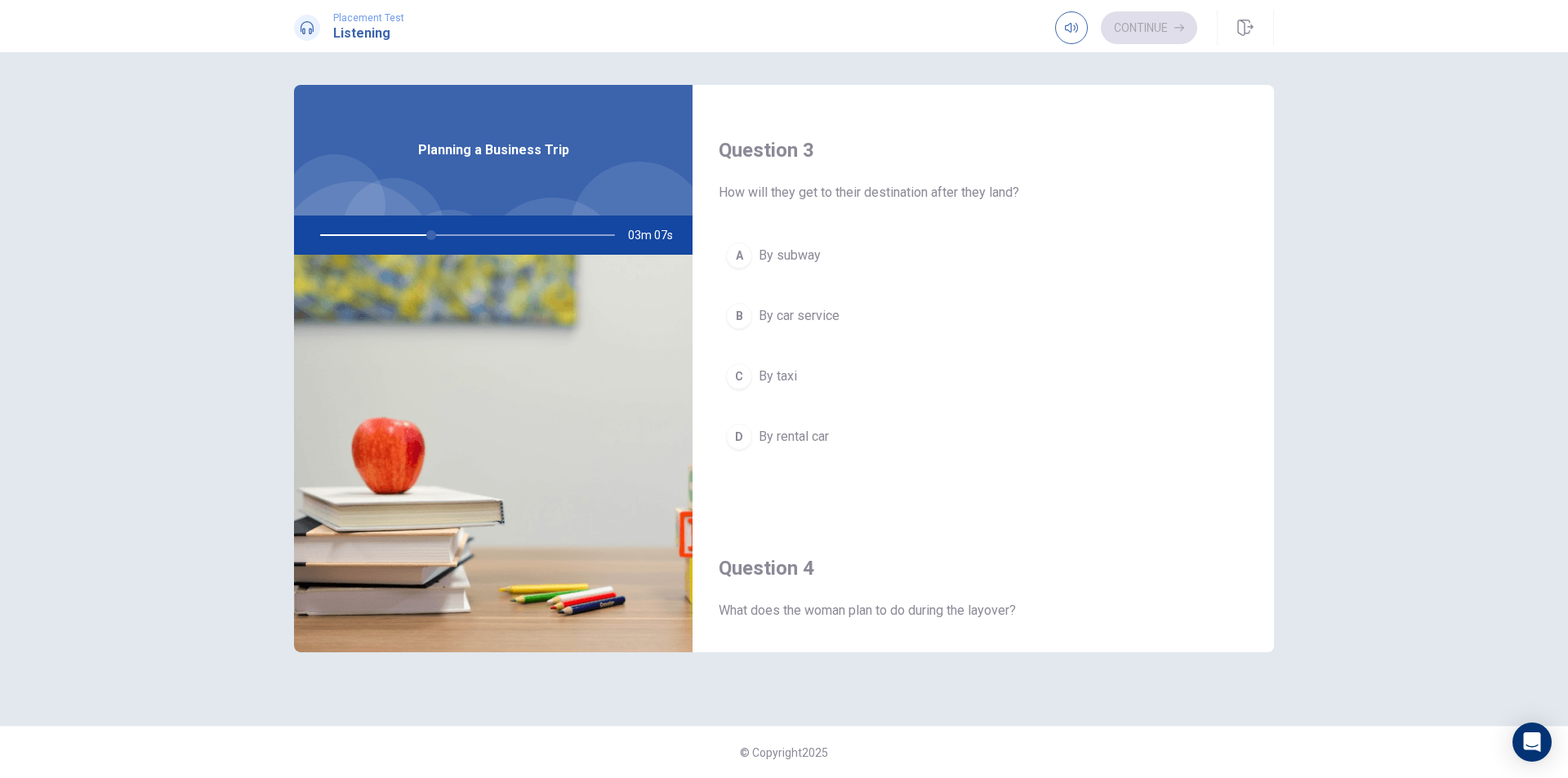 click on "By rental car" at bounding box center (794, 437) 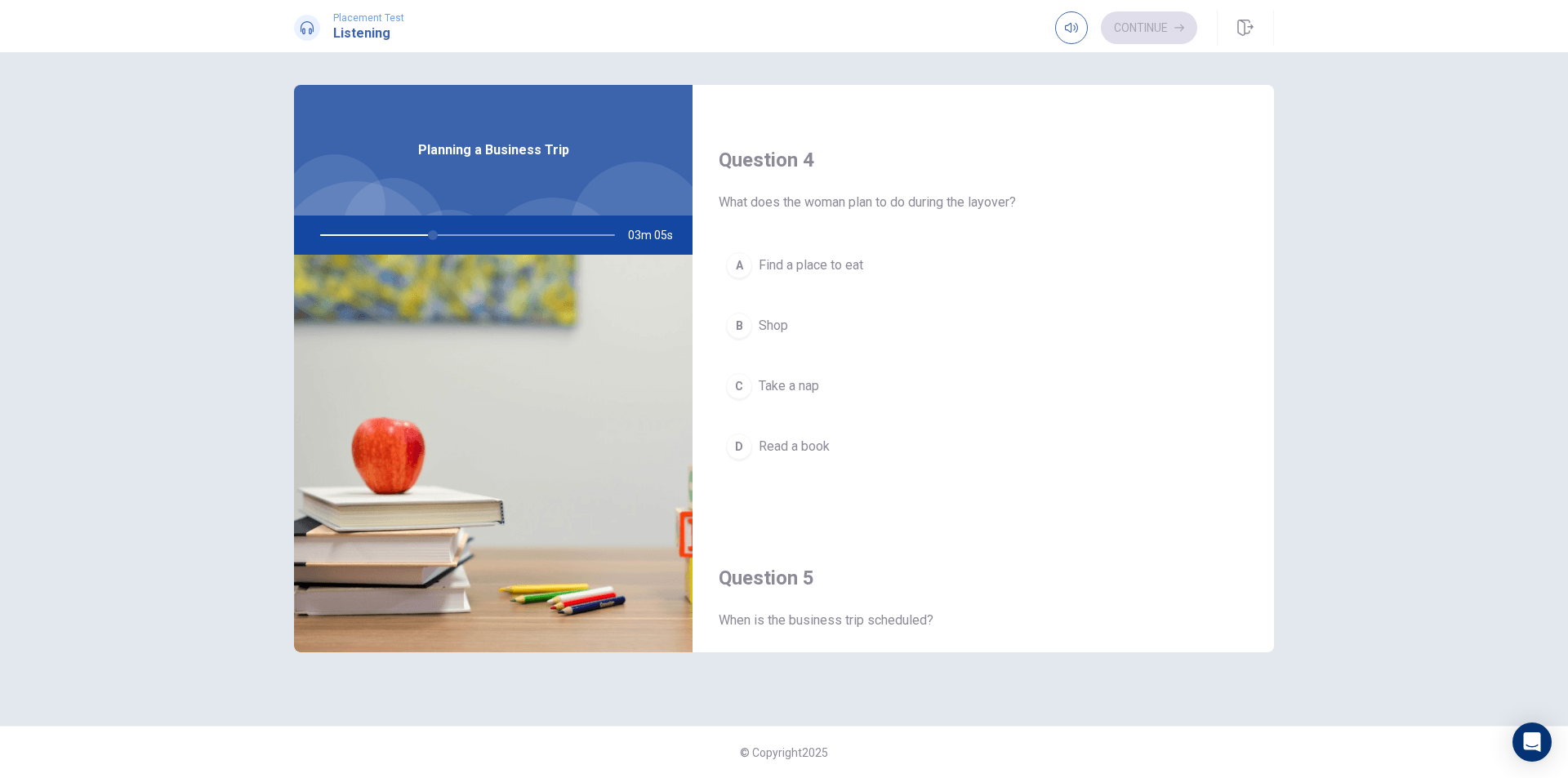 scroll, scrollTop: 1306, scrollLeft: 0, axis: vertical 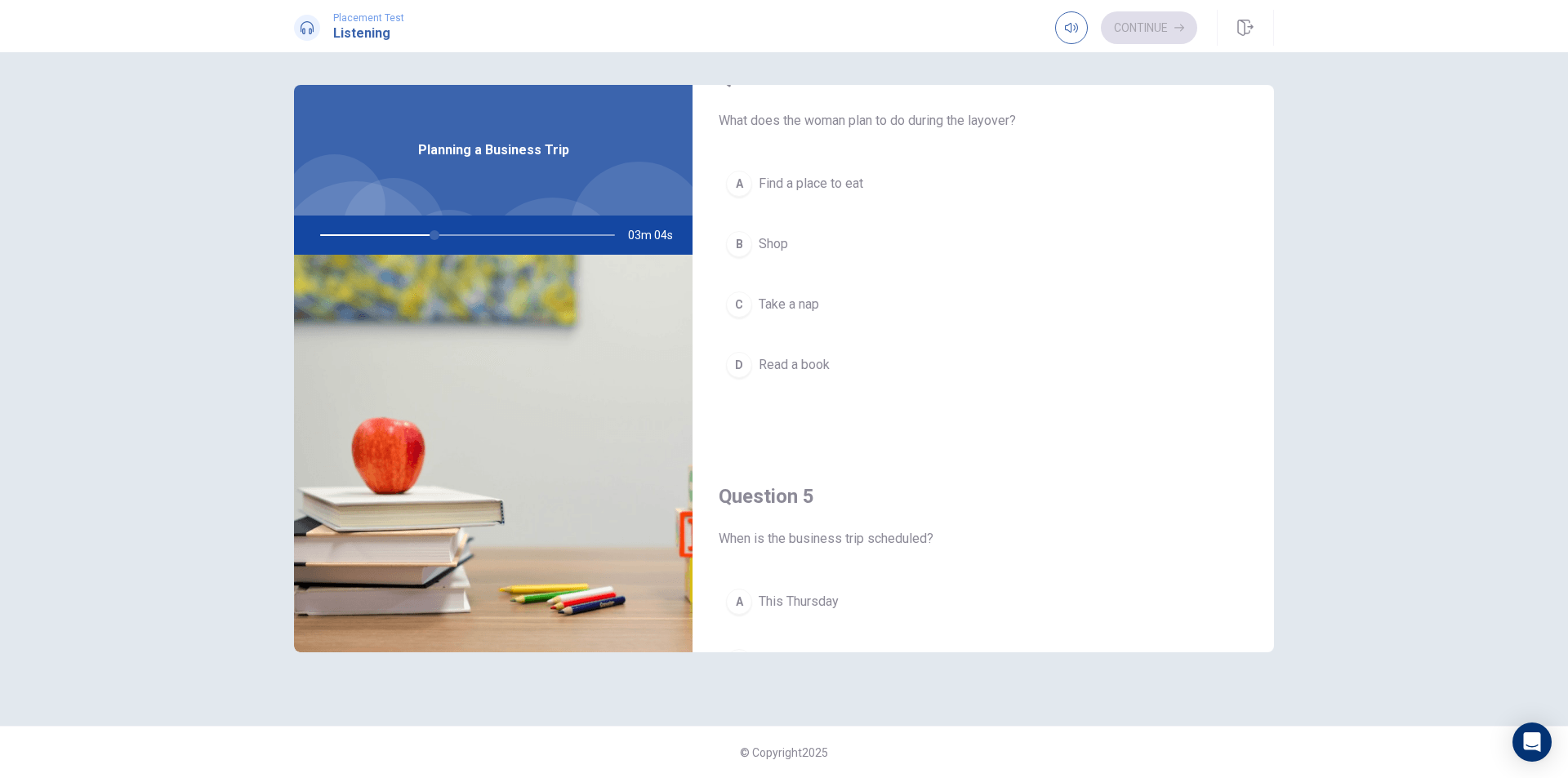 click on "Find a place to eat" at bounding box center [811, 184] 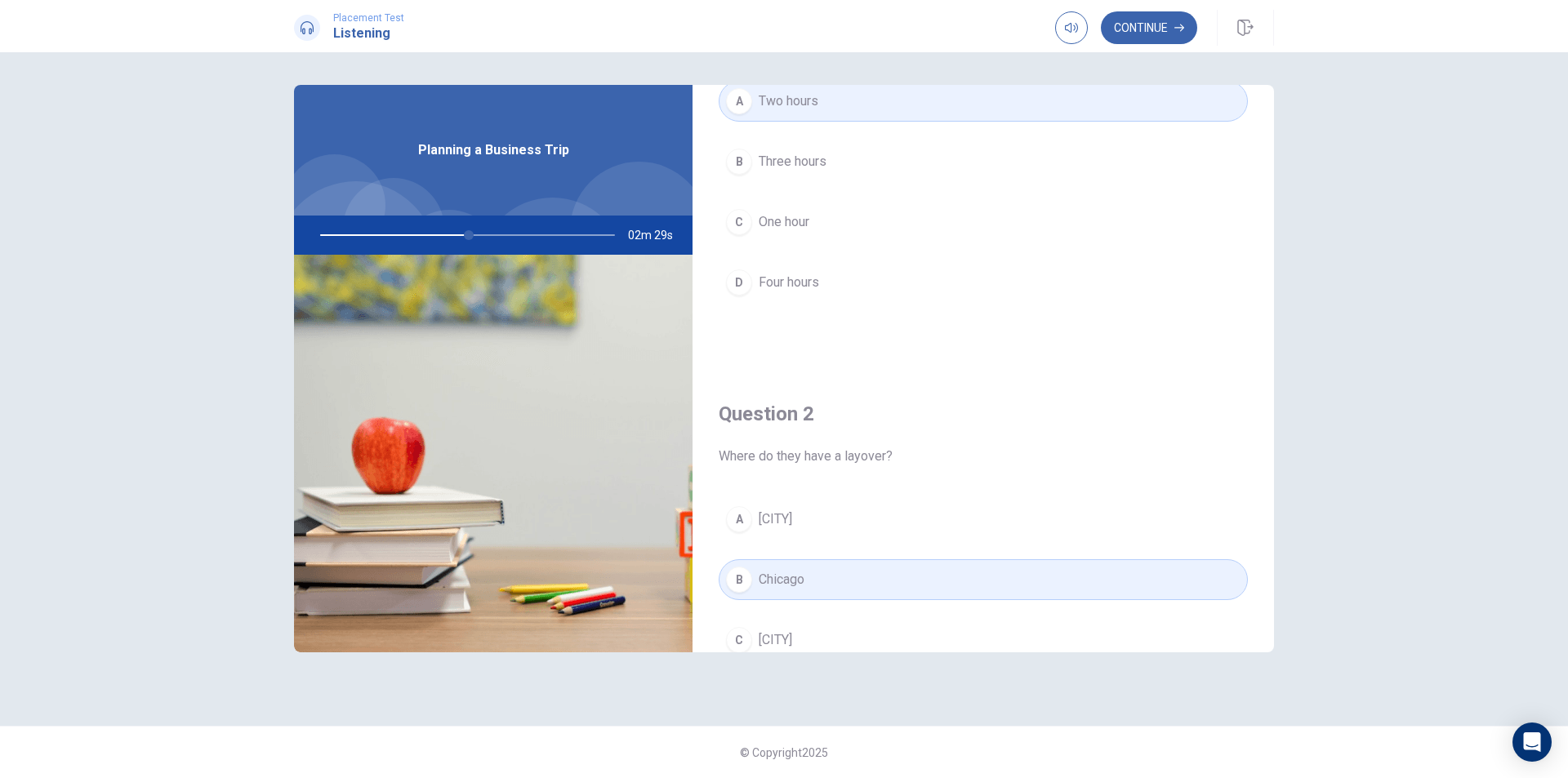 scroll, scrollTop: 0, scrollLeft: 0, axis: both 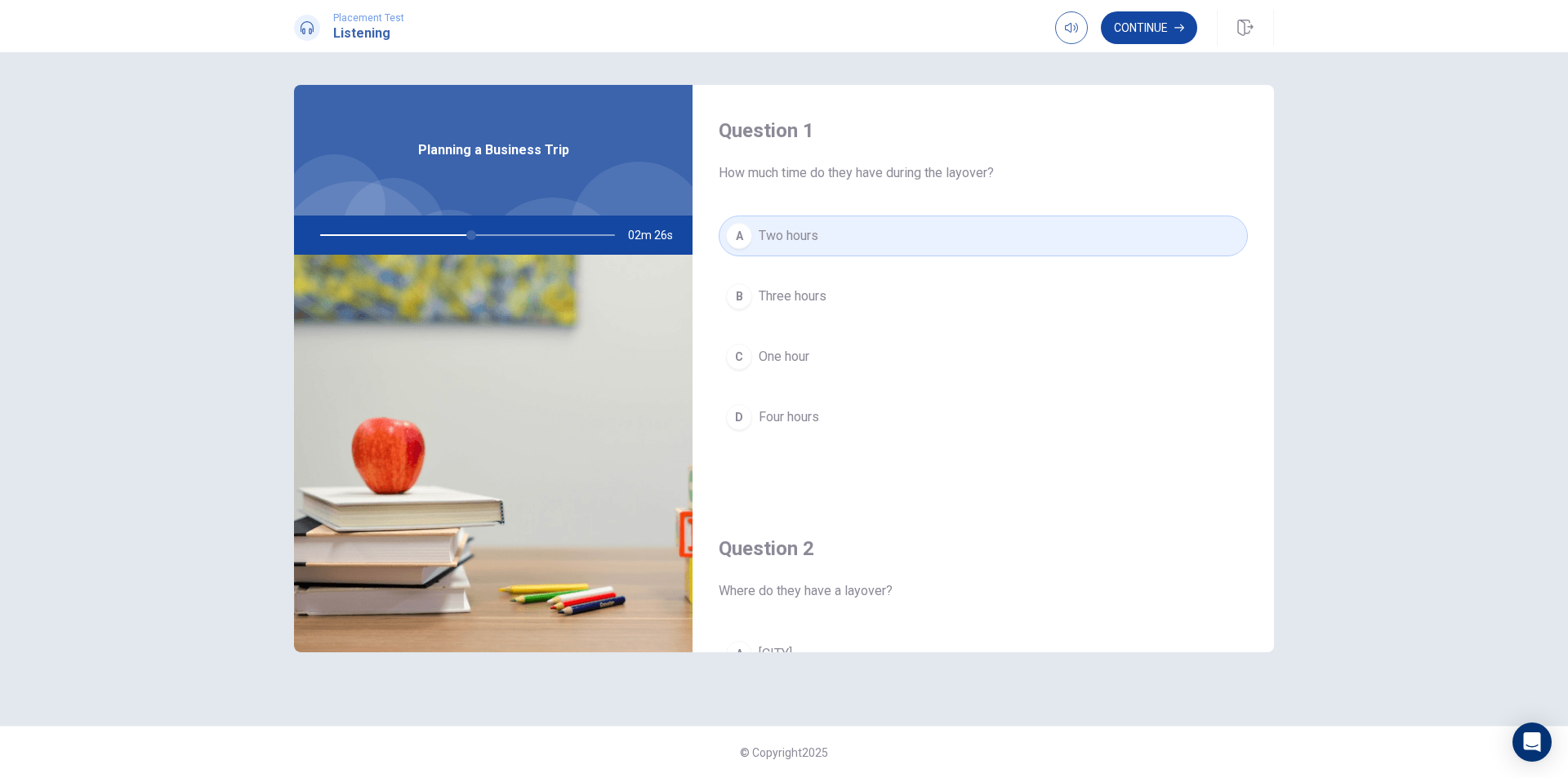 click on "Continue" at bounding box center [1149, 28] 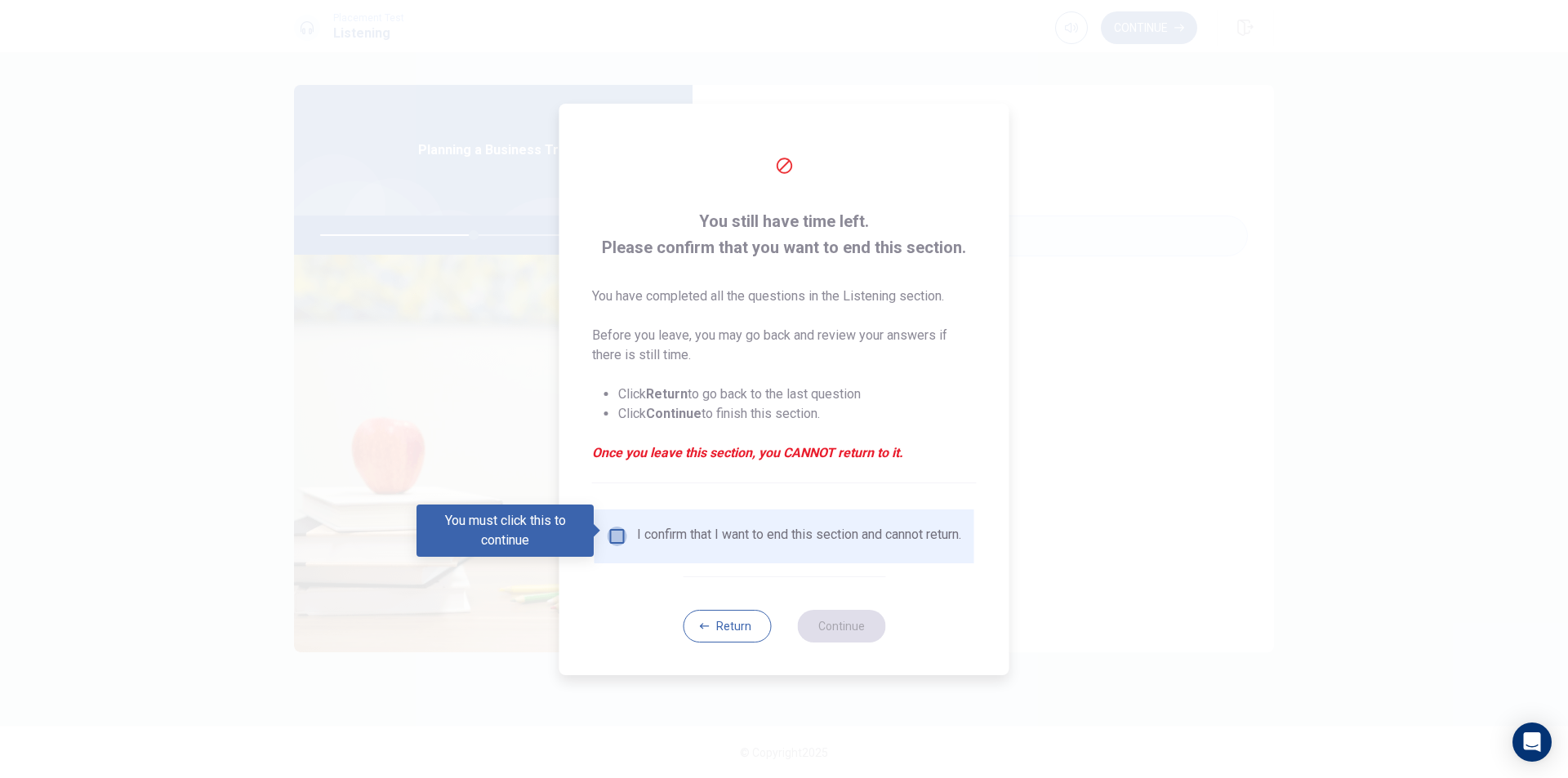 click at bounding box center [617, 536] 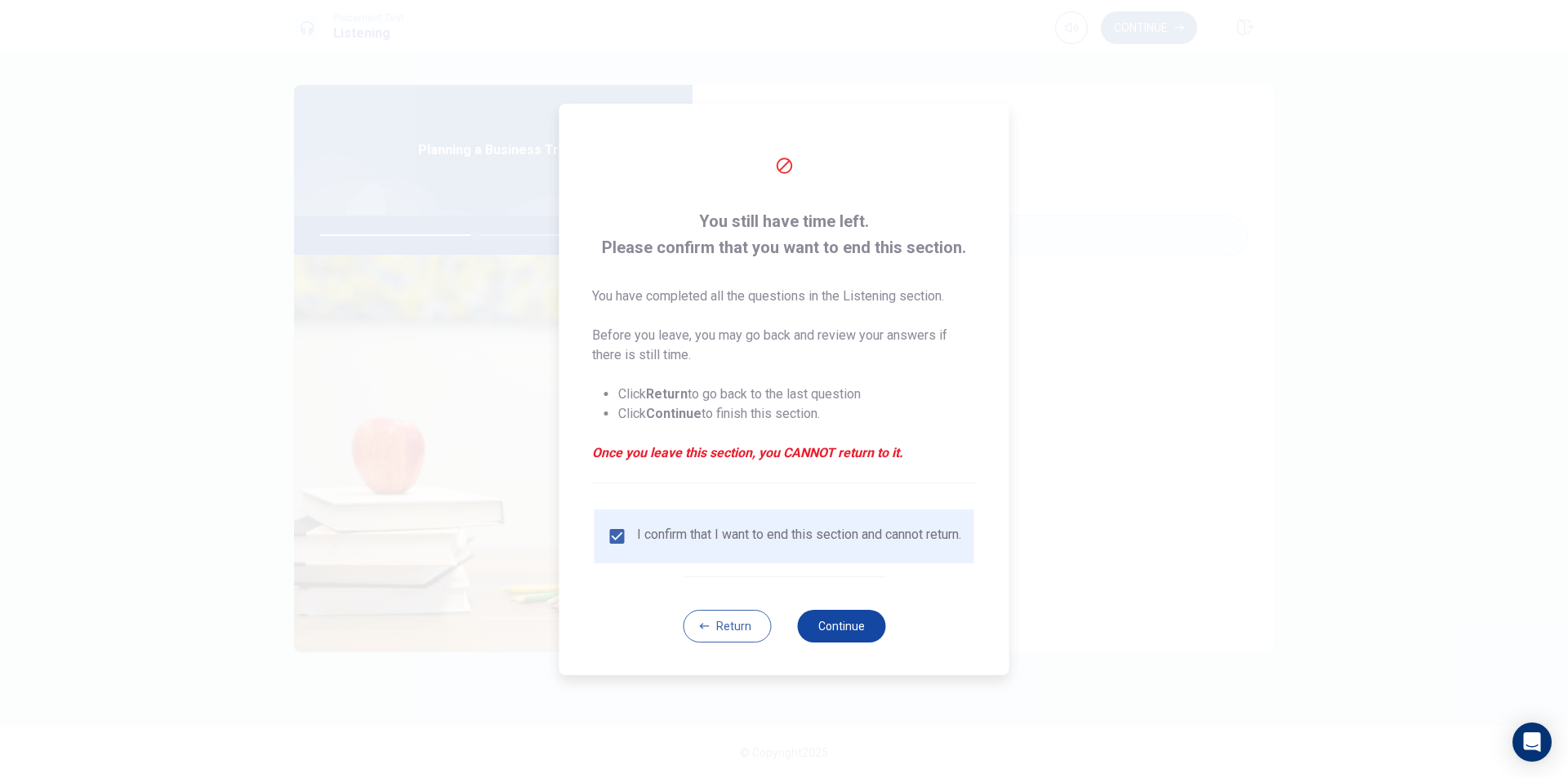 click on "Continue" at bounding box center (841, 626) 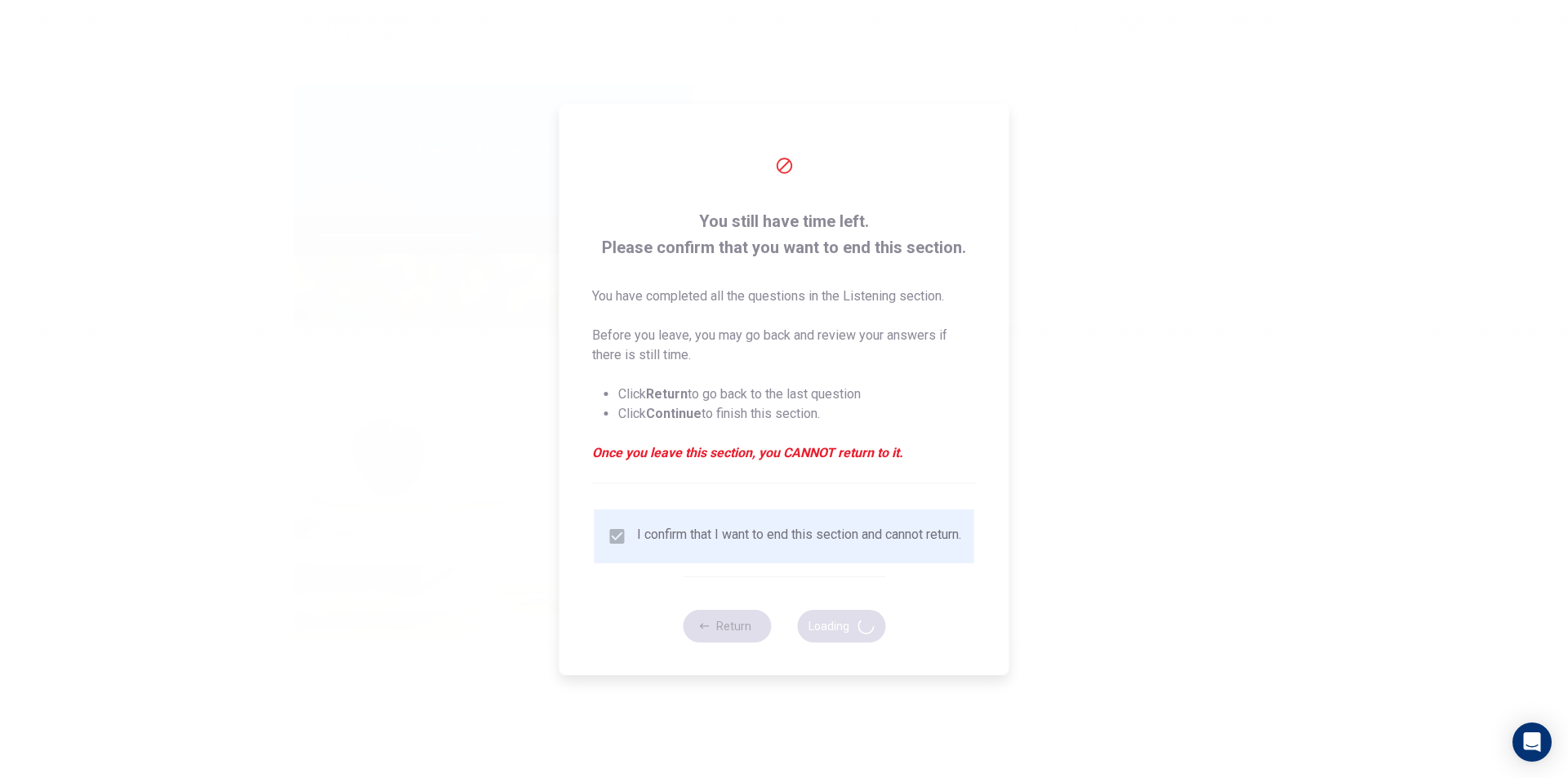 type on "53" 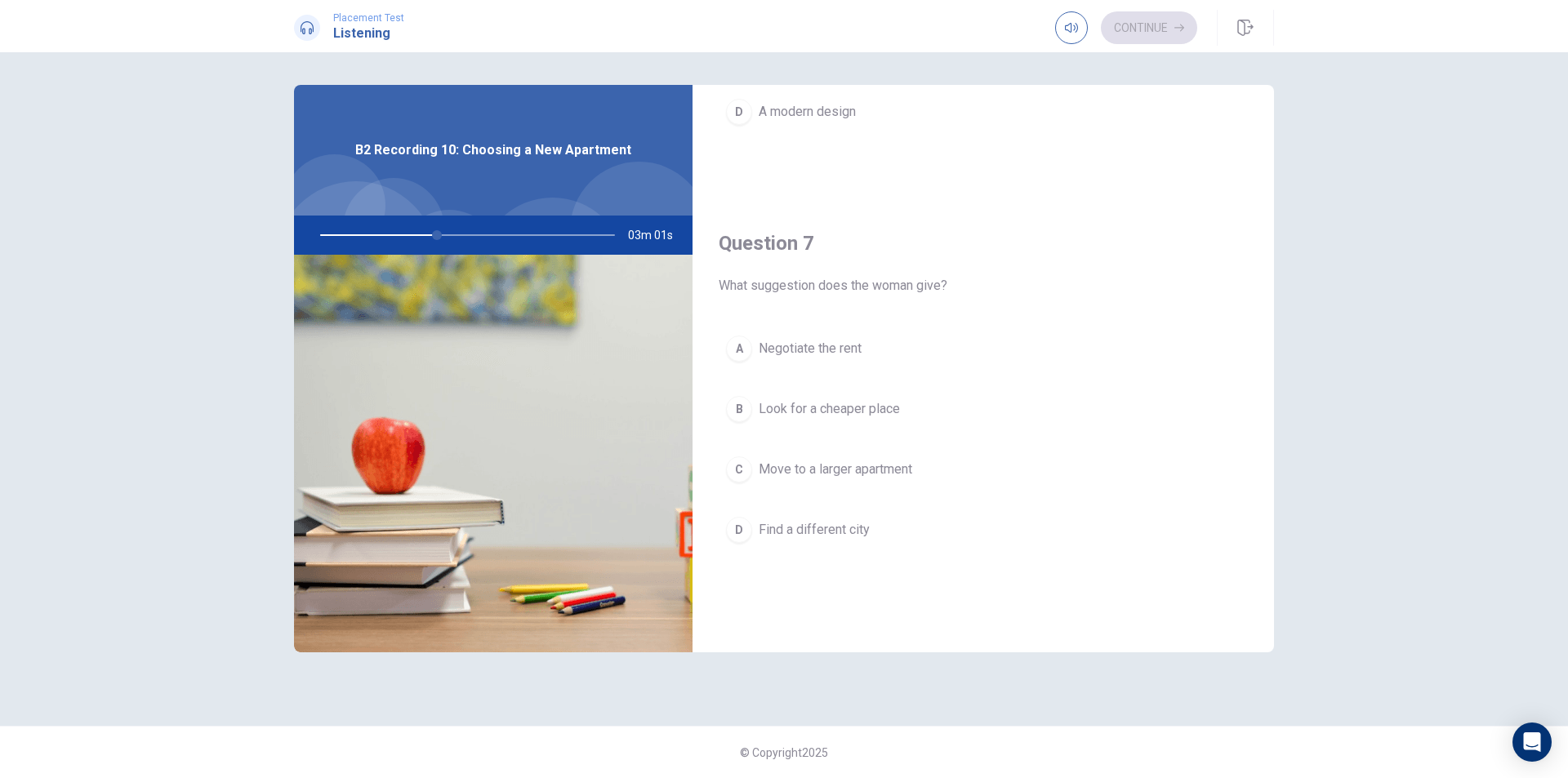 scroll, scrollTop: 327, scrollLeft: 0, axis: vertical 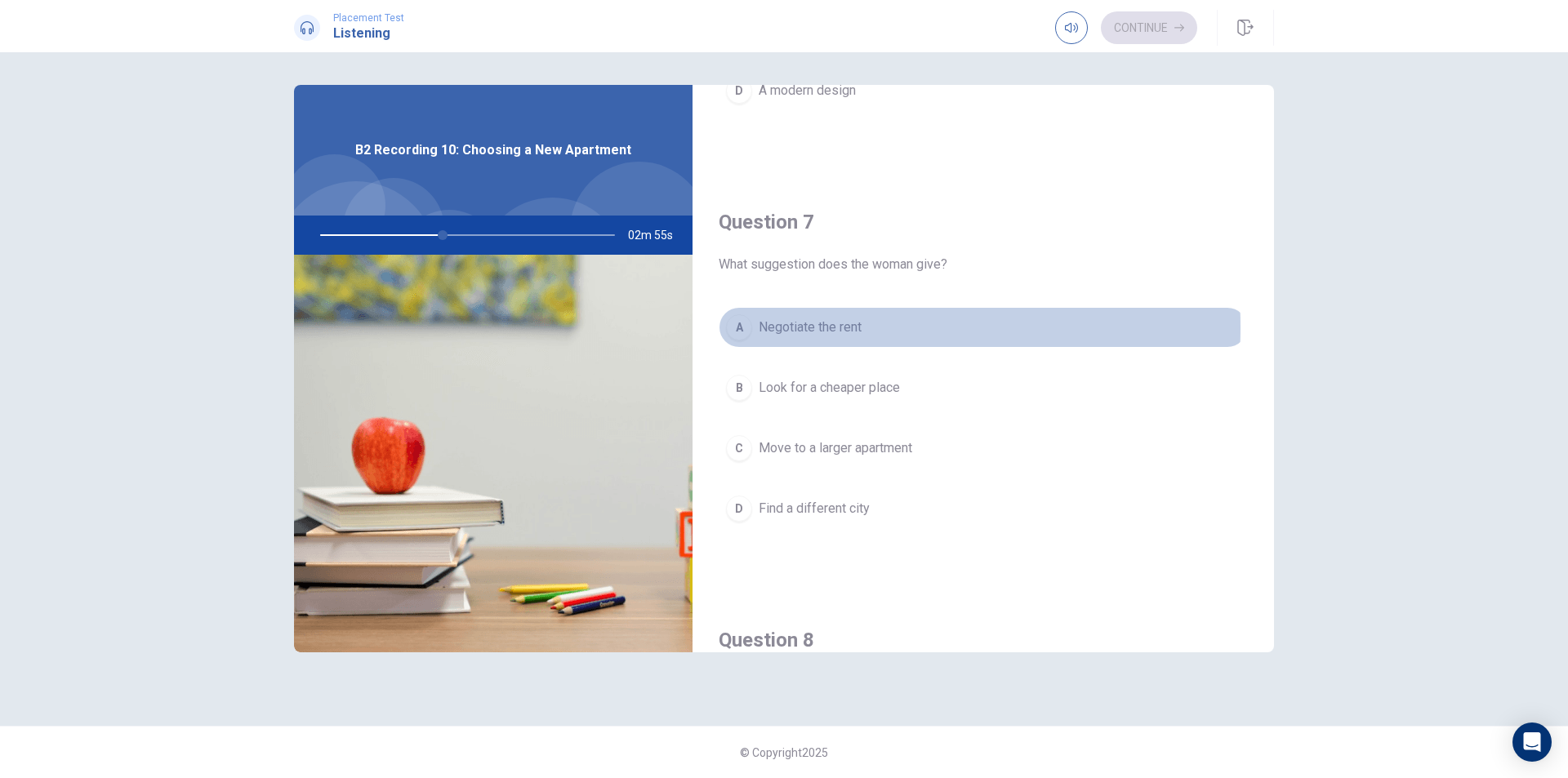 click on "Negotiate the rent" at bounding box center (810, 327) 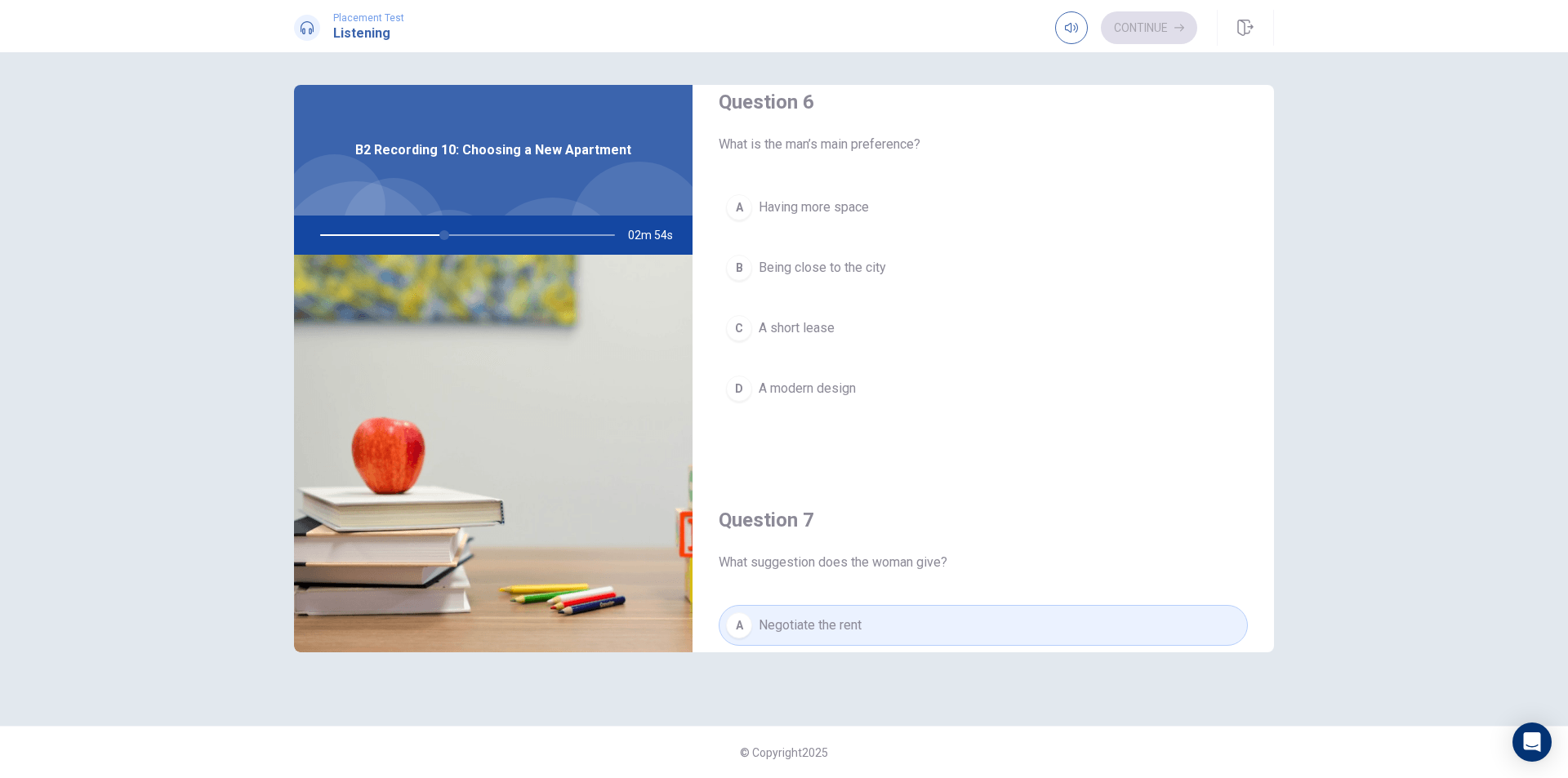 scroll, scrollTop: 0, scrollLeft: 0, axis: both 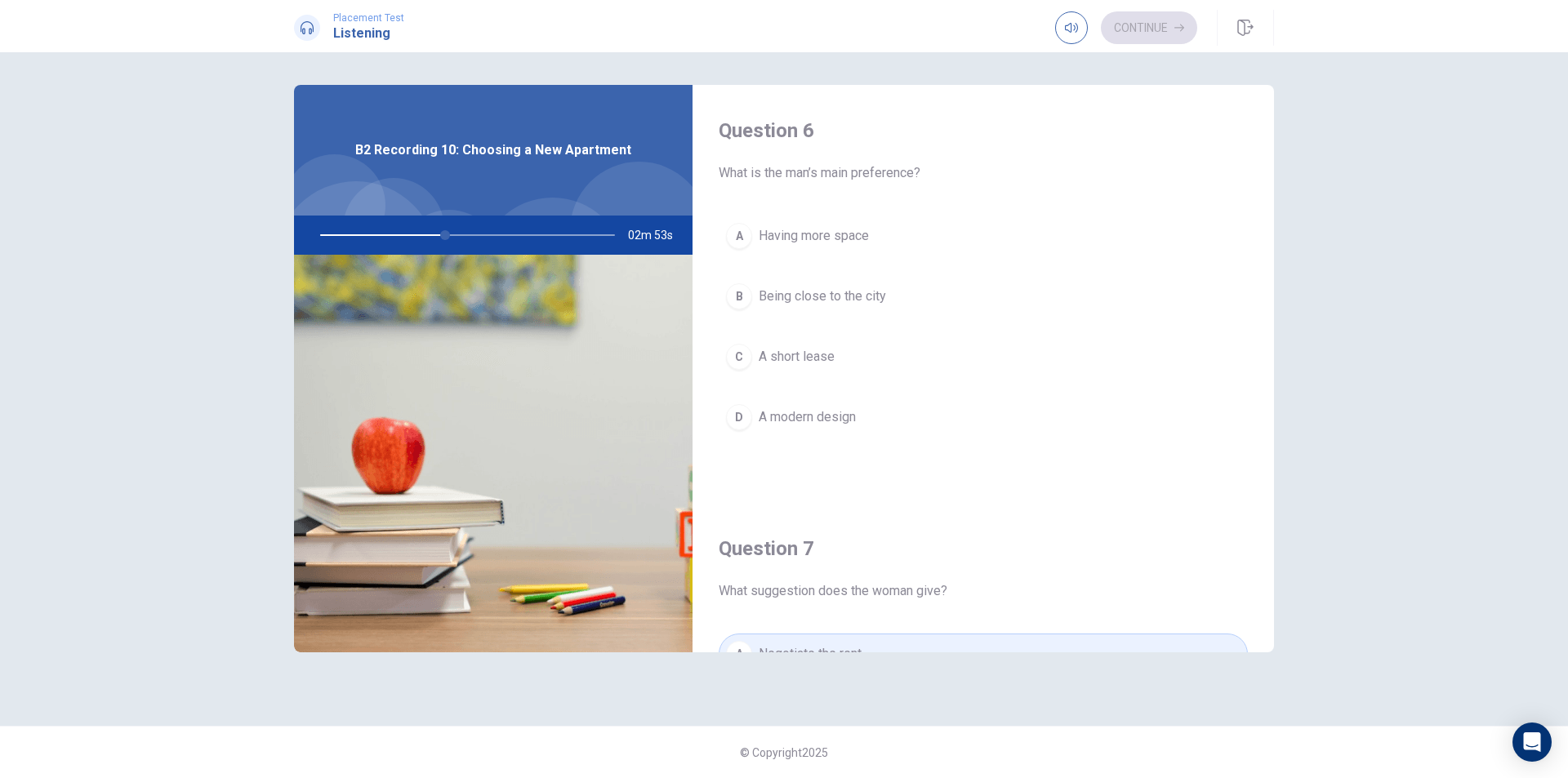 click on "Having more space" at bounding box center (813, 236) 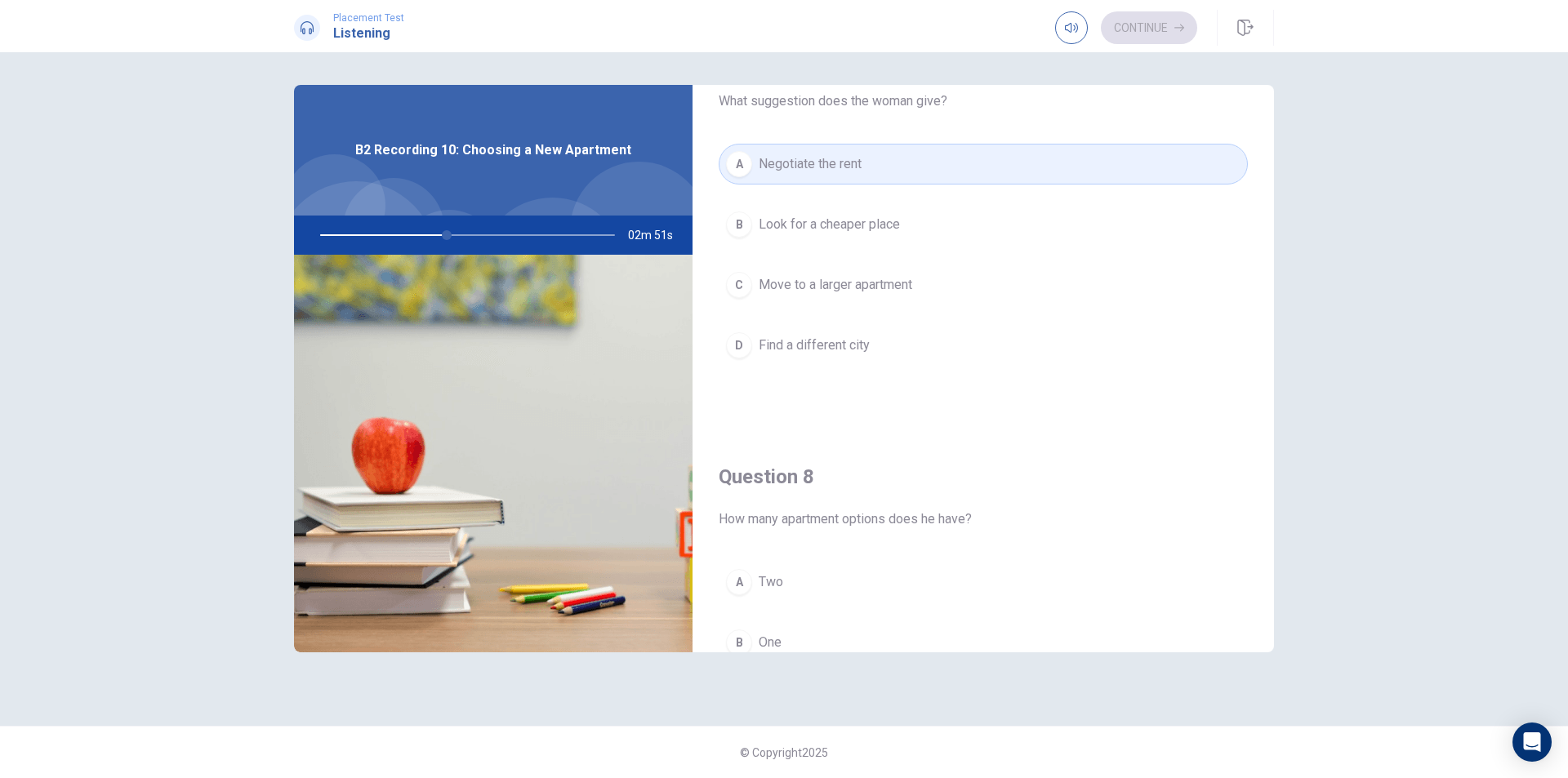 scroll, scrollTop: 571, scrollLeft: 0, axis: vertical 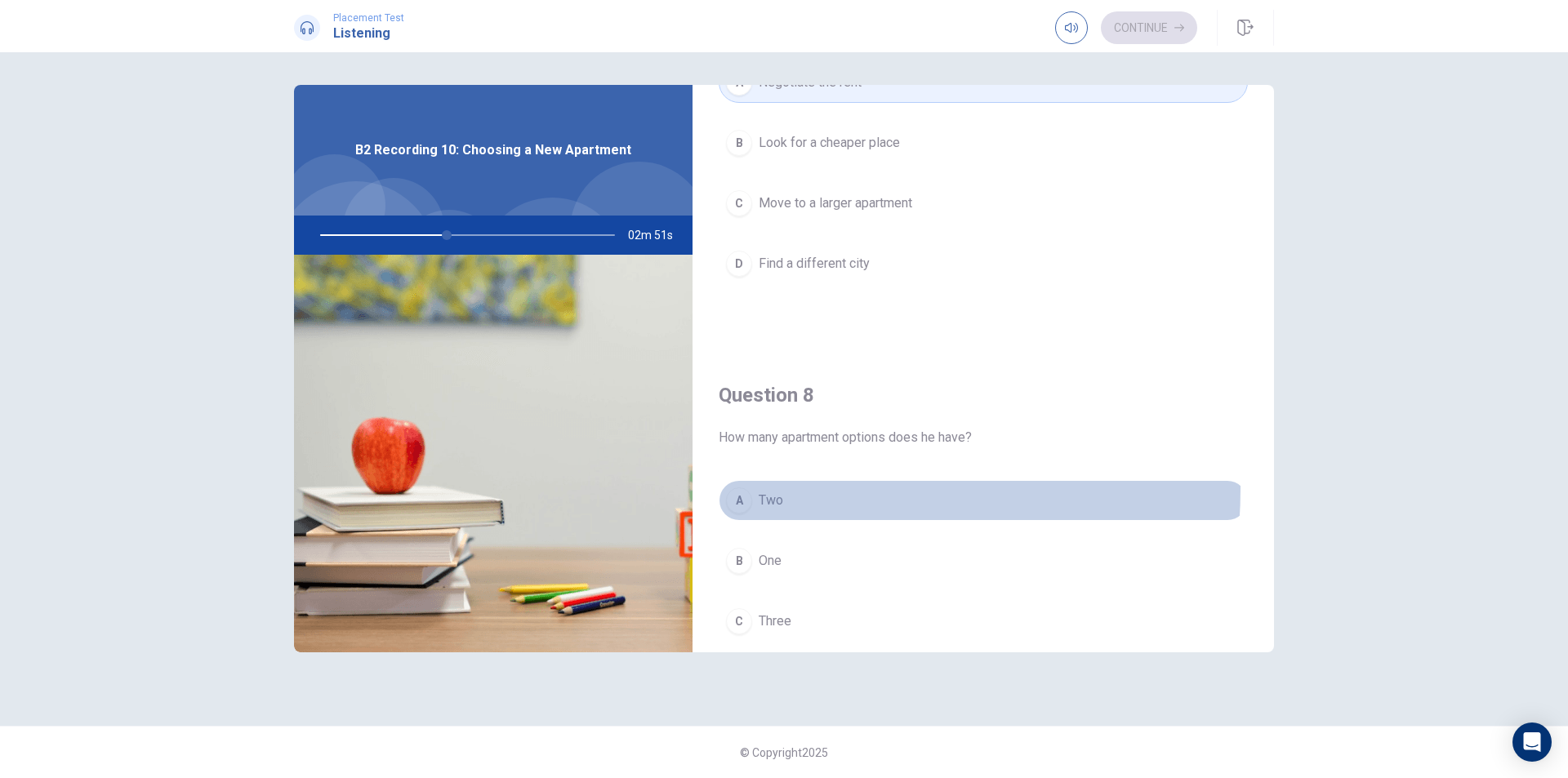 click on "A Two" at bounding box center [983, 500] 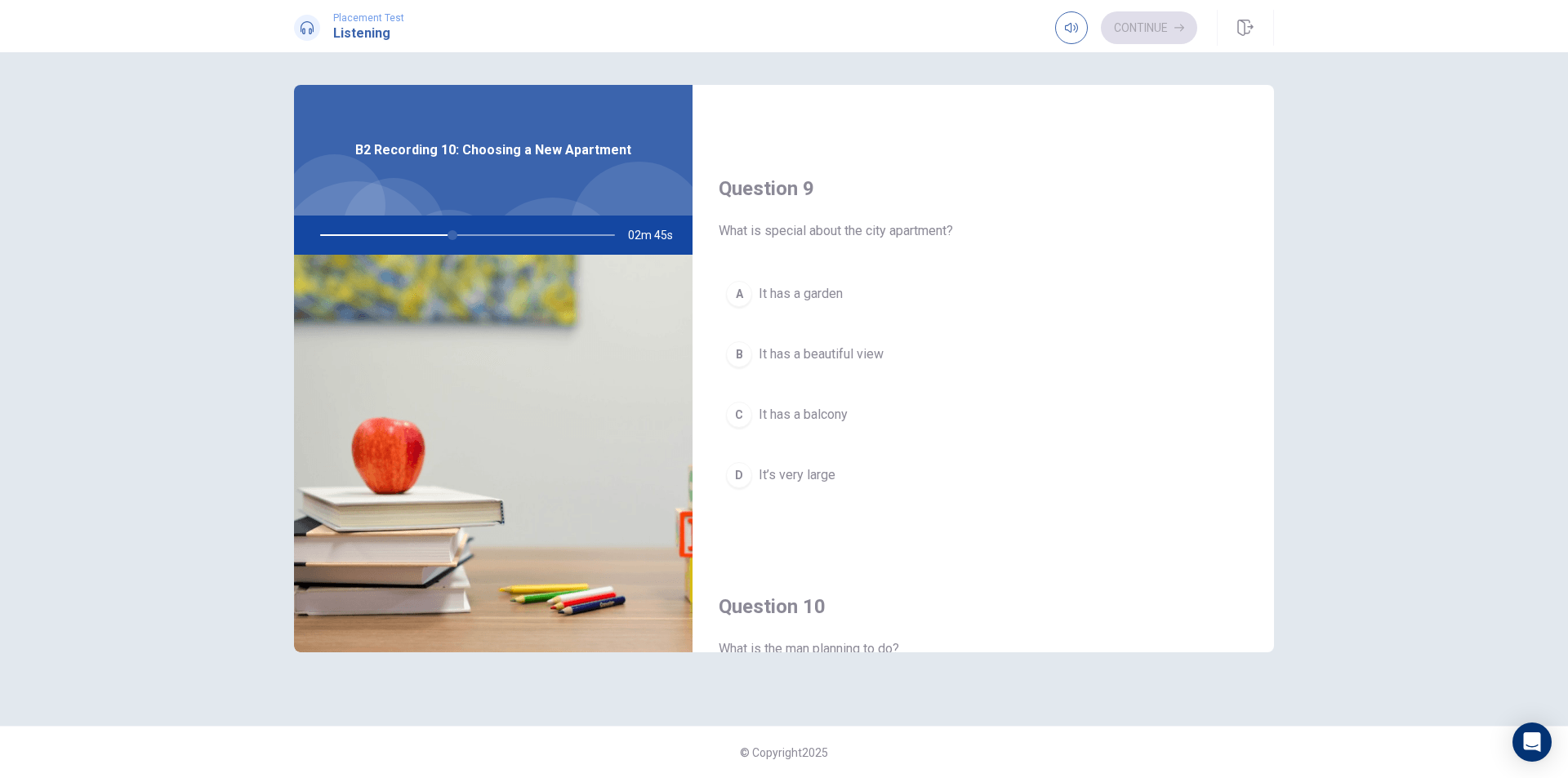 scroll, scrollTop: 1225, scrollLeft: 0, axis: vertical 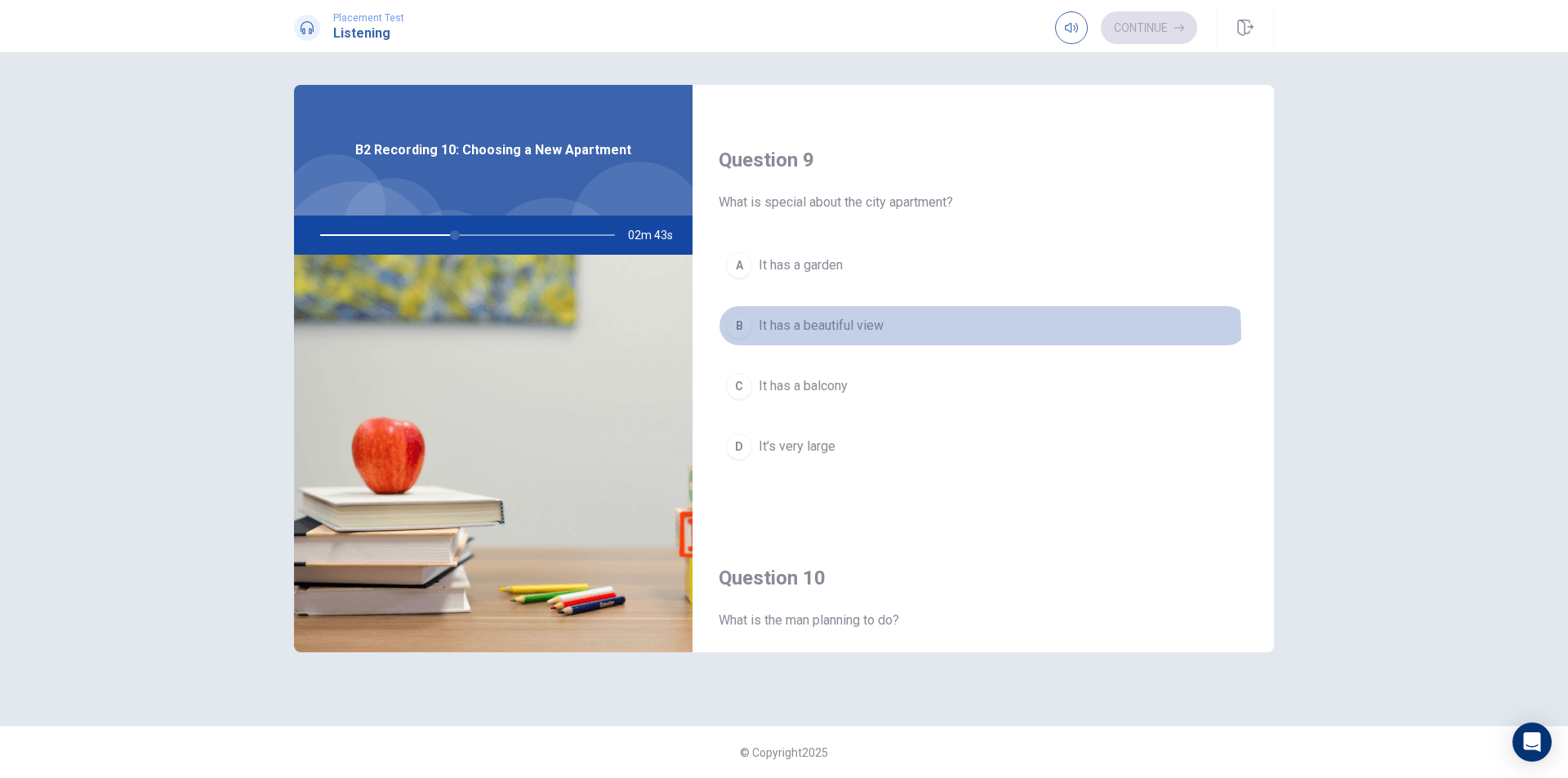 click on "B It has a beautiful view" at bounding box center [983, 326] 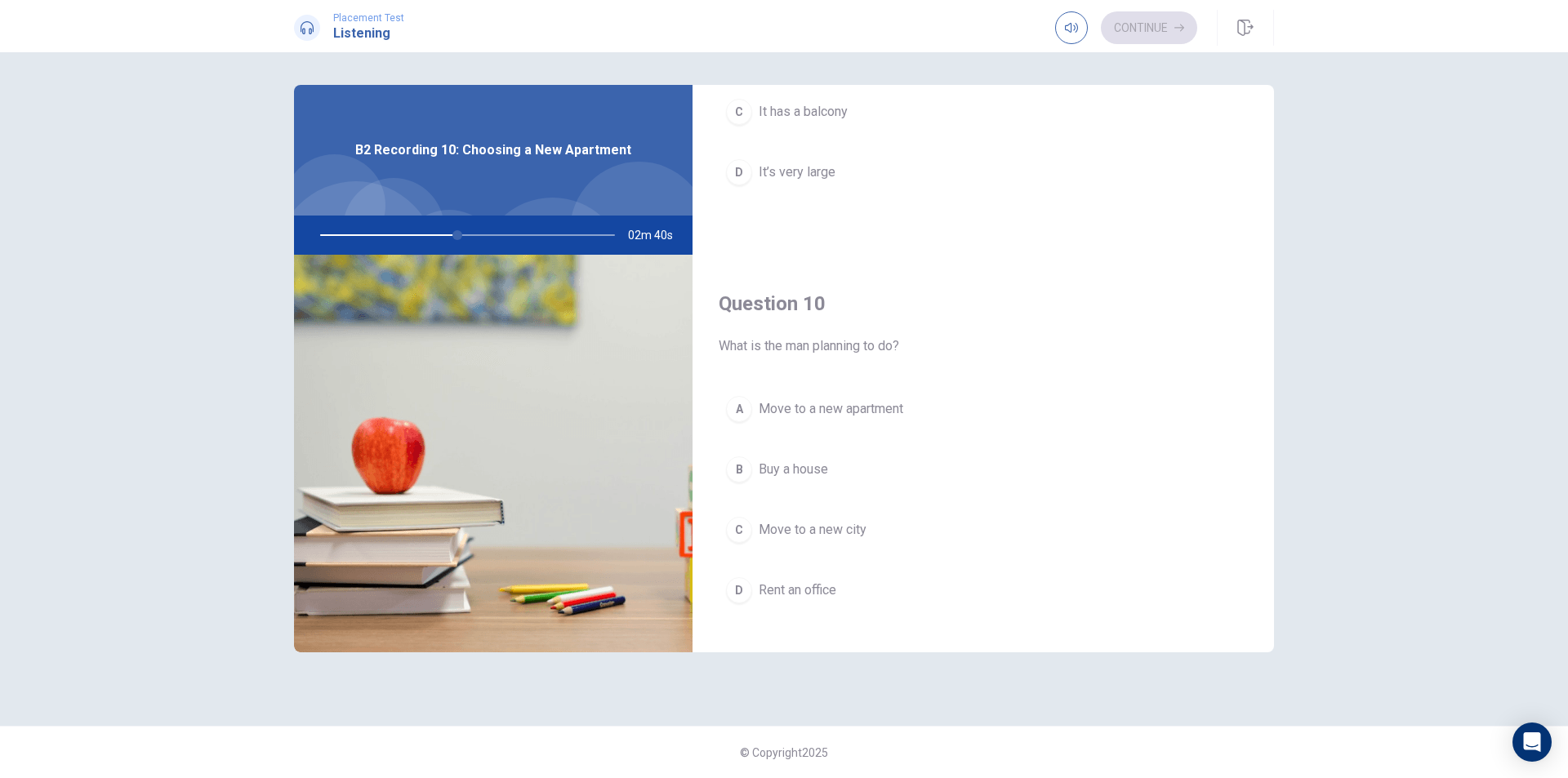 scroll, scrollTop: 1523, scrollLeft: 0, axis: vertical 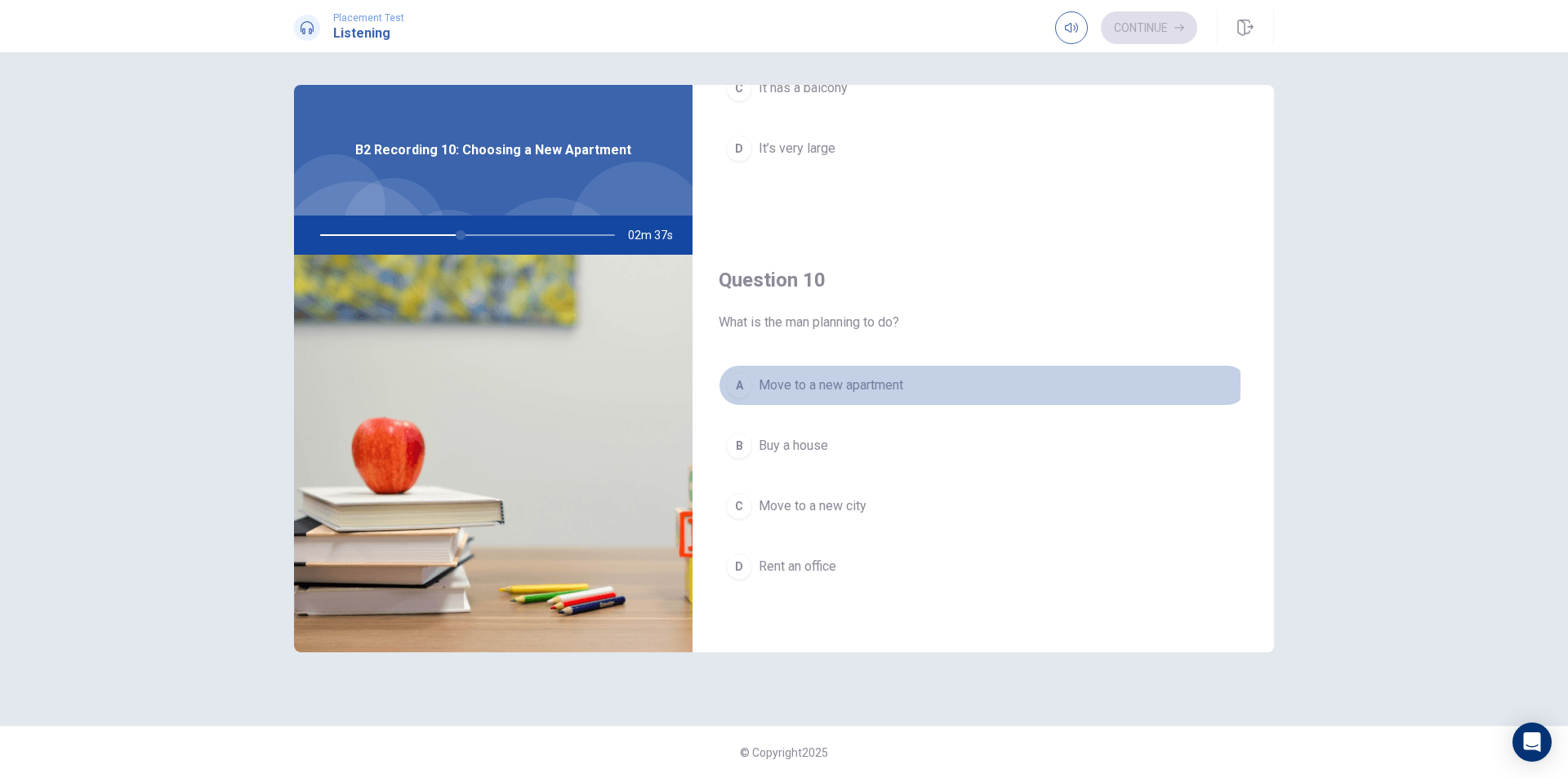 click on "Move to a new apartment" at bounding box center (831, 385) 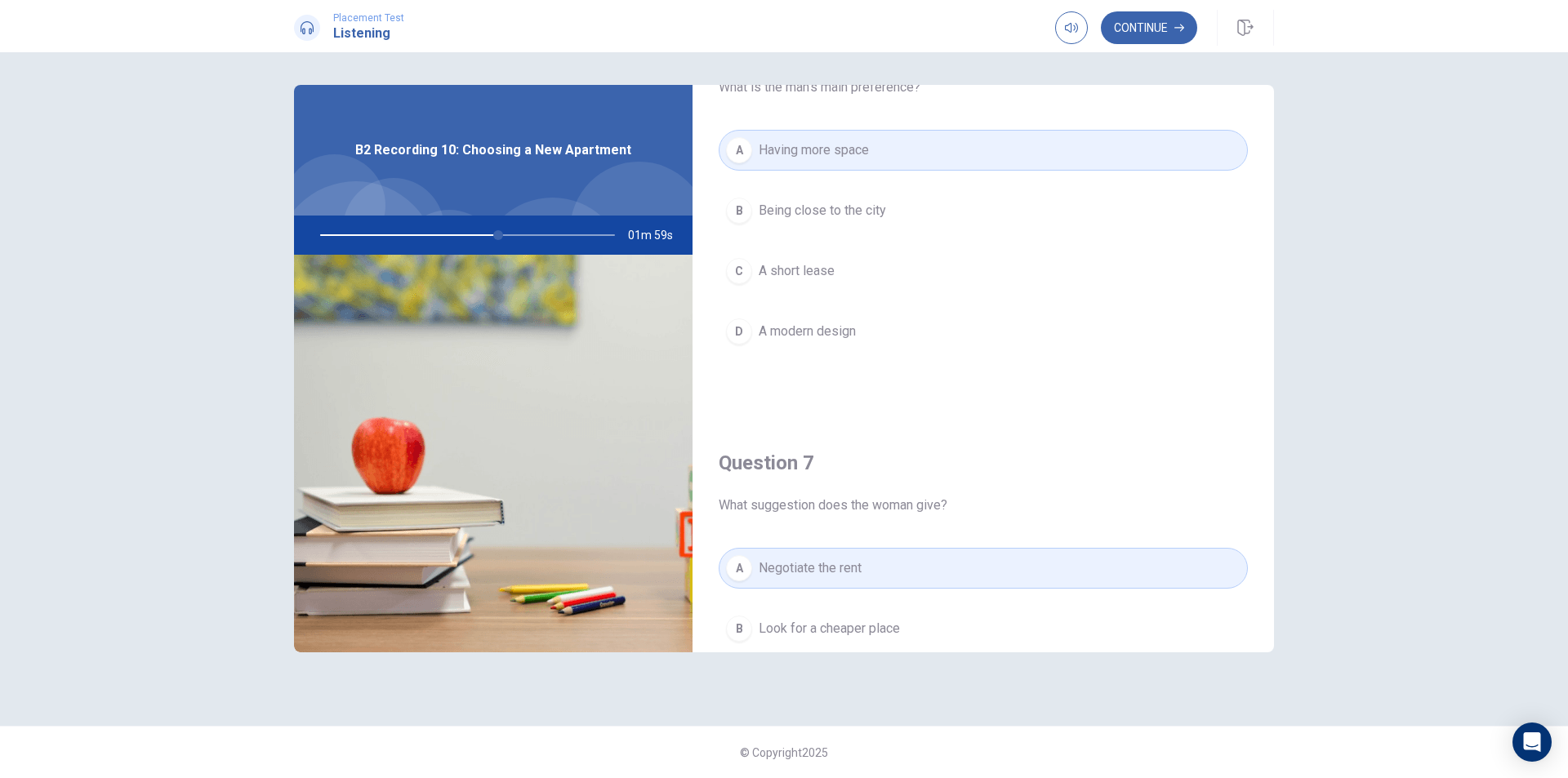 scroll, scrollTop: 0, scrollLeft: 0, axis: both 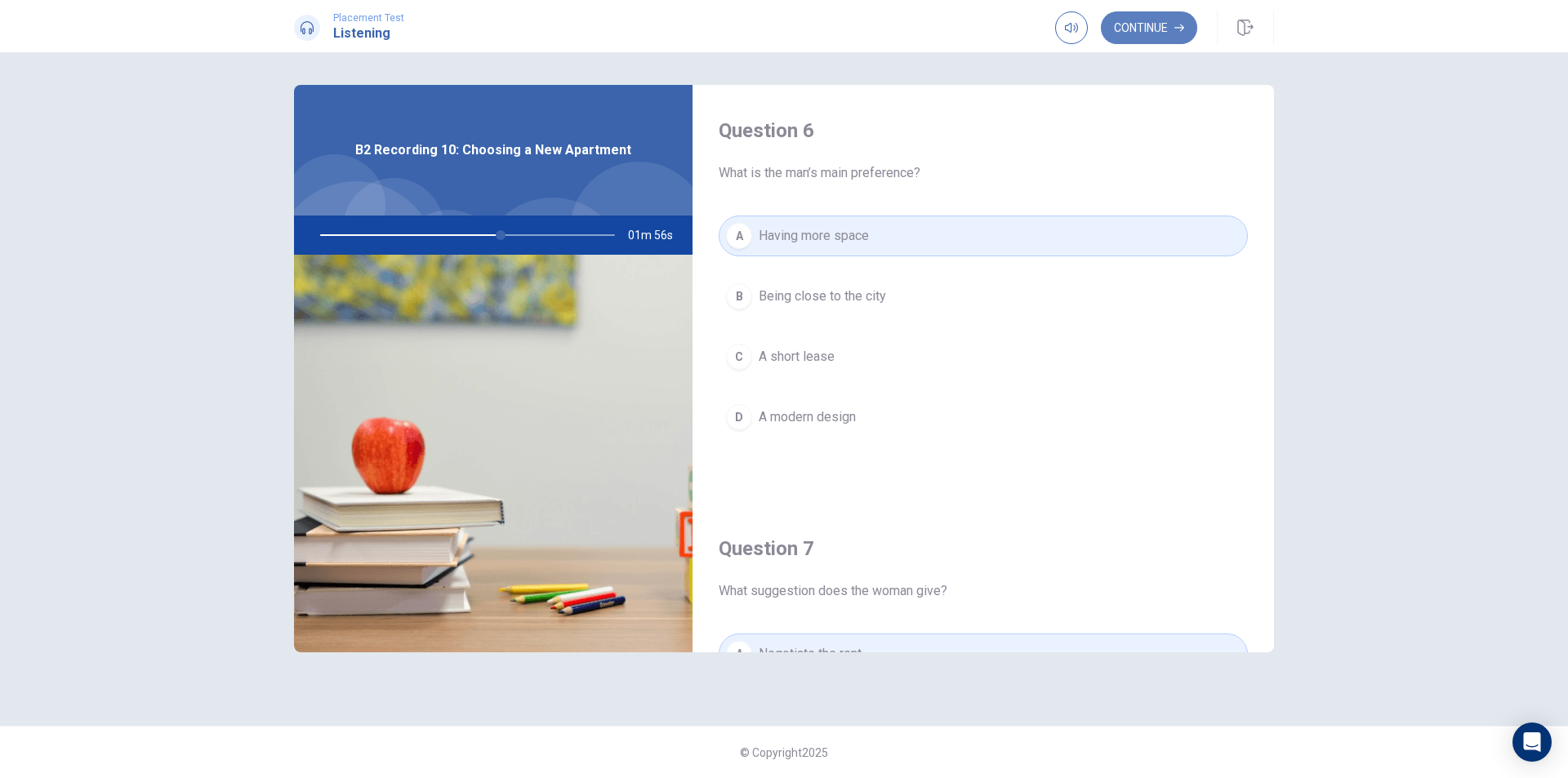 click on "Continue" at bounding box center [1149, 28] 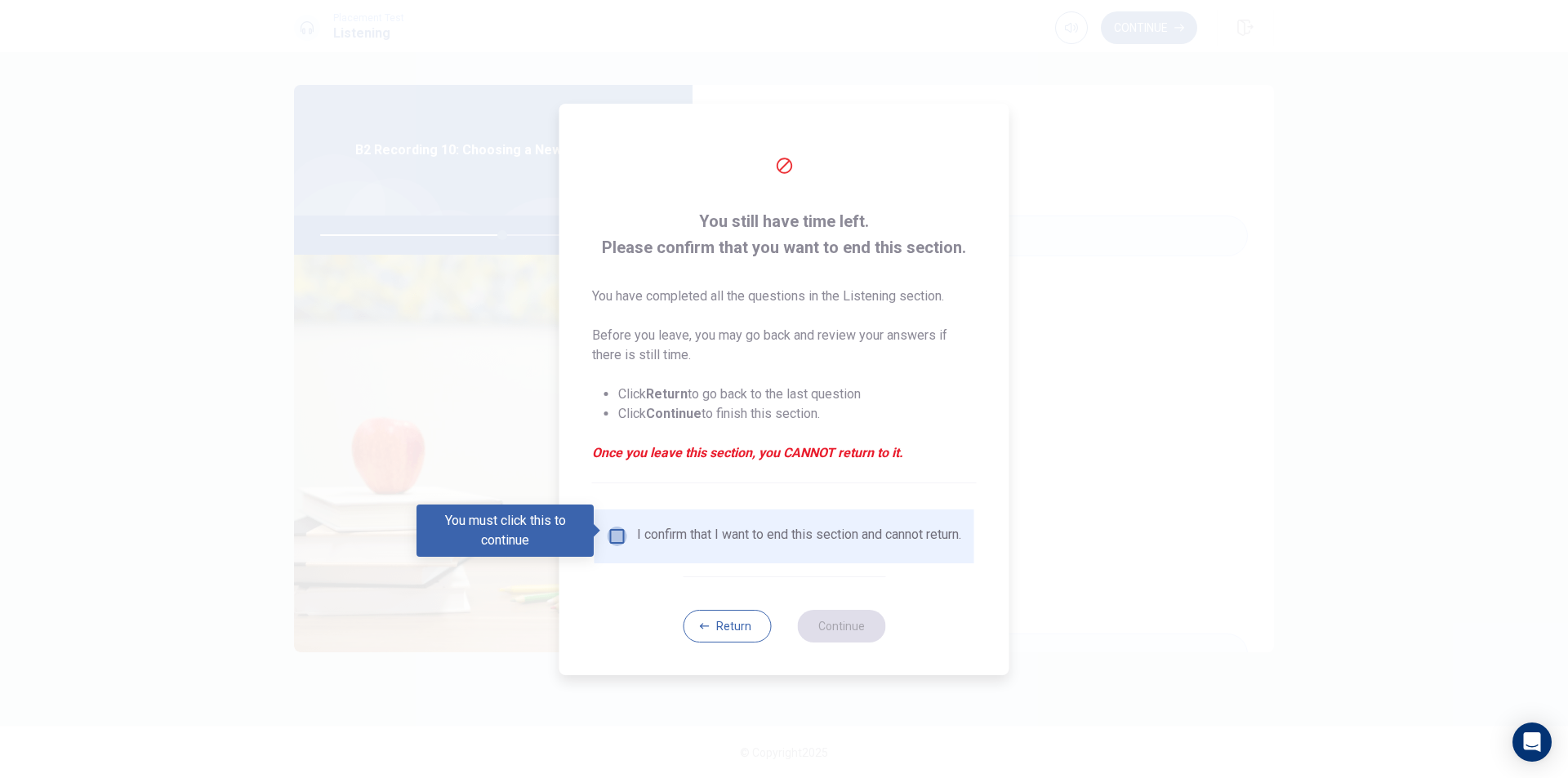 click at bounding box center (617, 536) 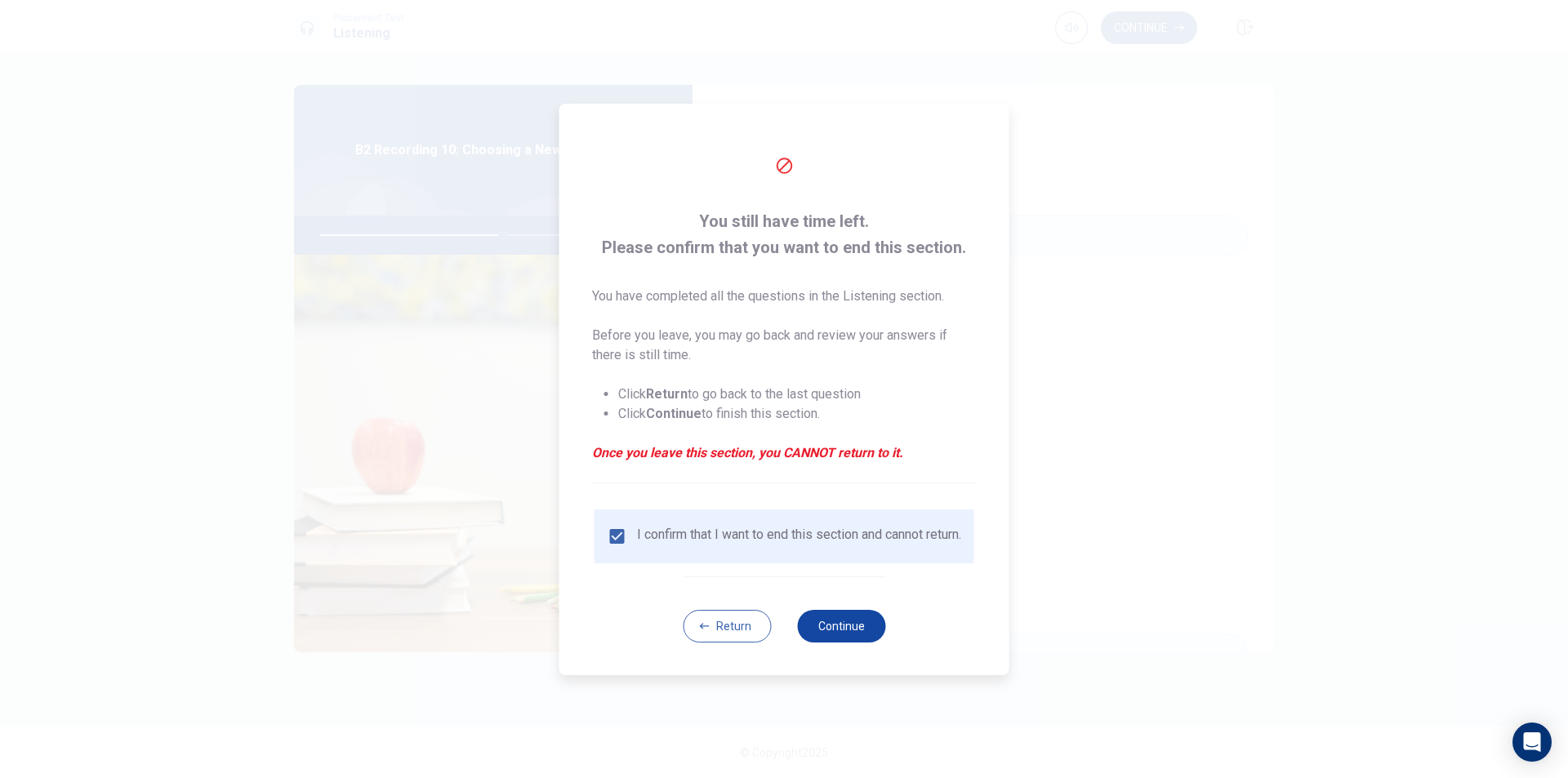 click on "Continue" at bounding box center [841, 626] 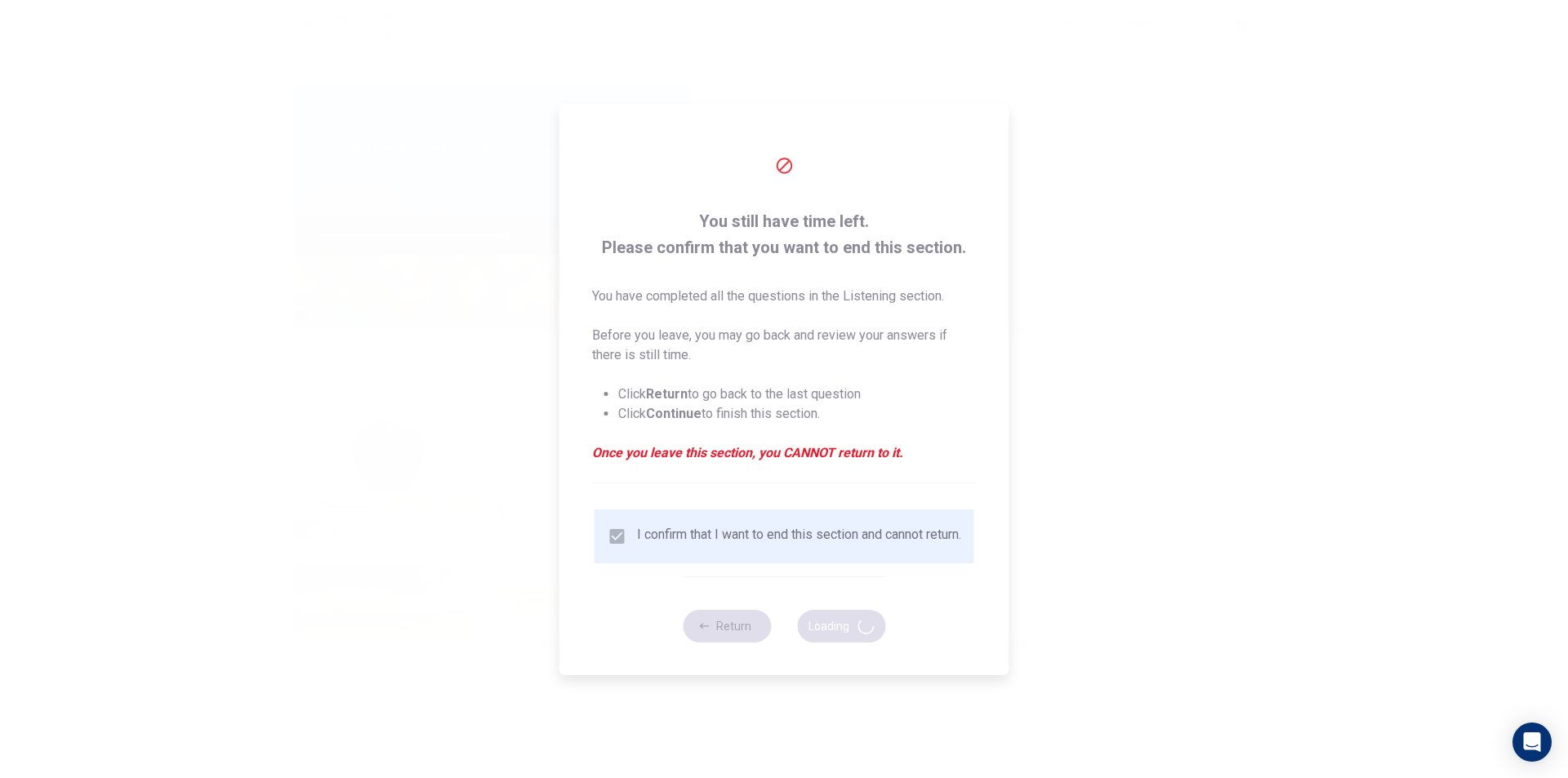 type on "63" 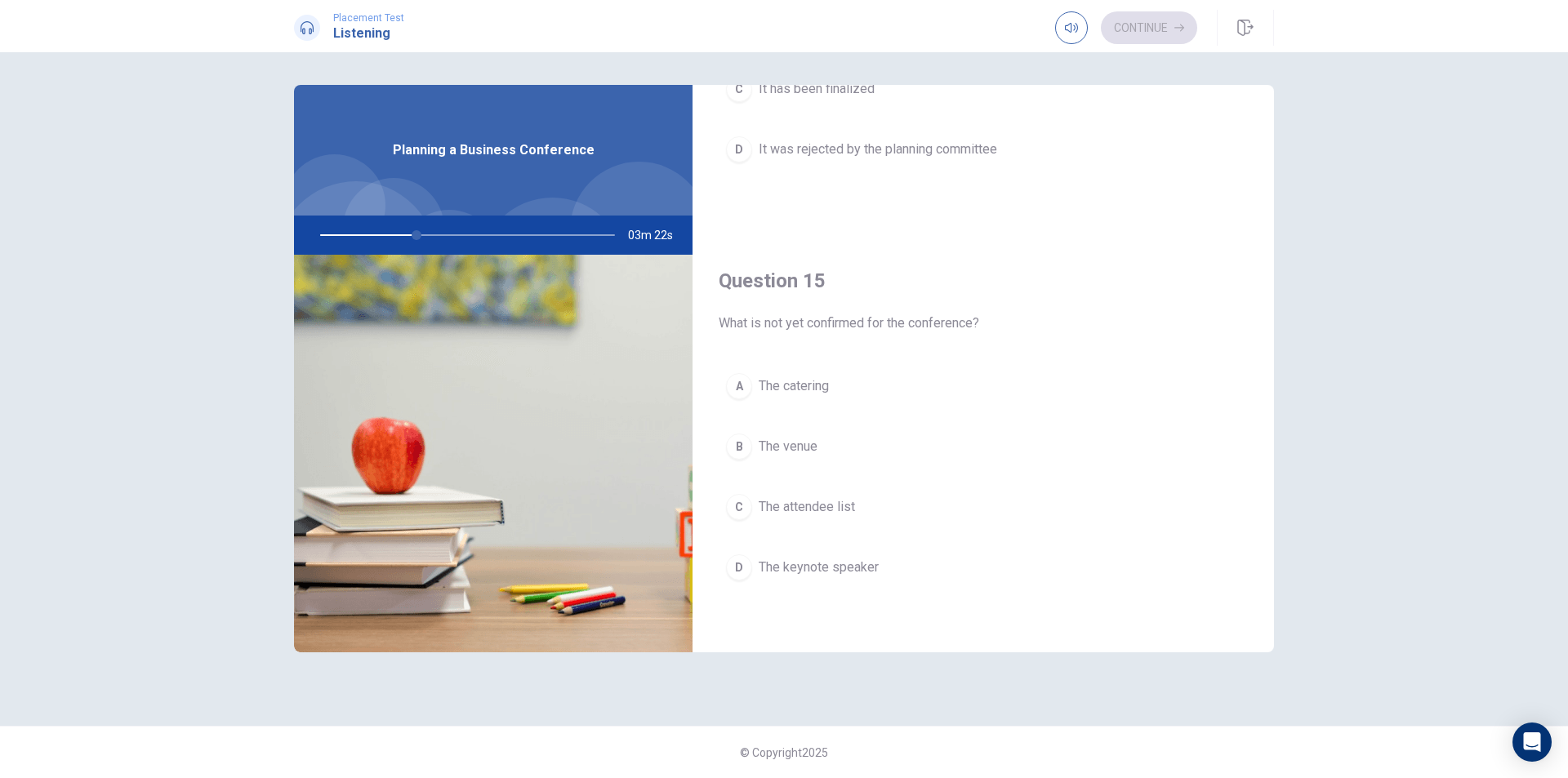 scroll, scrollTop: 1523, scrollLeft: 0, axis: vertical 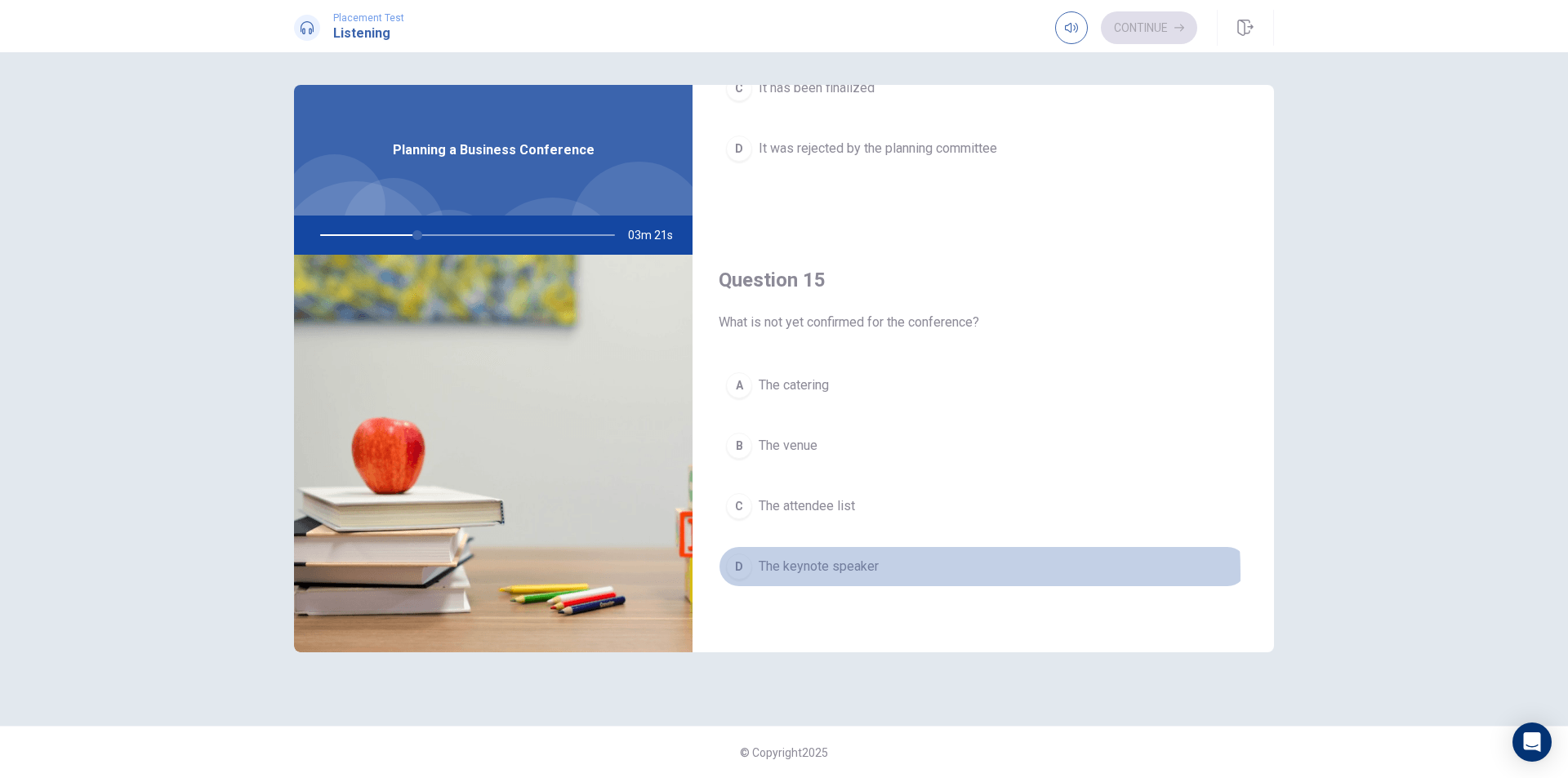 click on "The keynote speaker" at bounding box center [818, 567] 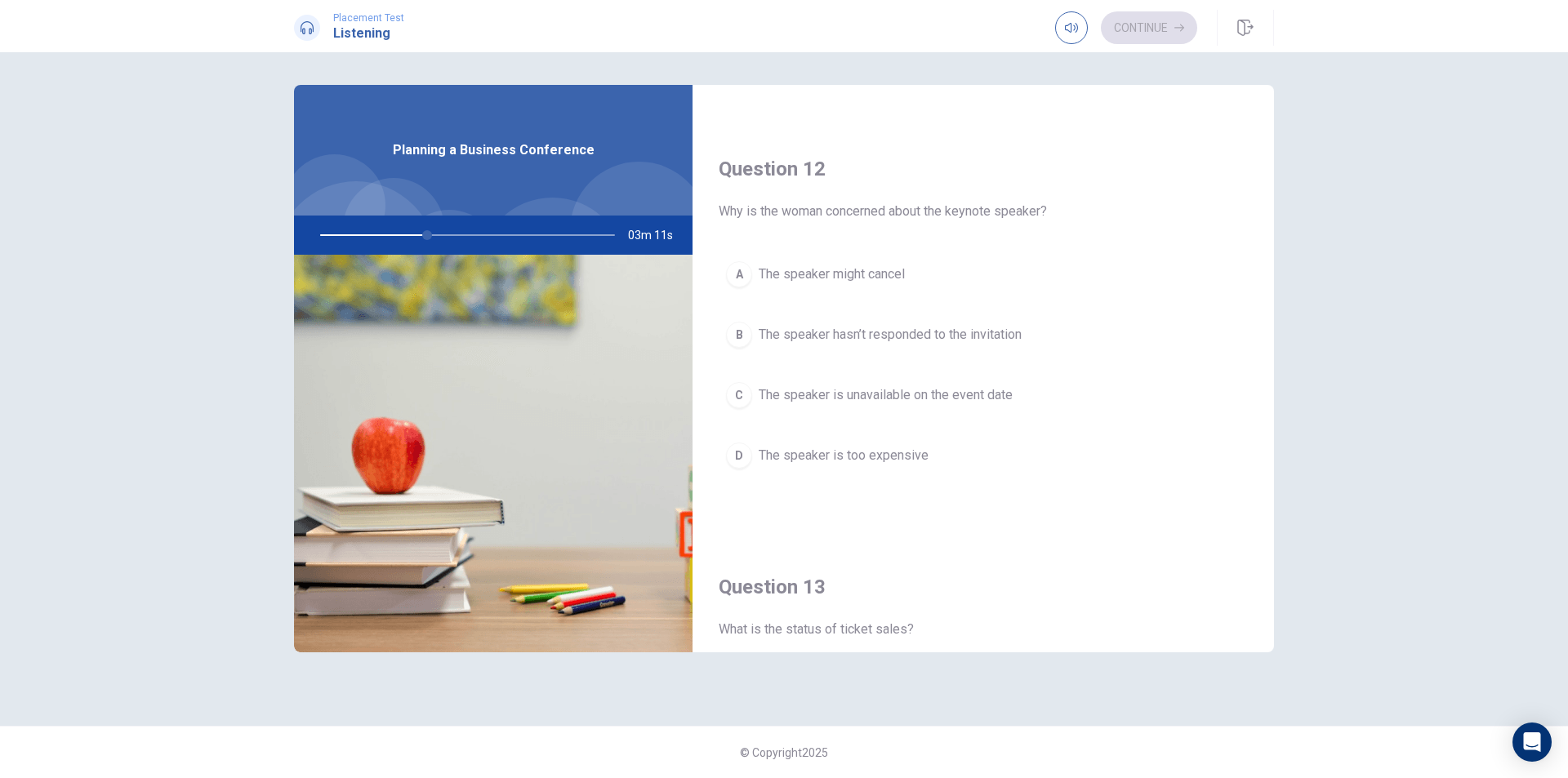 scroll, scrollTop: 298, scrollLeft: 0, axis: vertical 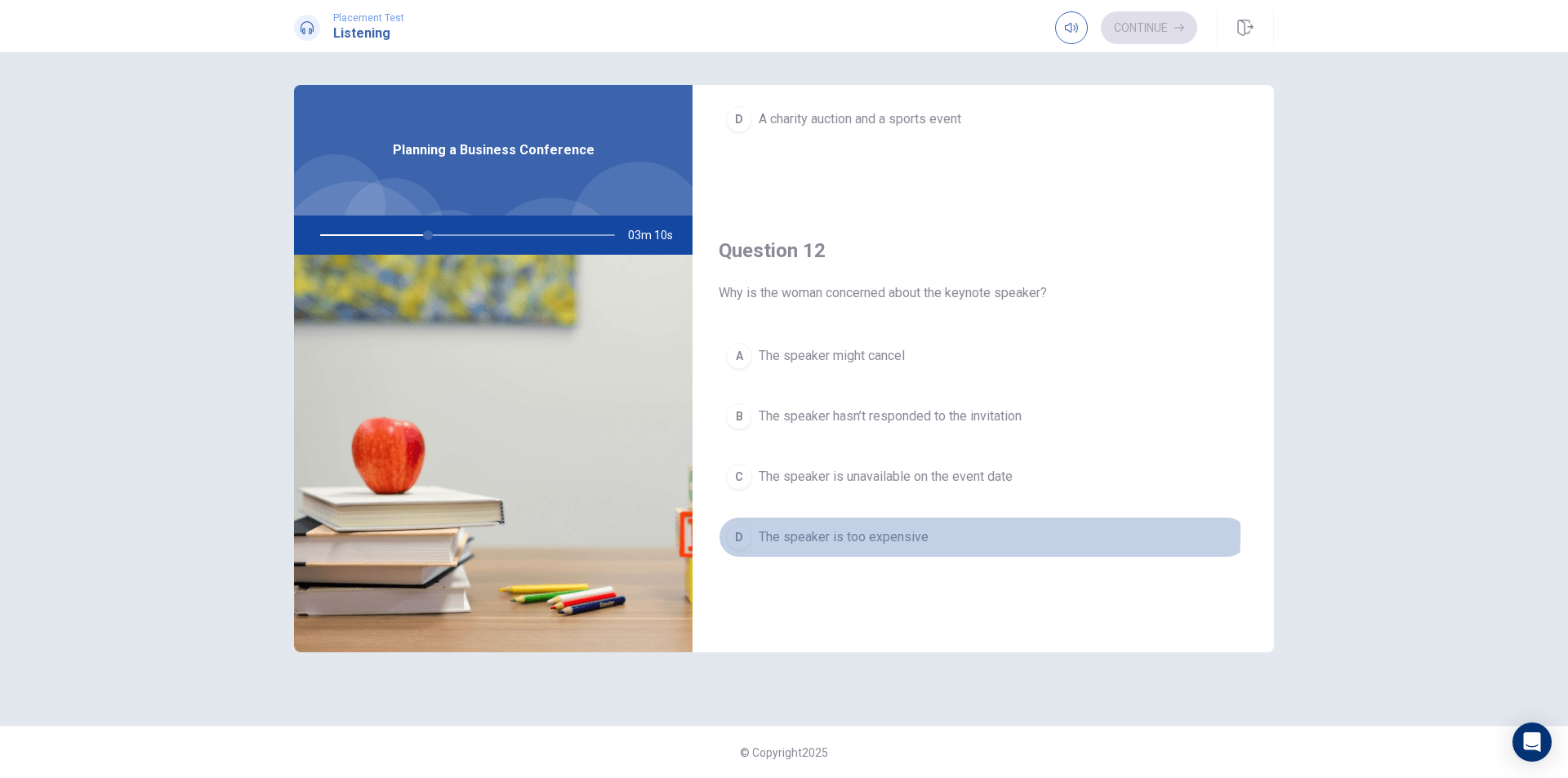 click on "The speaker is too expensive" at bounding box center [844, 537] 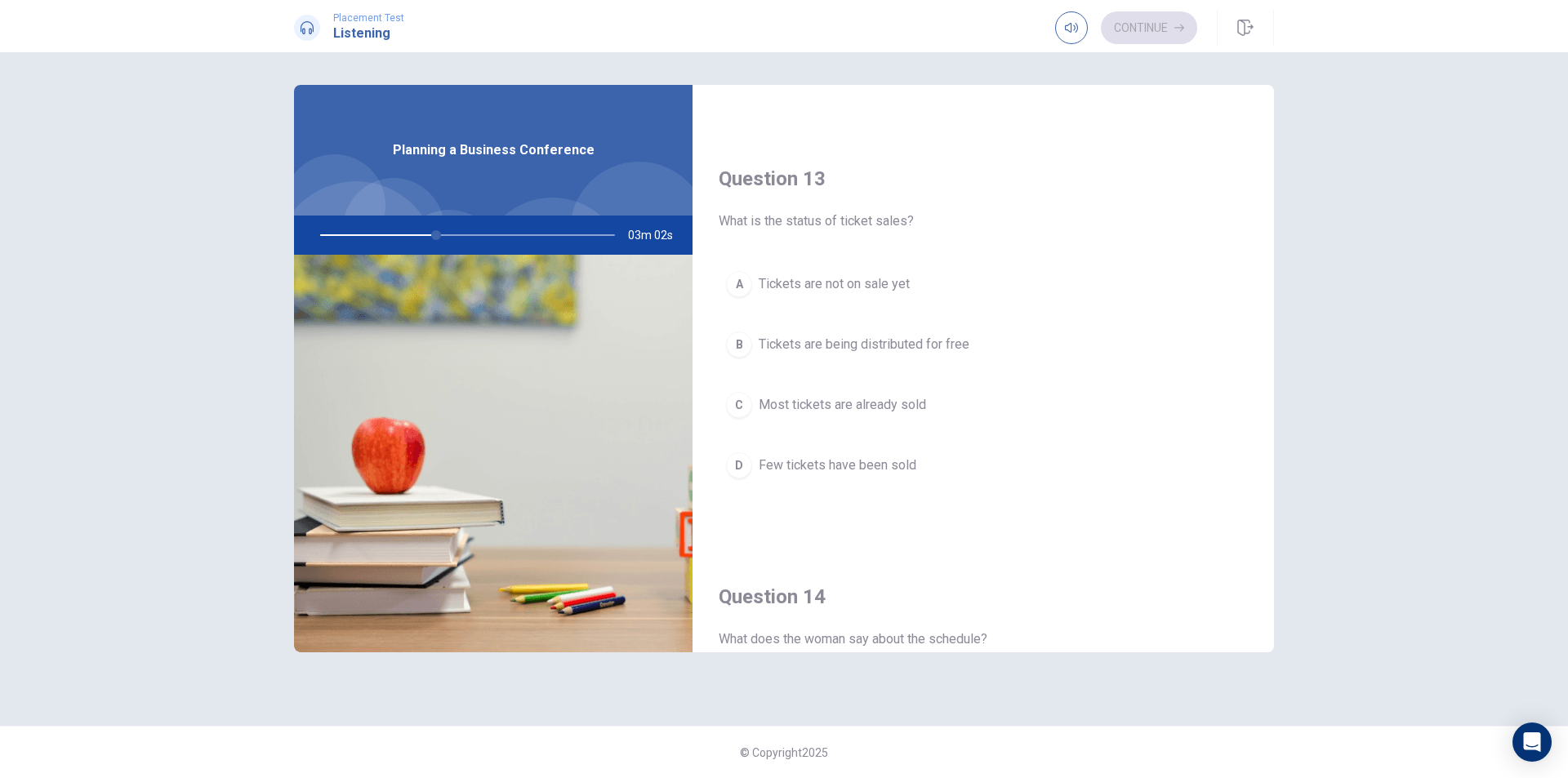 scroll, scrollTop: 706, scrollLeft: 0, axis: vertical 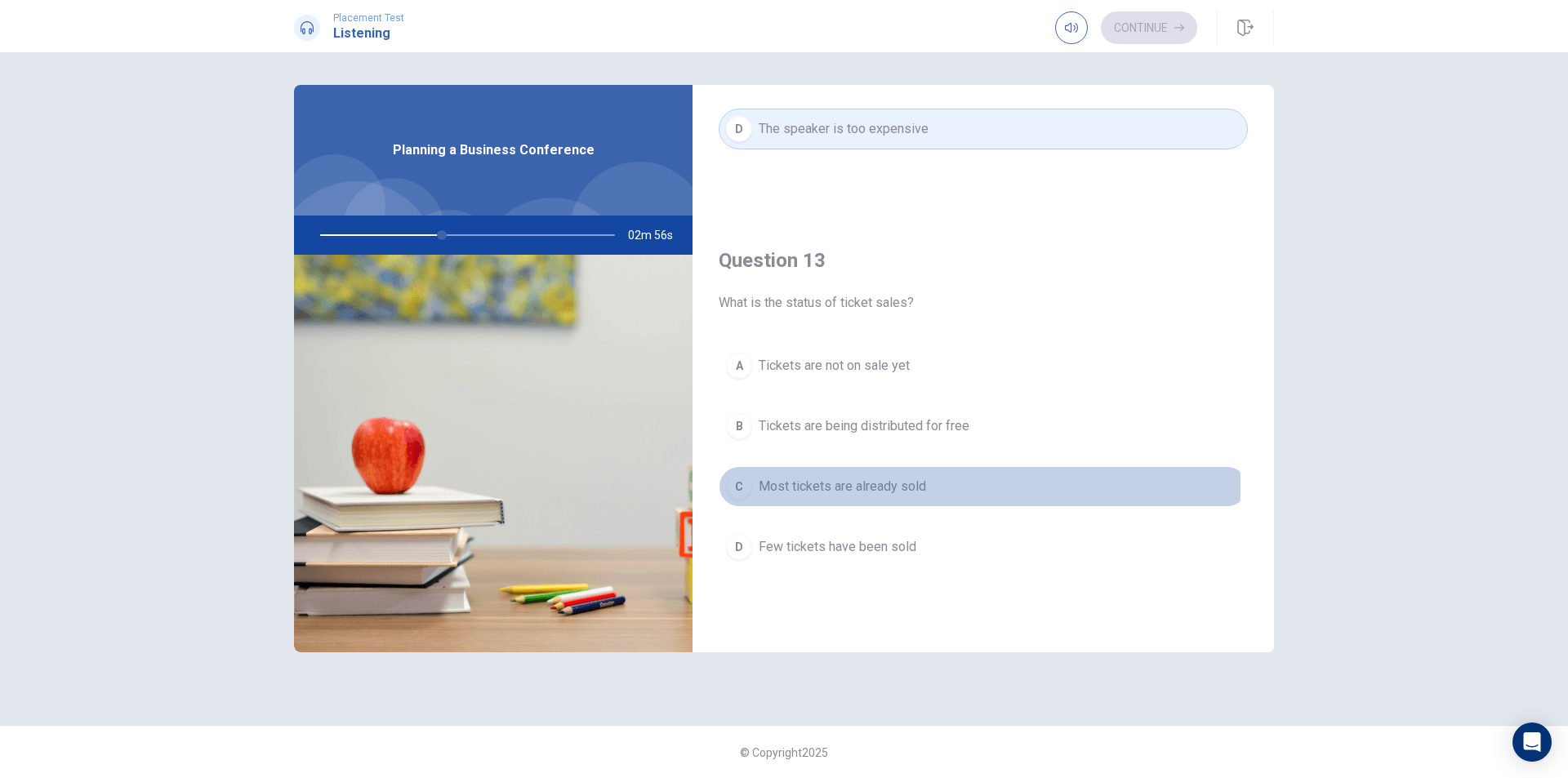 click on "Most tickets are already sold" at bounding box center (842, 487) 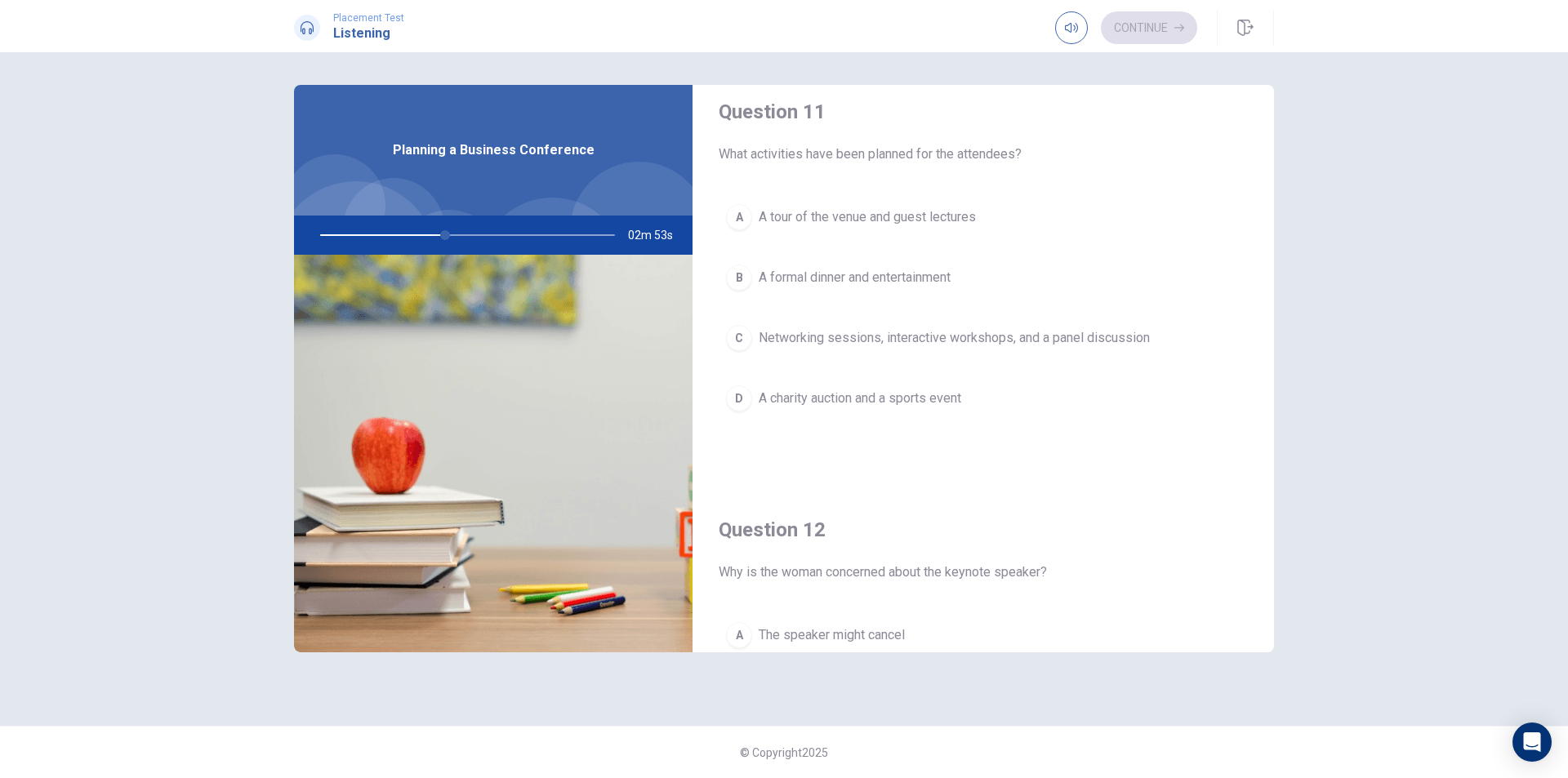 scroll, scrollTop: 0, scrollLeft: 0, axis: both 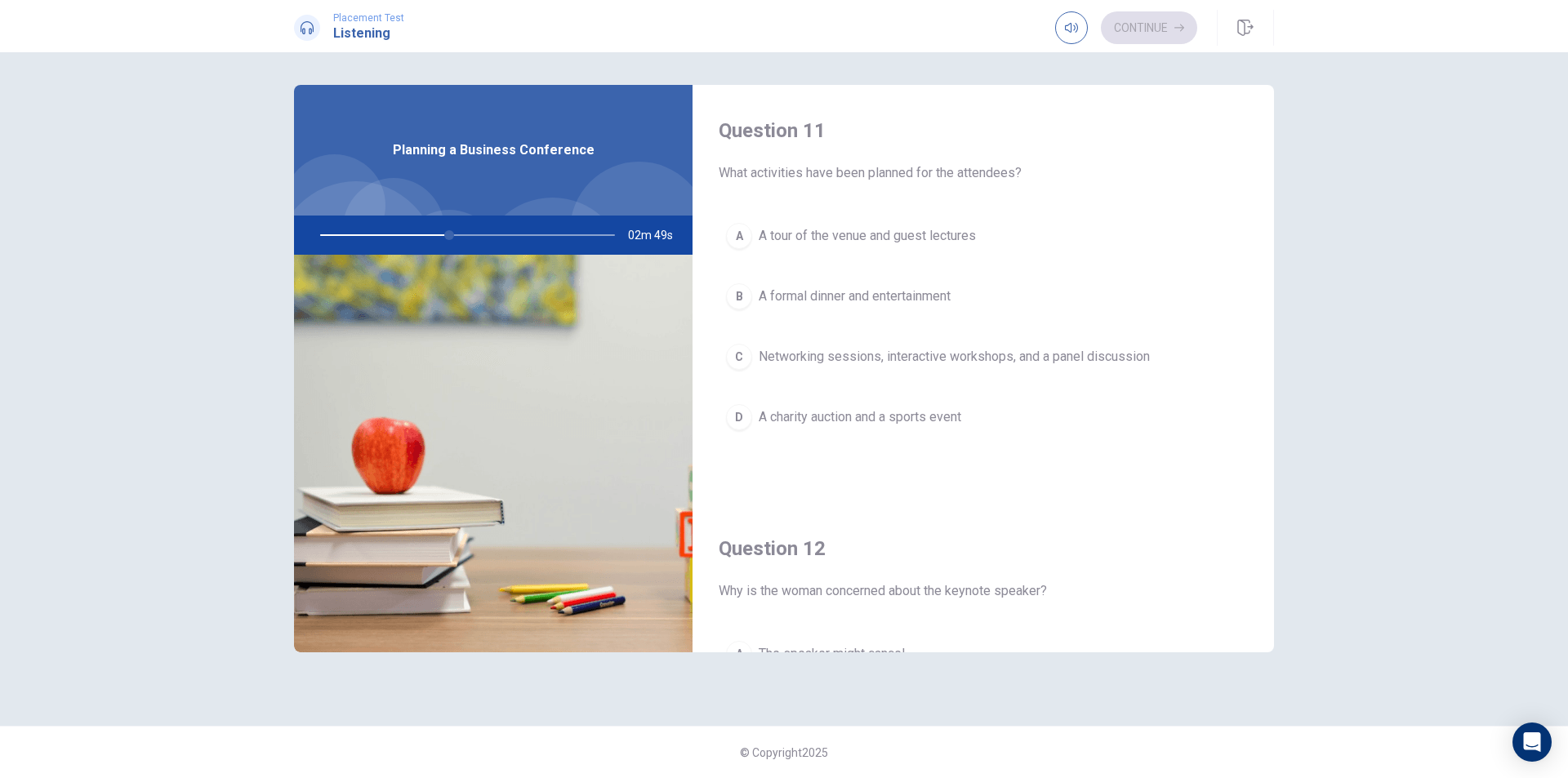 click on "Networking sessions, interactive workshops, and a panel discussion" at bounding box center [954, 357] 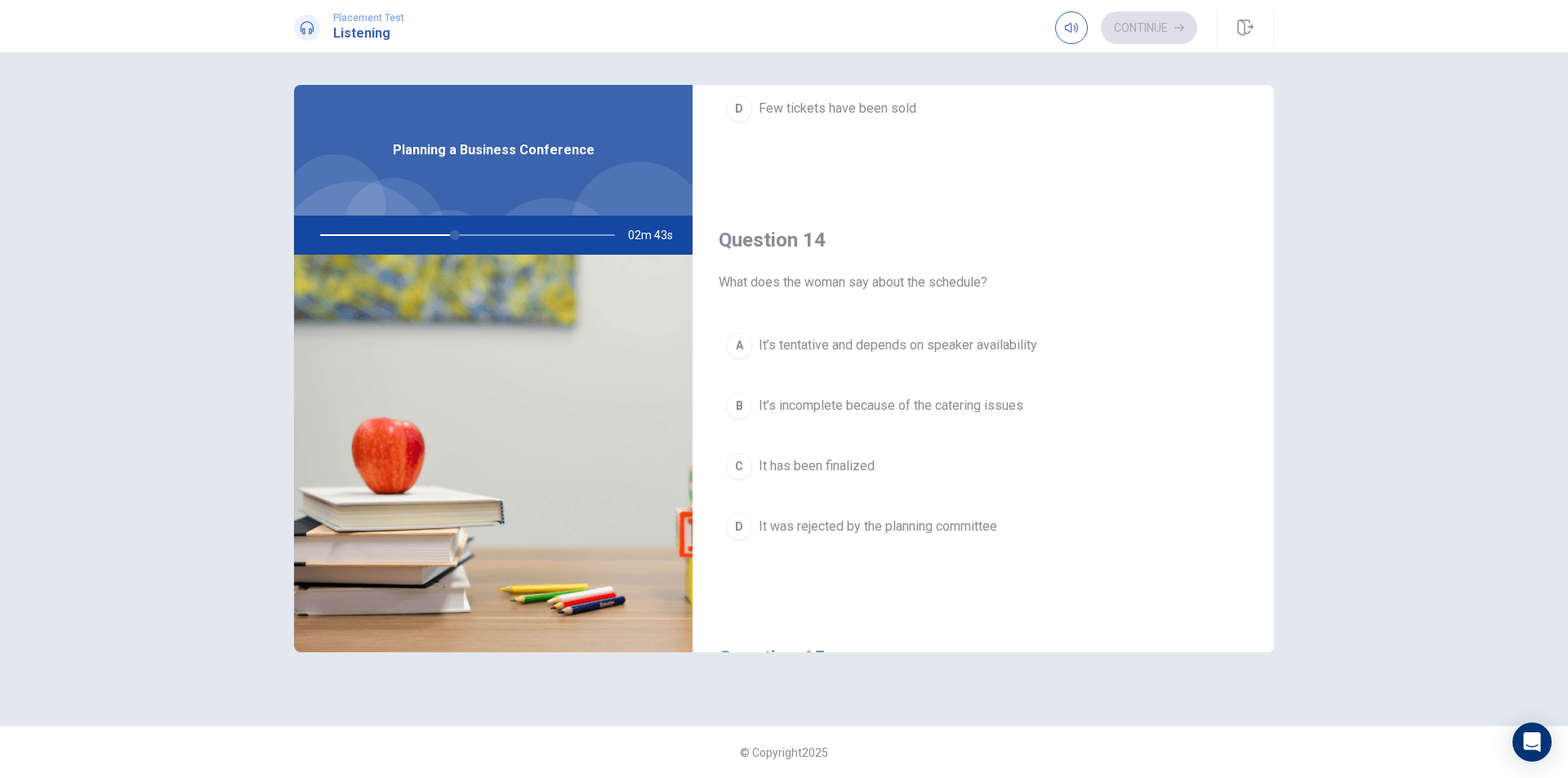 scroll, scrollTop: 1143, scrollLeft: 0, axis: vertical 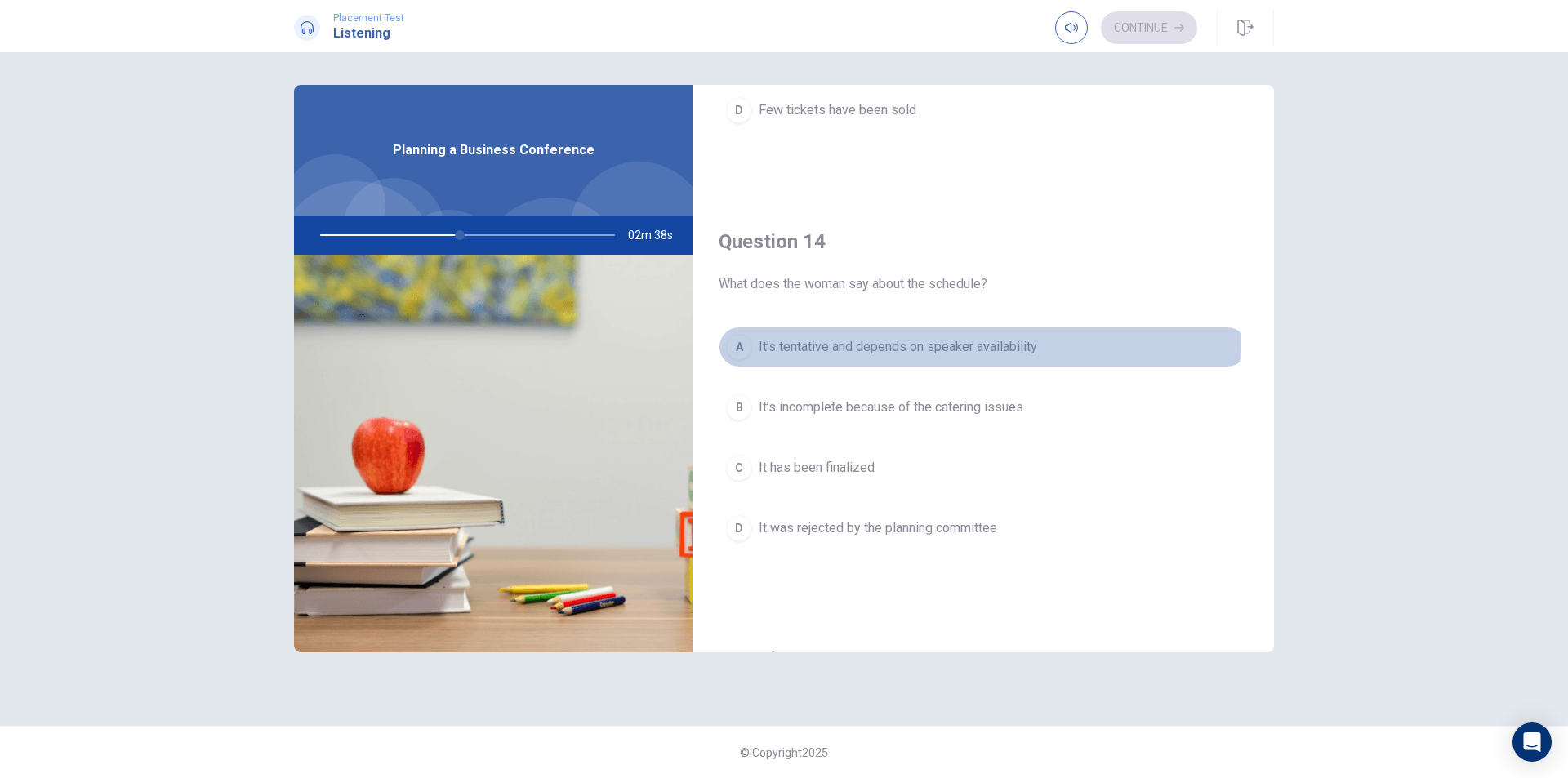 click on "It’s tentative and depends on speaker availability" at bounding box center [898, 347] 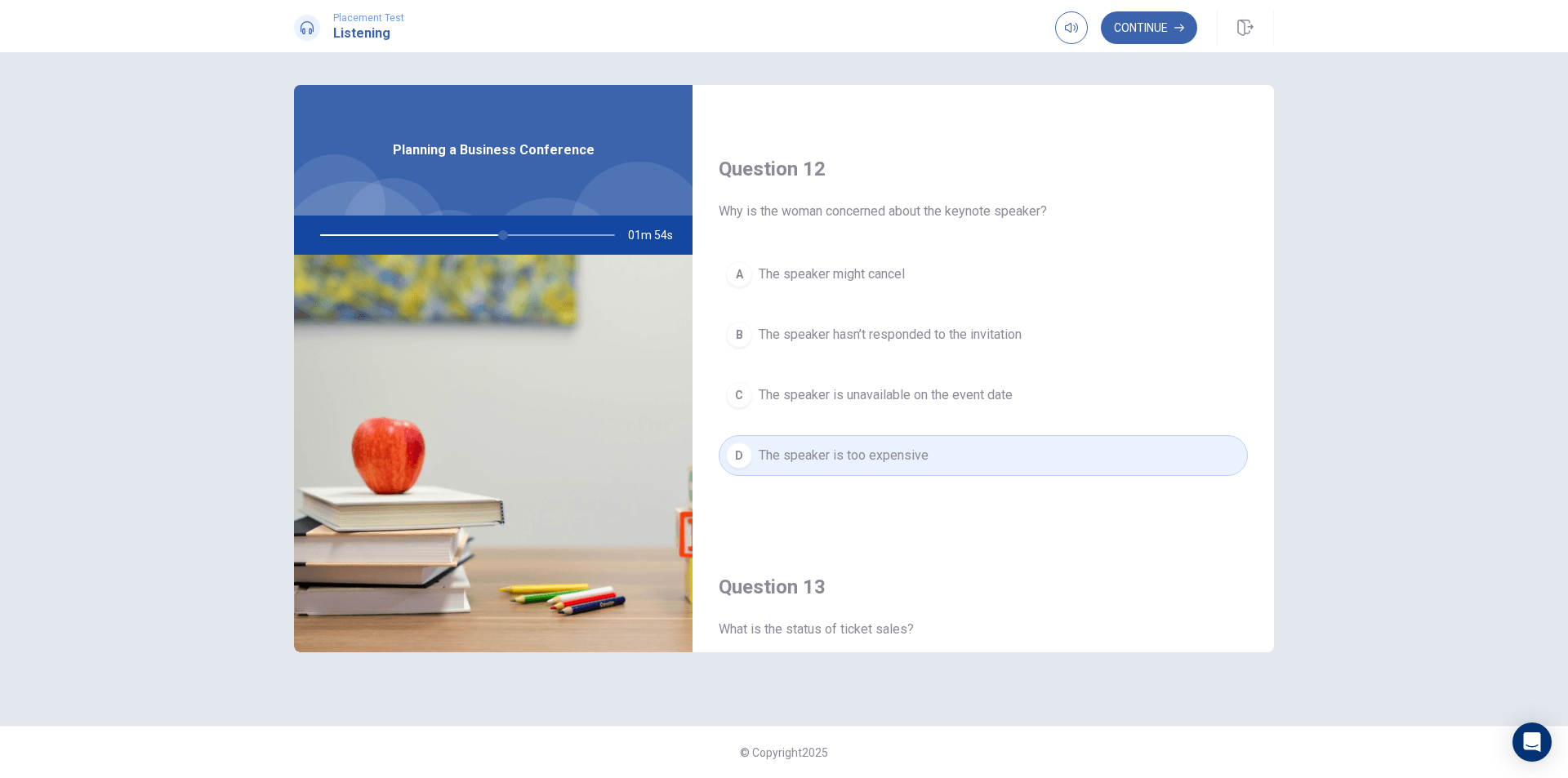 scroll, scrollTop: 0, scrollLeft: 0, axis: both 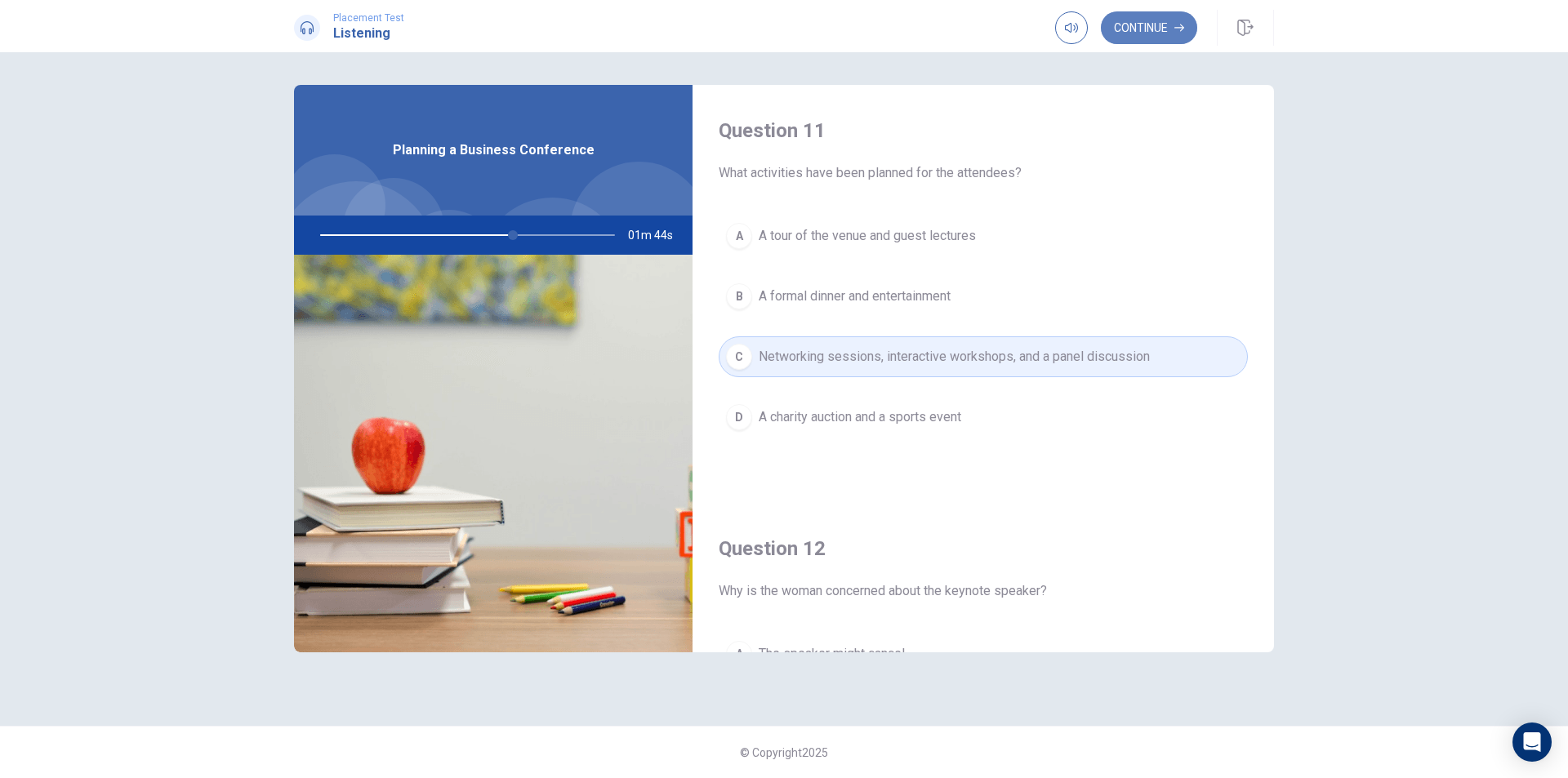 click on "Continue" at bounding box center [1149, 28] 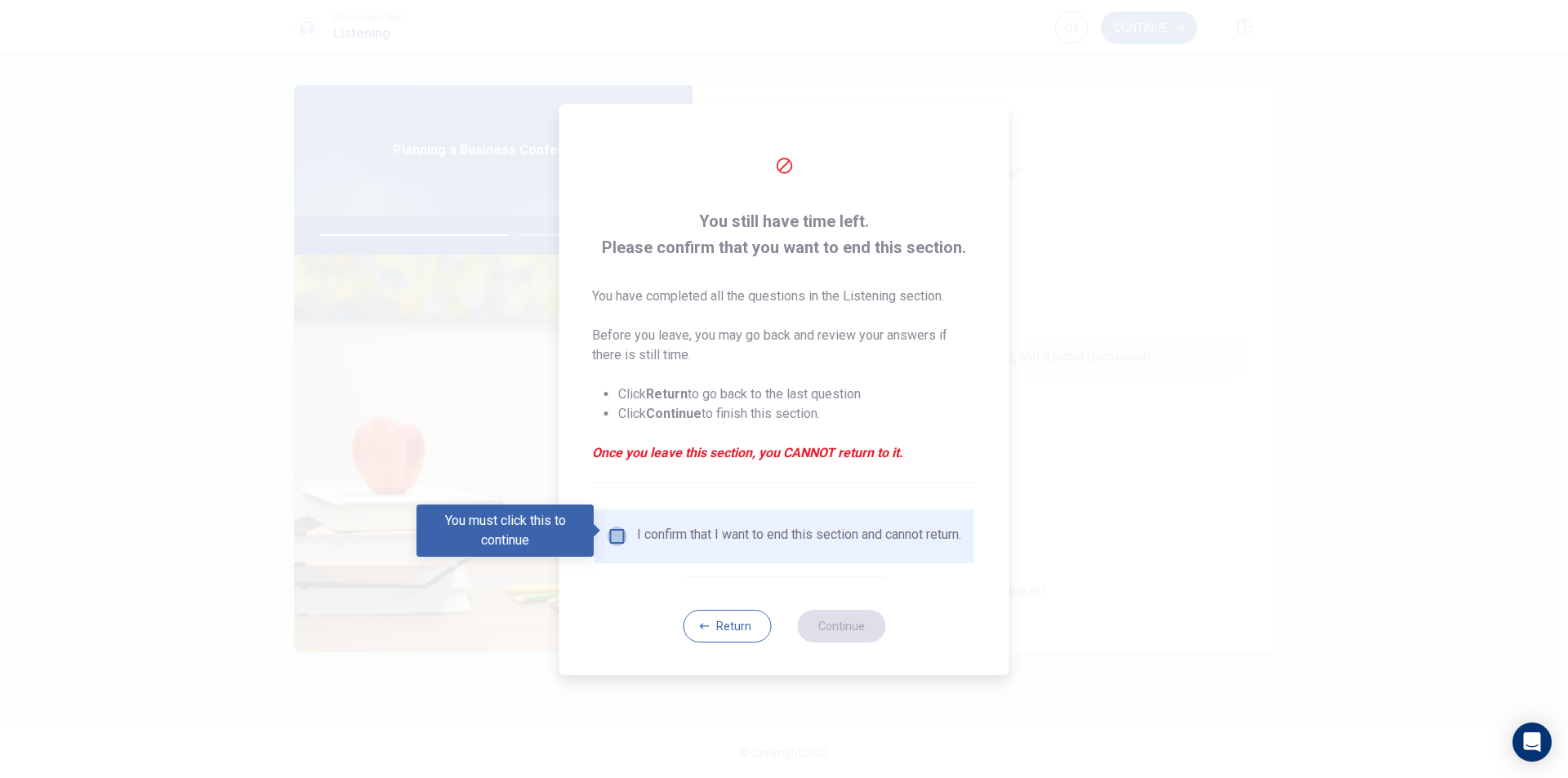 click at bounding box center [617, 536] 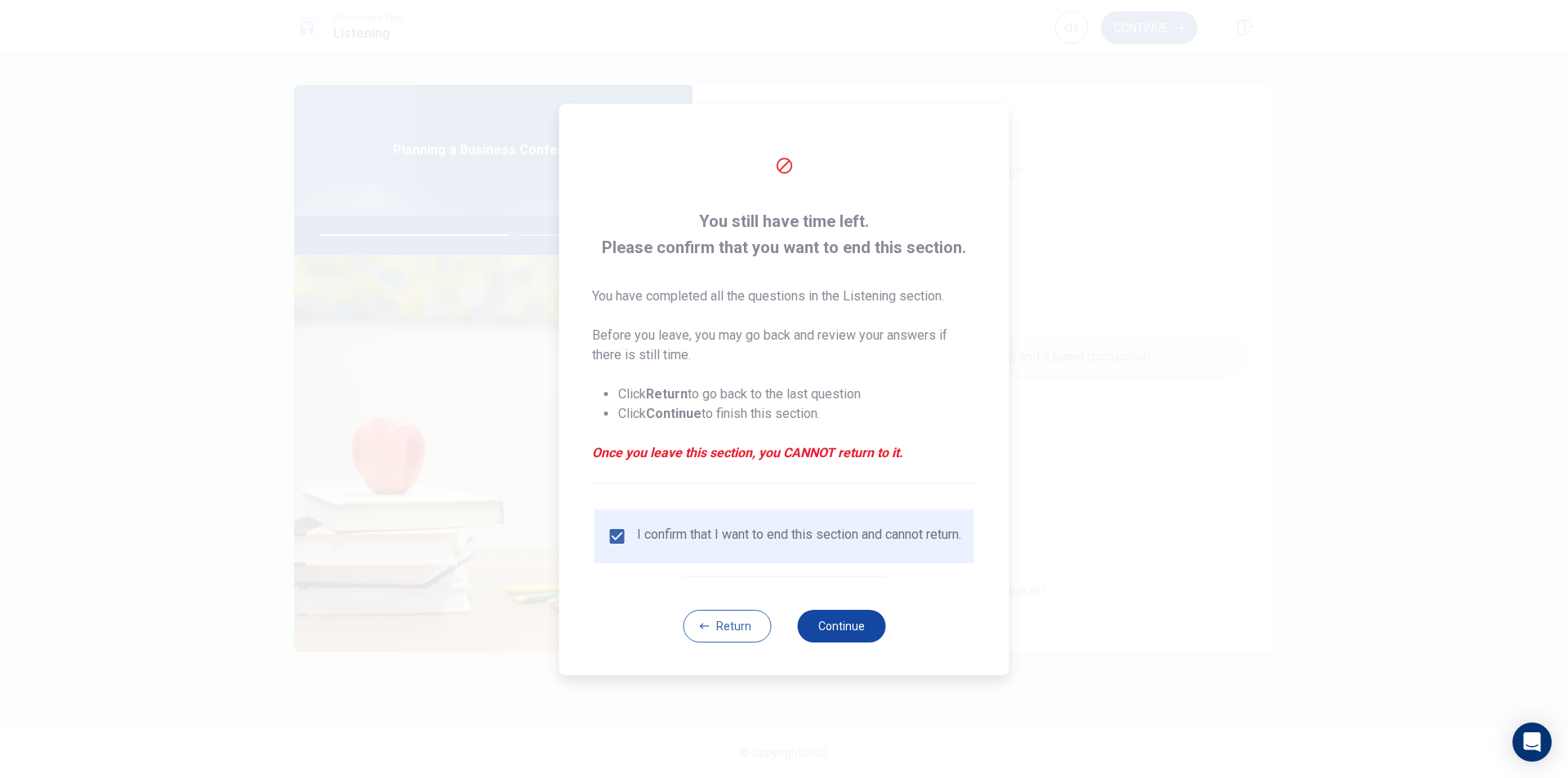 click on "Continue" at bounding box center [841, 626] 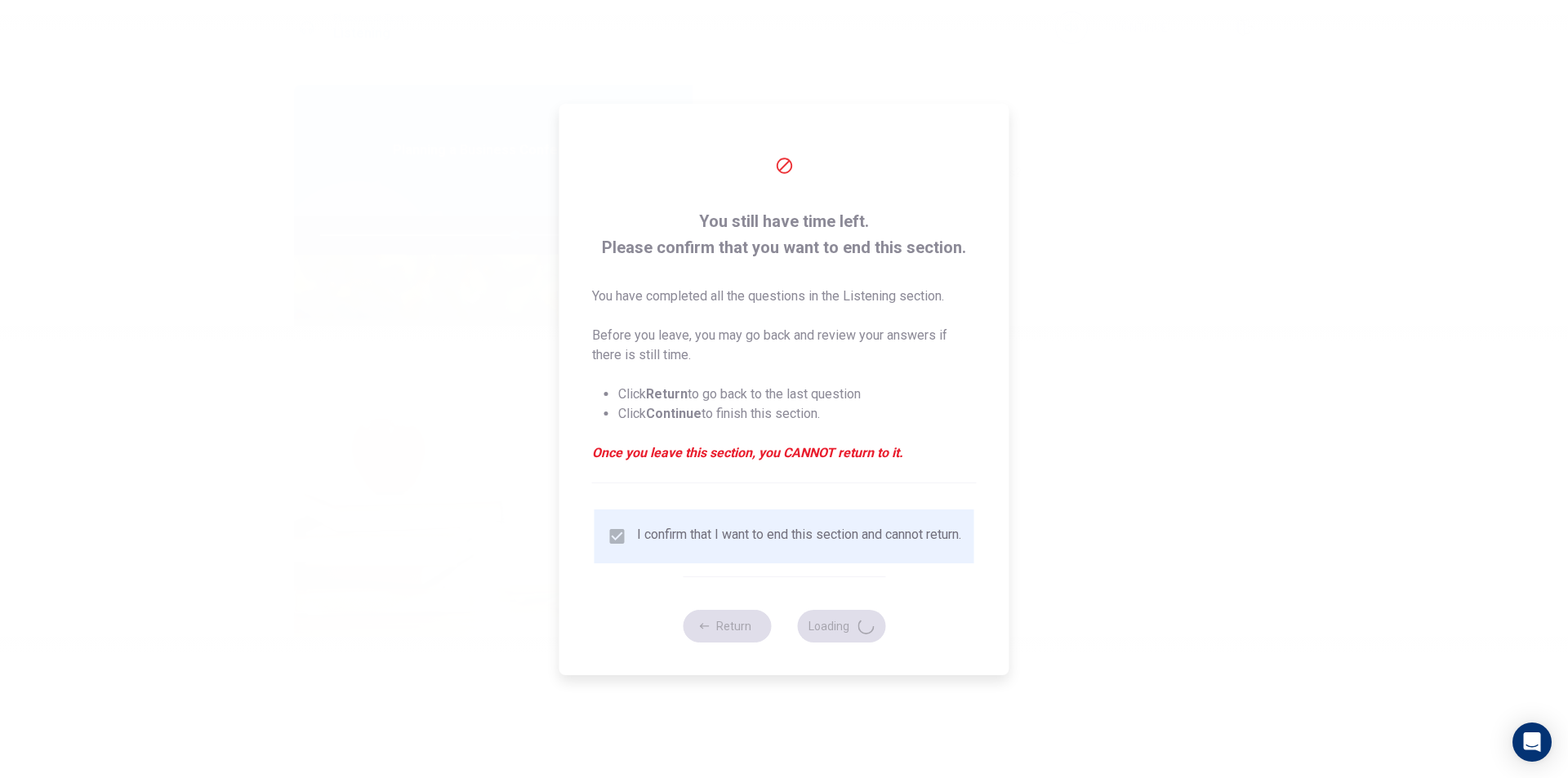 type on "67" 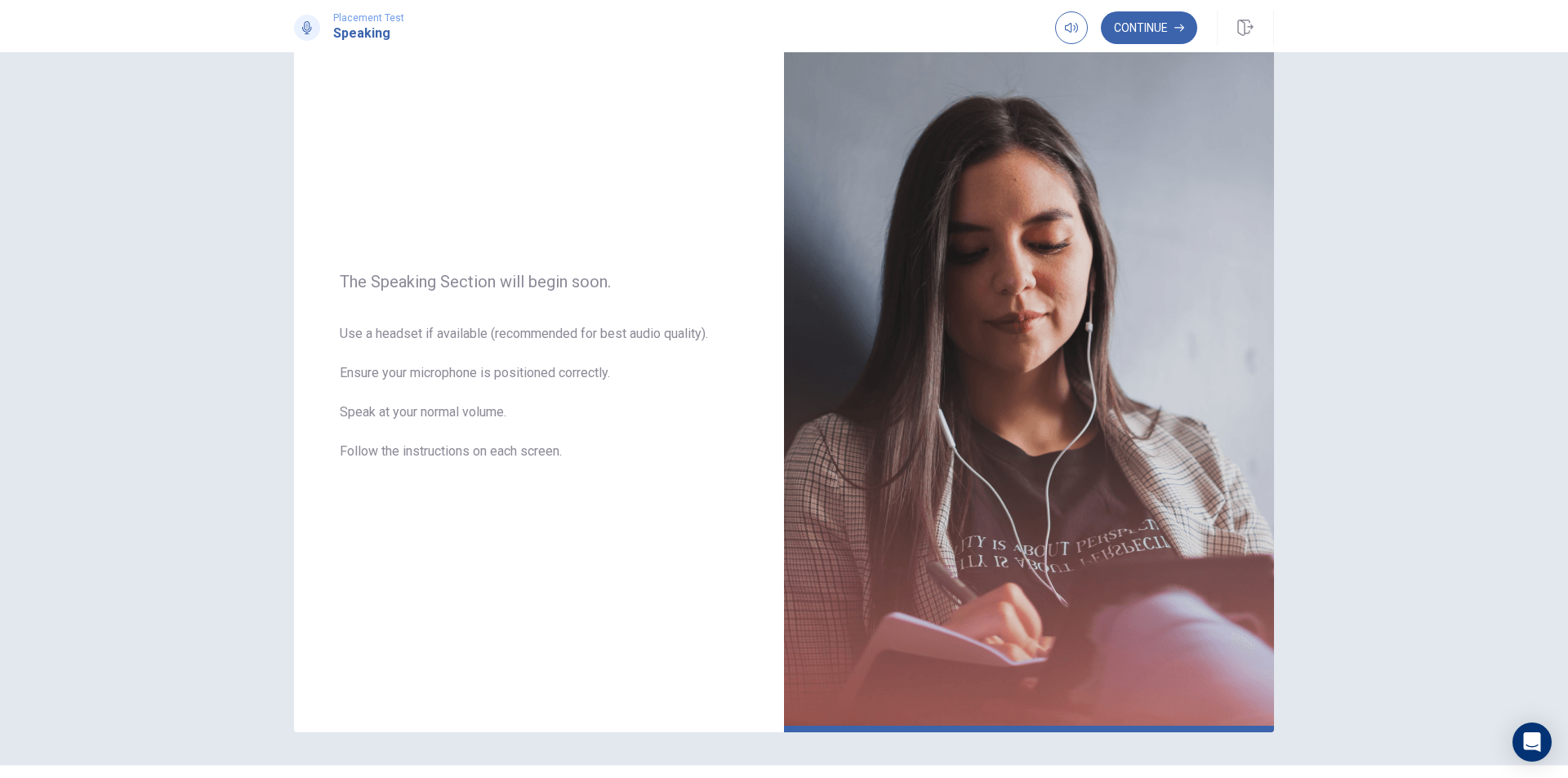 scroll, scrollTop: 0, scrollLeft: 0, axis: both 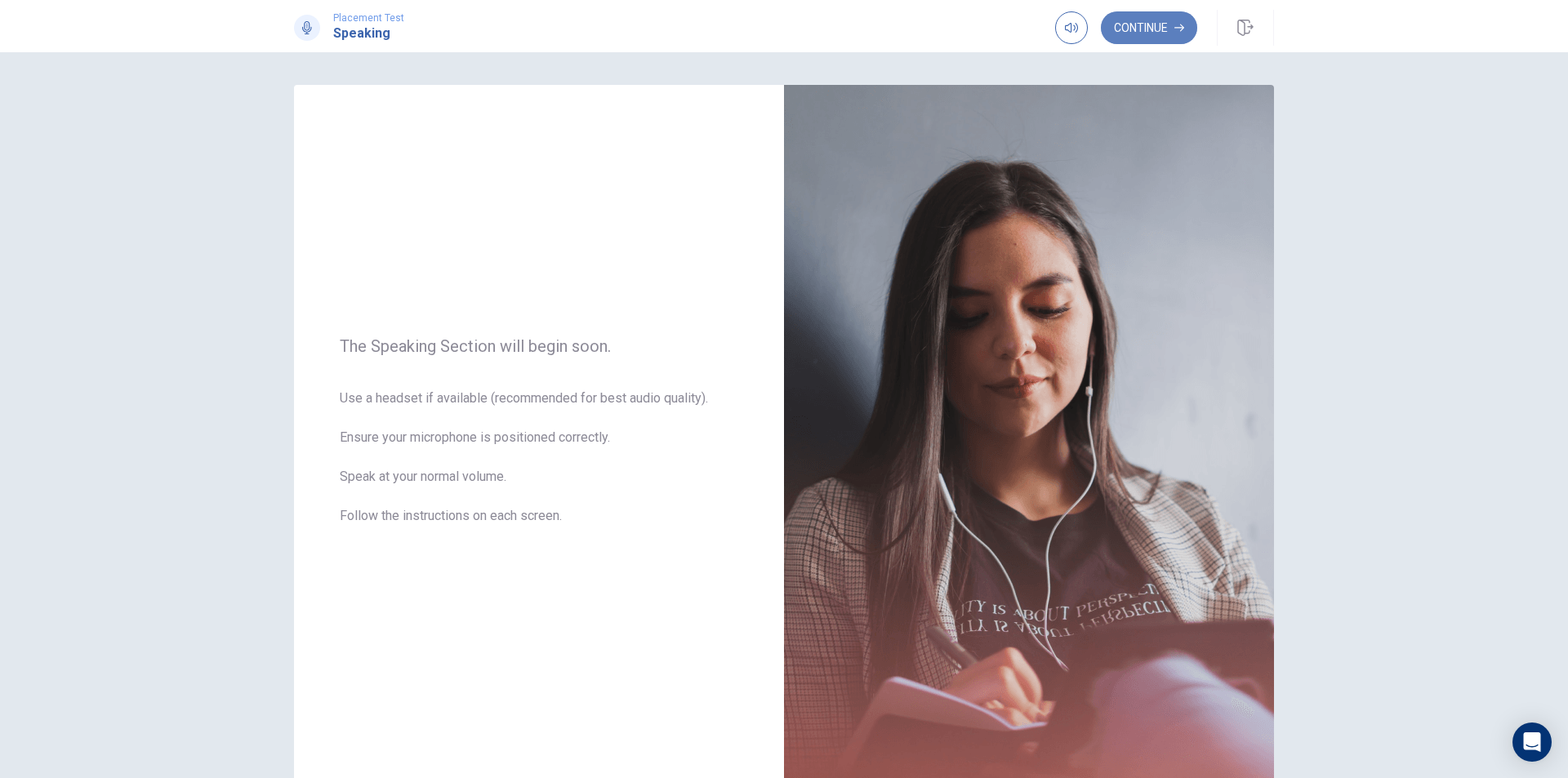 click on "Continue" at bounding box center (1149, 28) 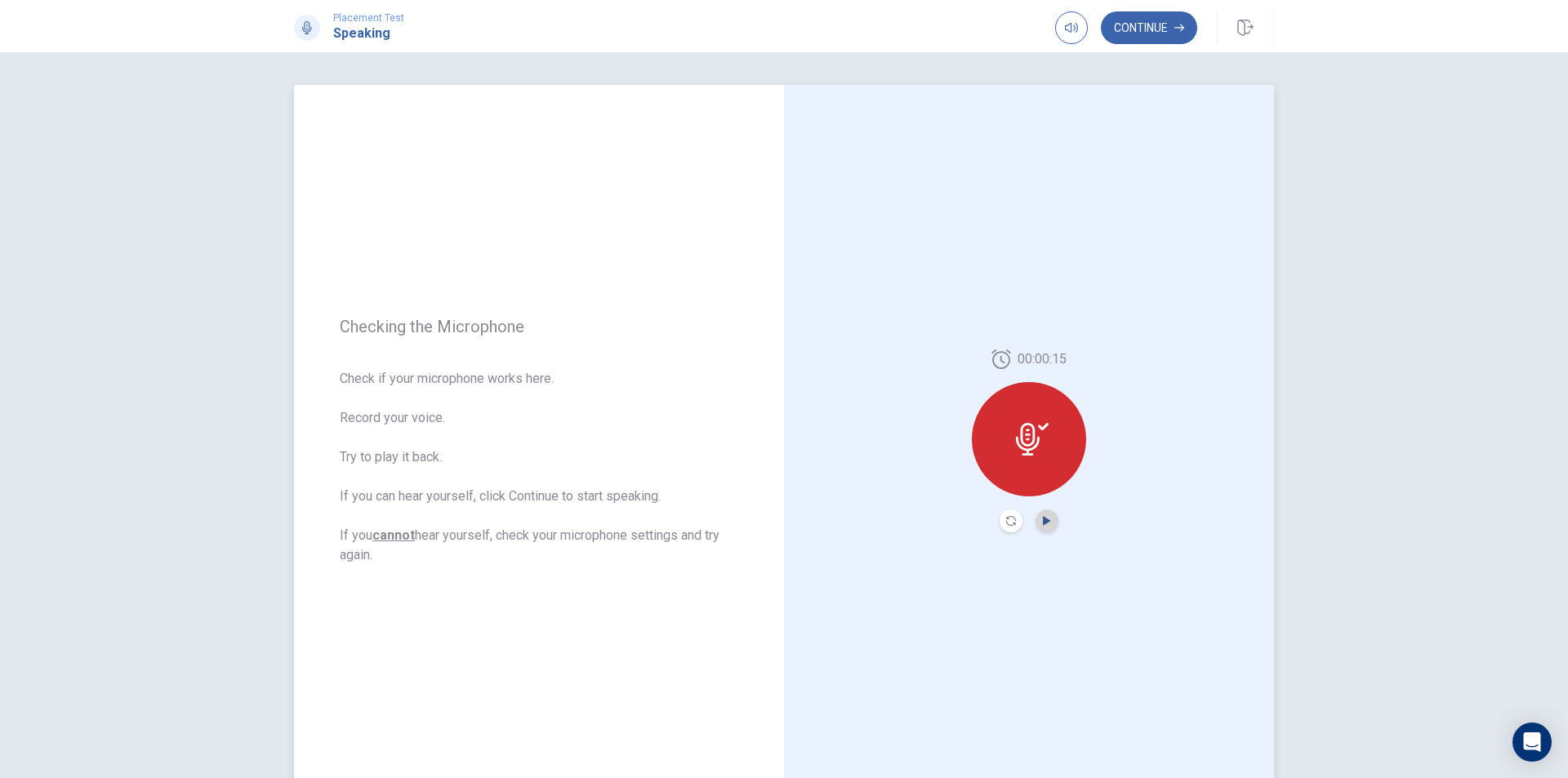 click 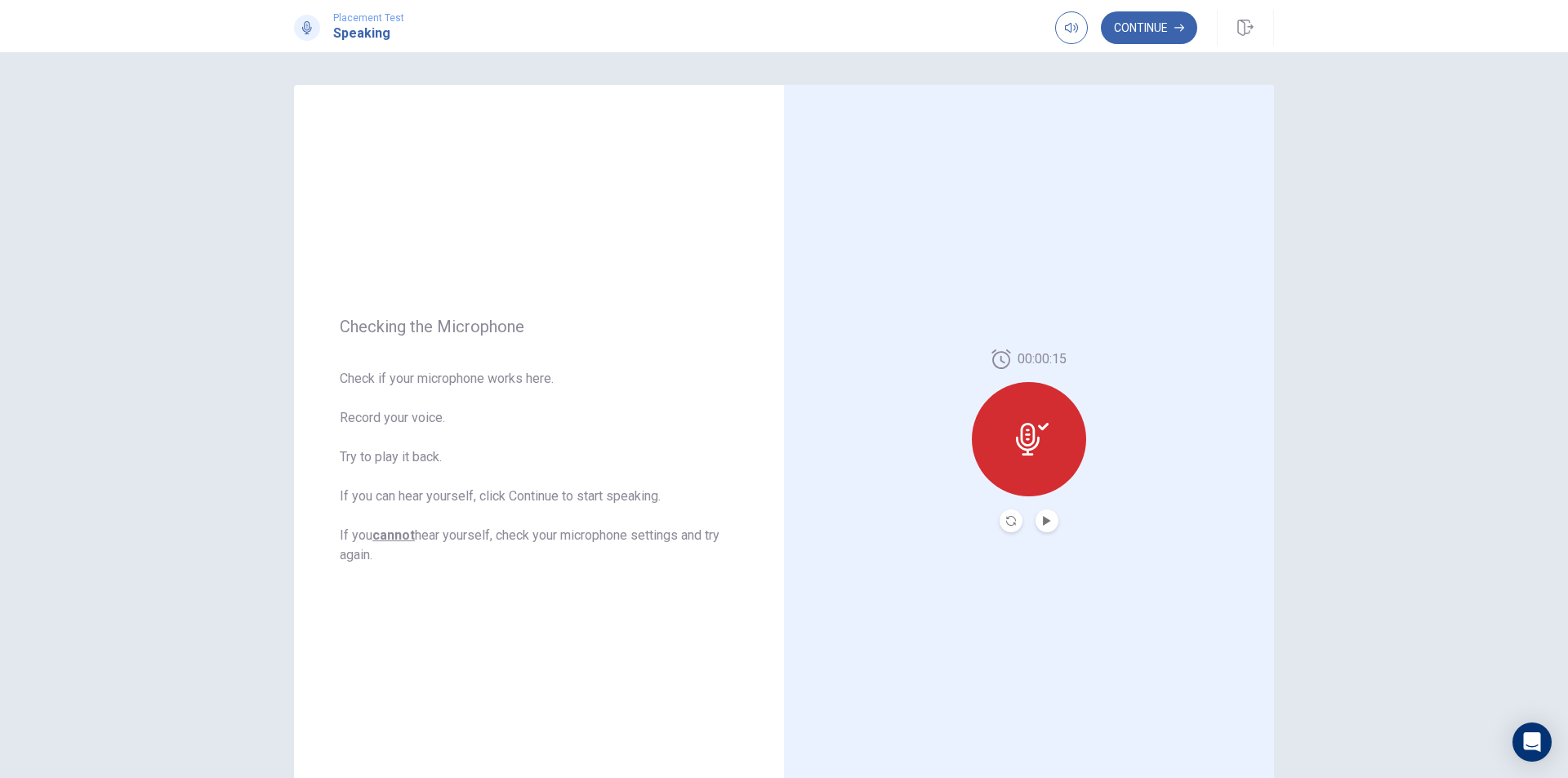 click on "Continue" at bounding box center (1149, 28) 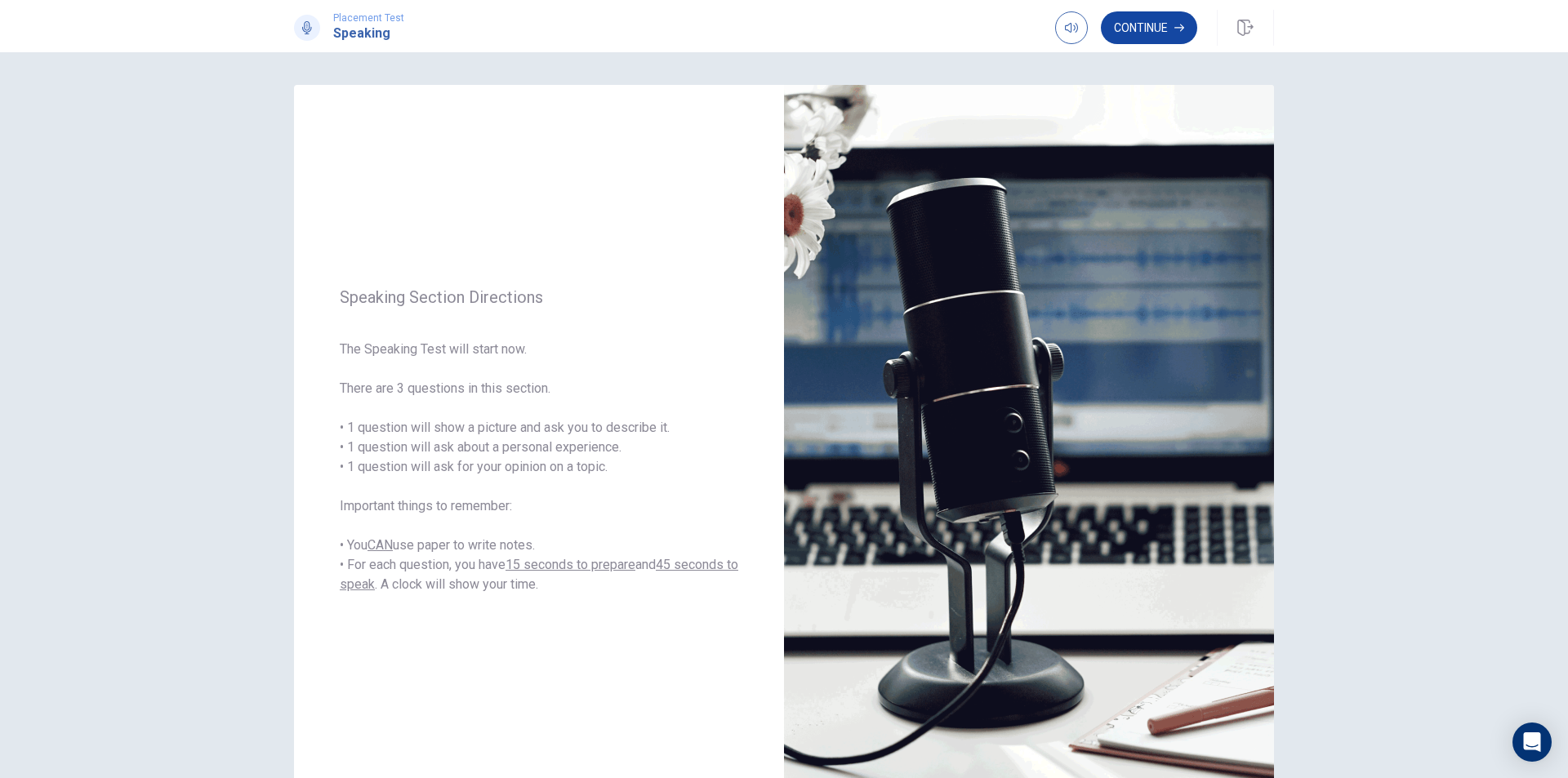 click on "Continue" at bounding box center (1149, 28) 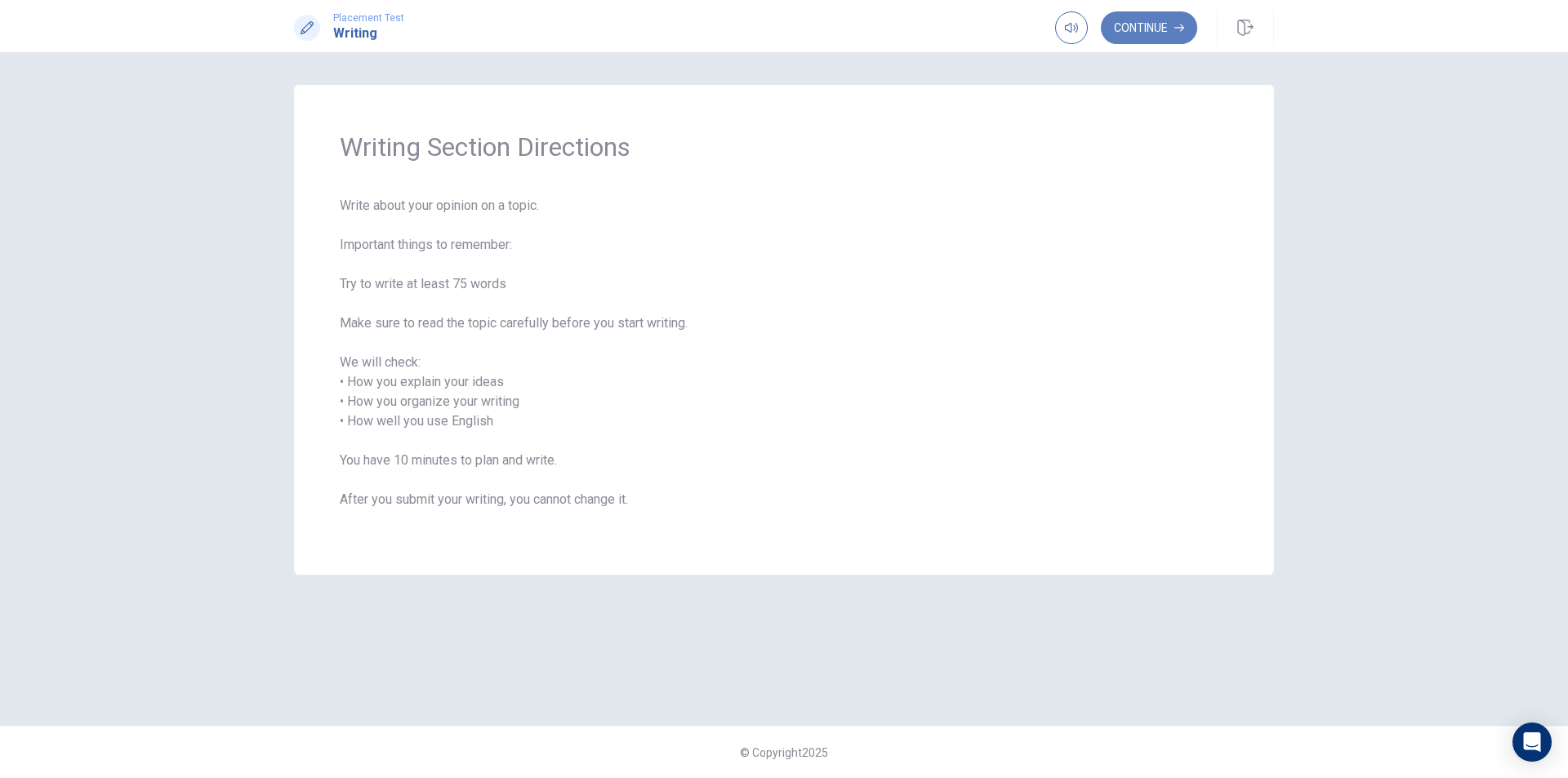 click on "Continue" at bounding box center (1149, 28) 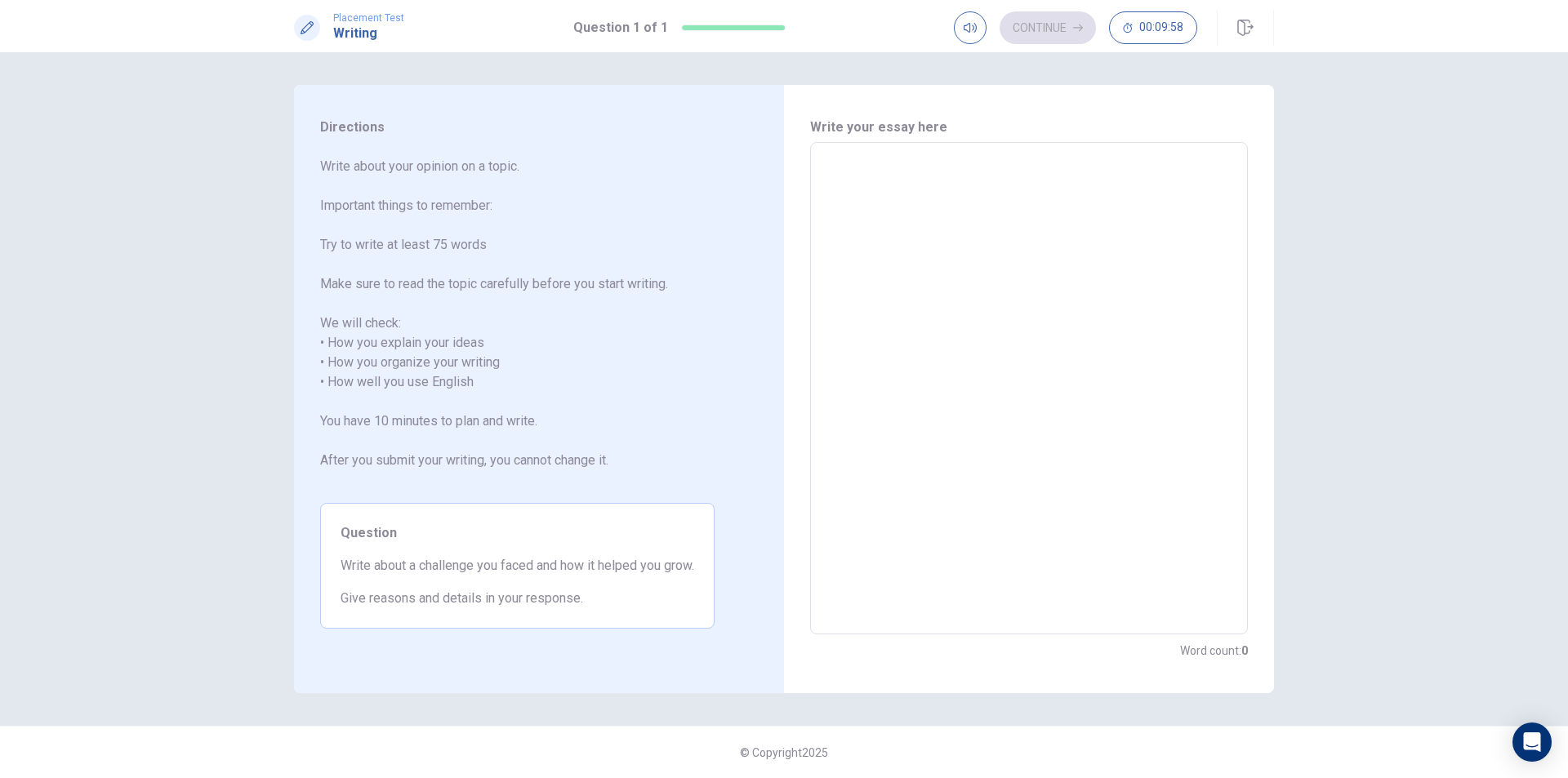 click at bounding box center (1029, 389) 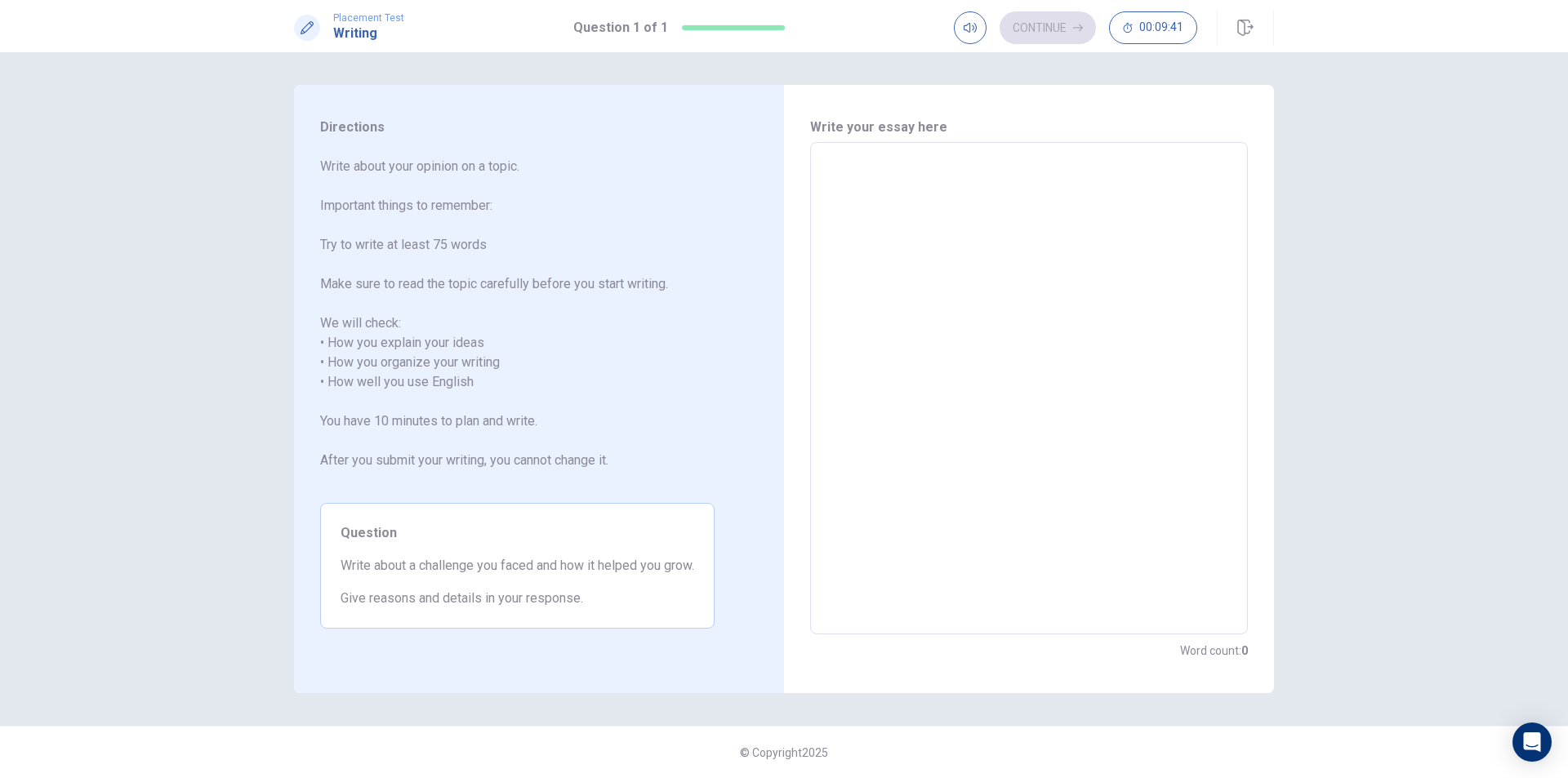 type on "A" 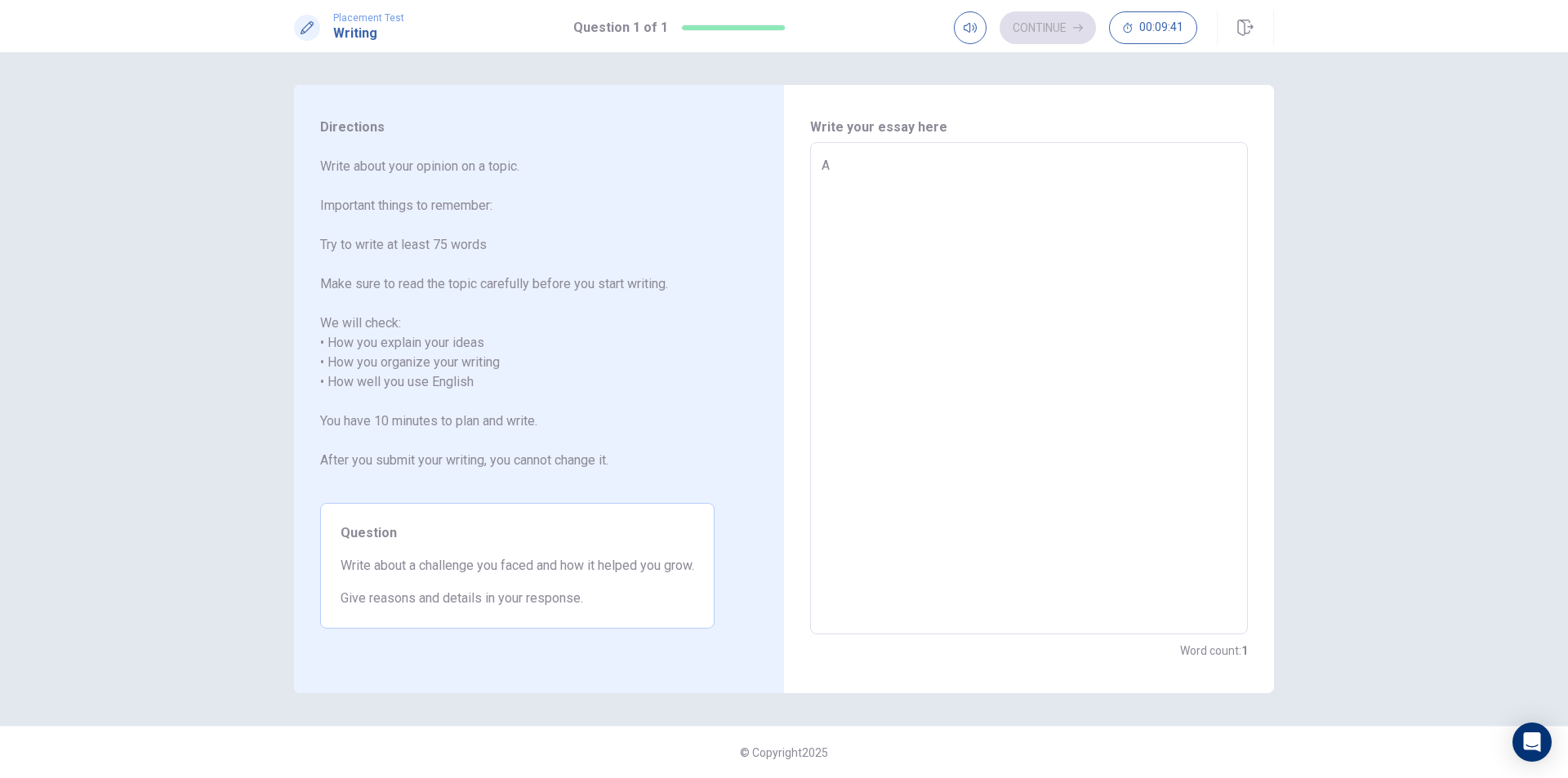 type on "x" 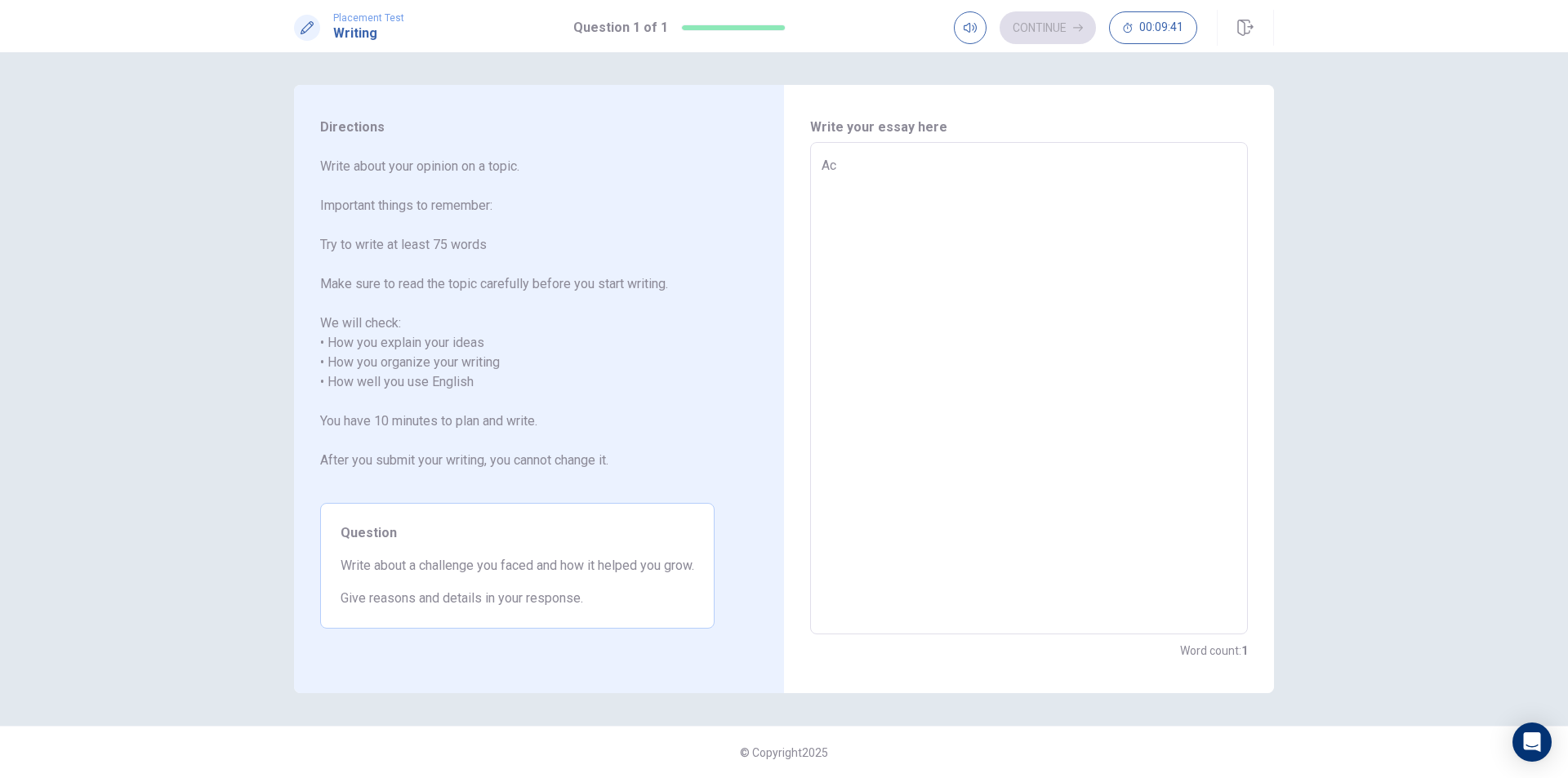 type on "x" 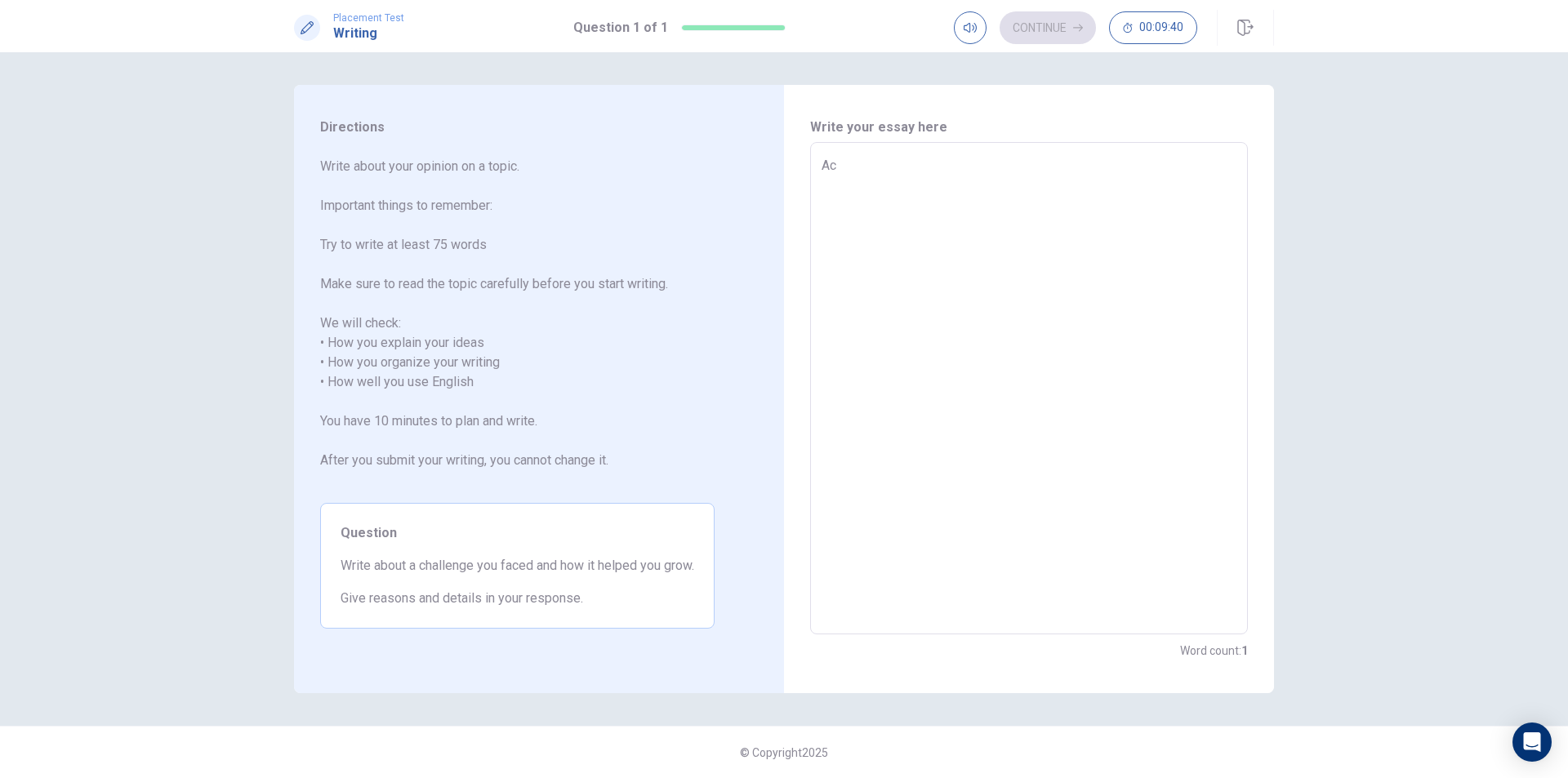 type on "Act" 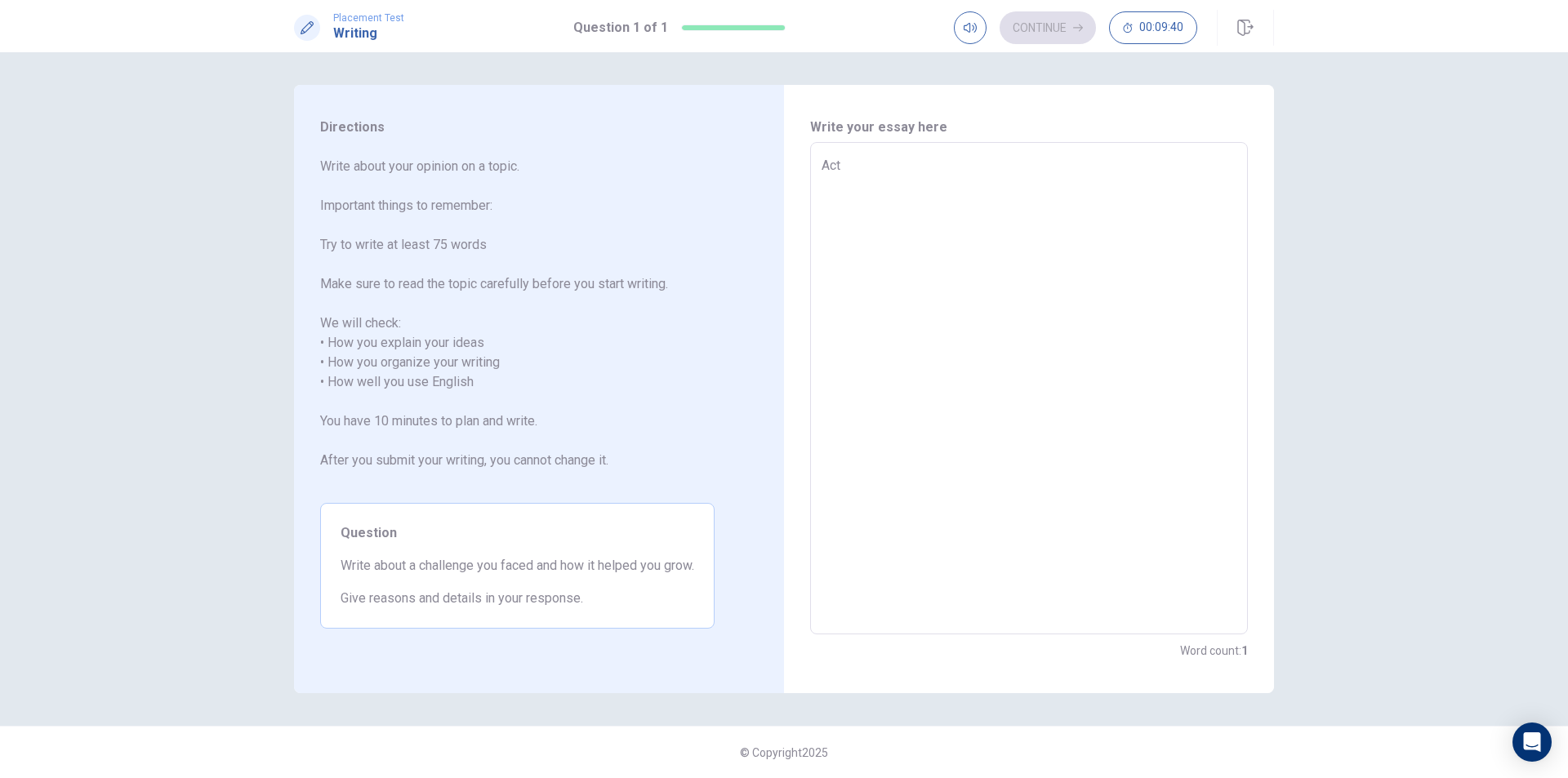 type on "x" 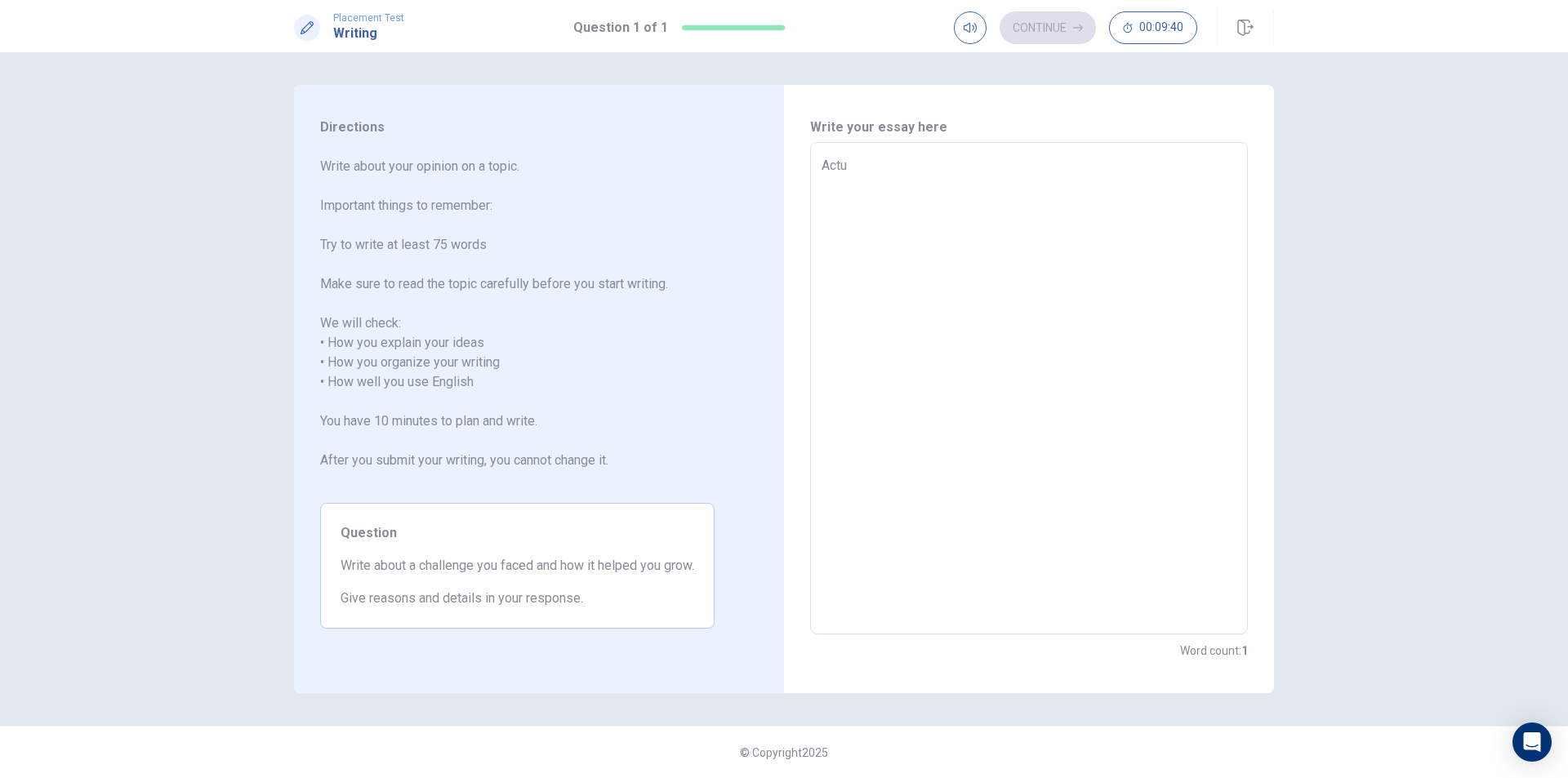 type on "x" 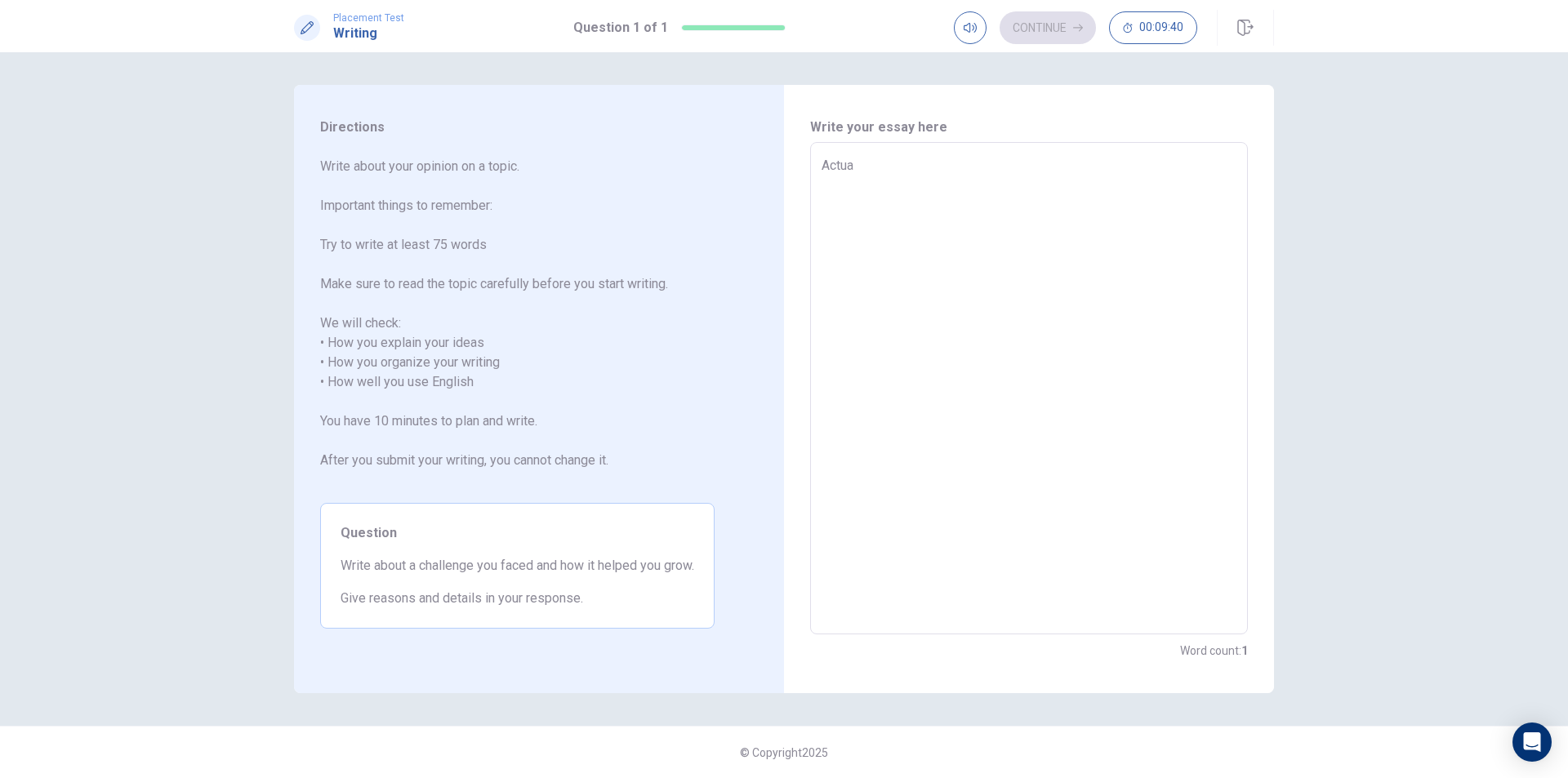 type on "x" 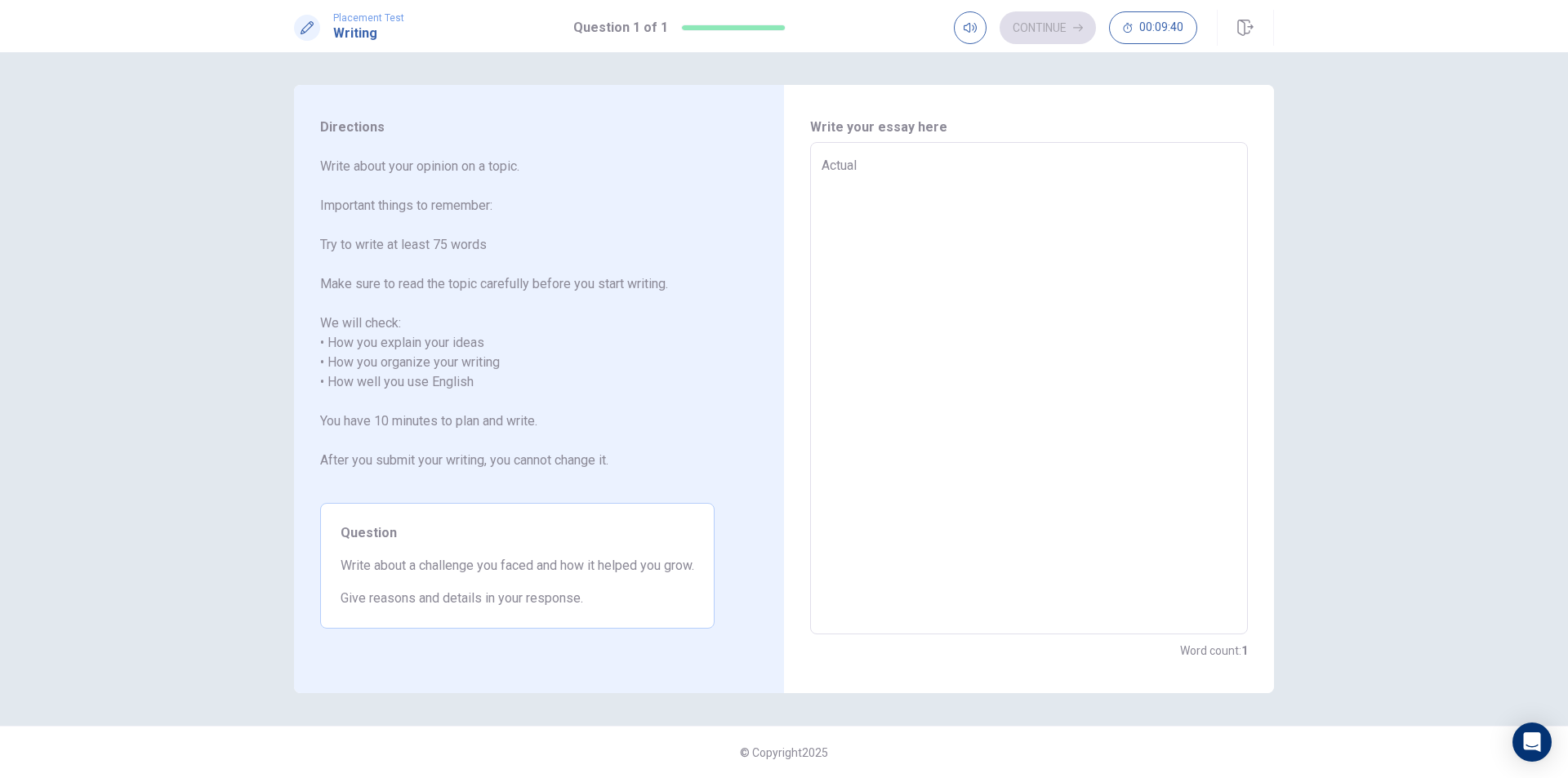 type on "x" 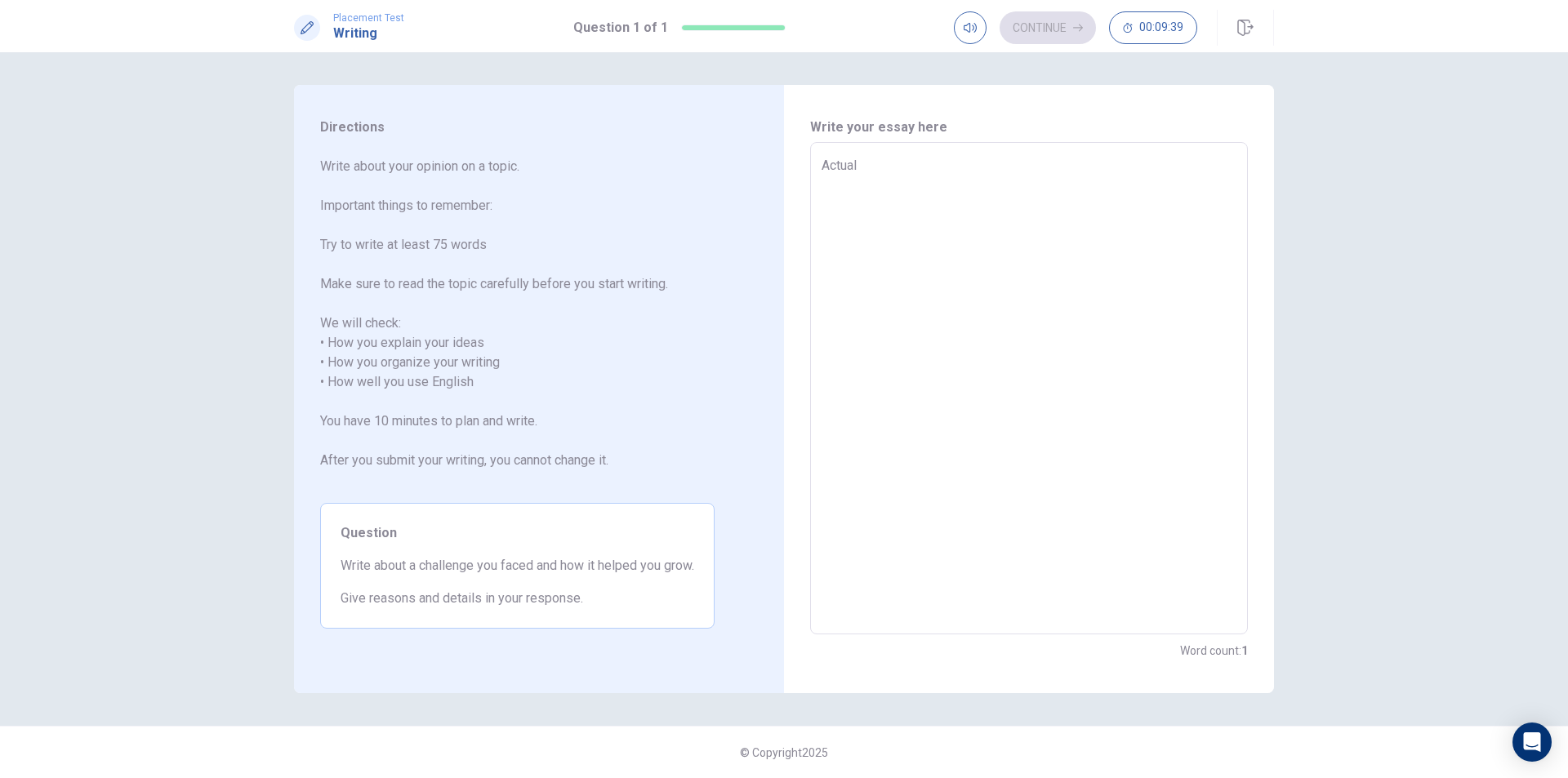 type on "Actuall" 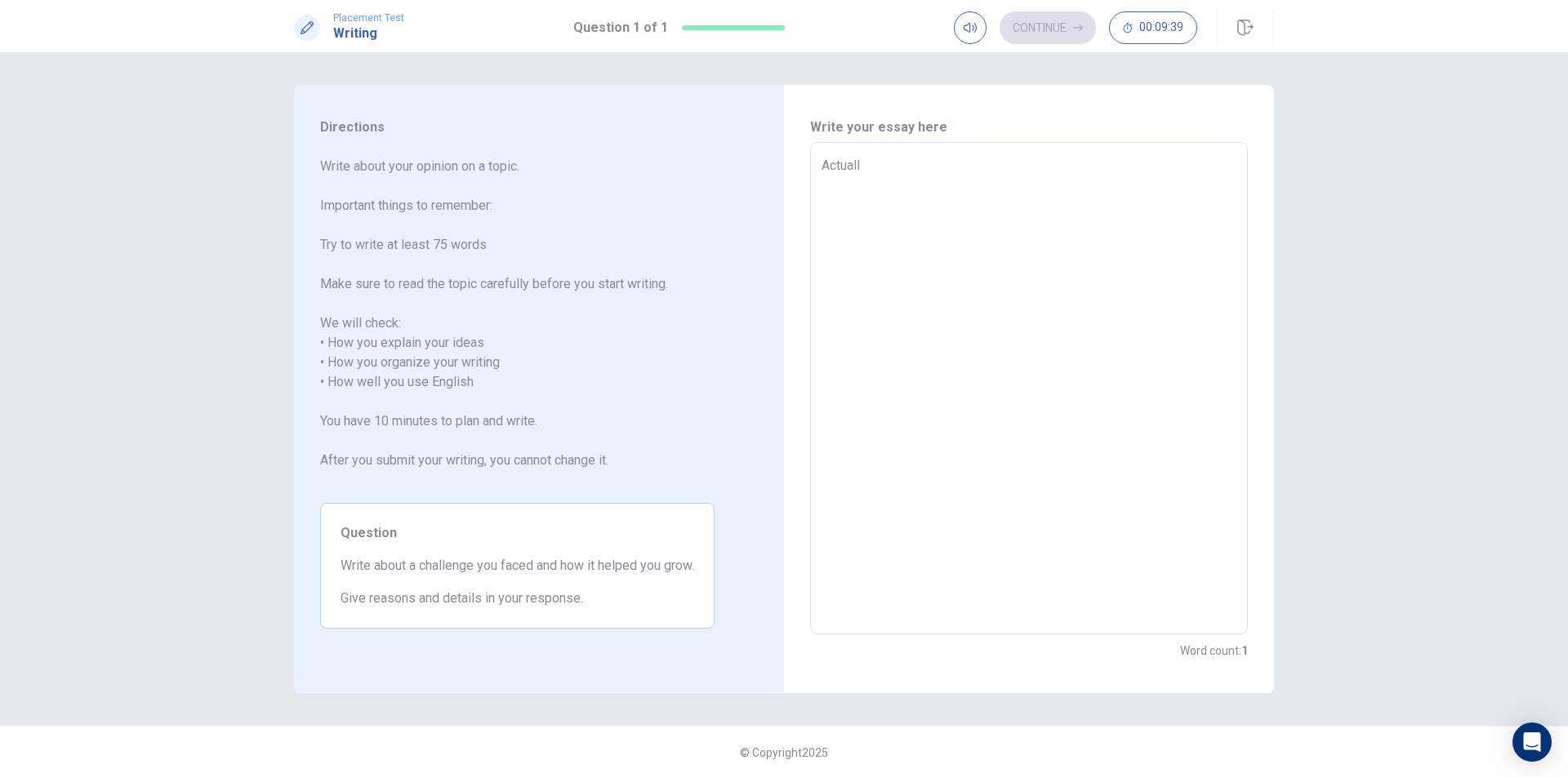 type on "x" 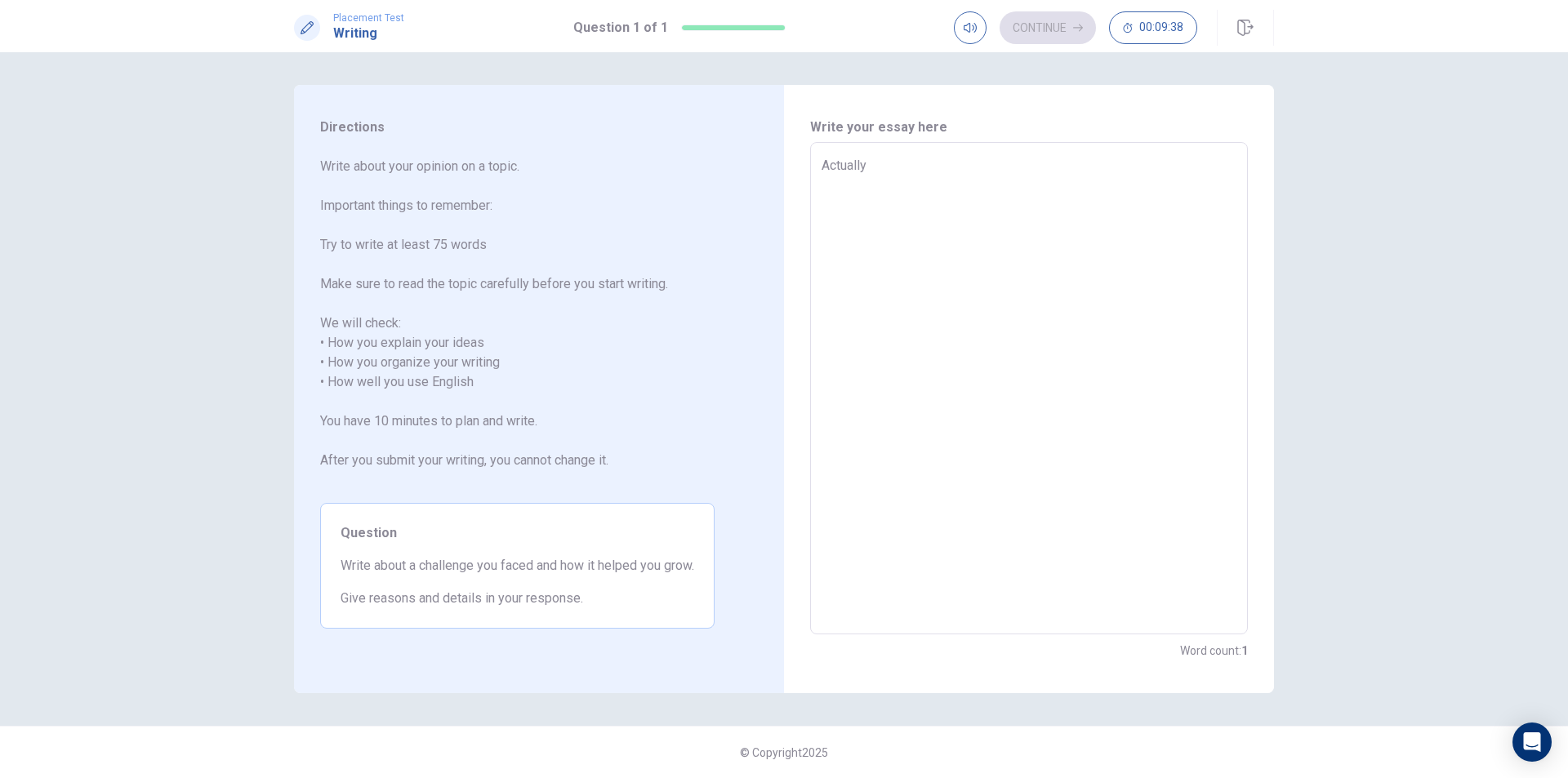 type on "x" 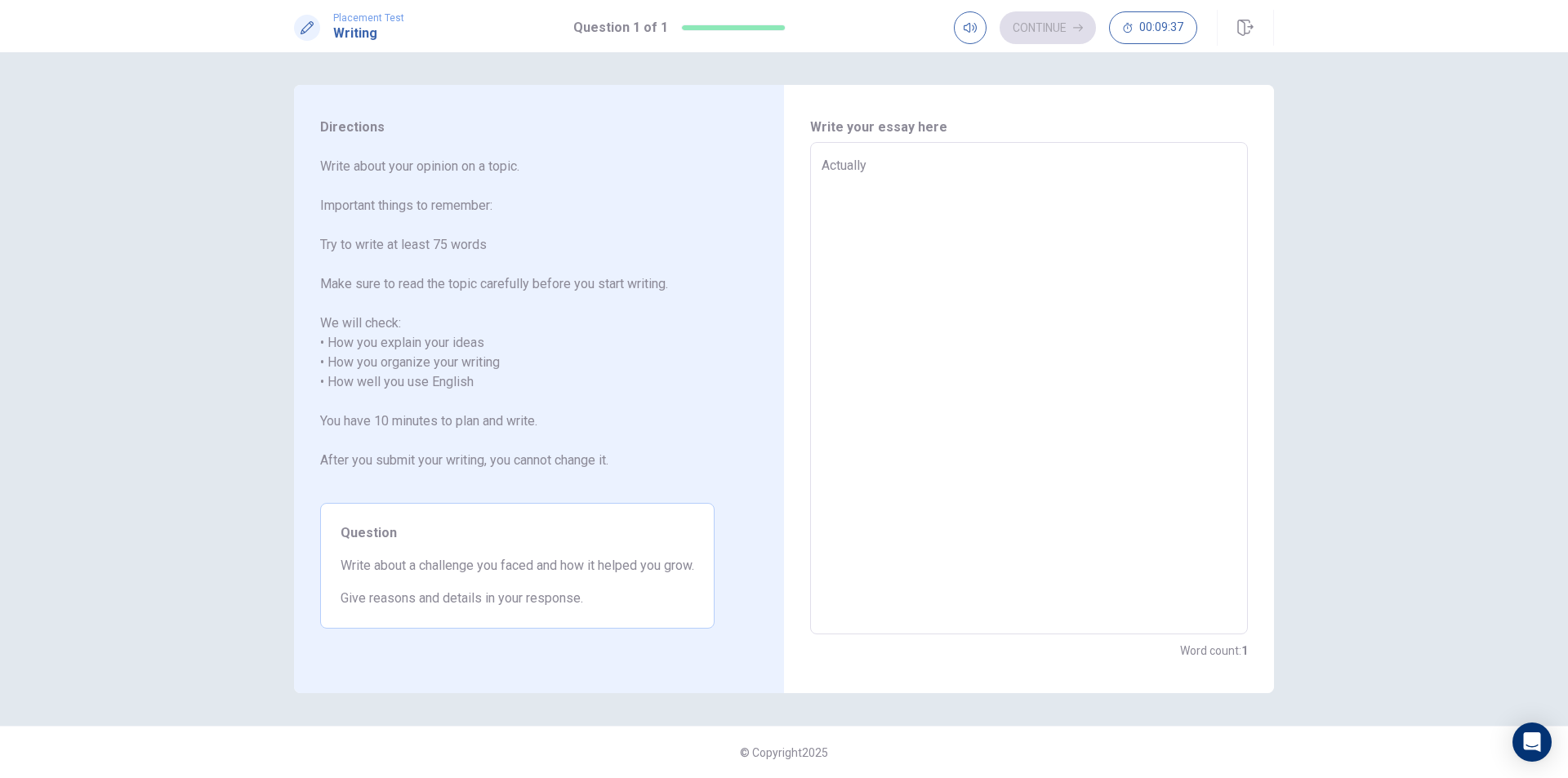 type on "Actually," 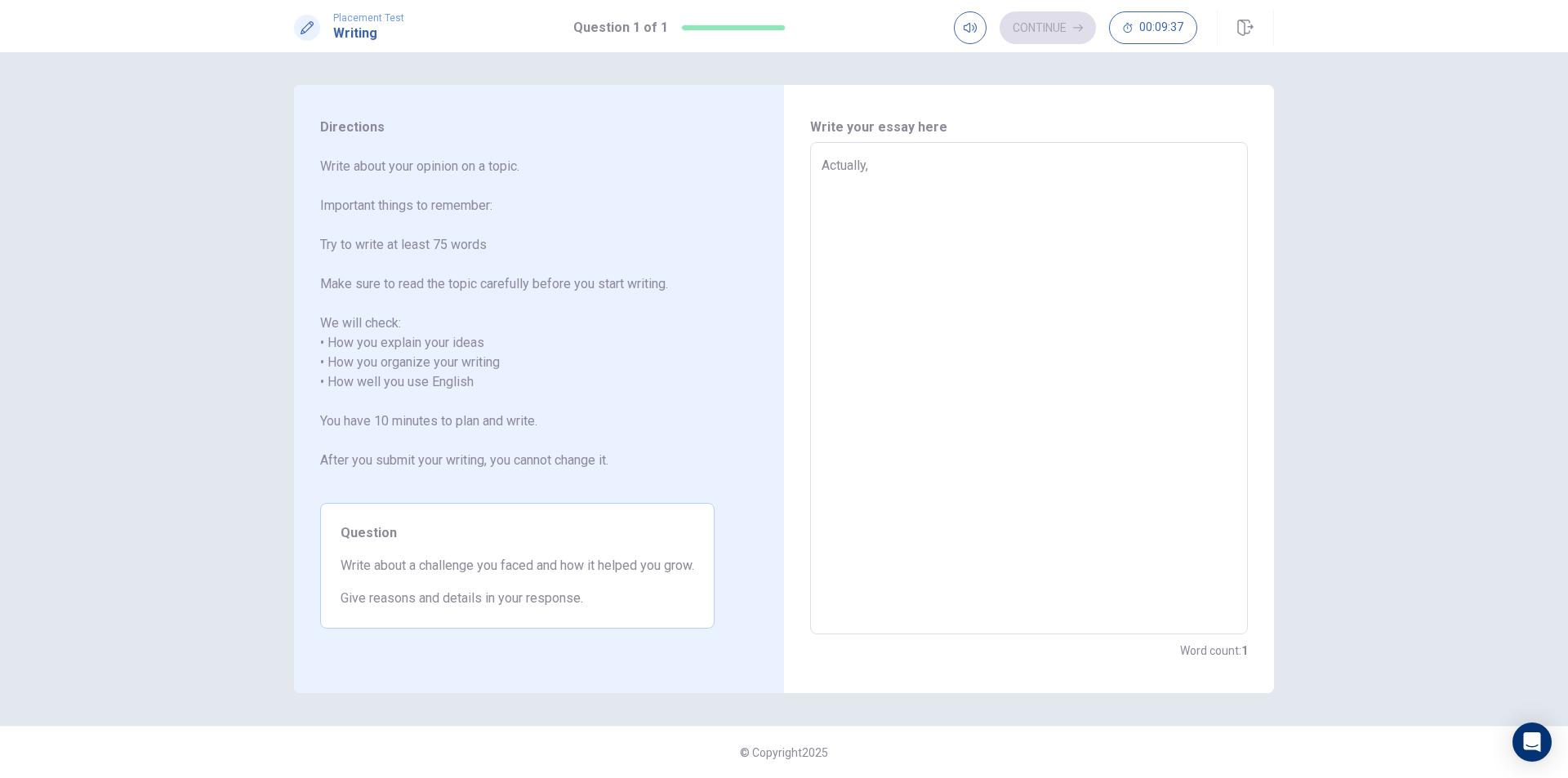 type on "x" 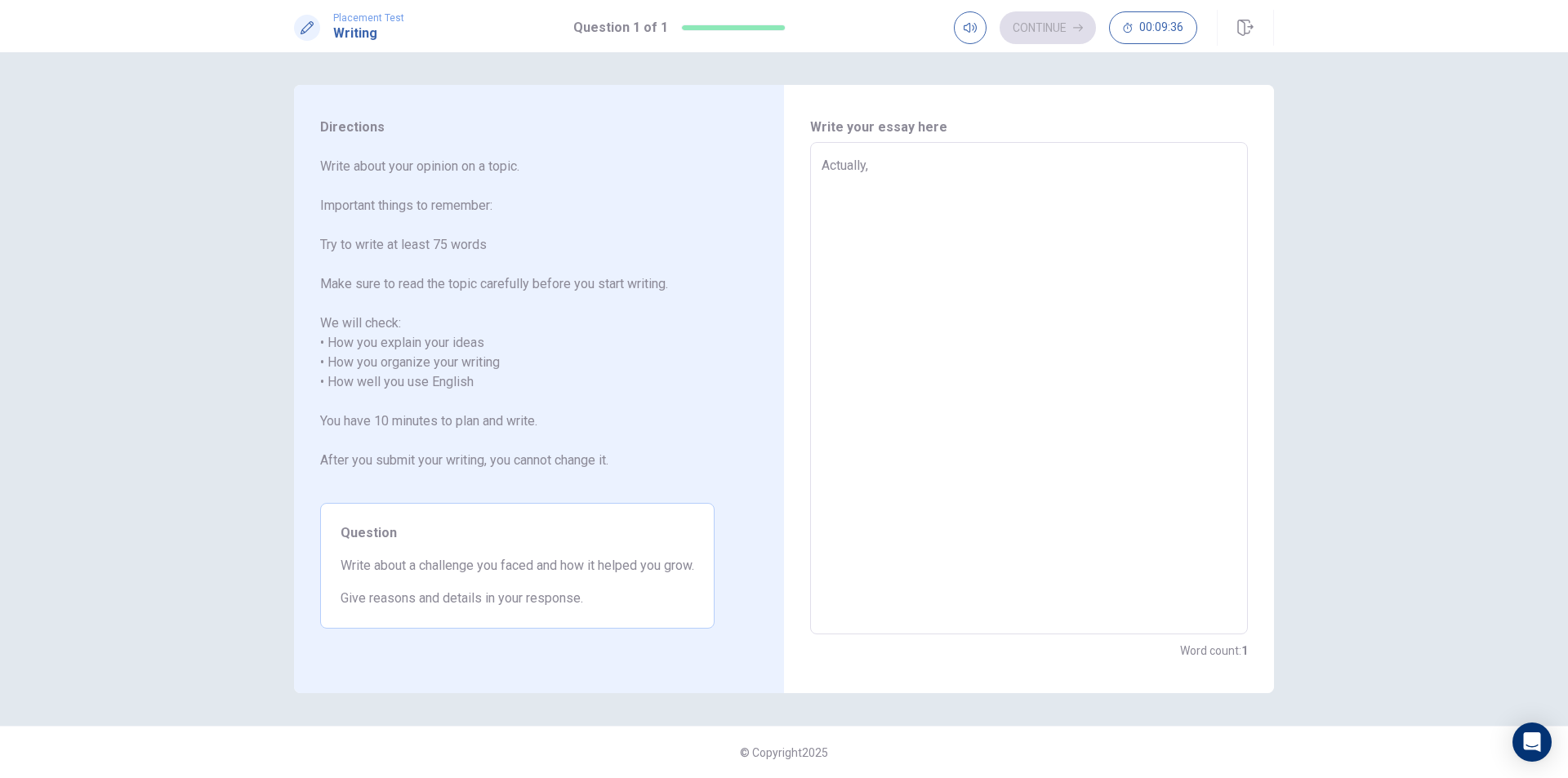 type on "Actually, I" 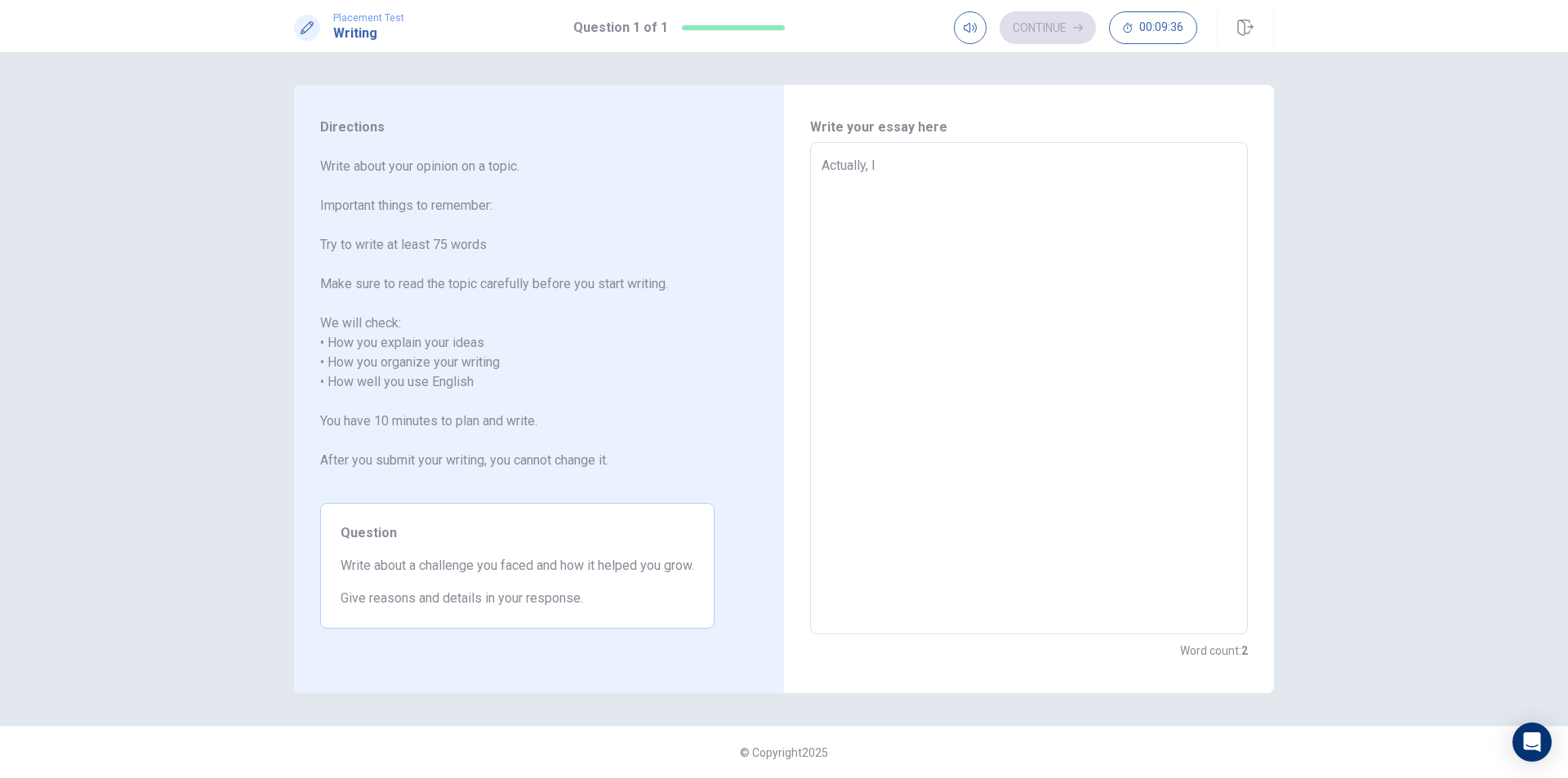type on "x" 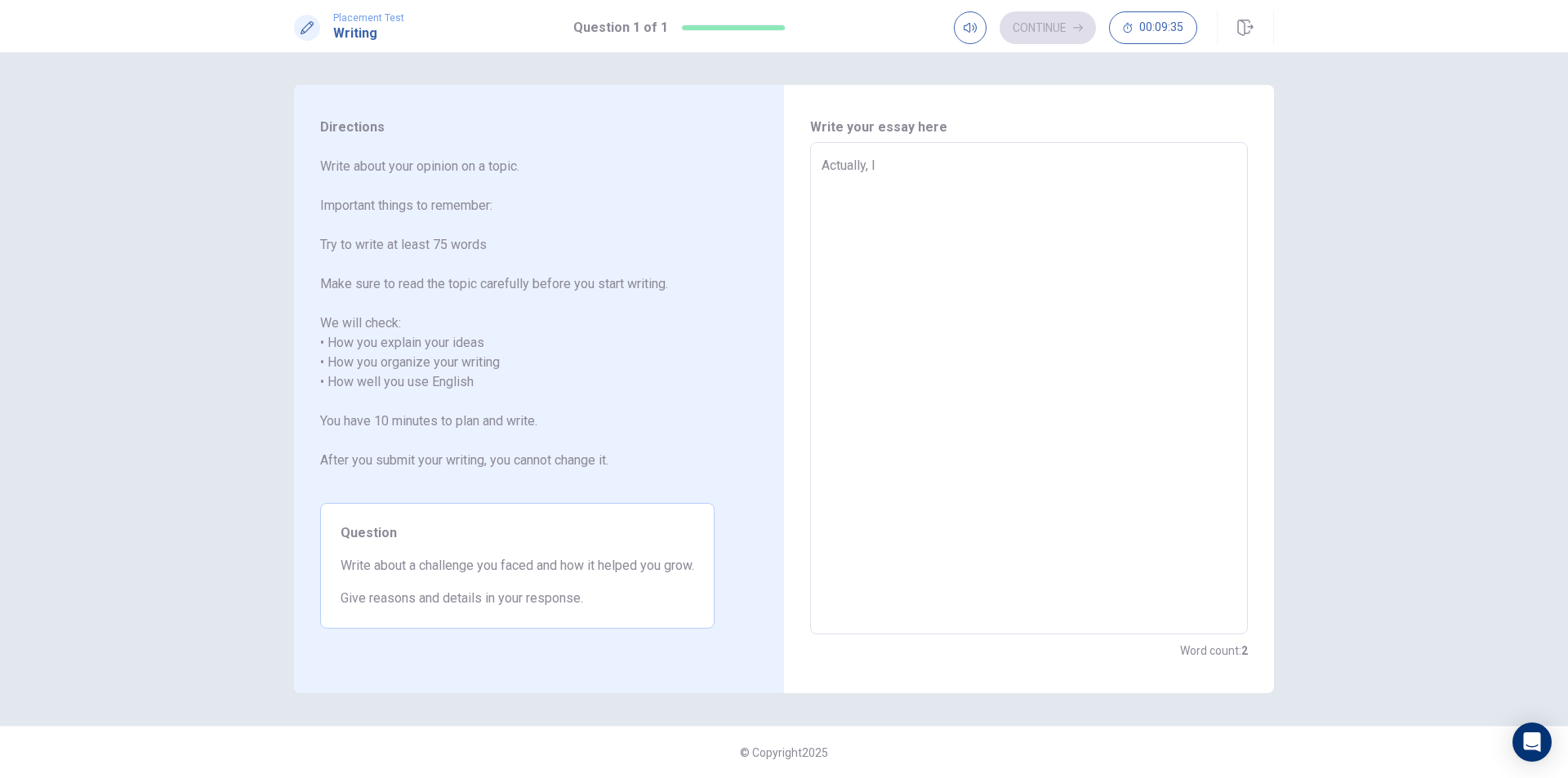 type on "Actually, I'" 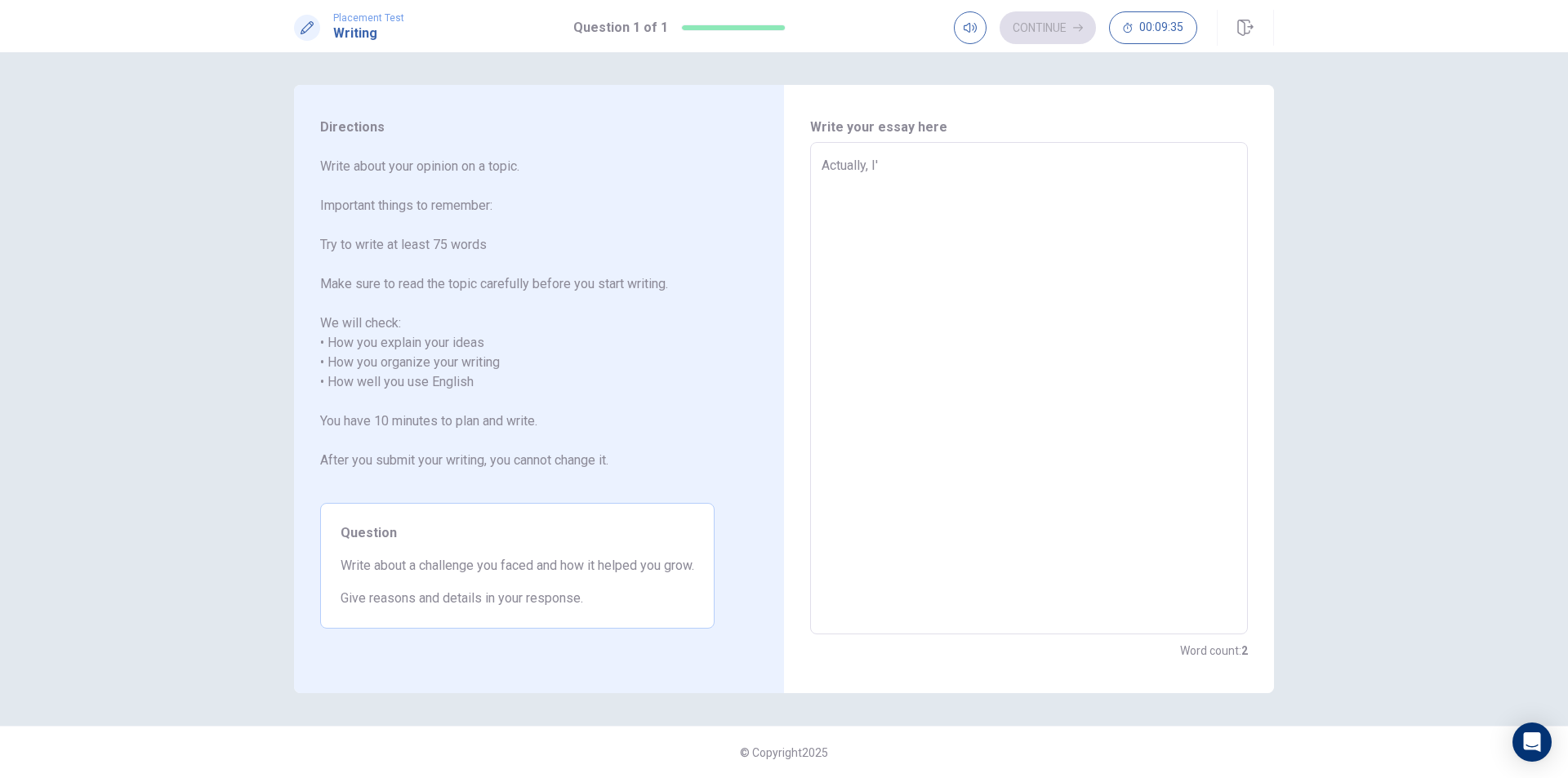 type on "x" 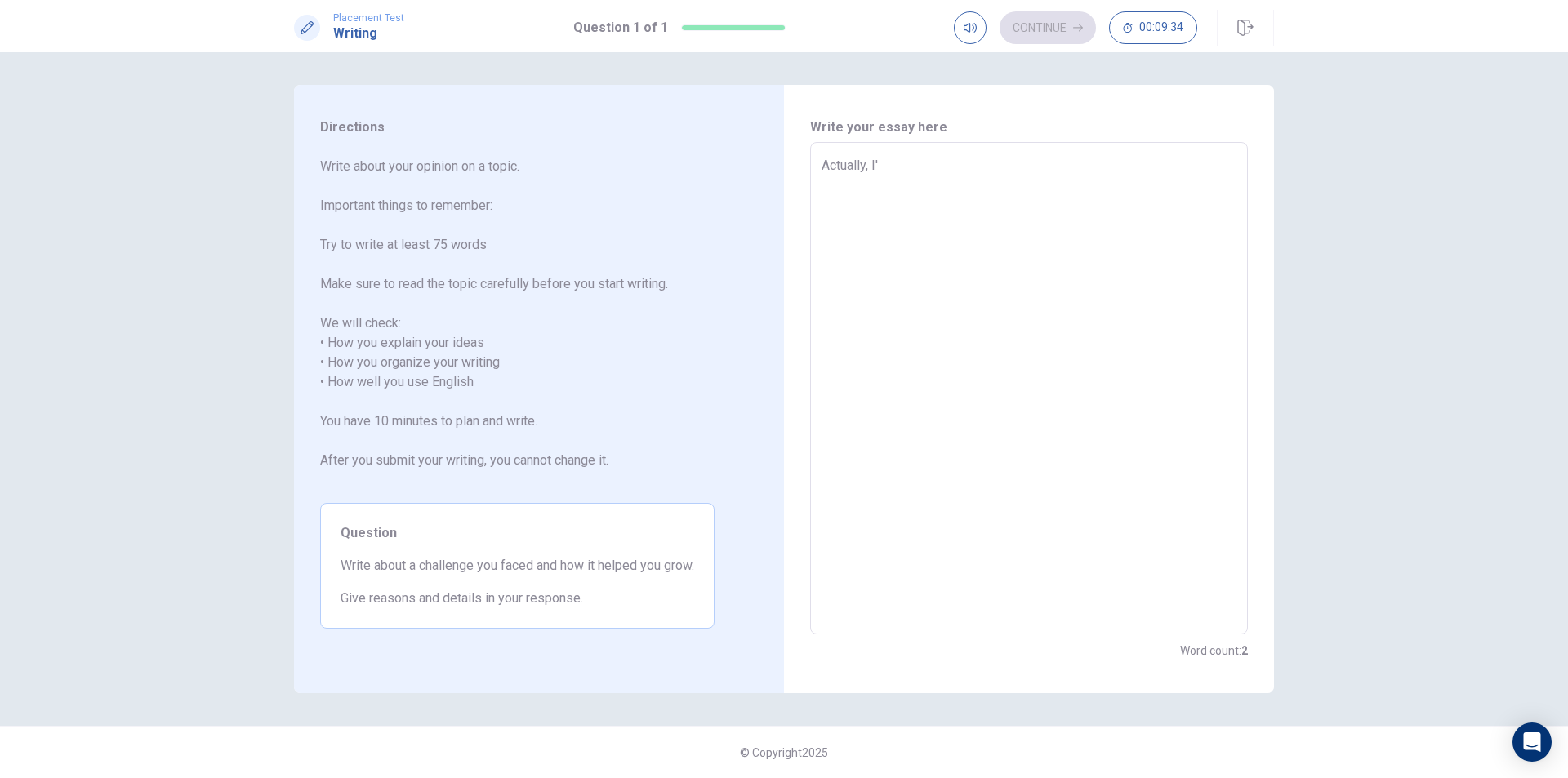 type on "Actually, I'" 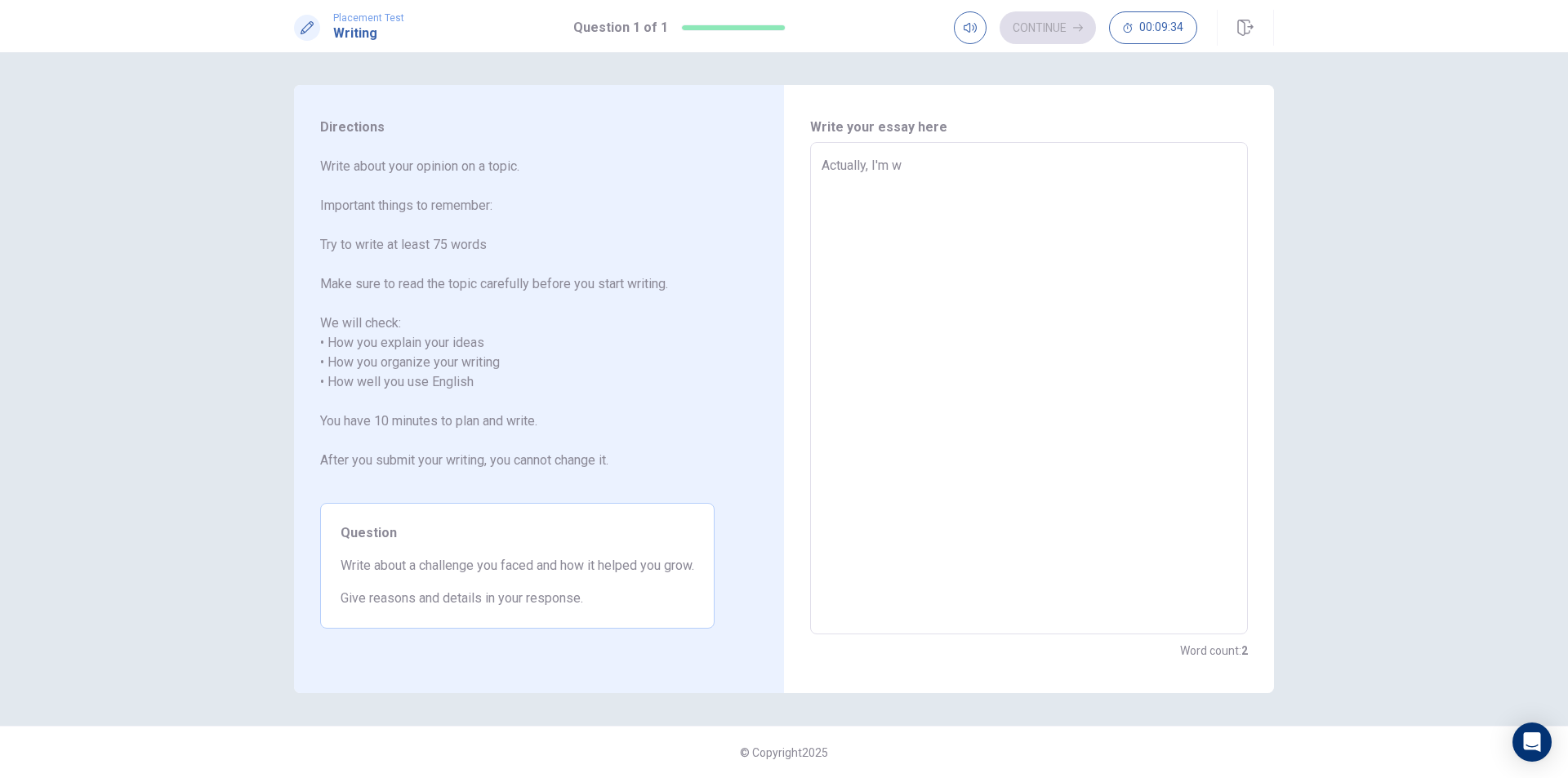 type on "x" 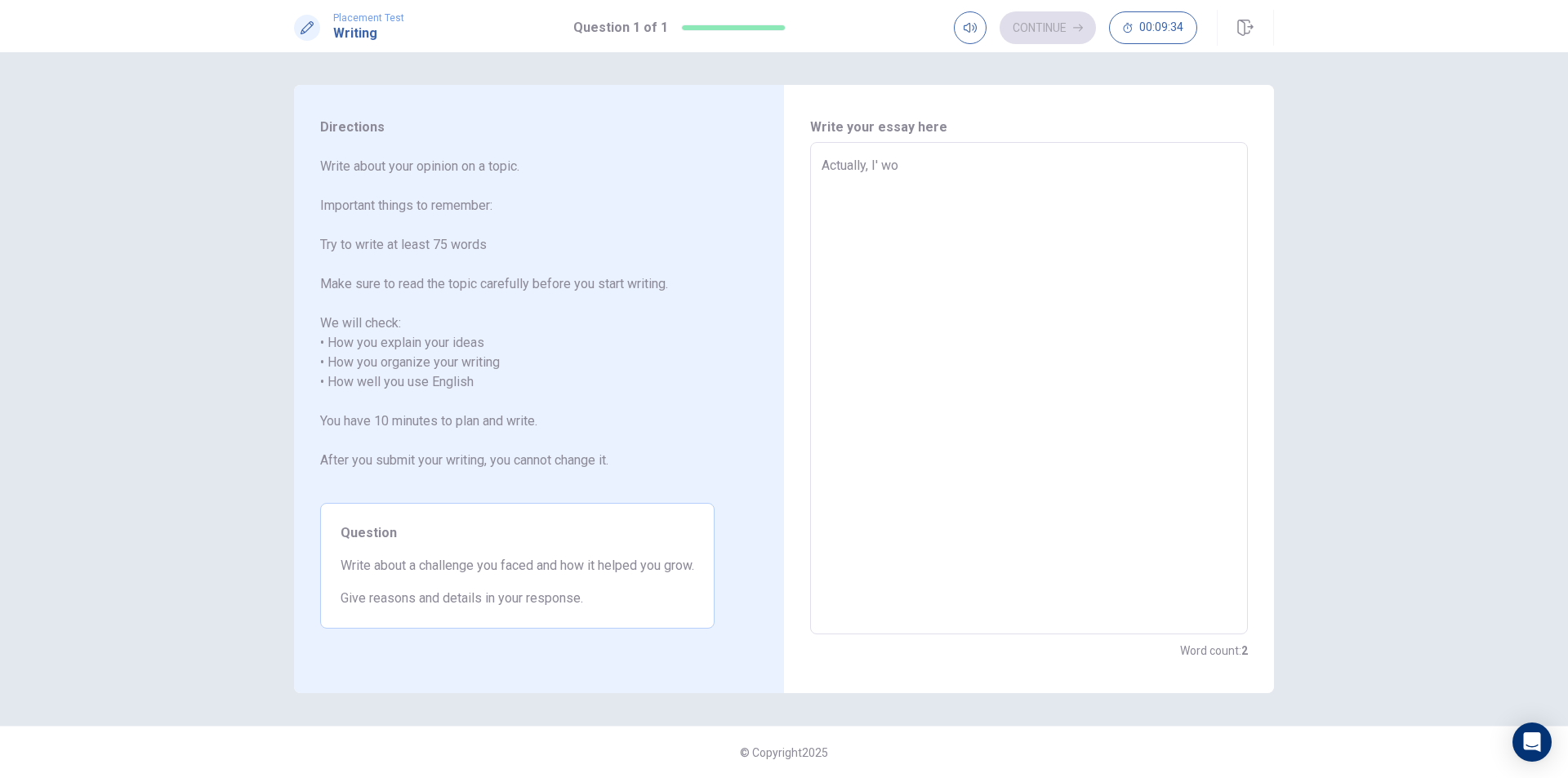 type on "x" 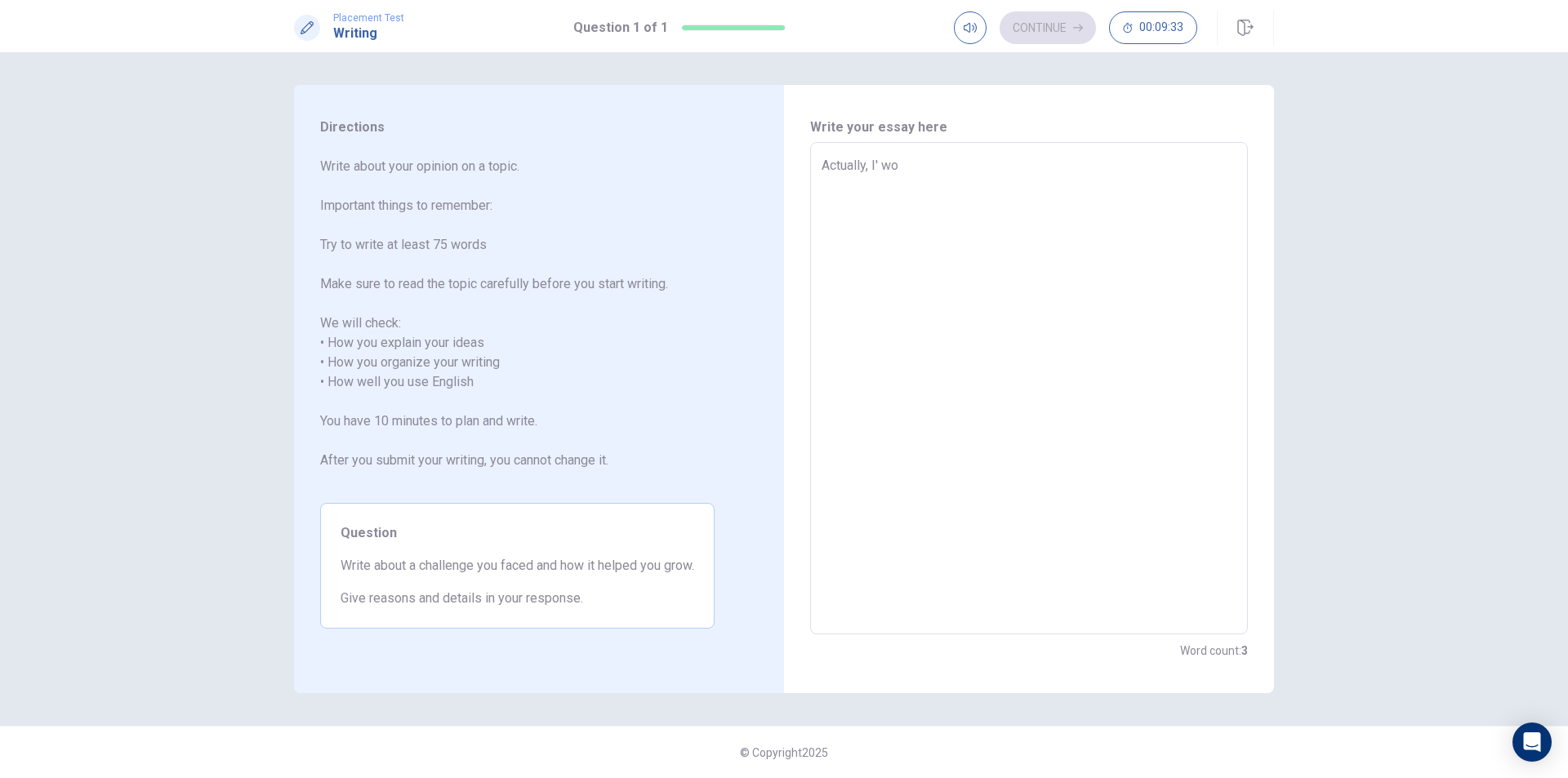type on "Actually, I'm wor" 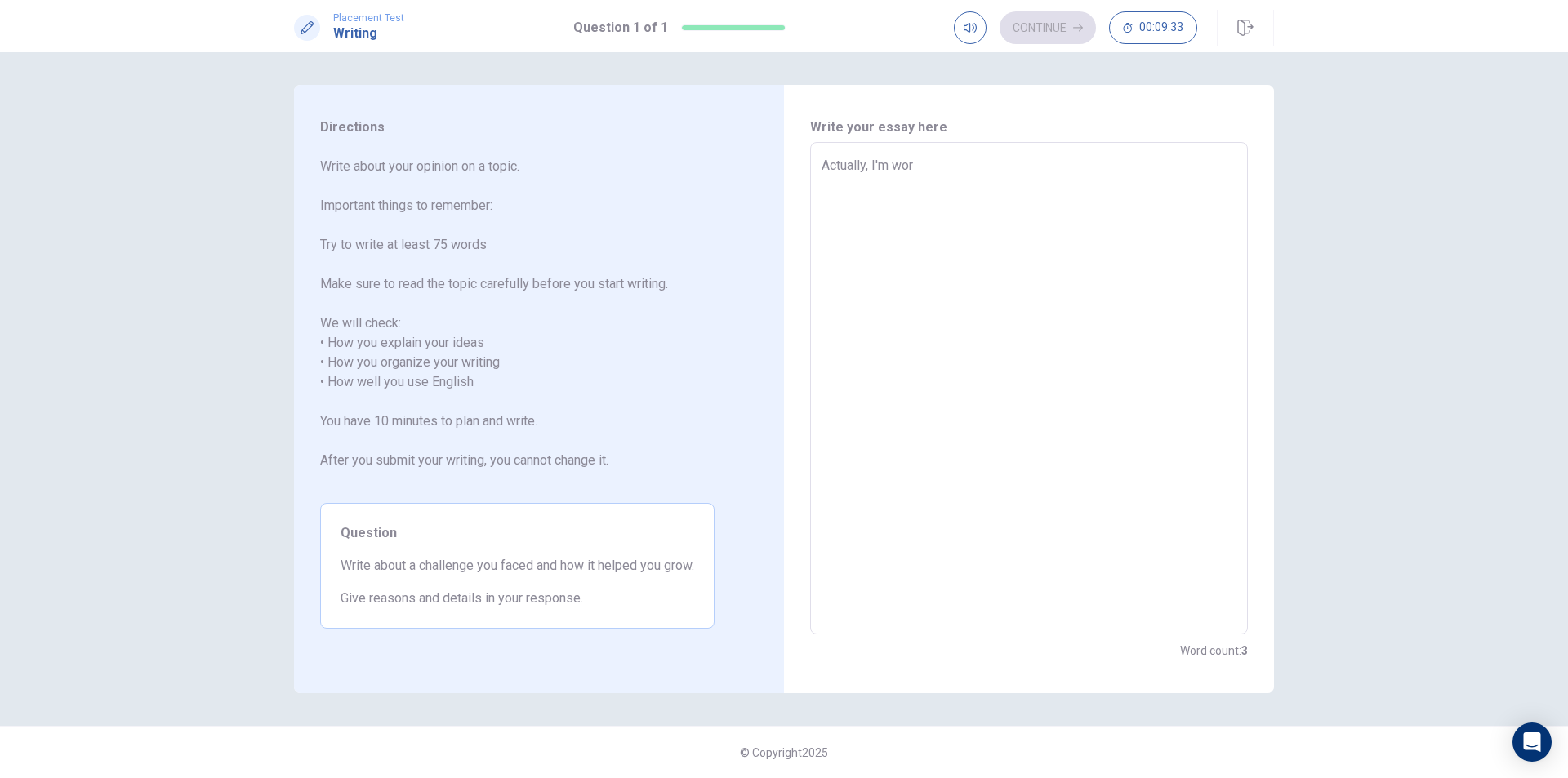 type on "x" 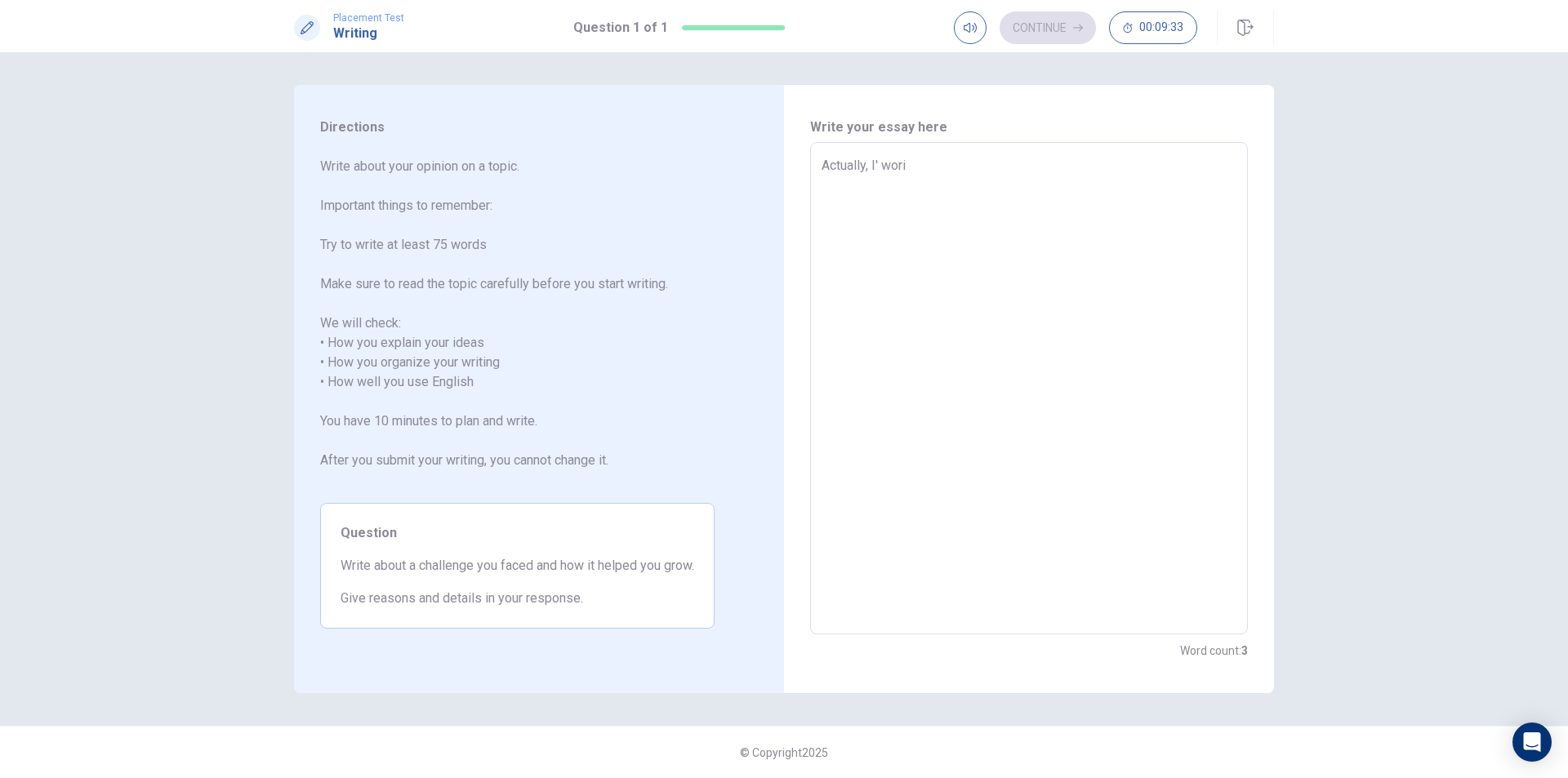 type on "x" 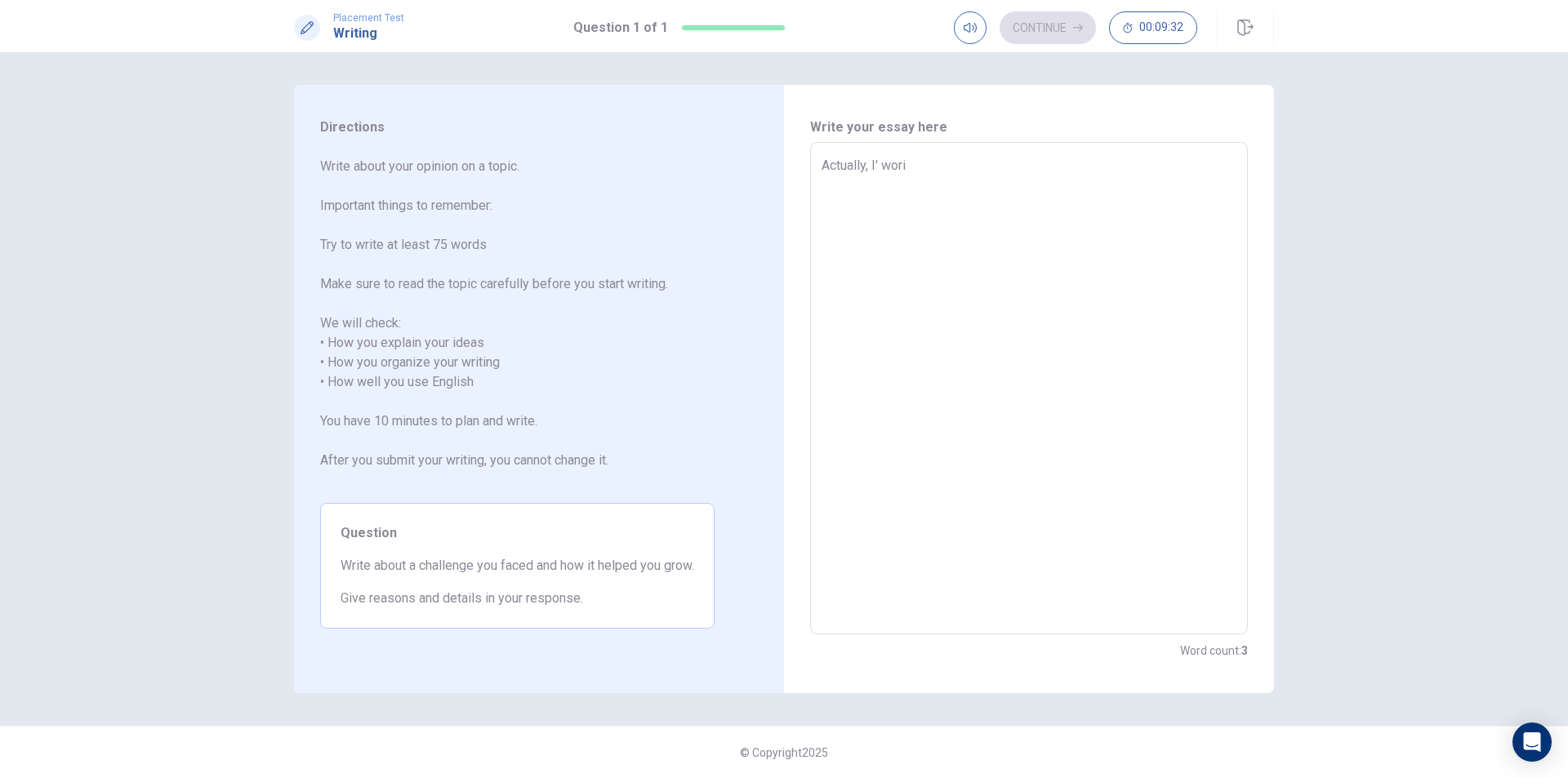 type on "Actually, I' worin" 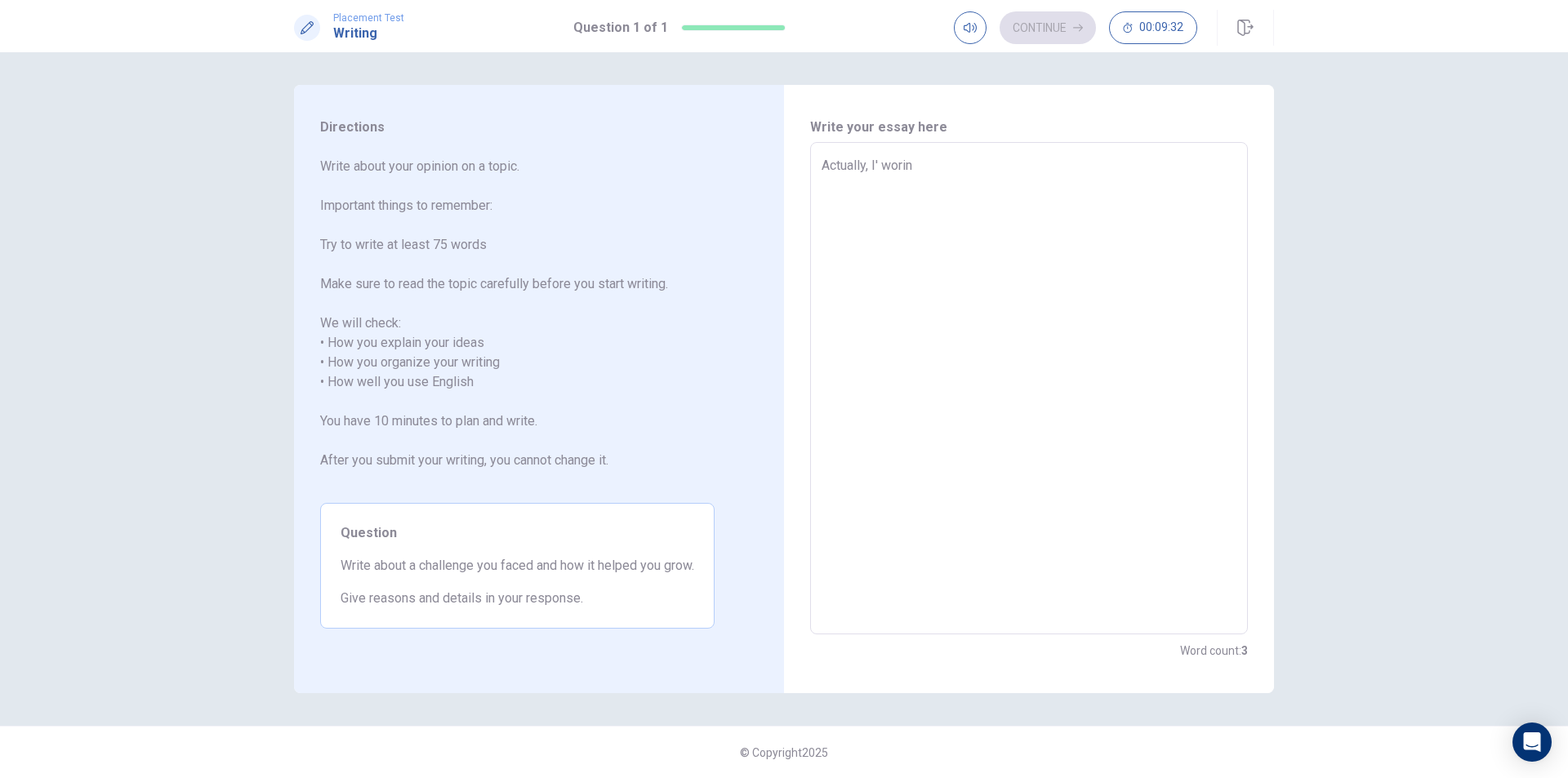 type on "Actually, I' woring" 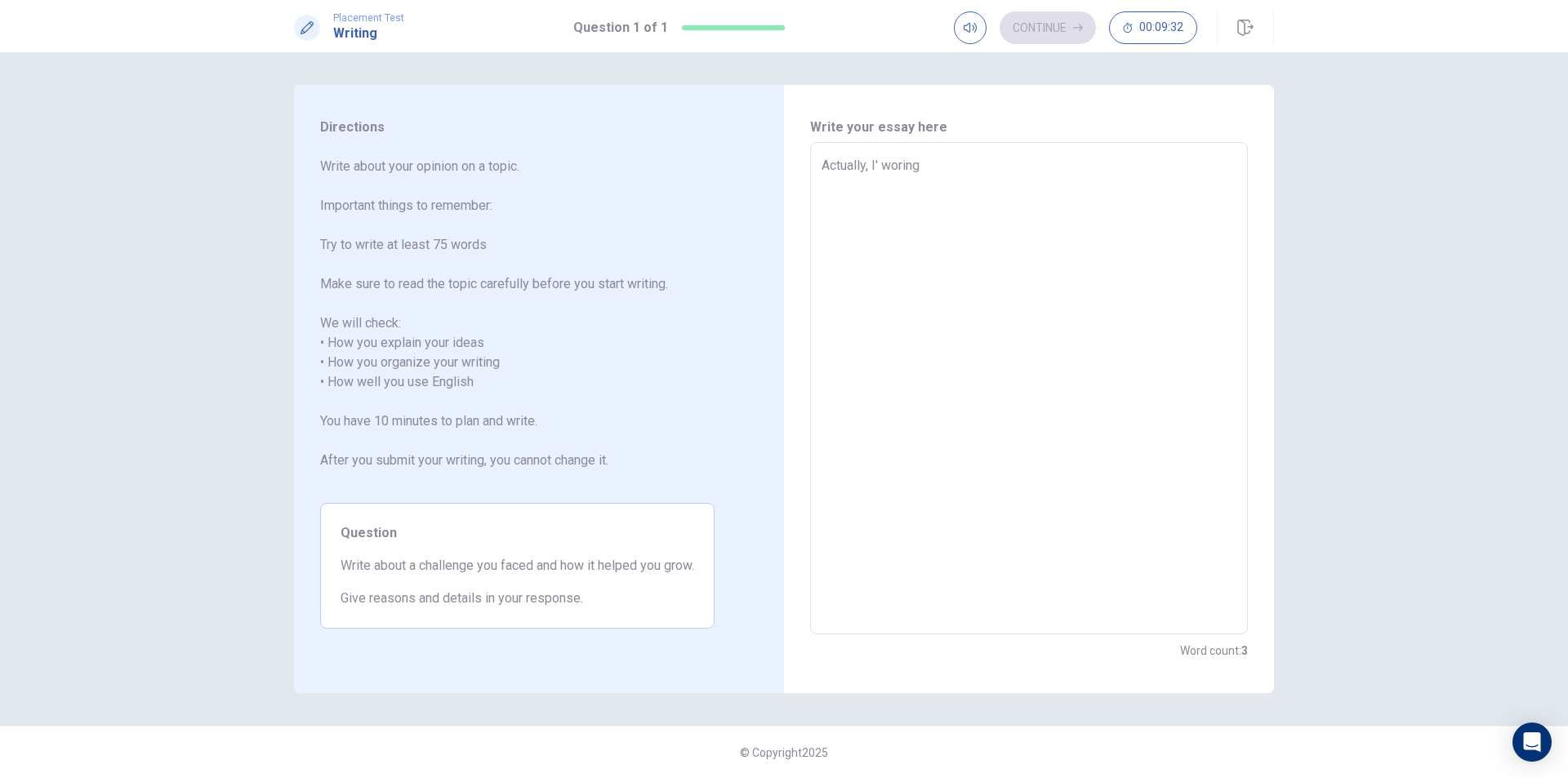 type on "x" 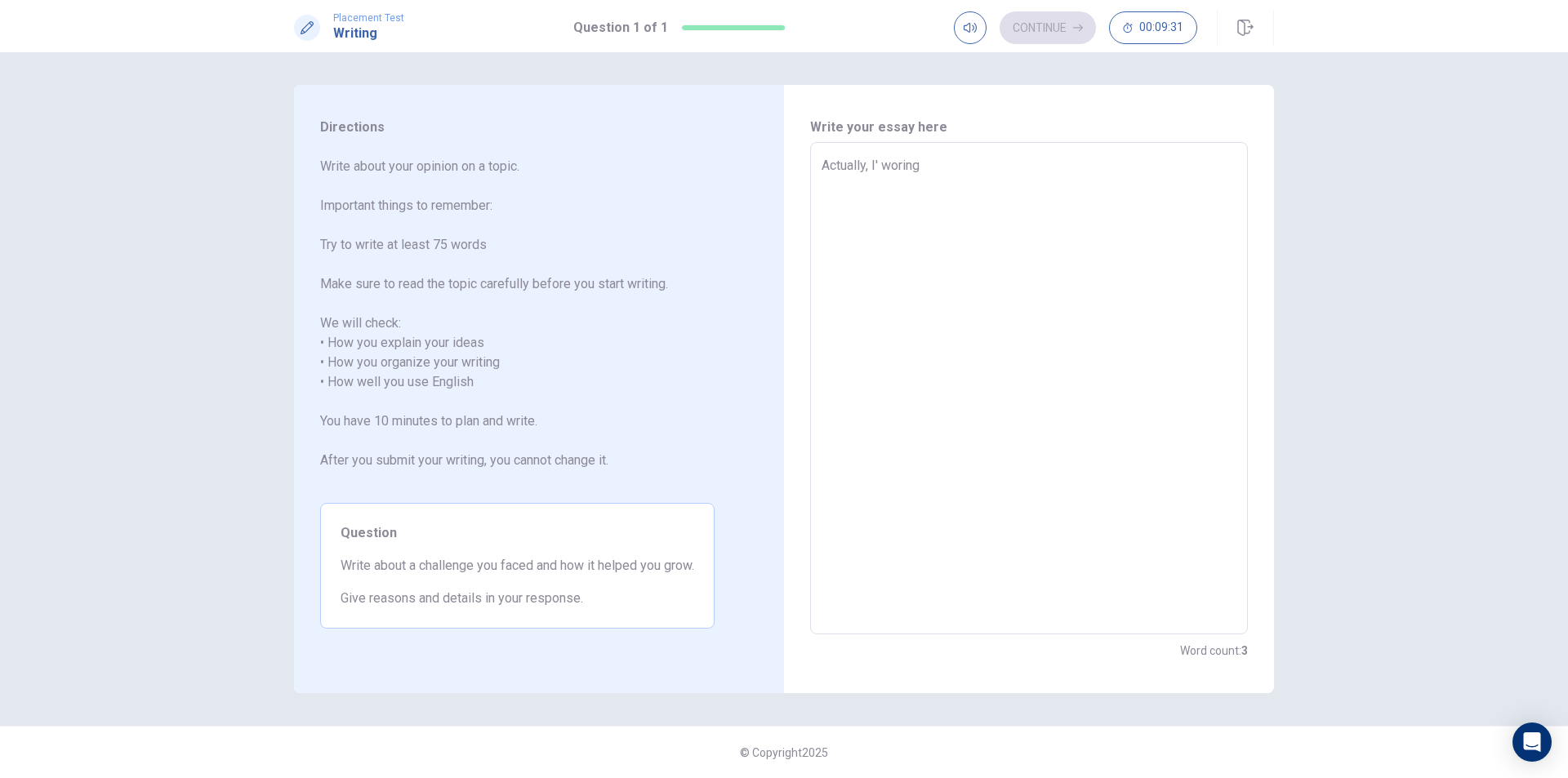 type on "Actually, I' woring" 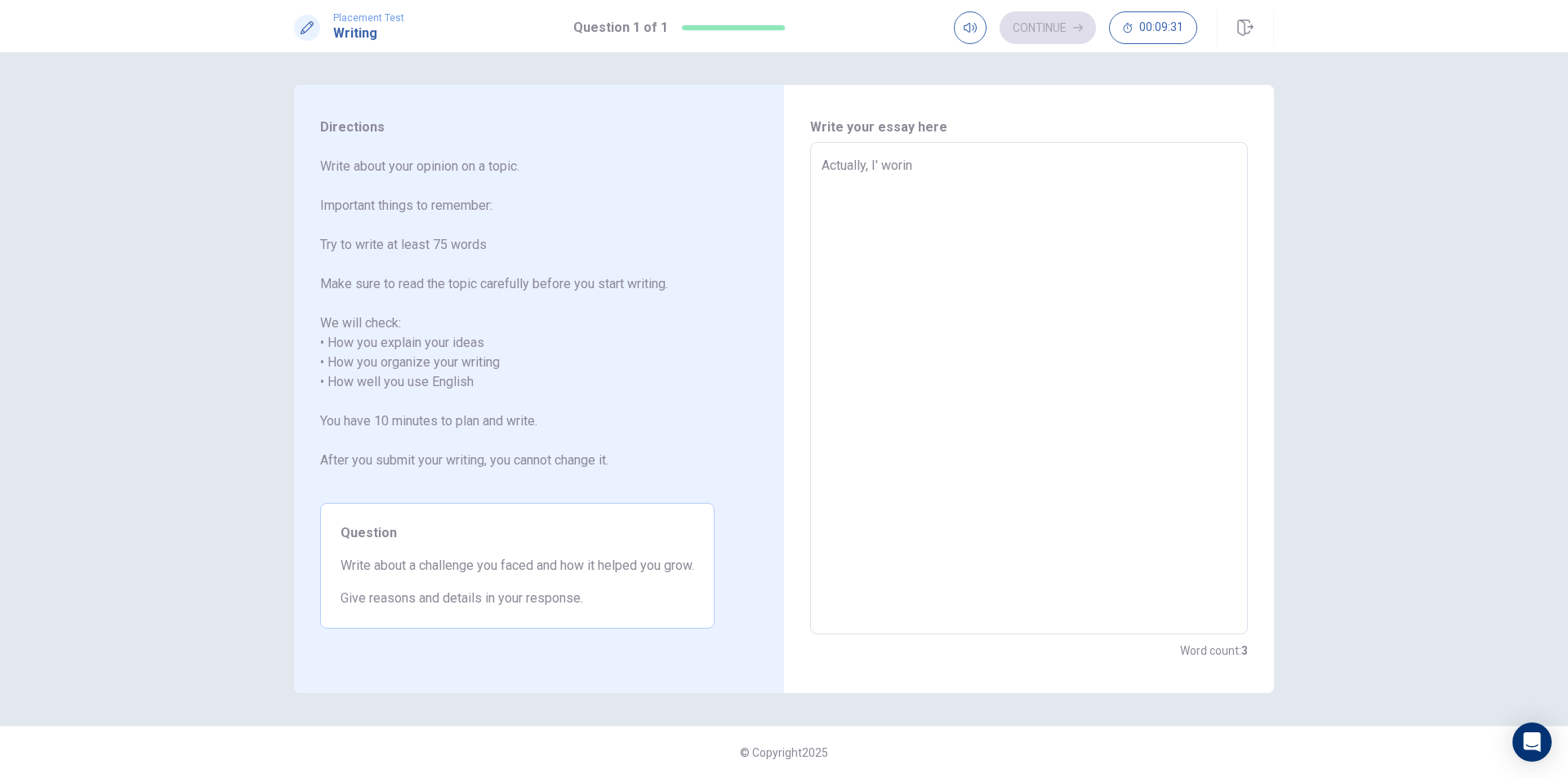 type on "x" 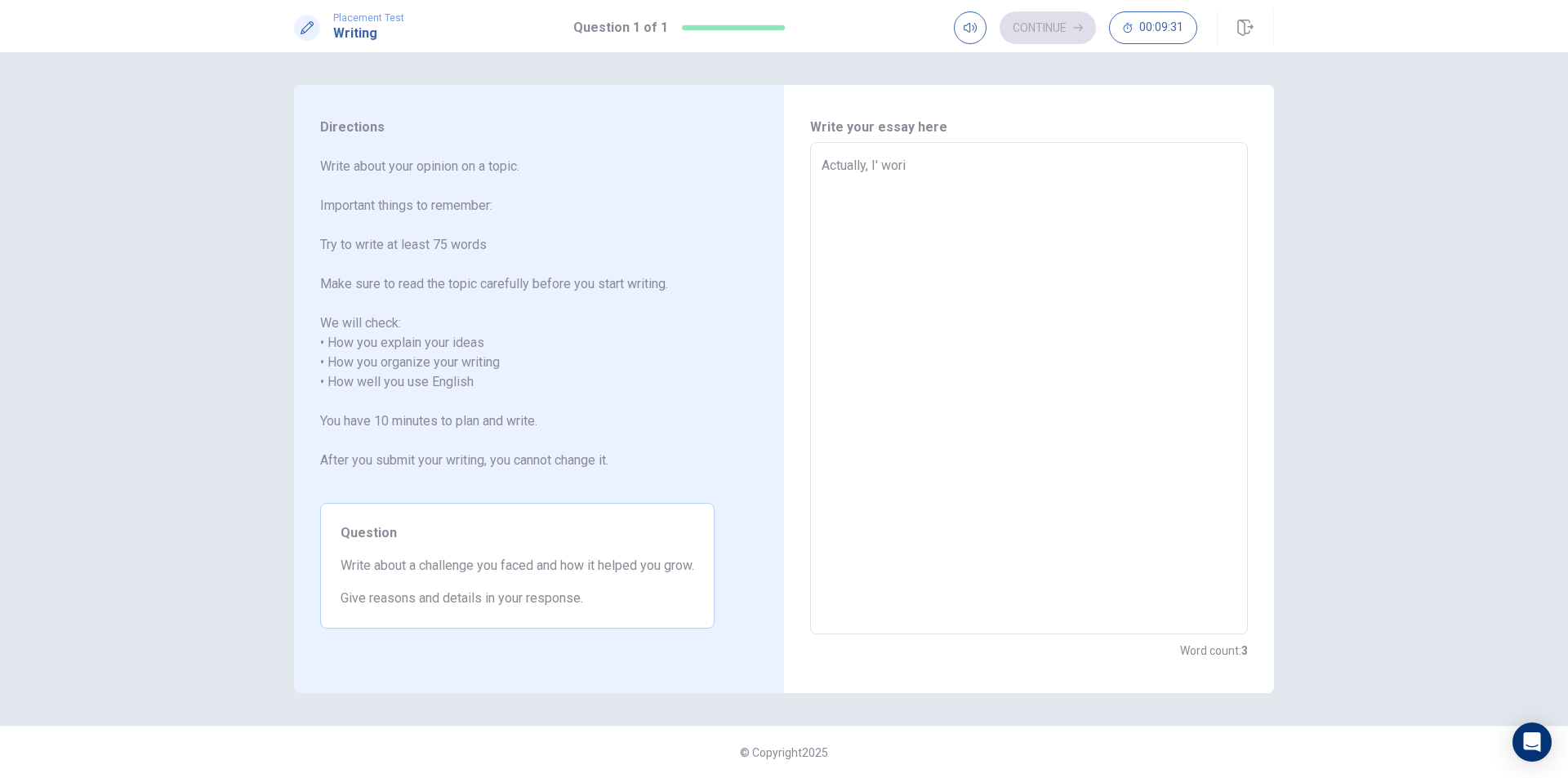 type on "x" 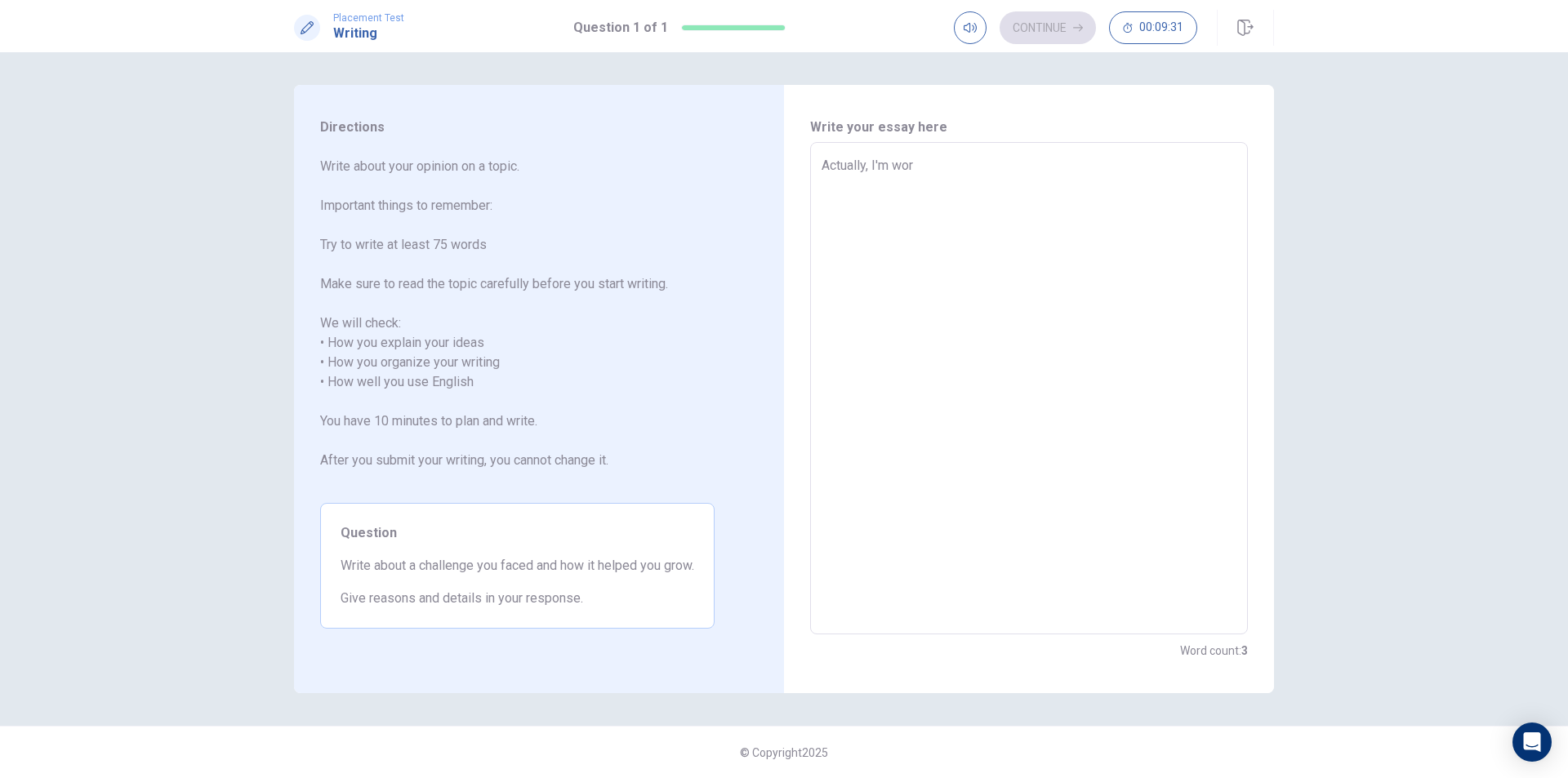 type on "x" 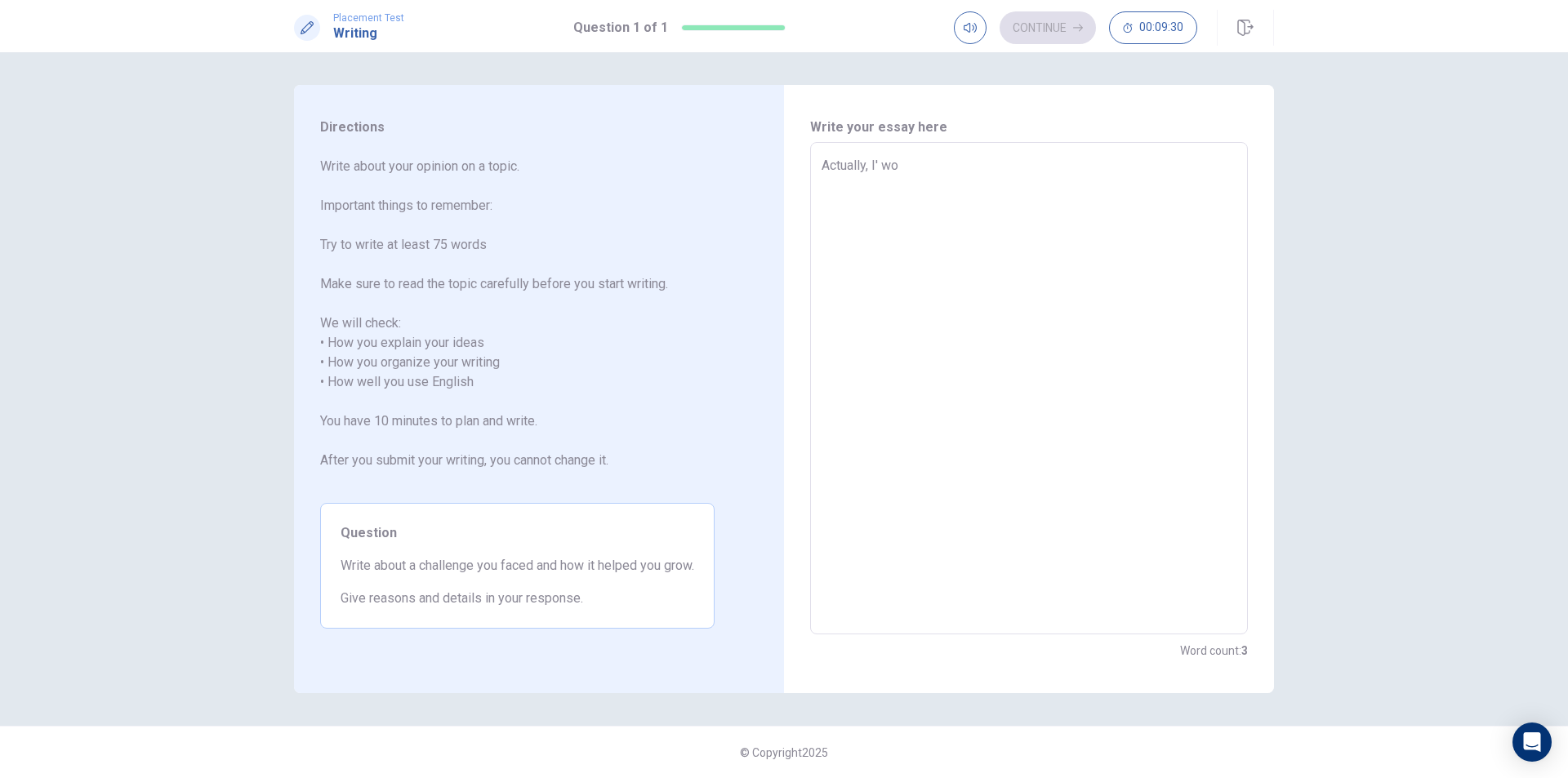 type on "x" 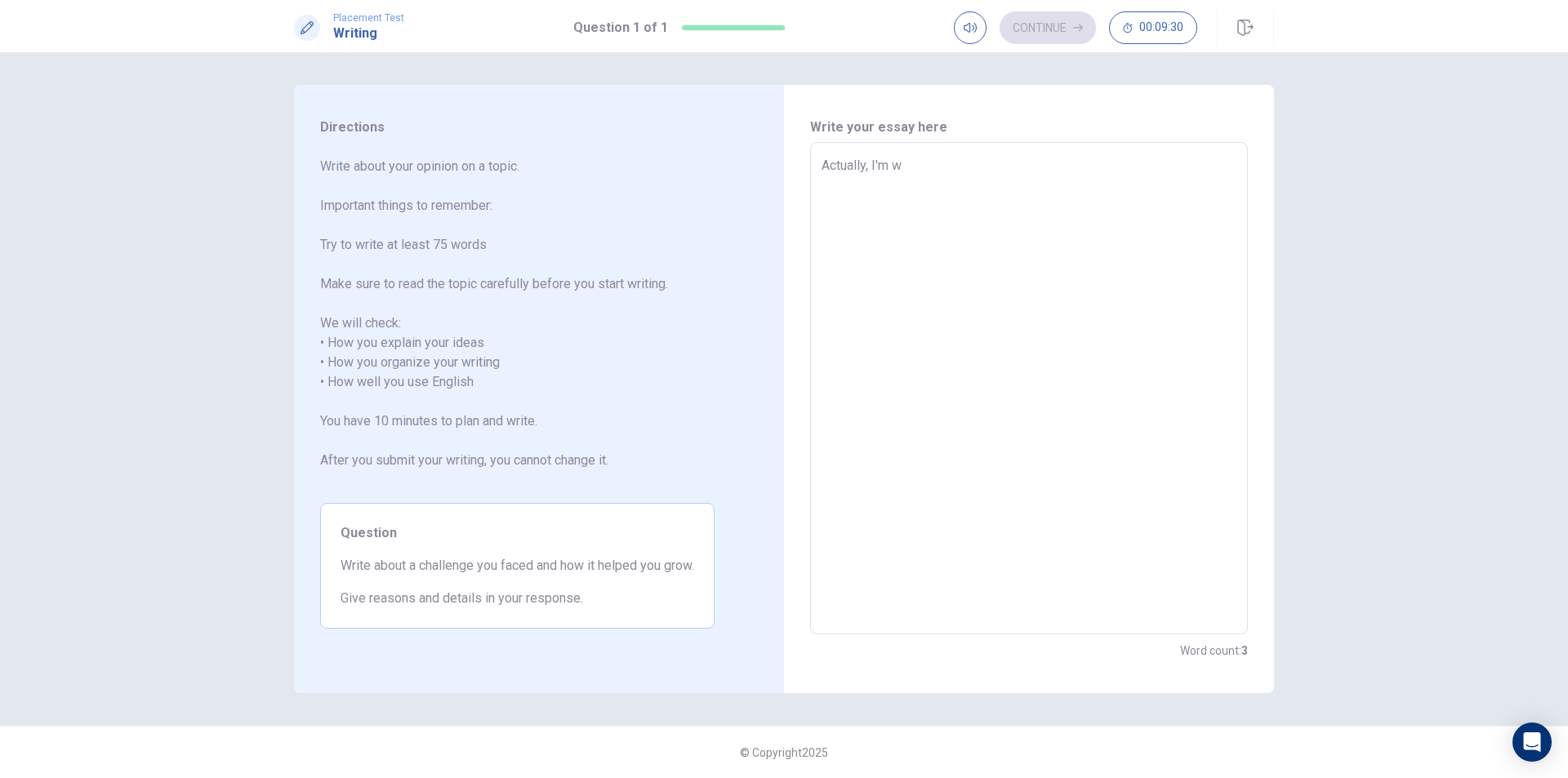 type on "x" 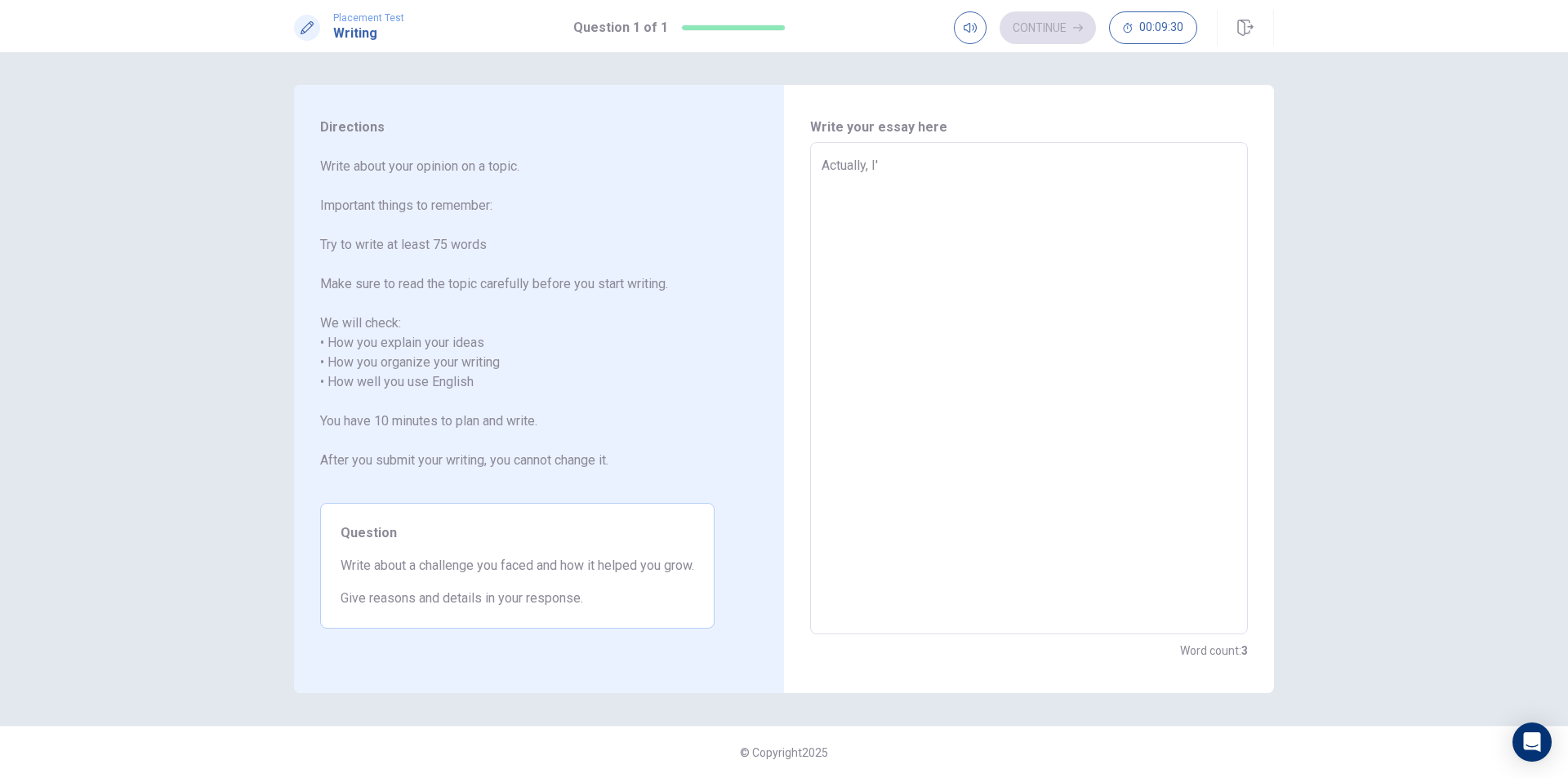 type on "x" 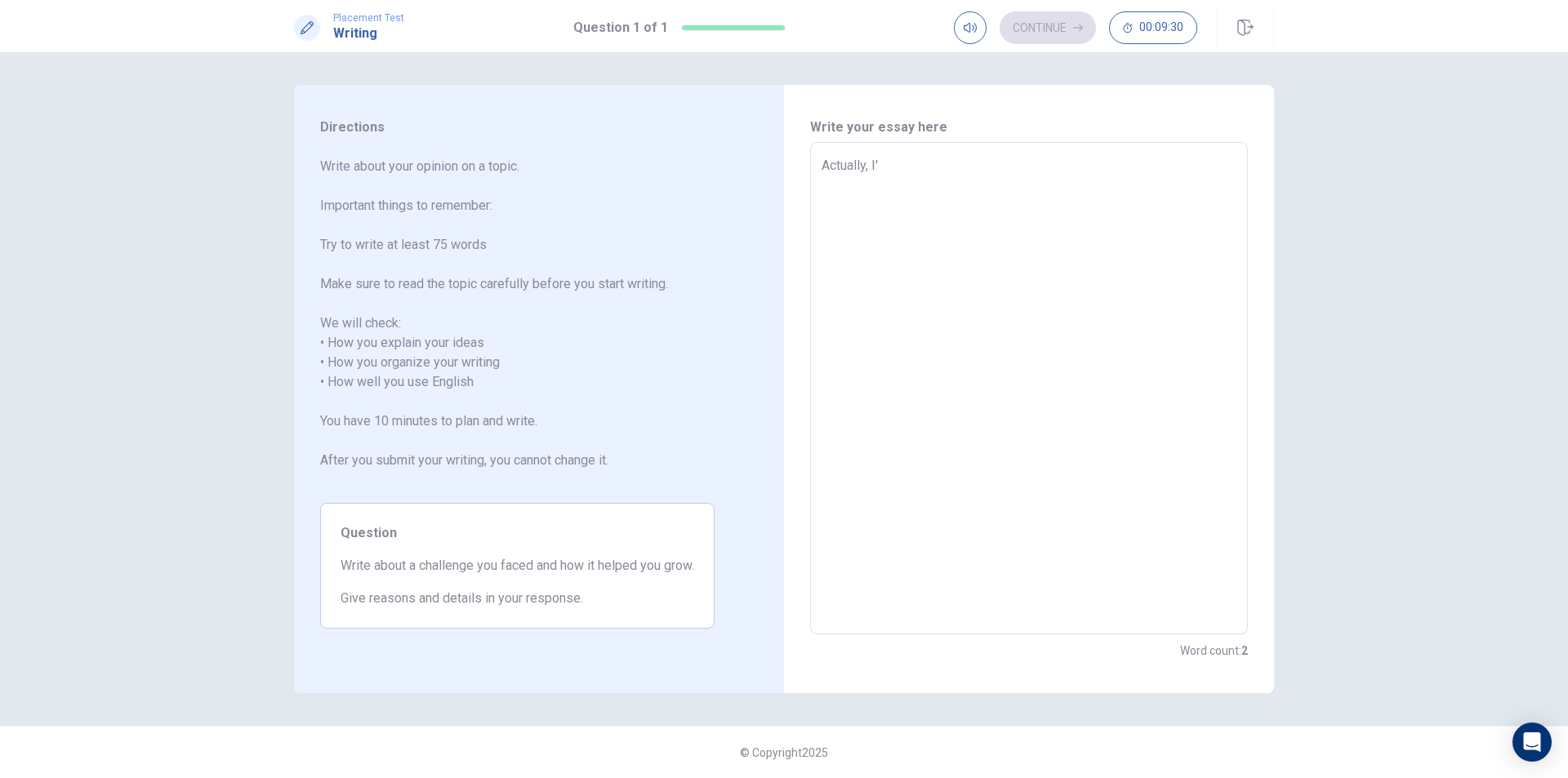 type on "Actually, I'" 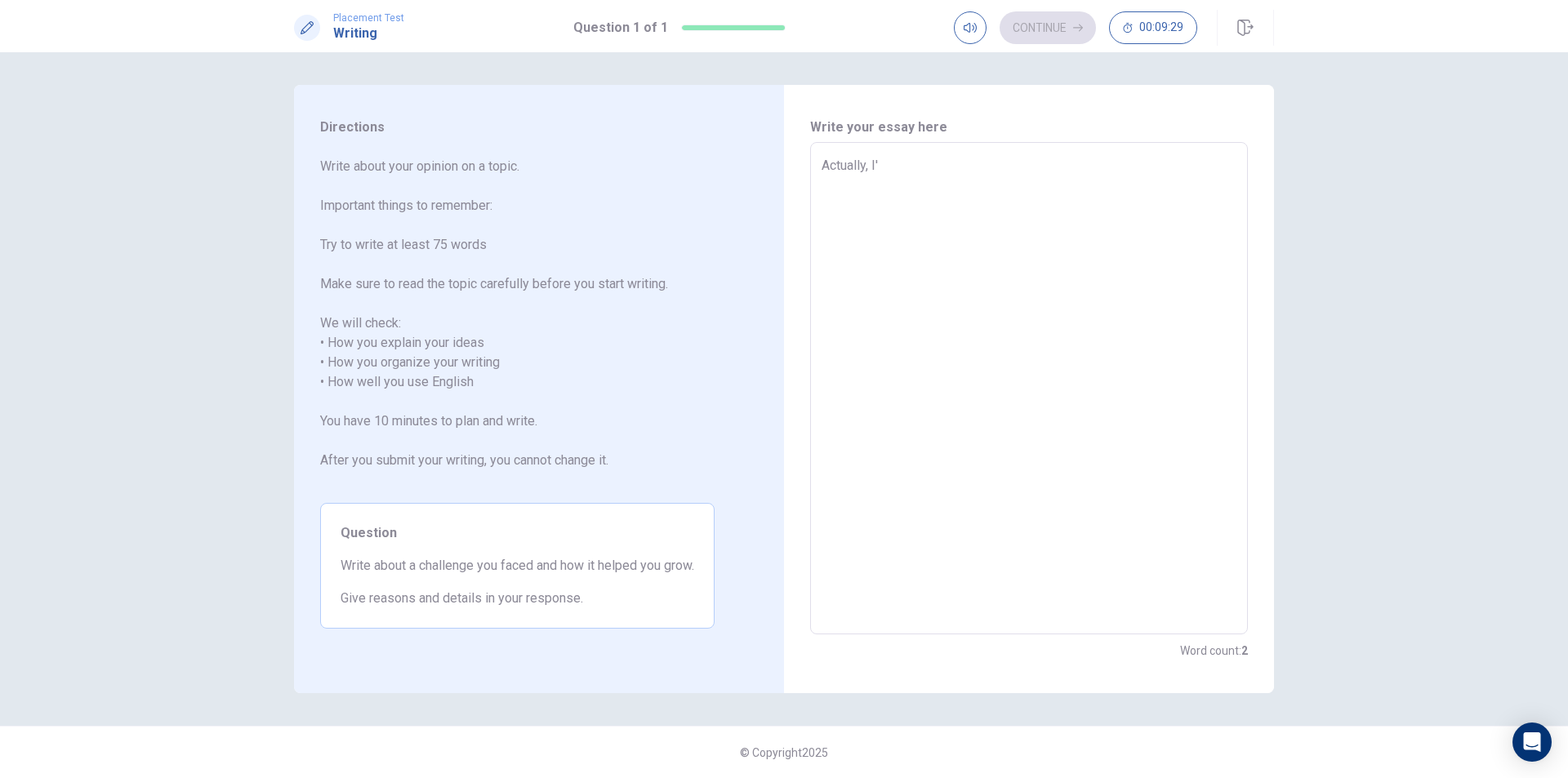 type on "Actually, I'm" 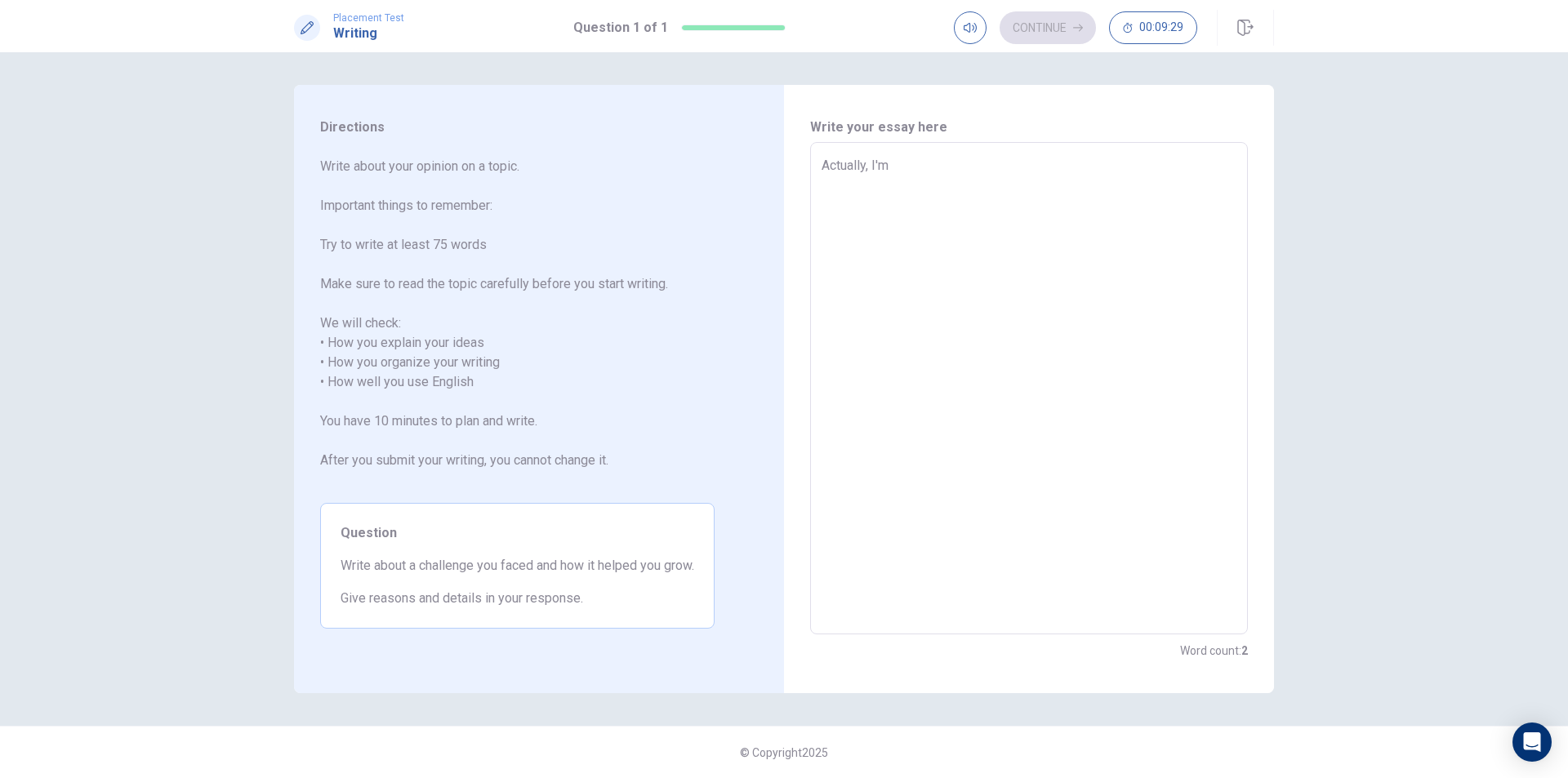 type on "x" 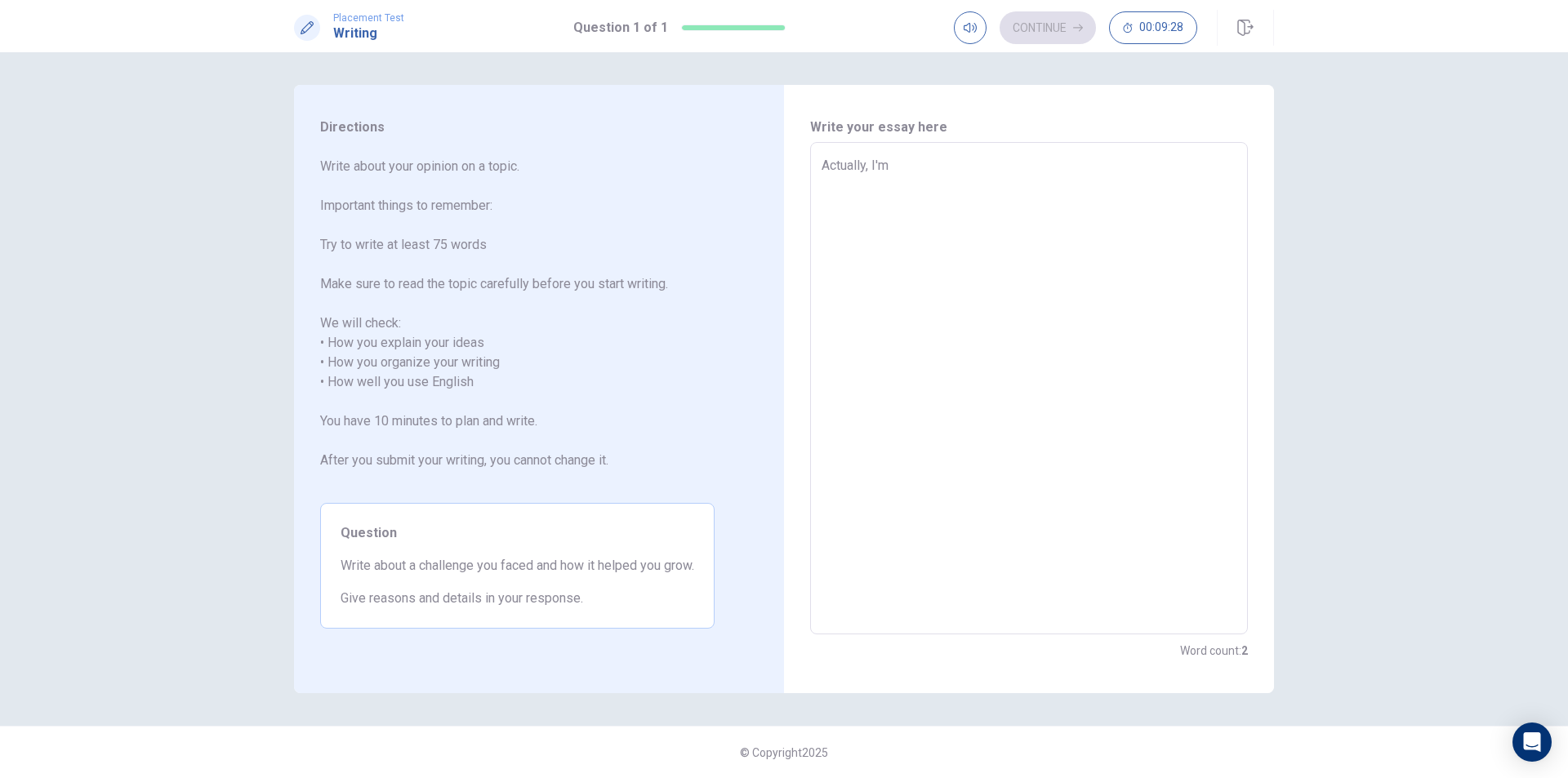 type on "Actually, I'm w" 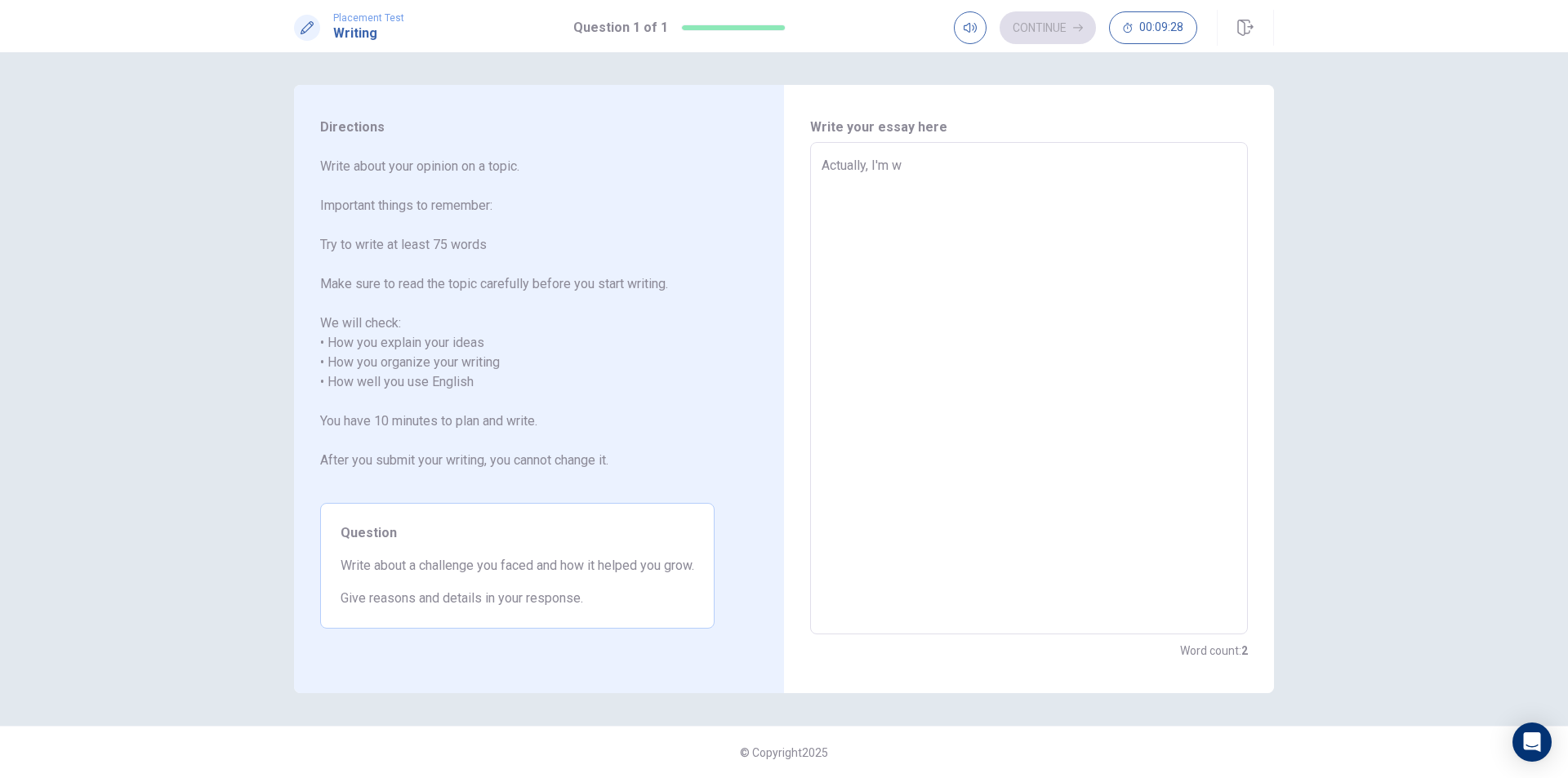 type on "x" 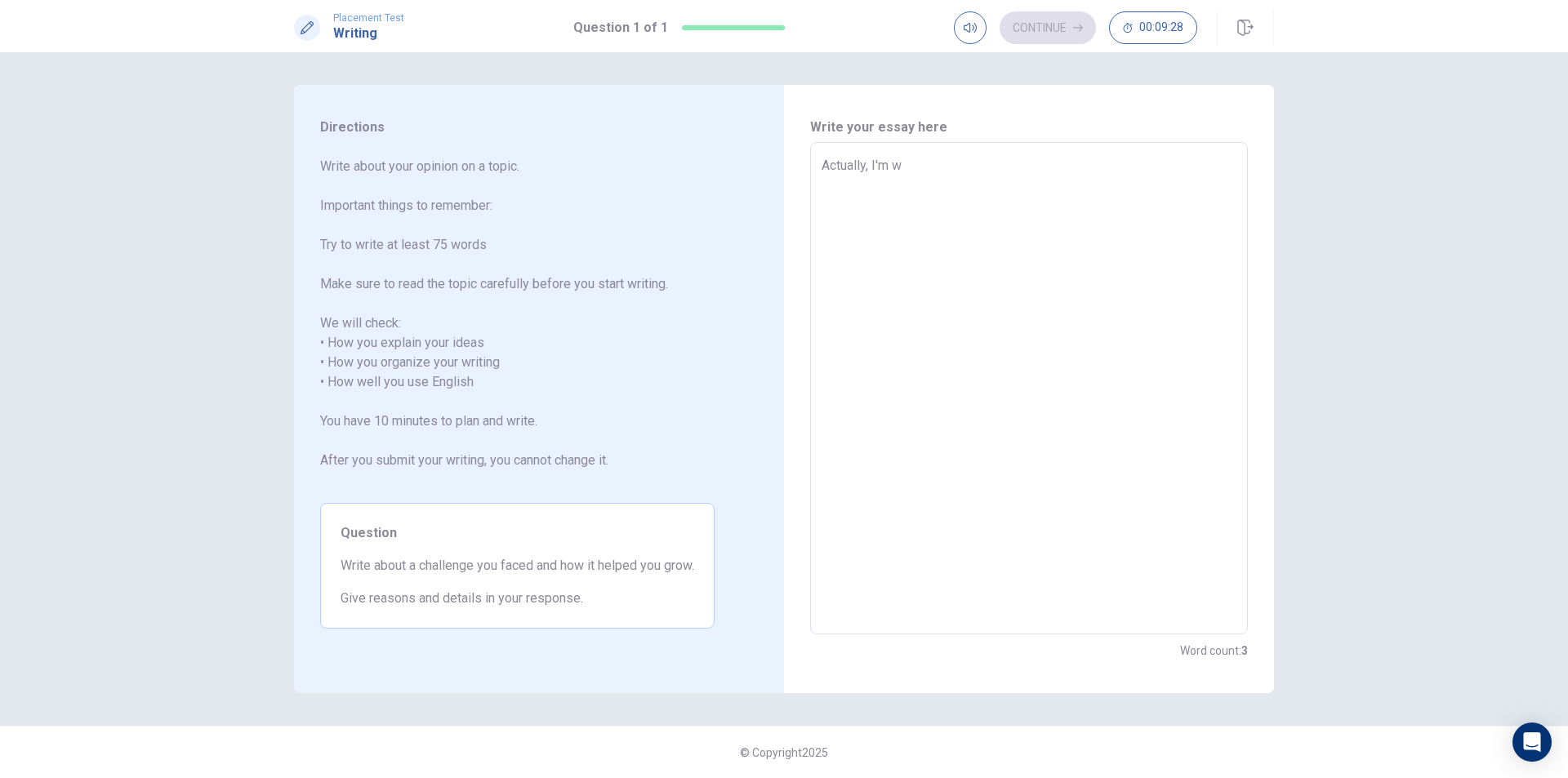 type on "Actually, I'm wo" 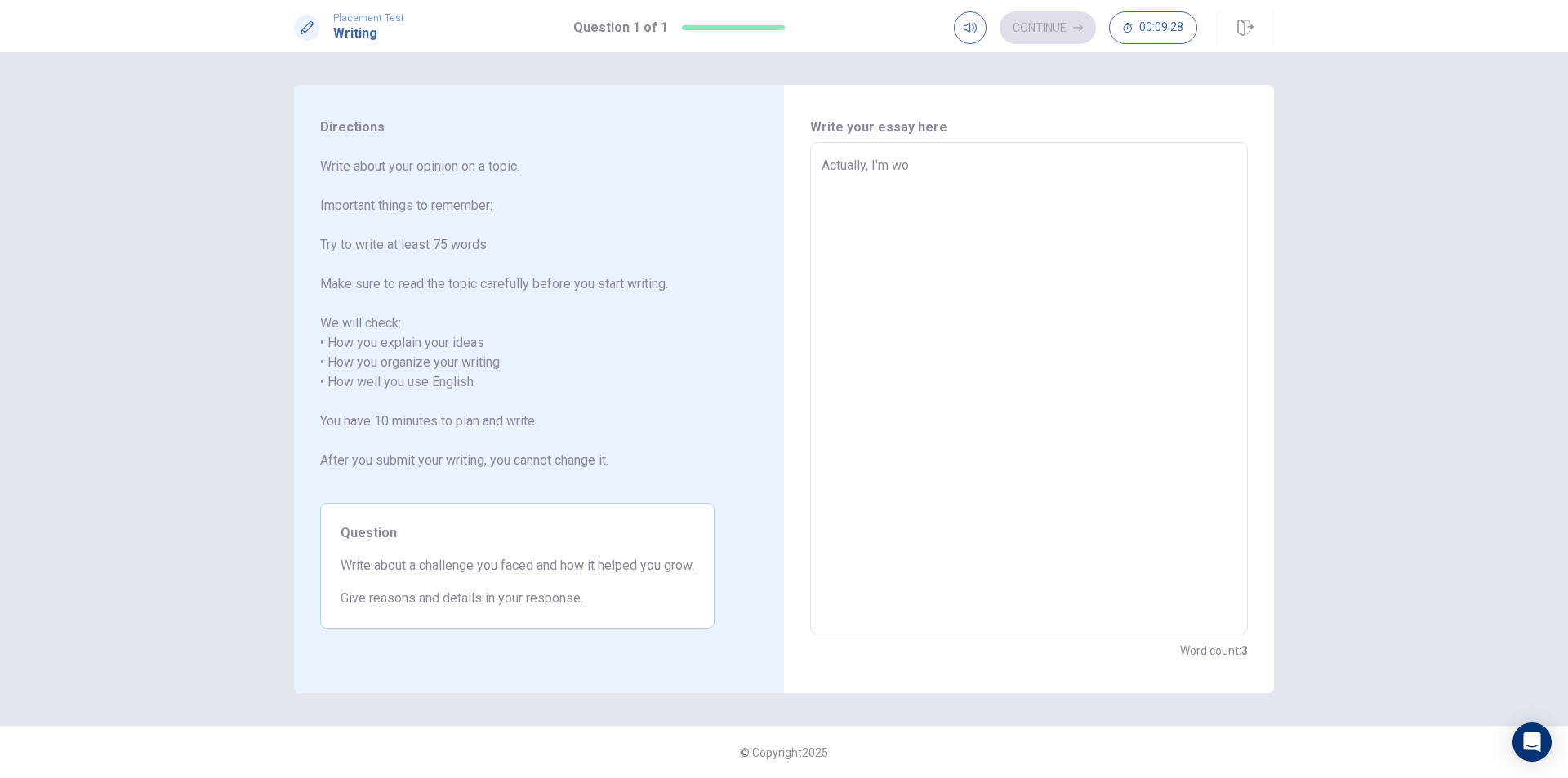type on "x" 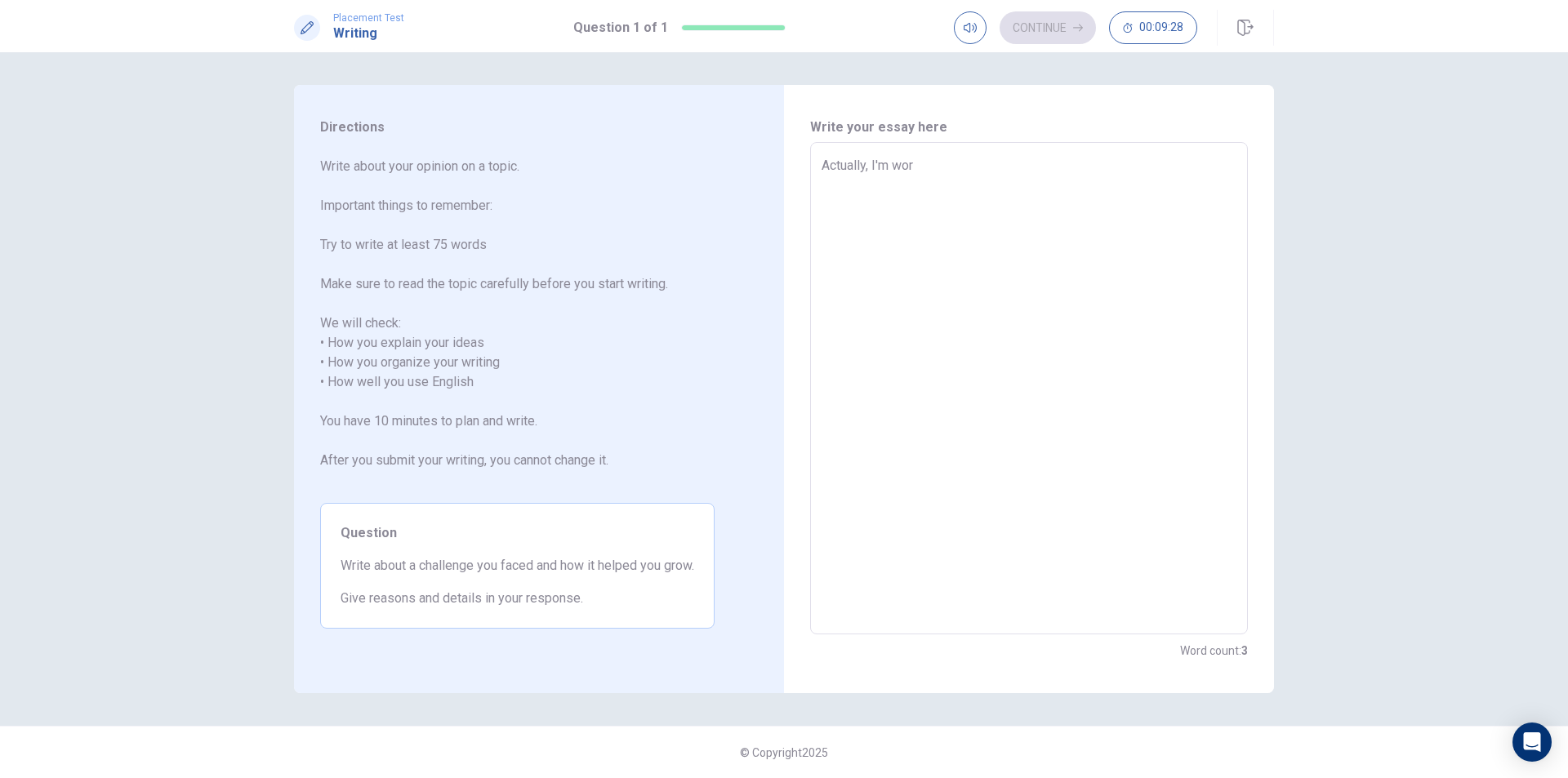 type on "x" 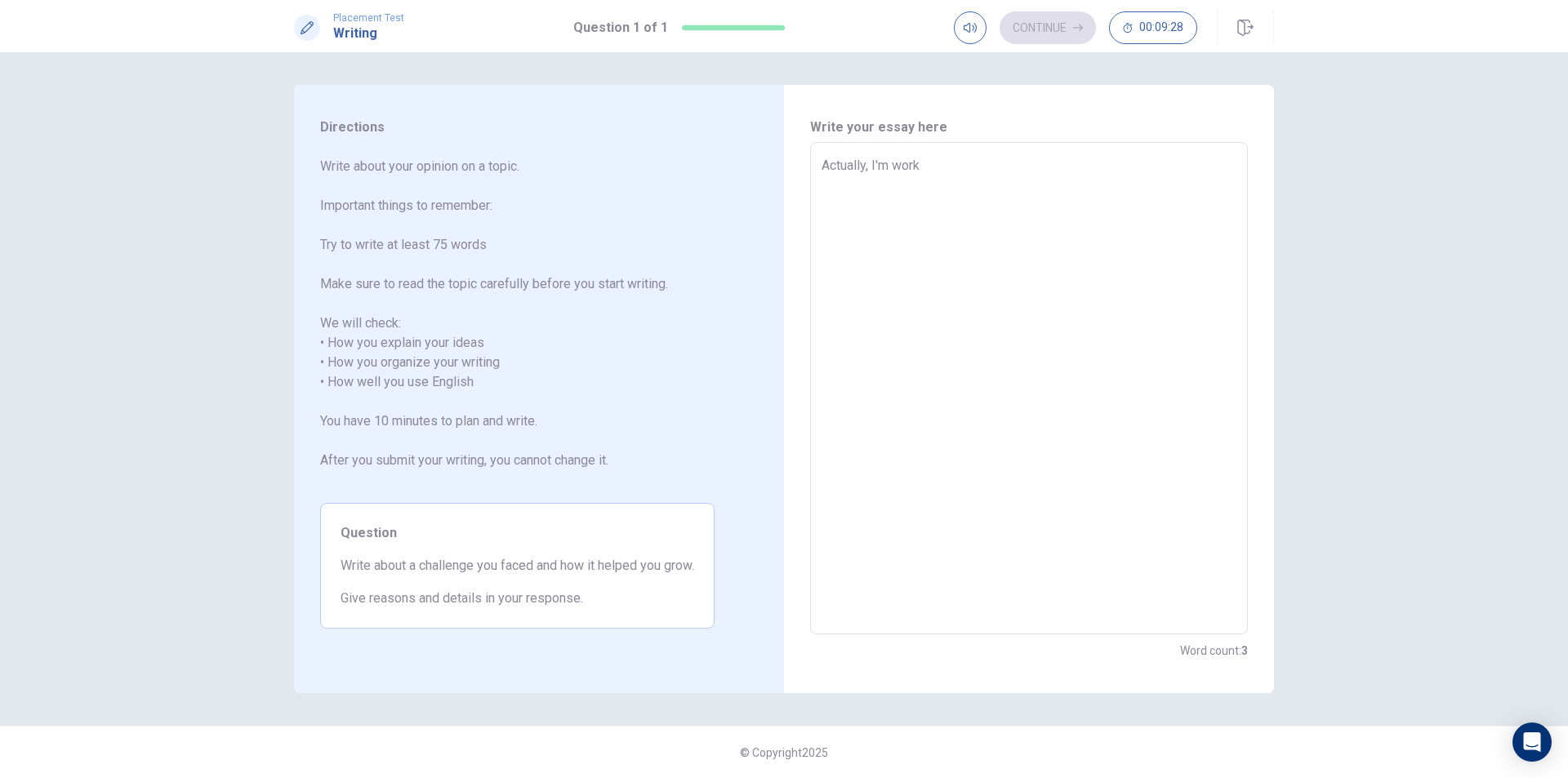 type on "x" 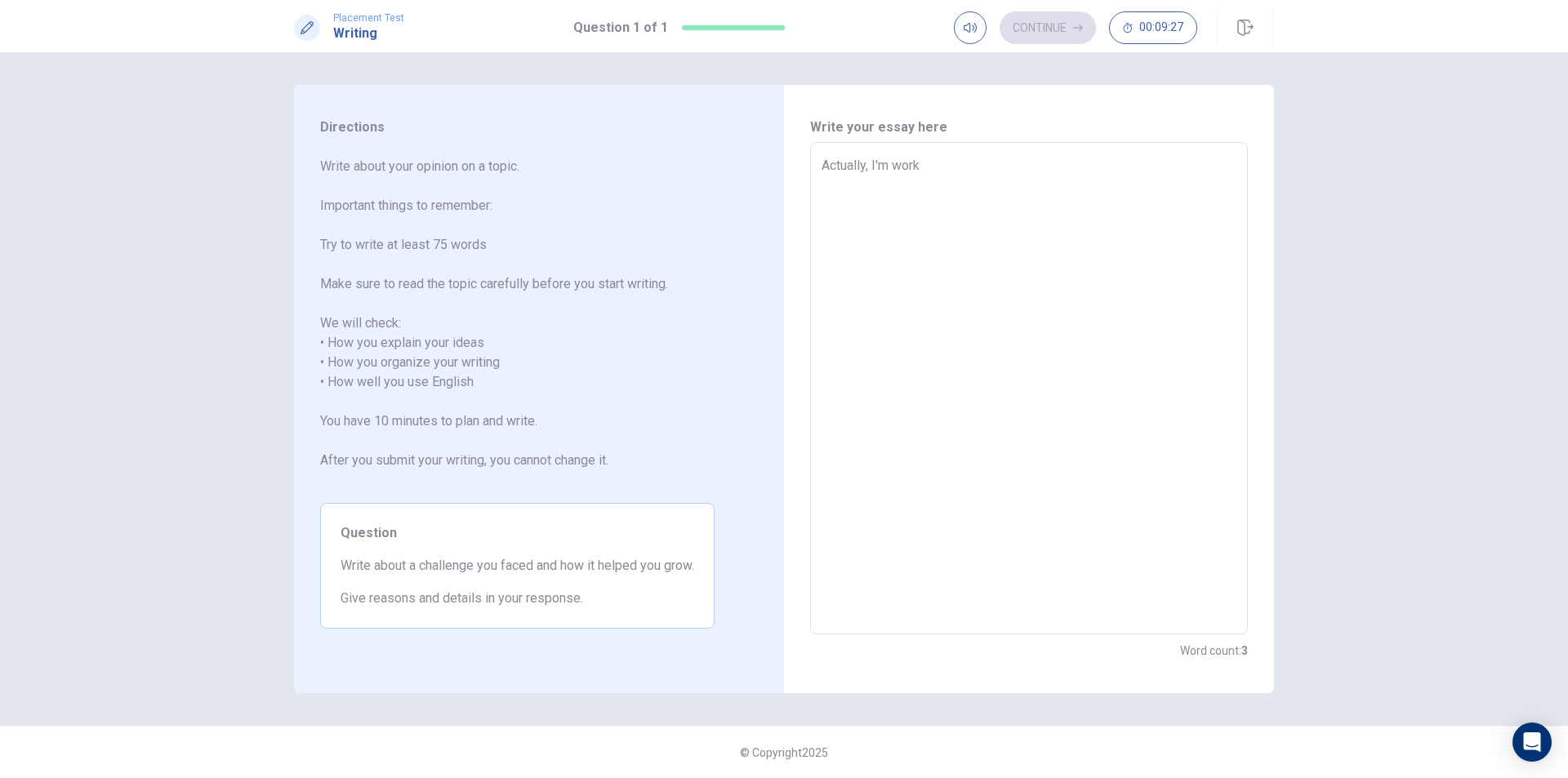 type on "Actually, I'm worki" 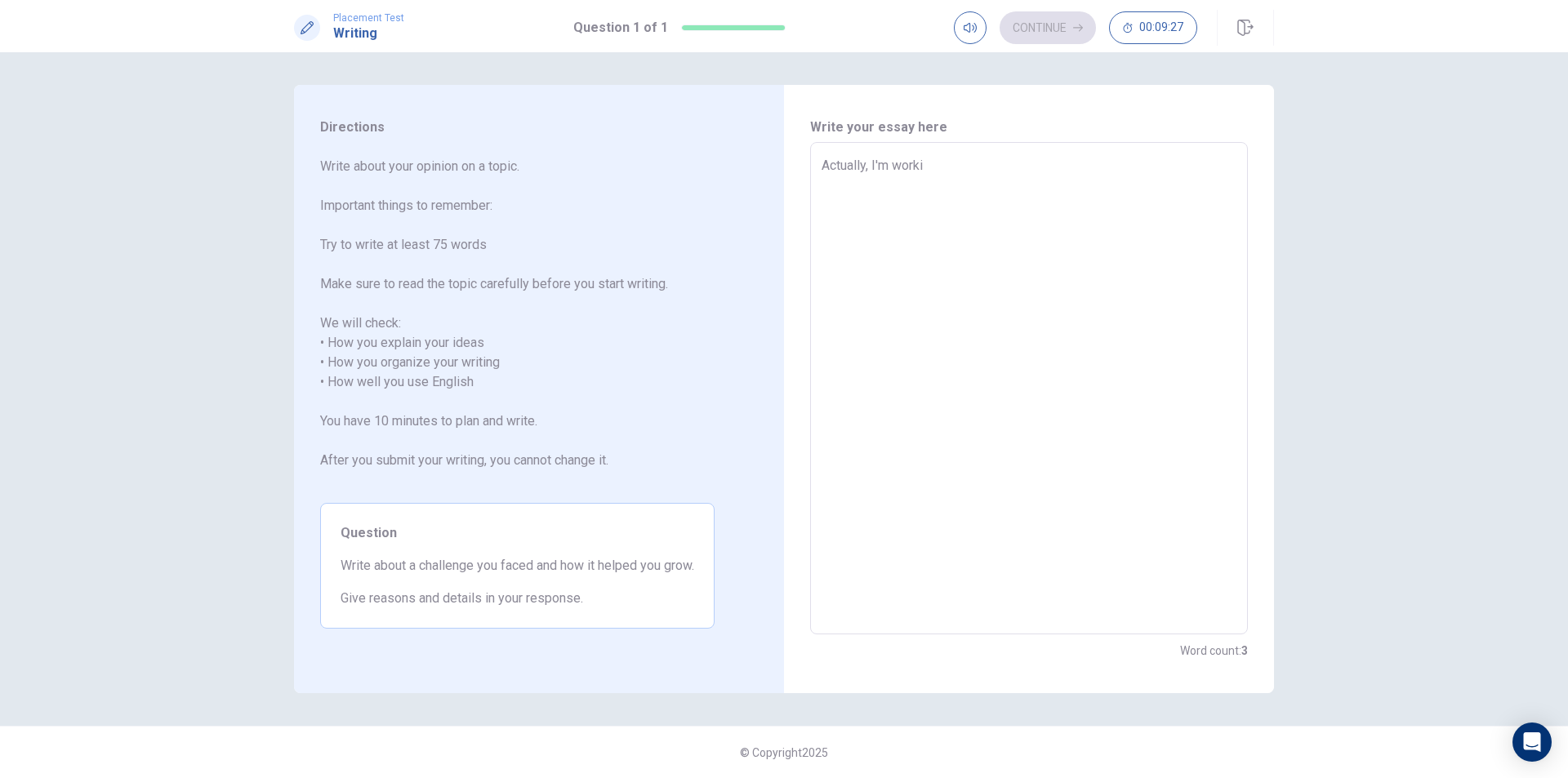type on "x" 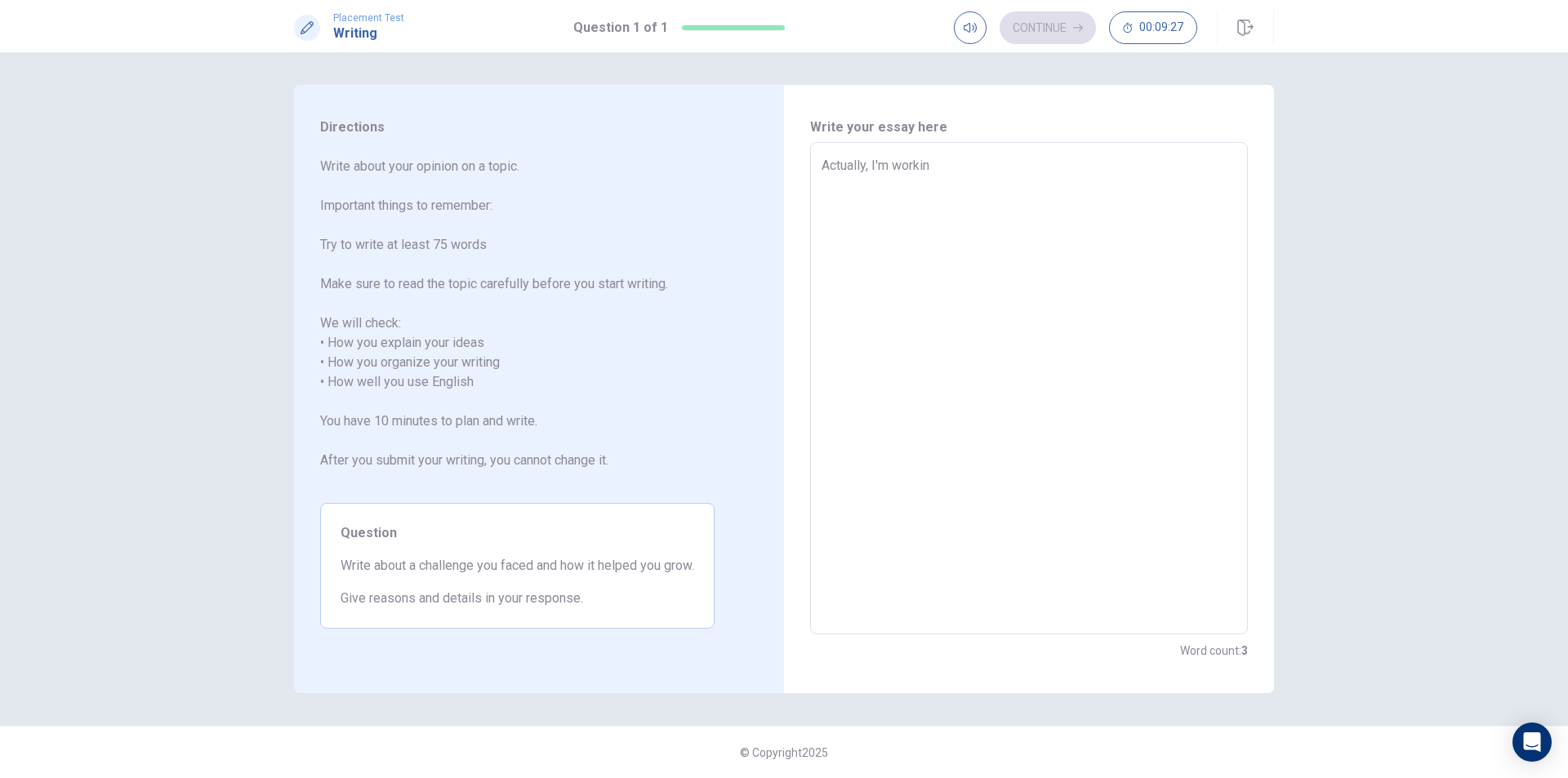 type on "x" 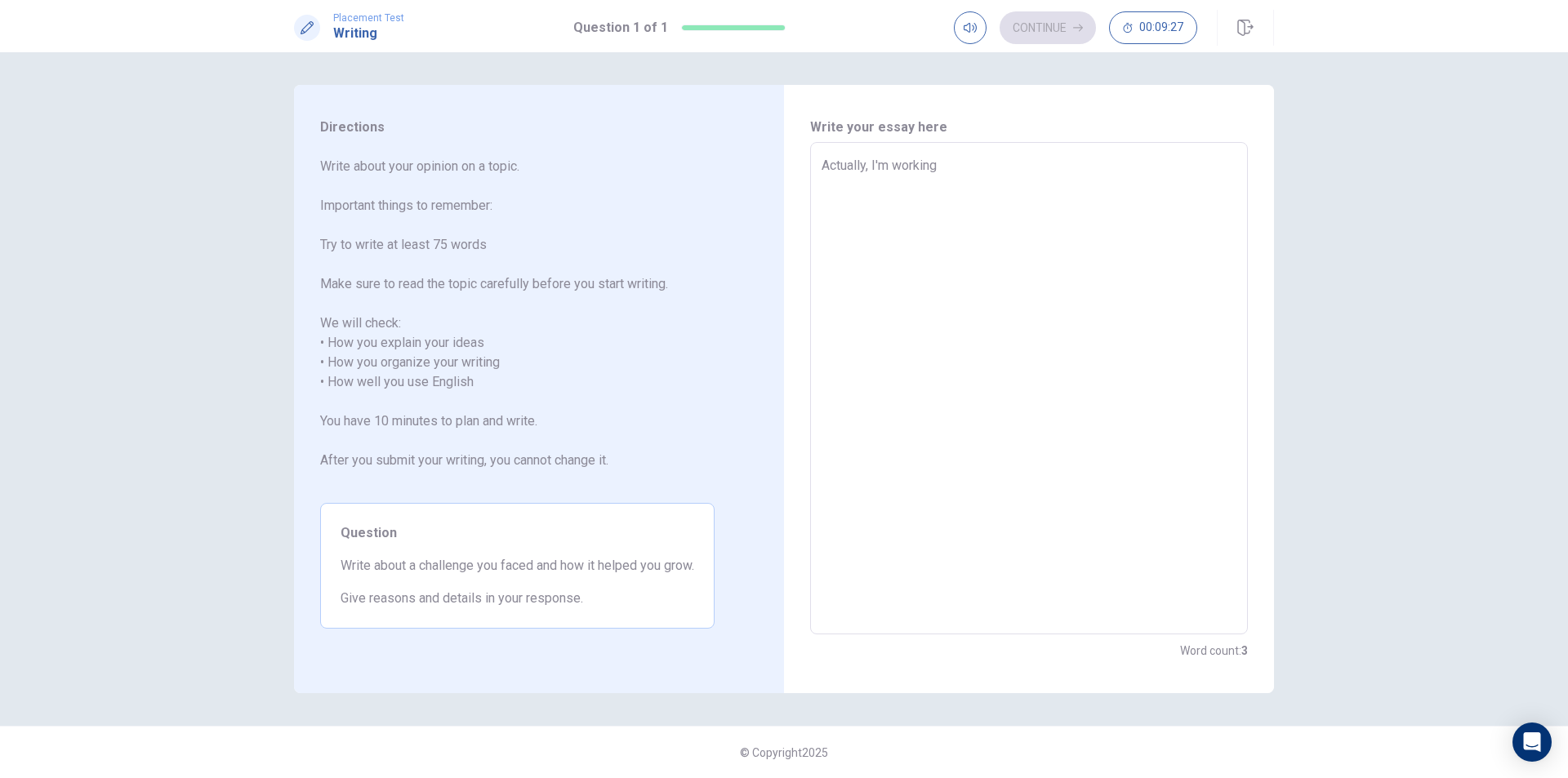 type on "Actually, I'm working" 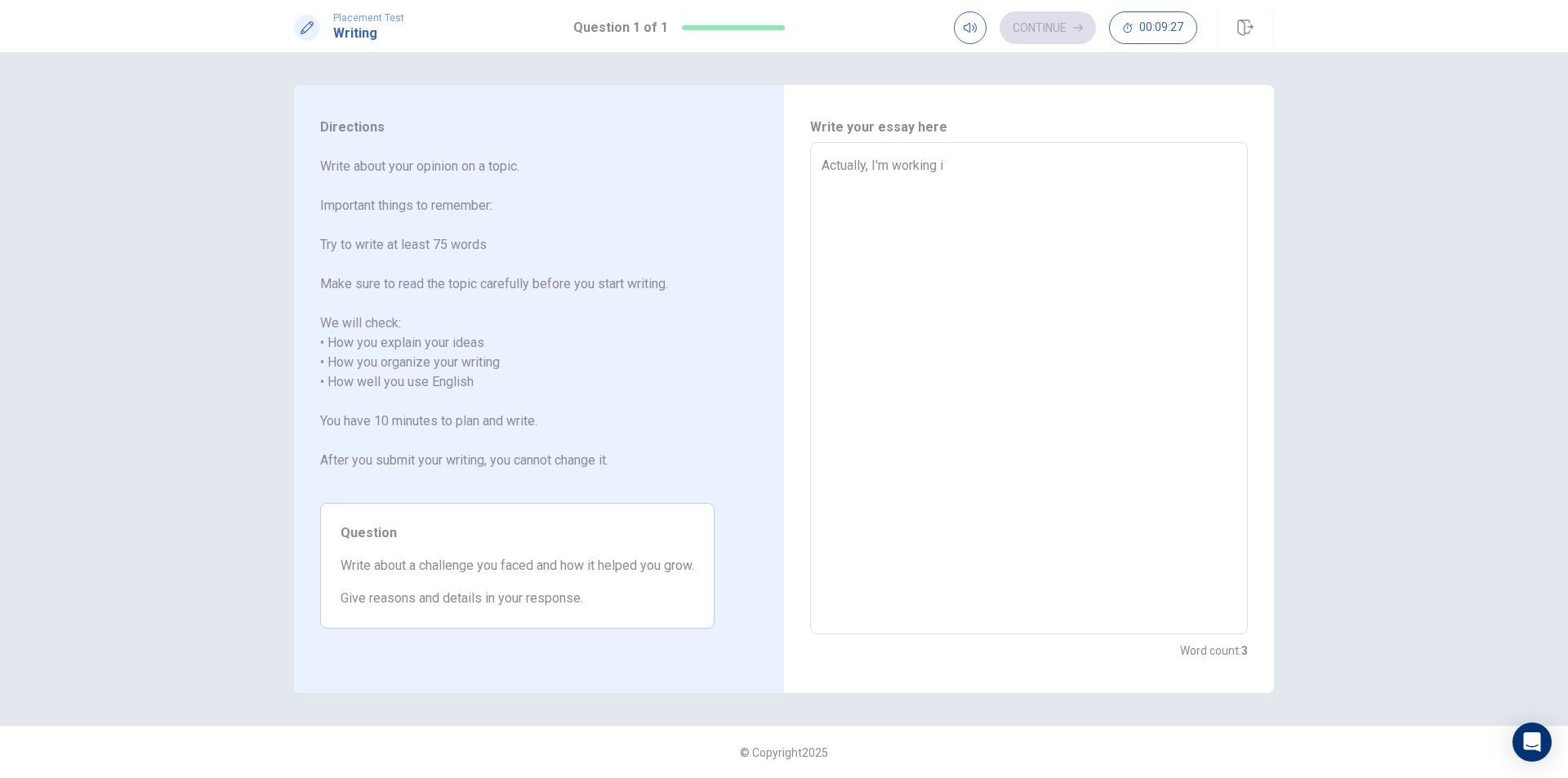 type on "x" 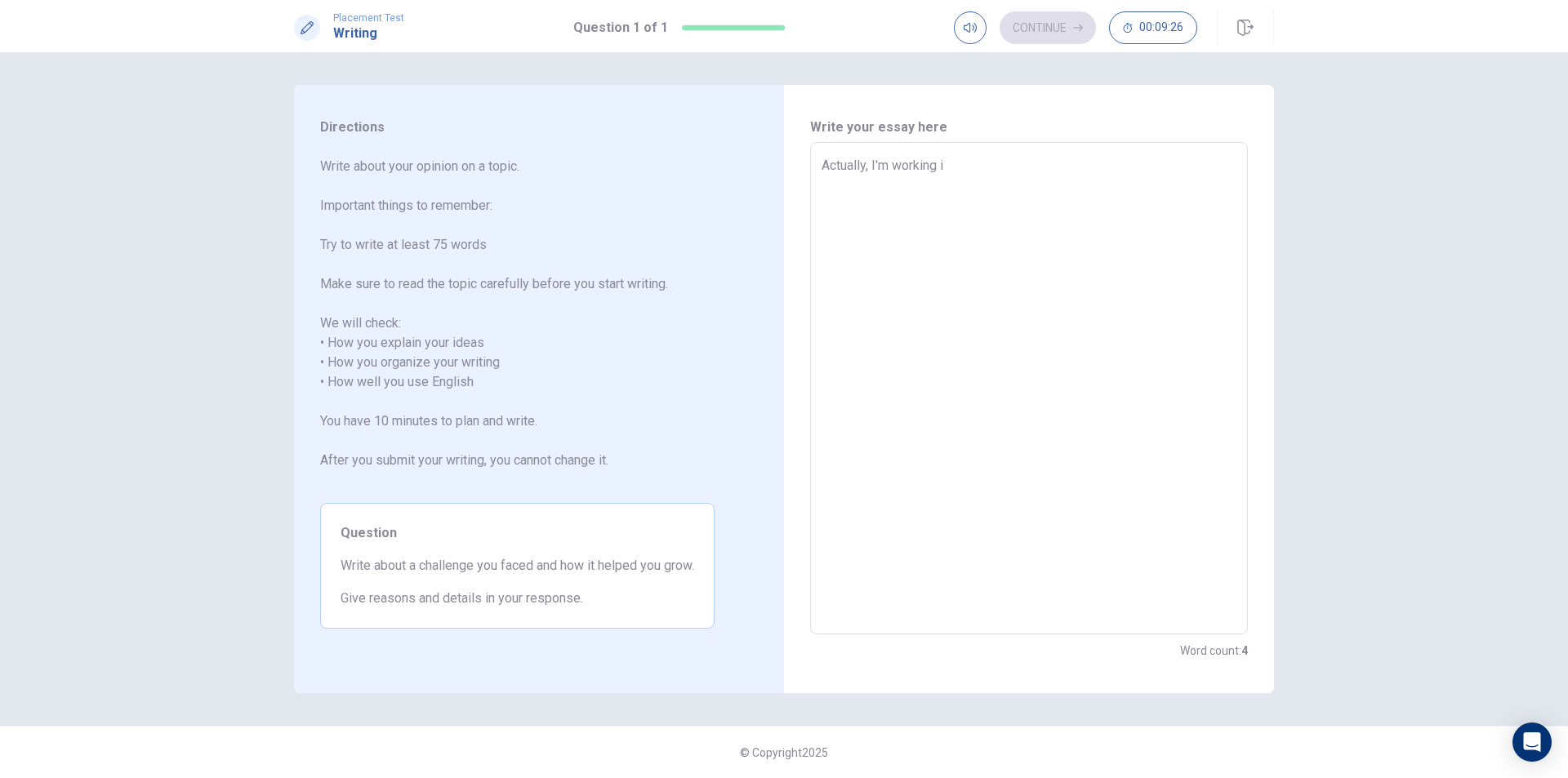 type on "Actually, I'm working in" 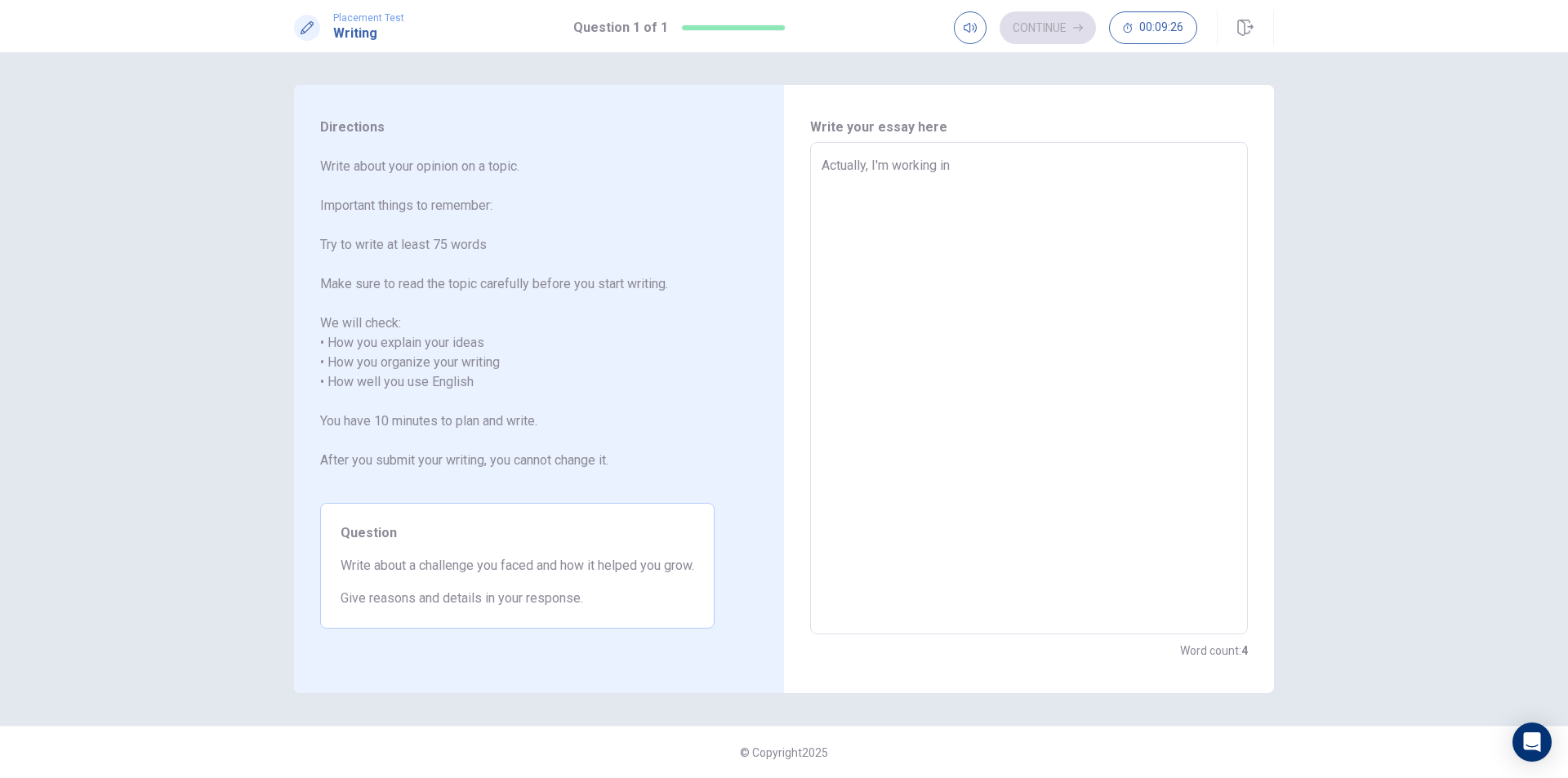 type on "x" 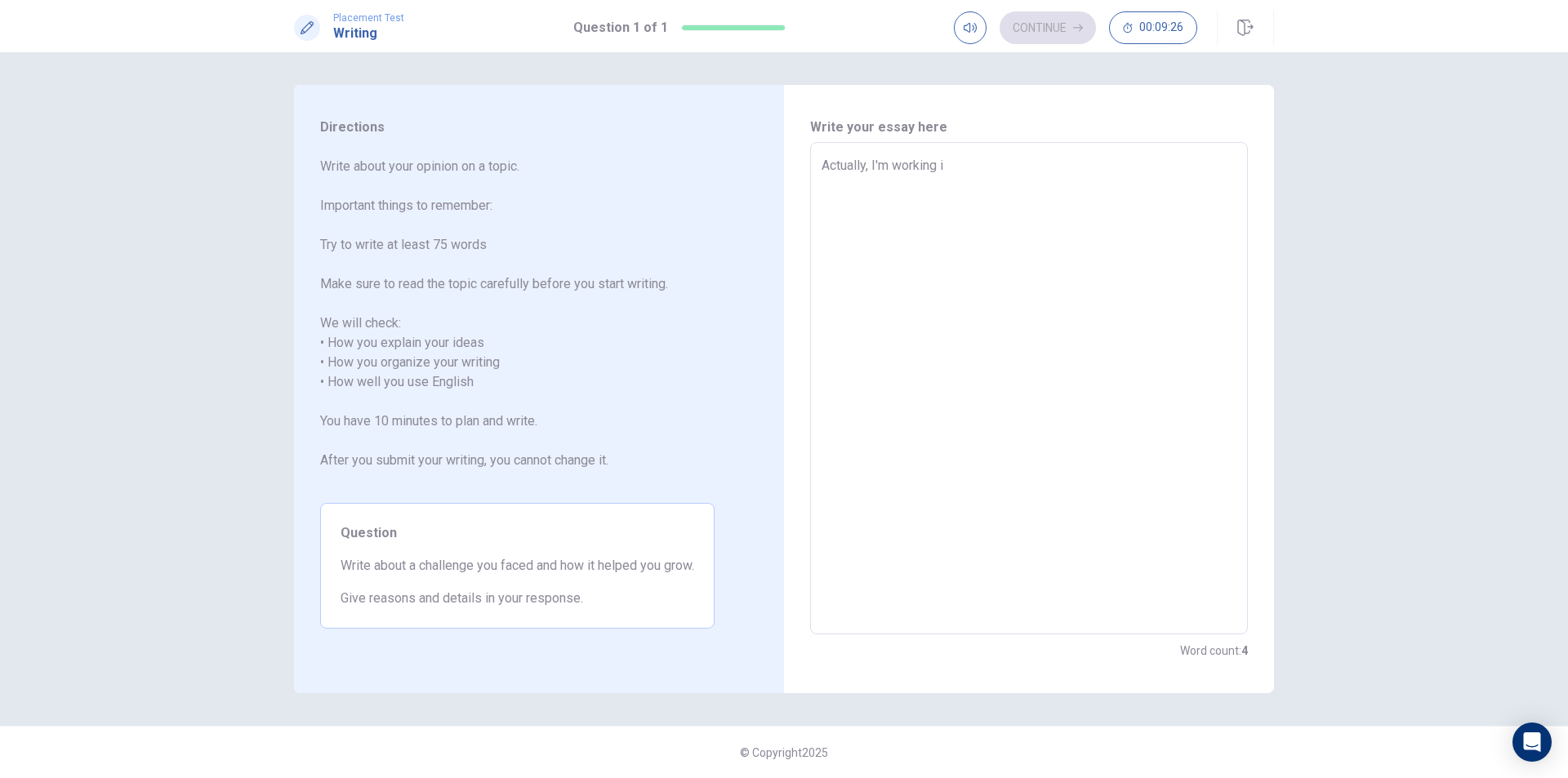 type on "x" 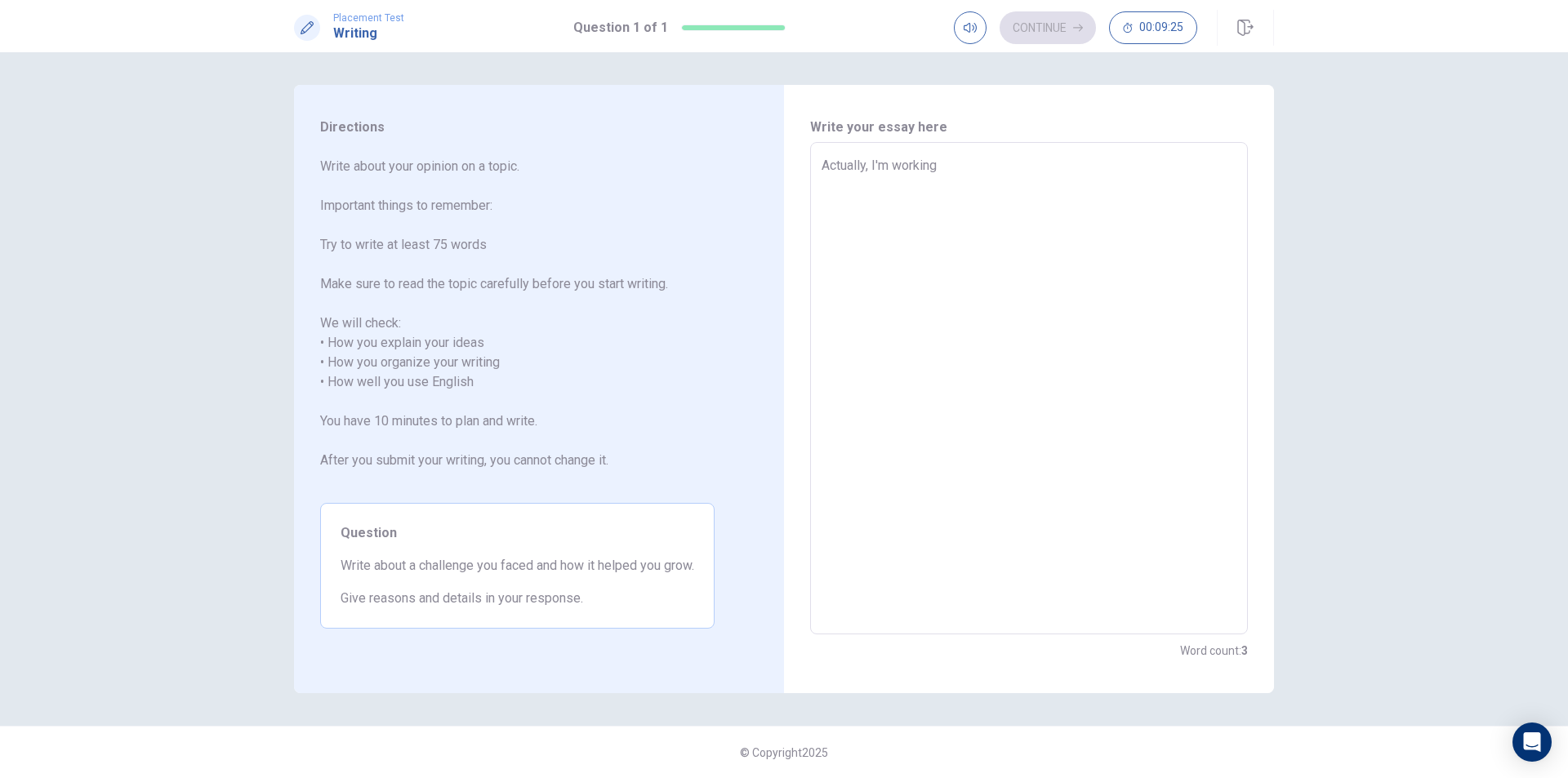 type on "x" 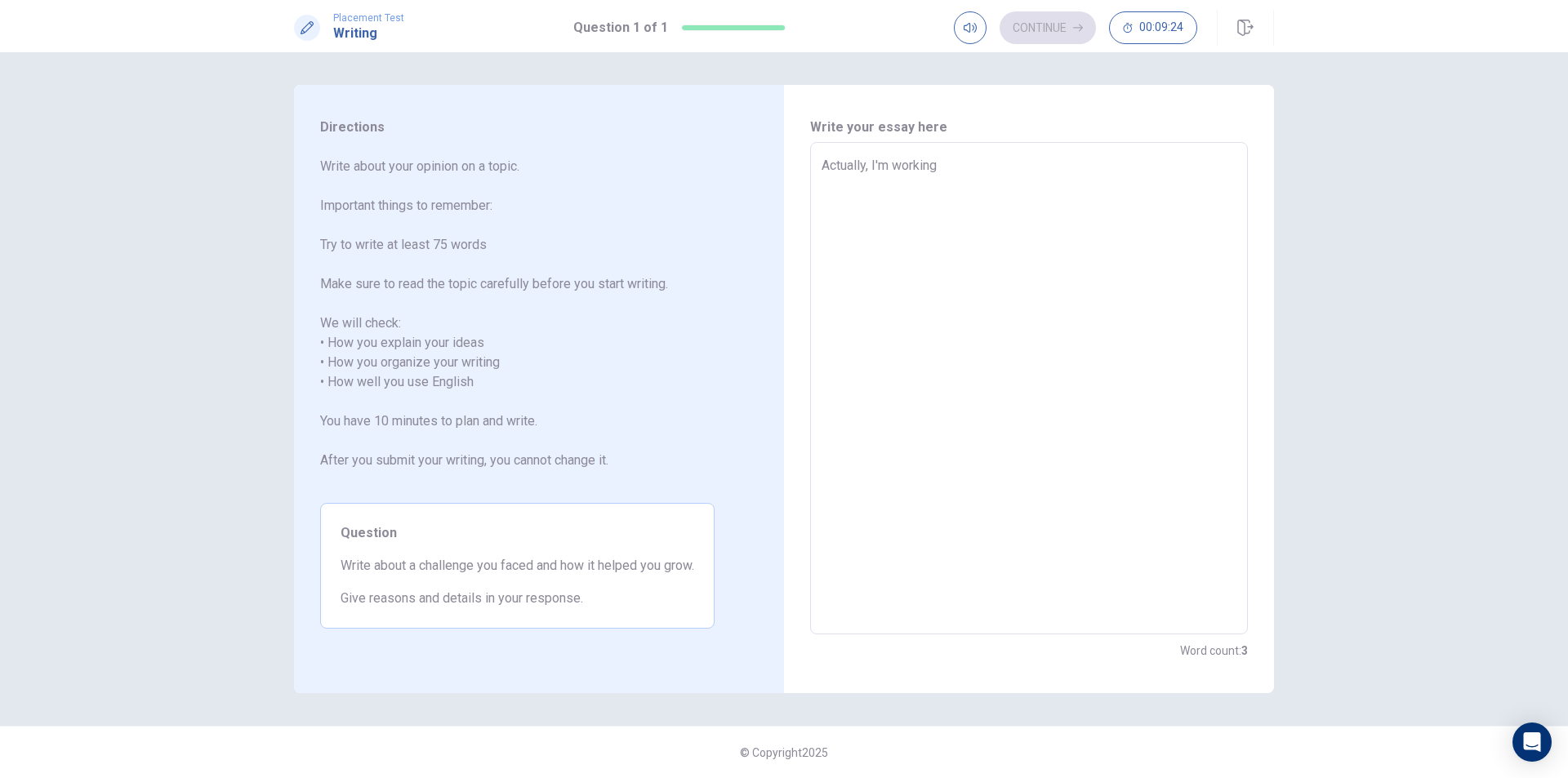 type on "Actually, I'm working i" 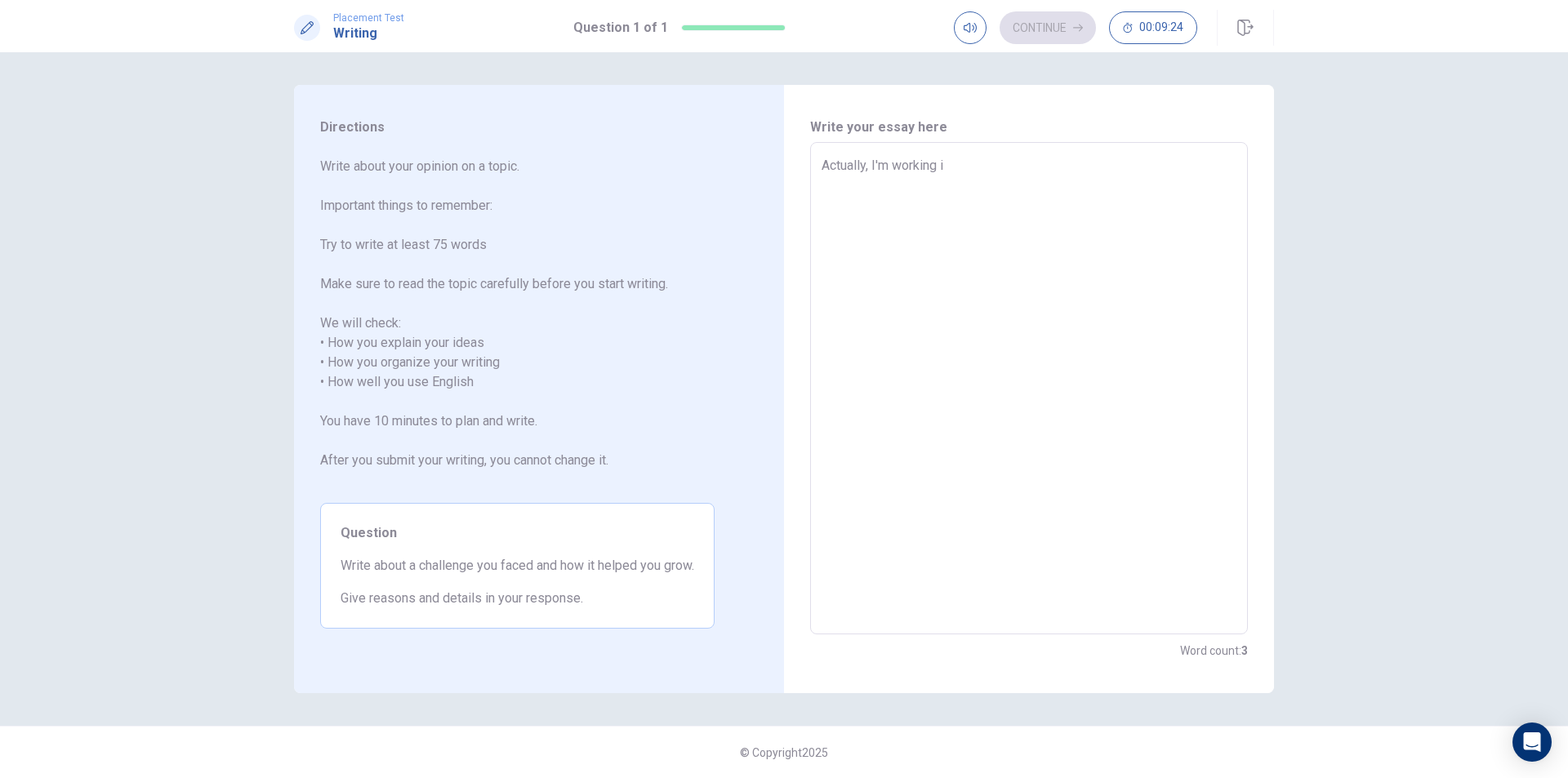 type on "x" 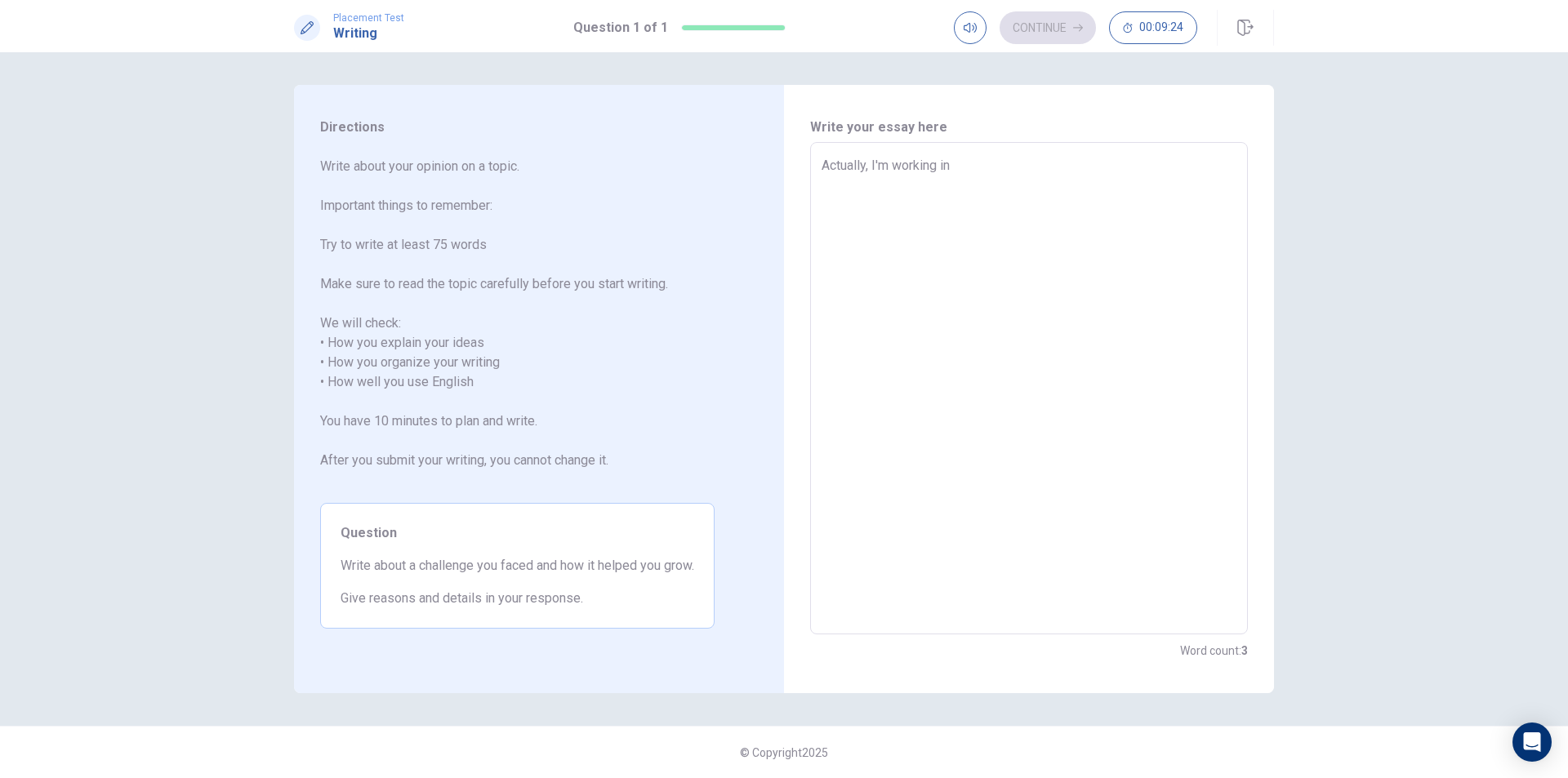 type on "x" 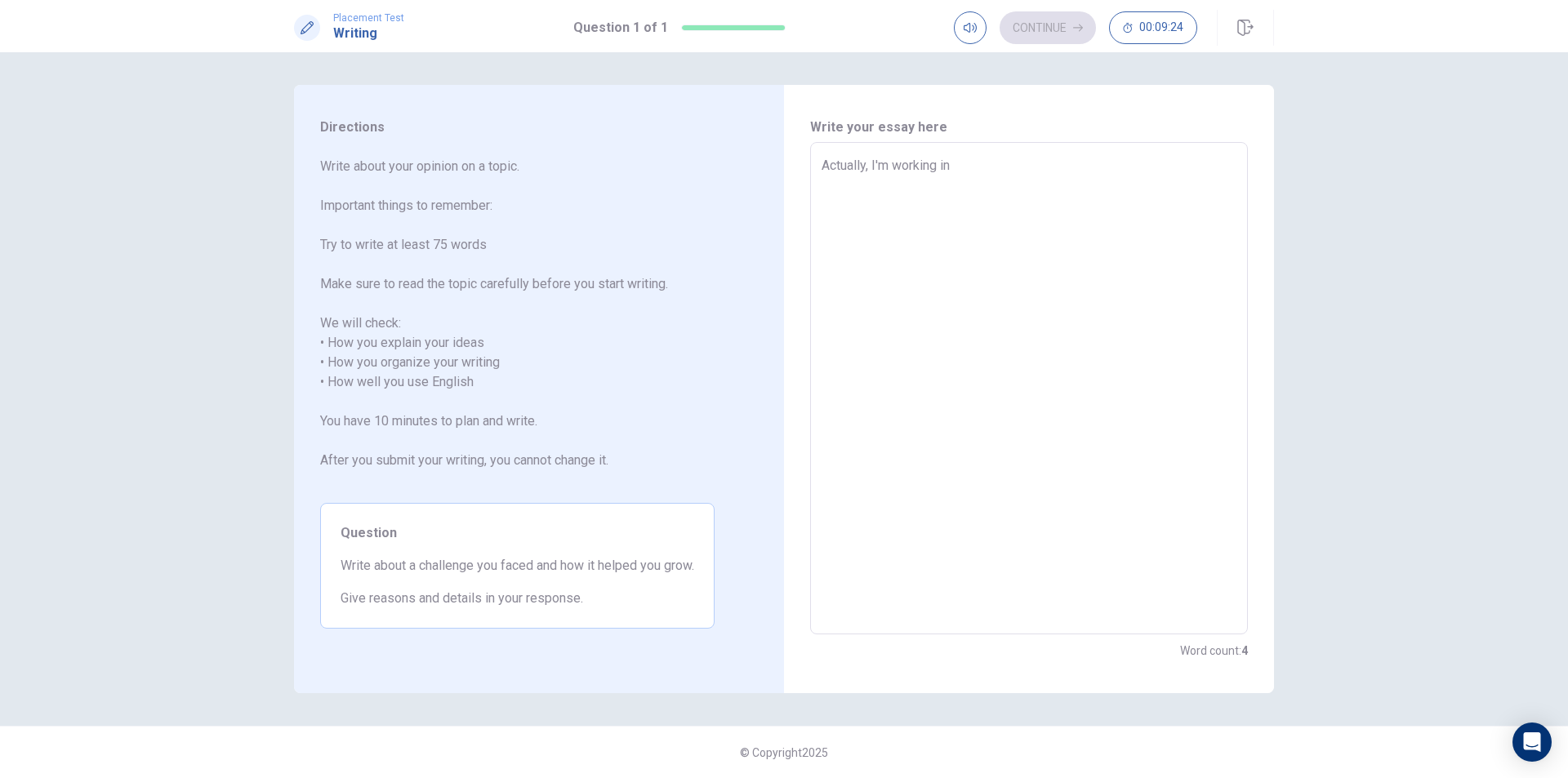 type on "Actually, I'm working in" 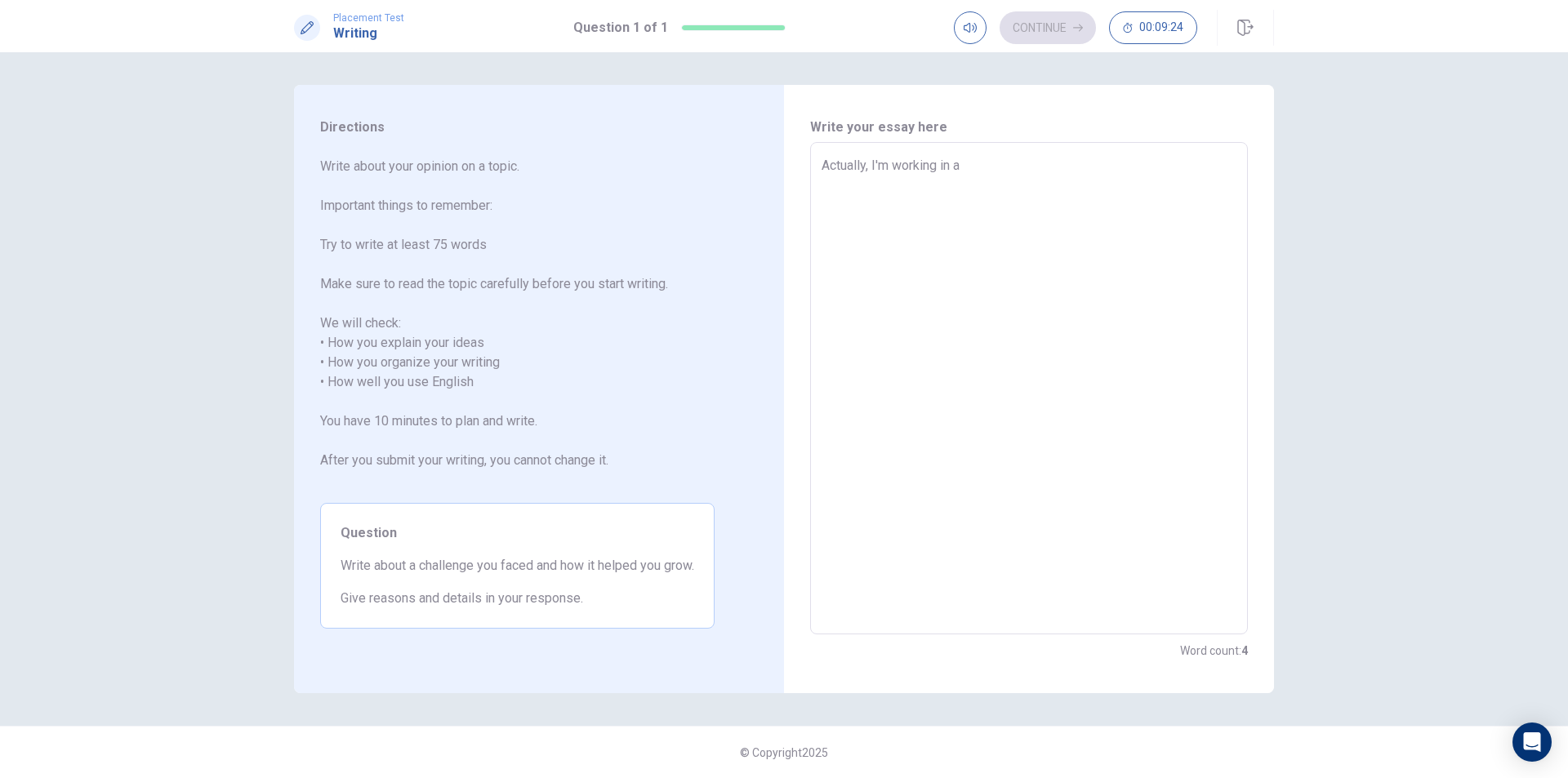 type on "x" 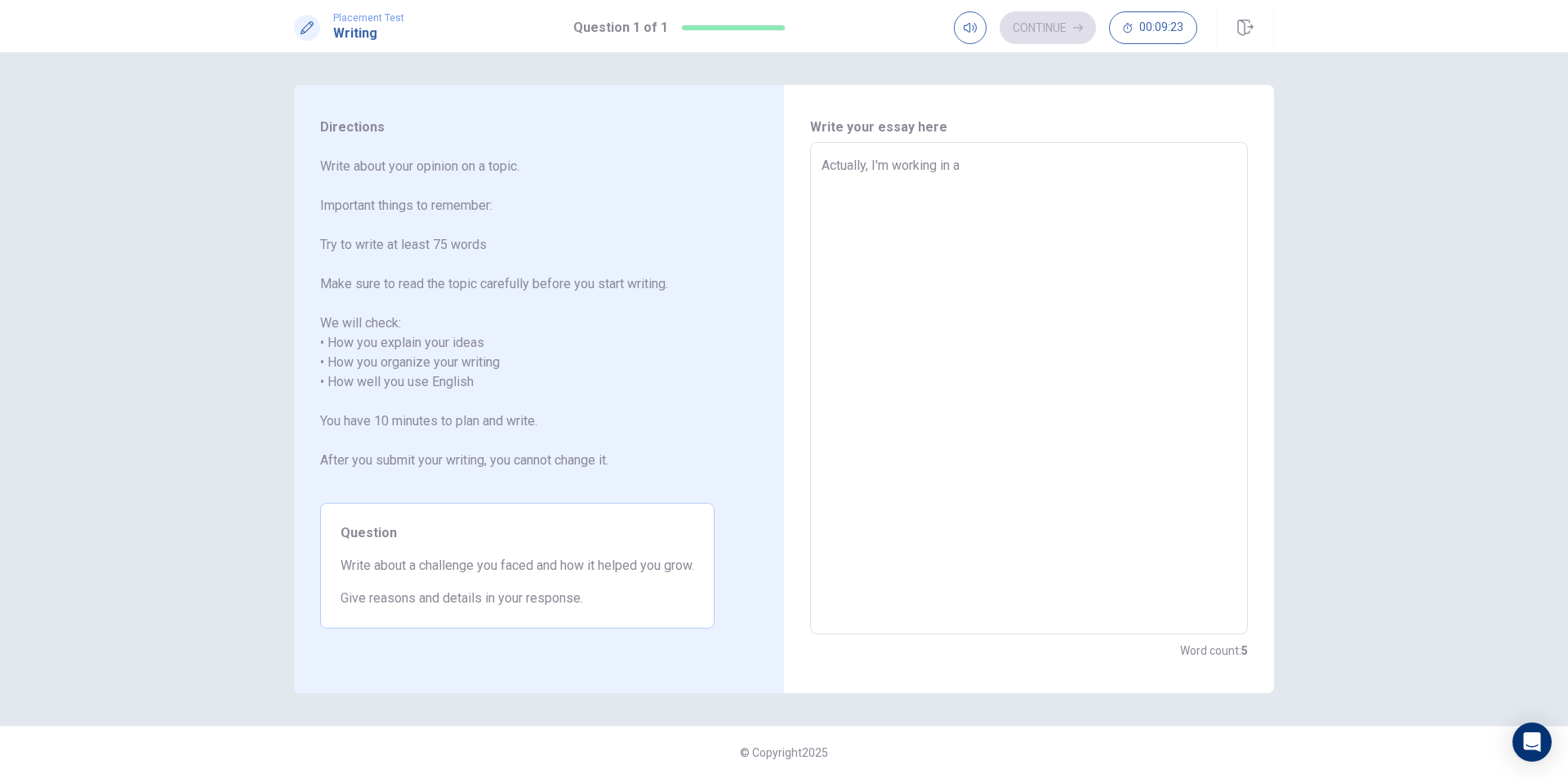 type on "Actually, I'm working in an" 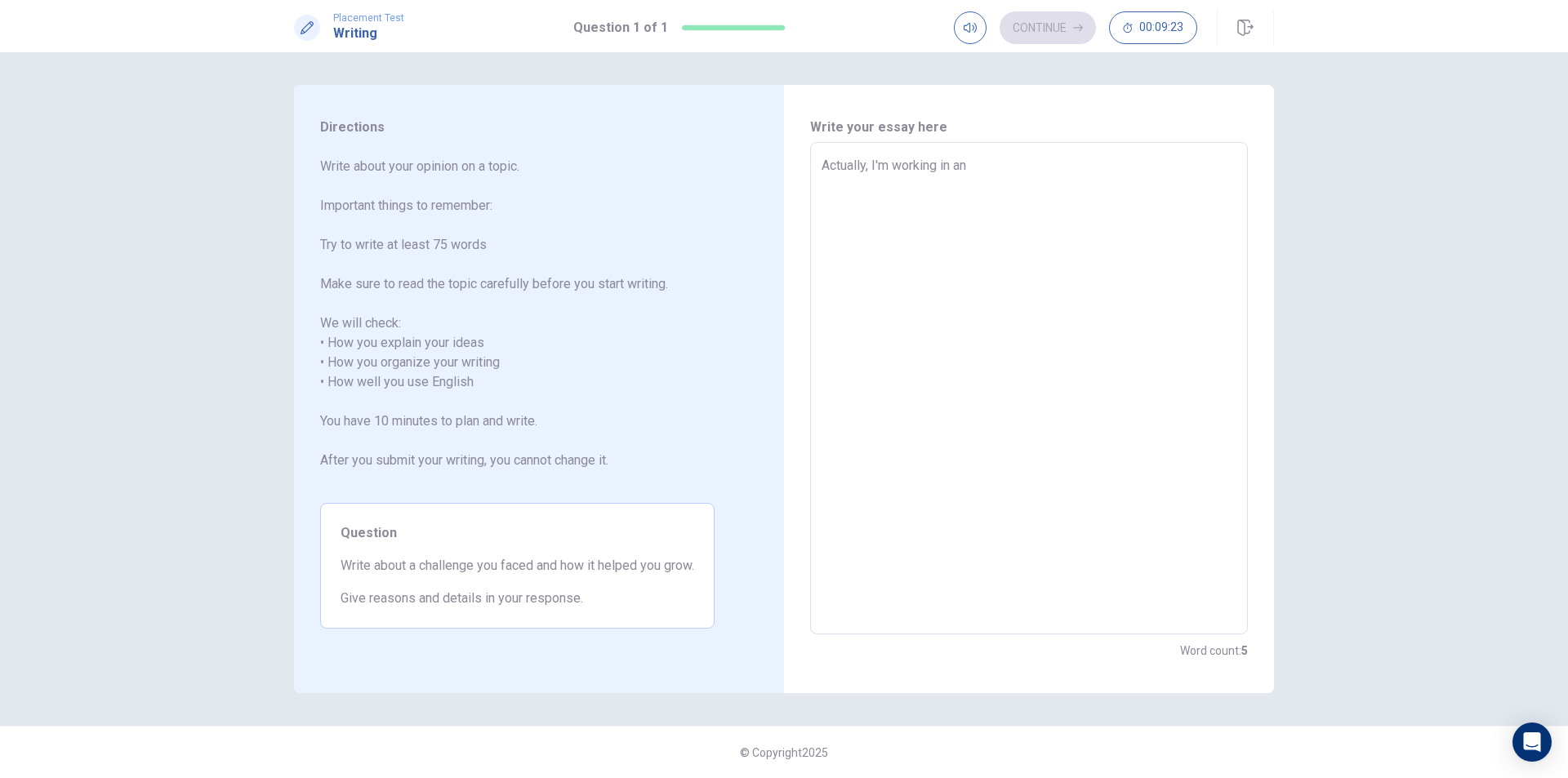 type on "x" 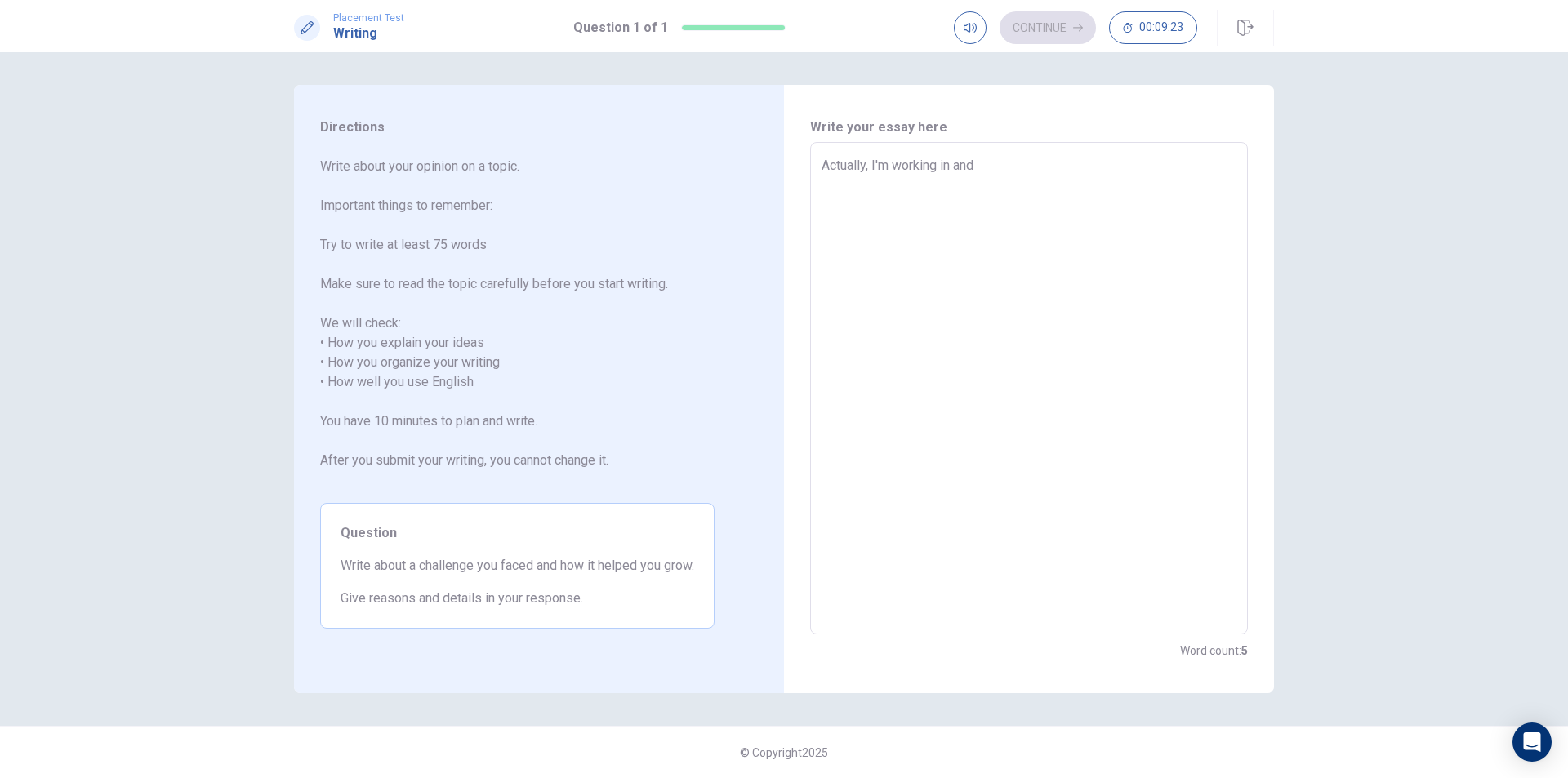 type on "x" 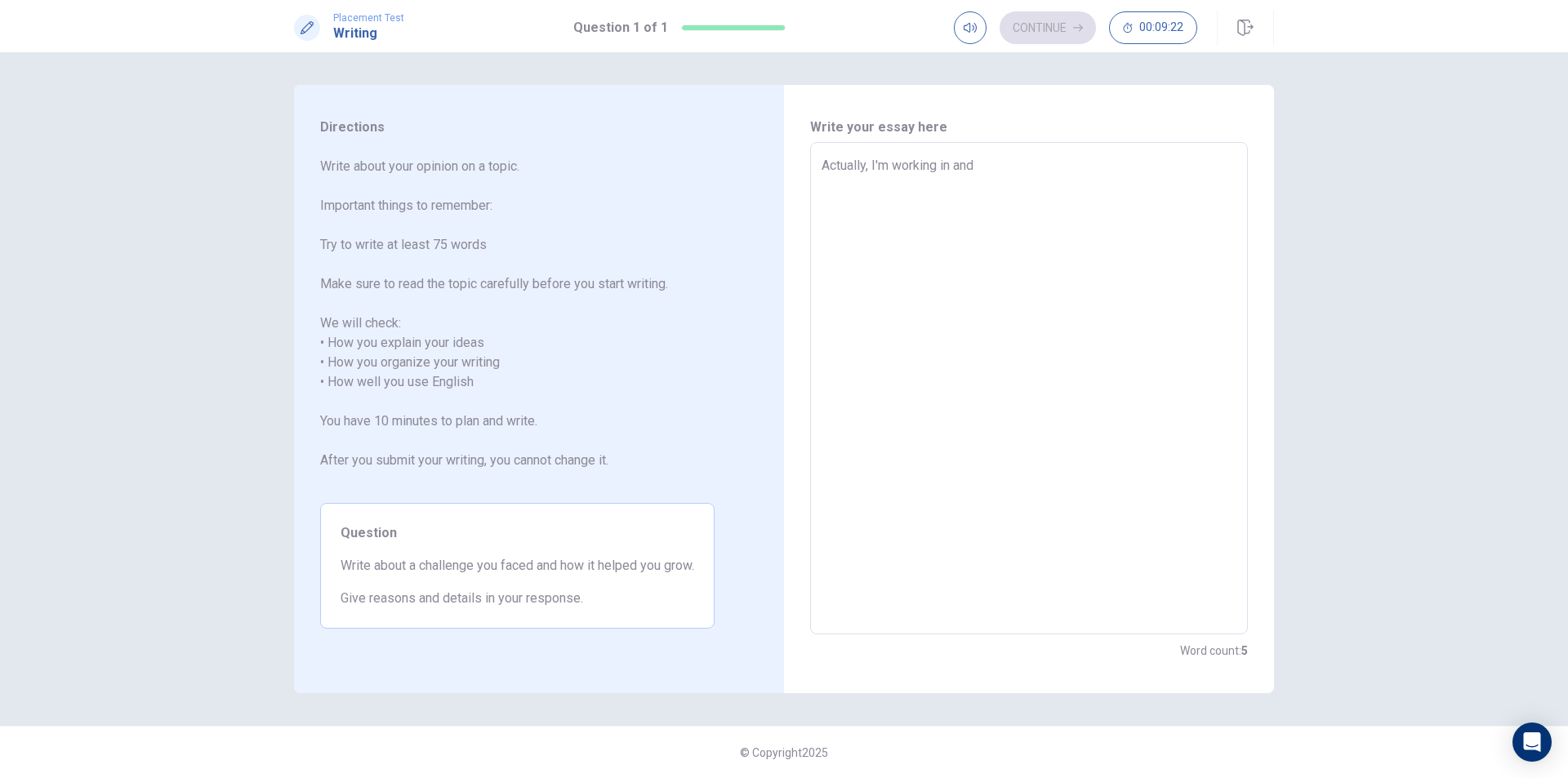 type on "Actually, I'm working in and" 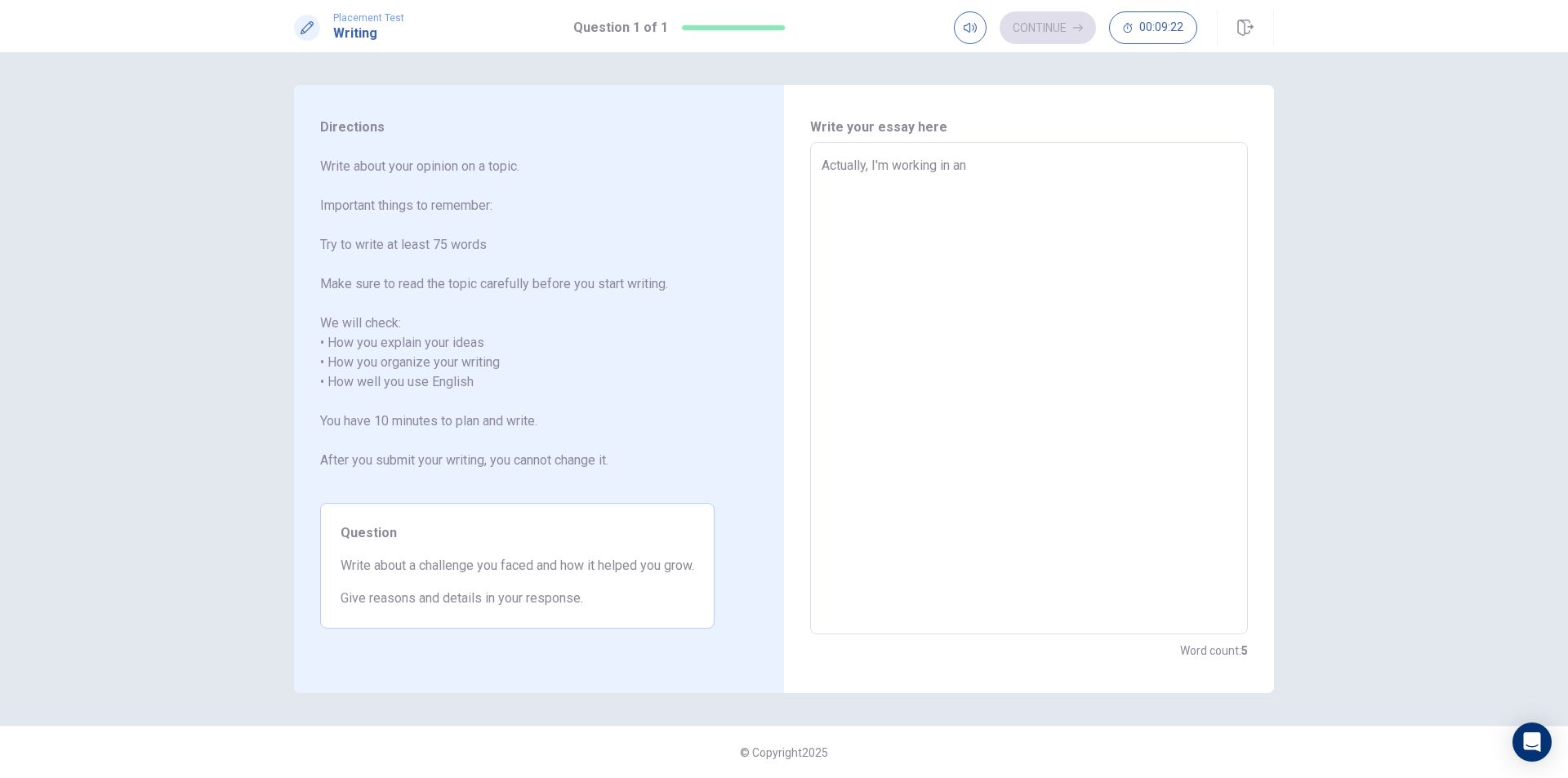 type on "x" 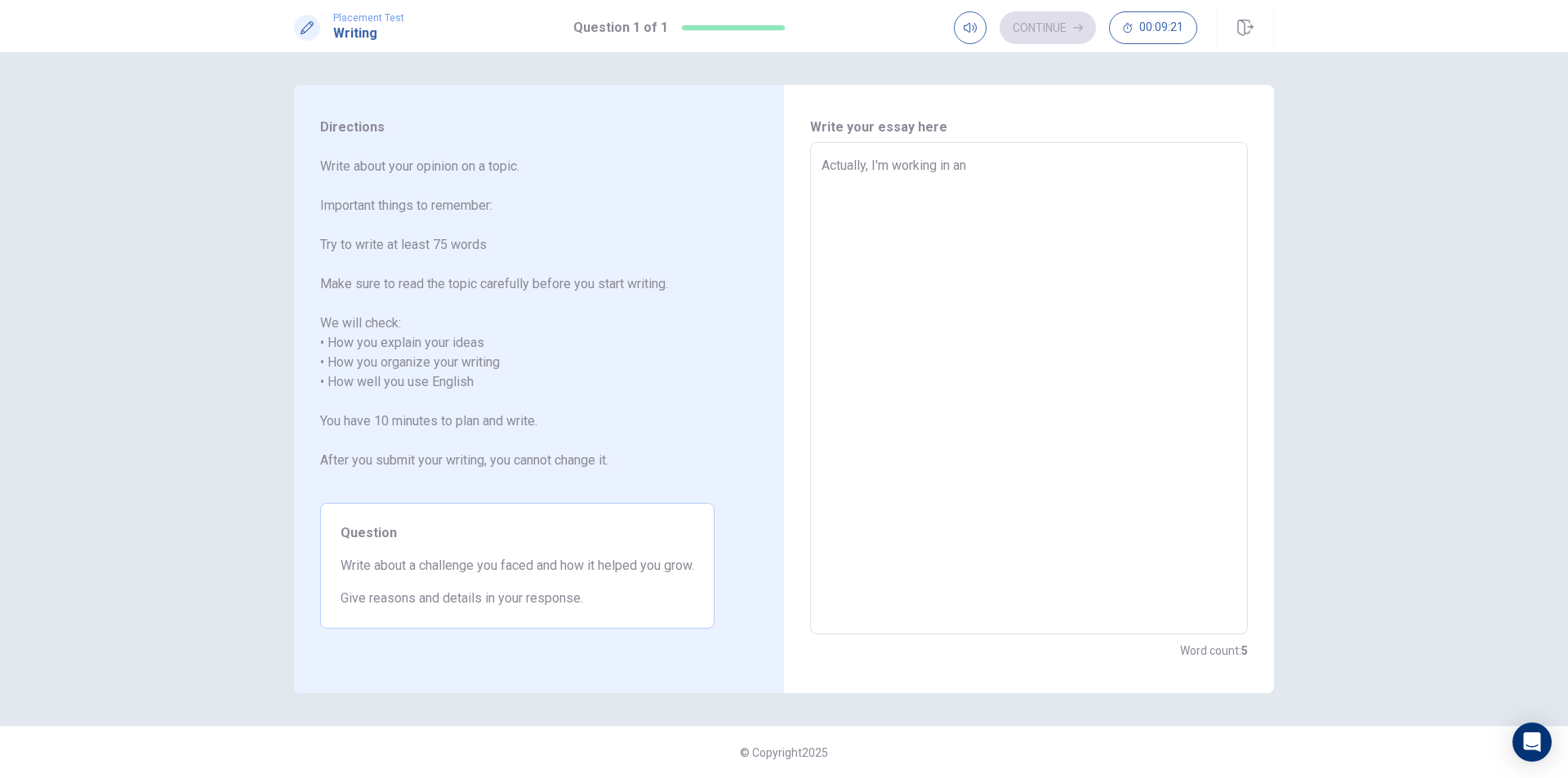 type on "Actually, I'm working in an" 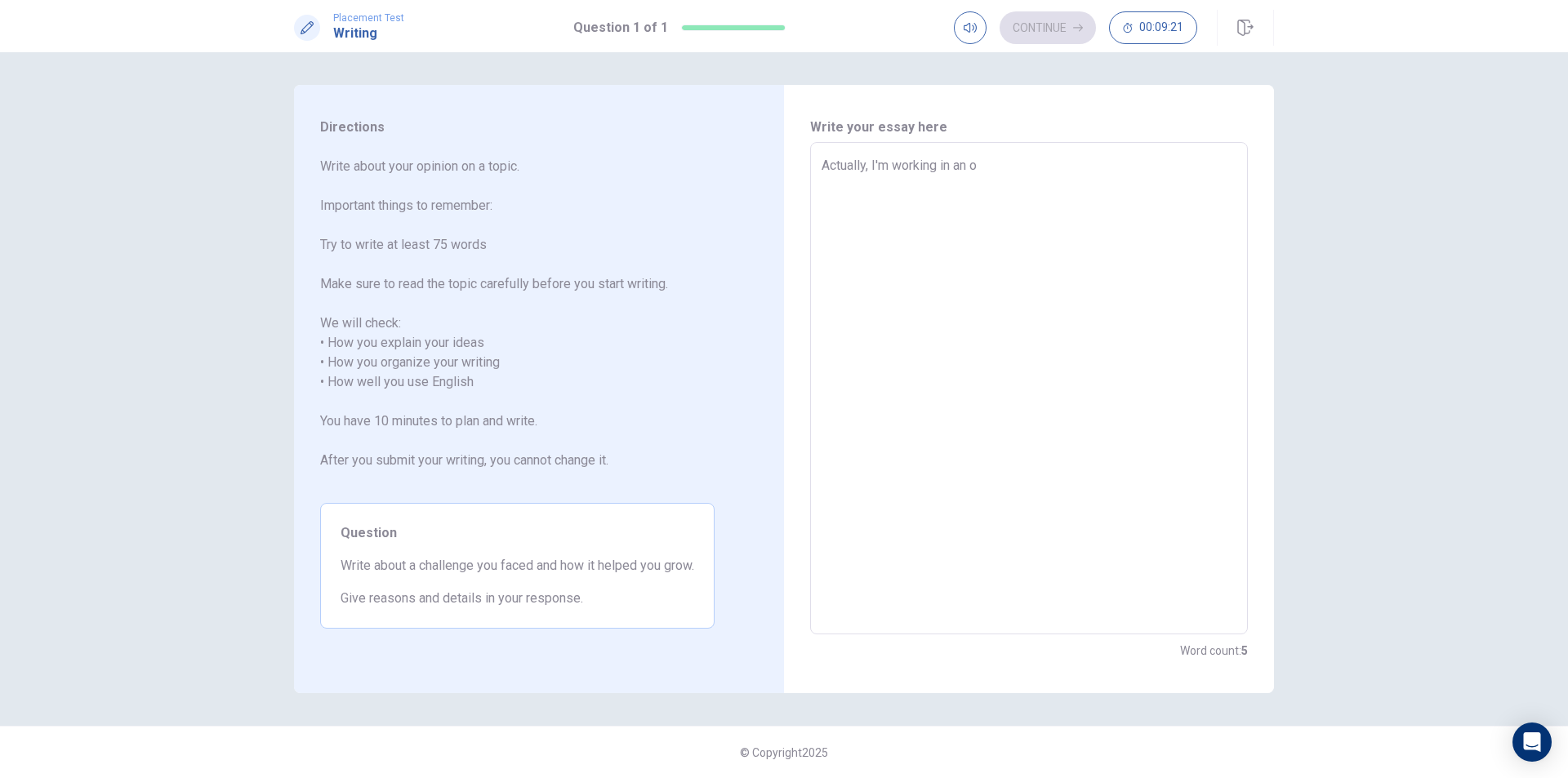 type on "x" 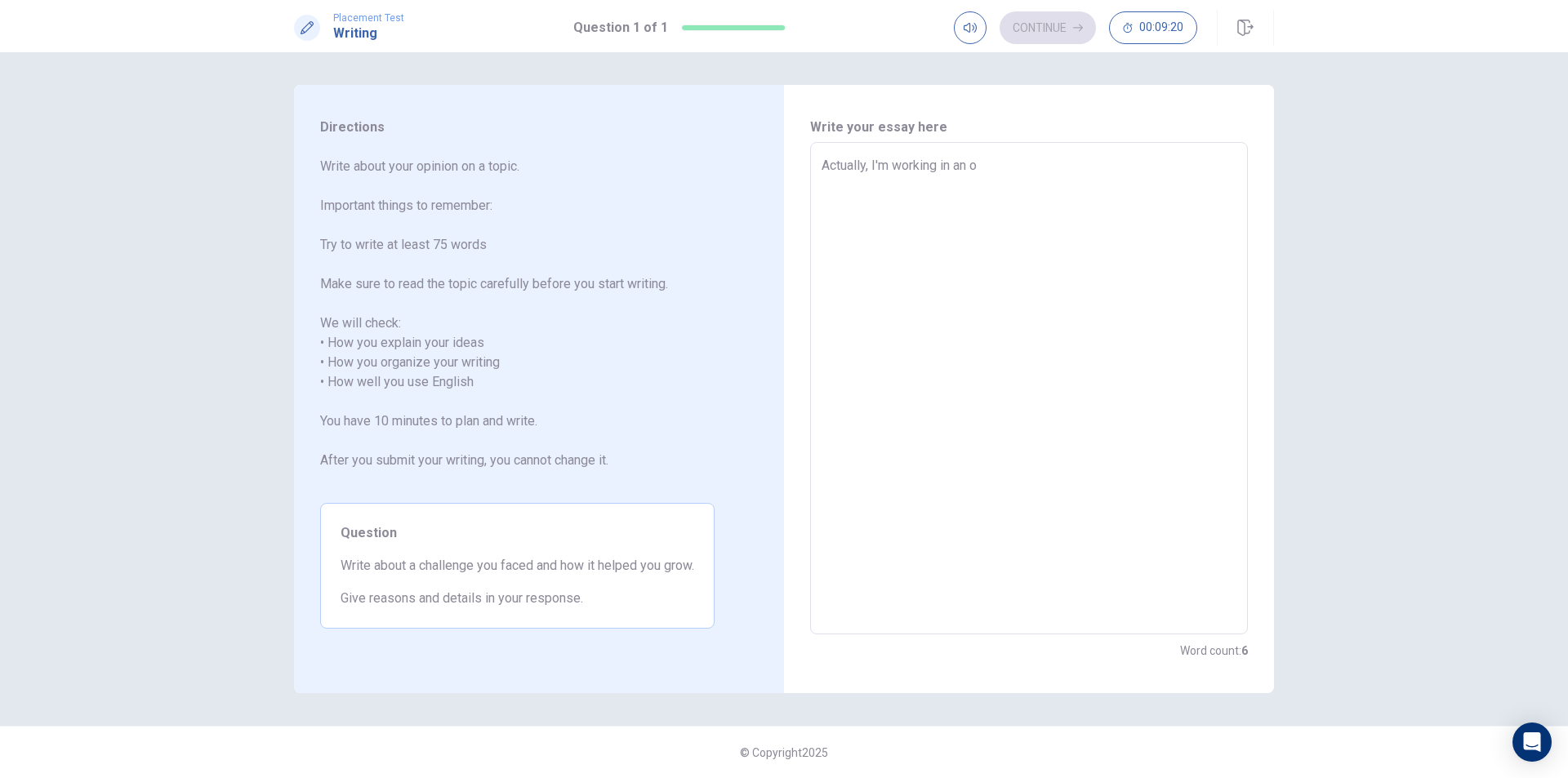 type on "Actually, I'm working in an oI" 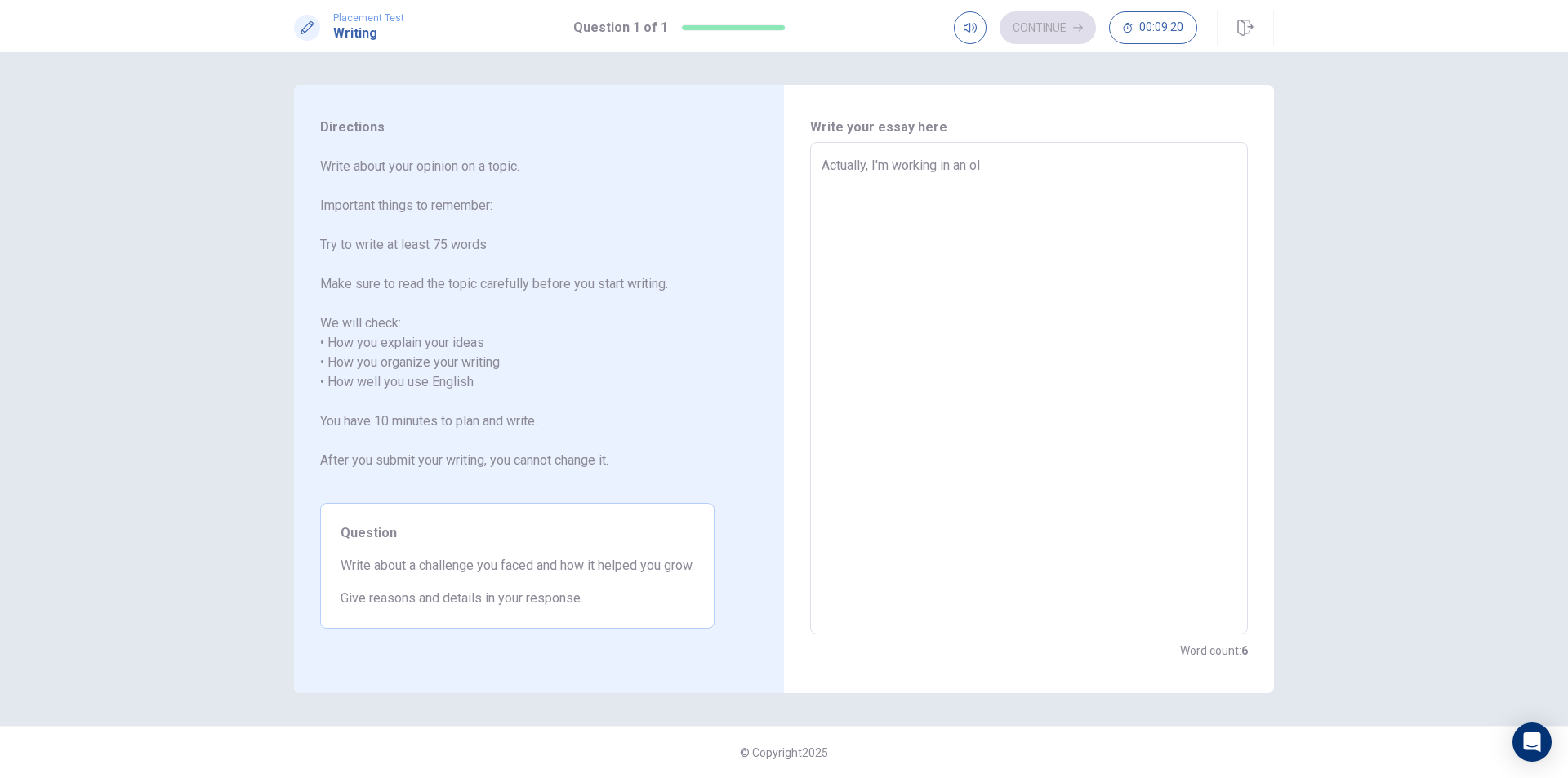 type on "x" 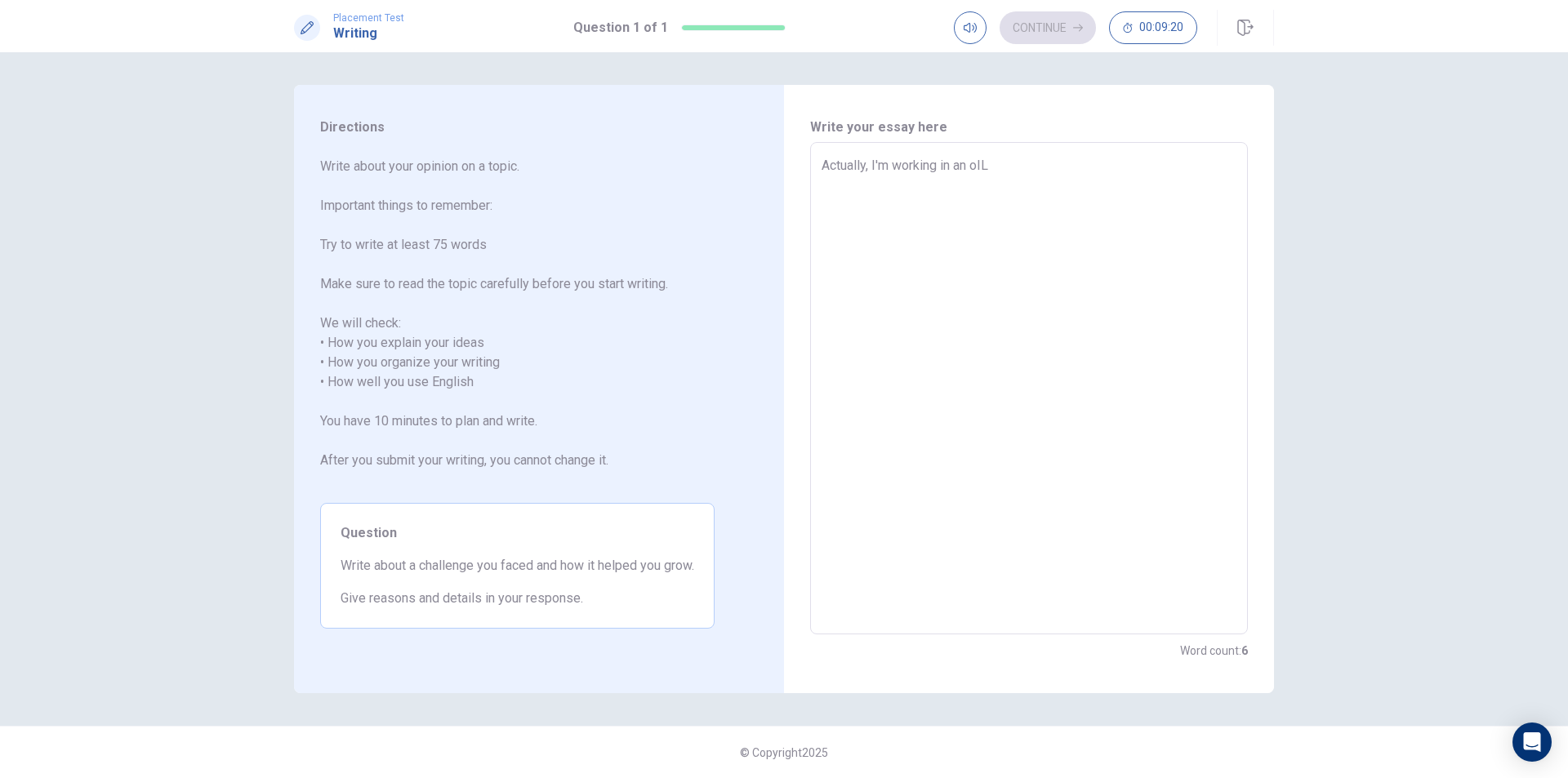 type on "x" 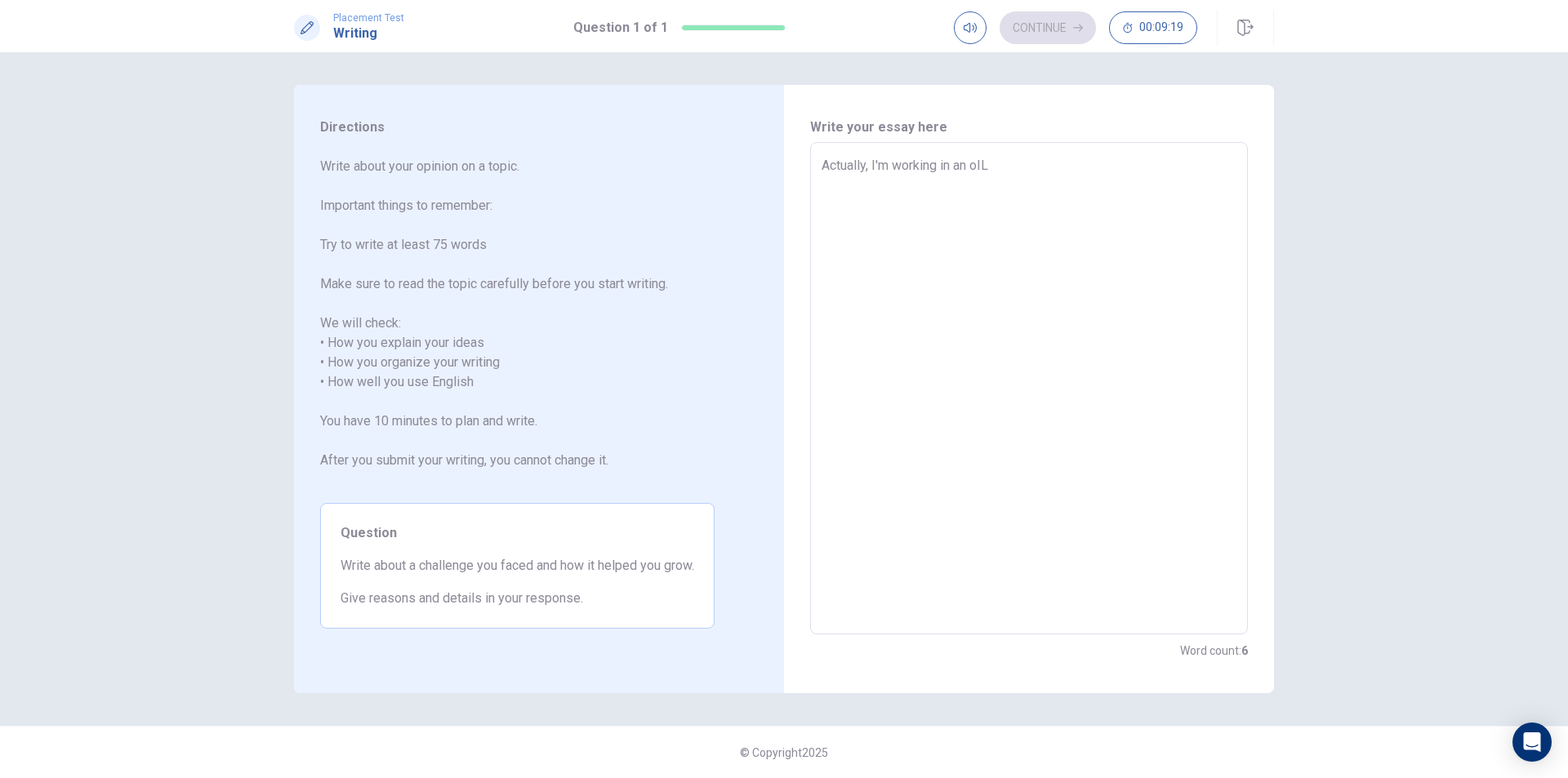 type on "Actually, I'm working in an Oil & Gas" 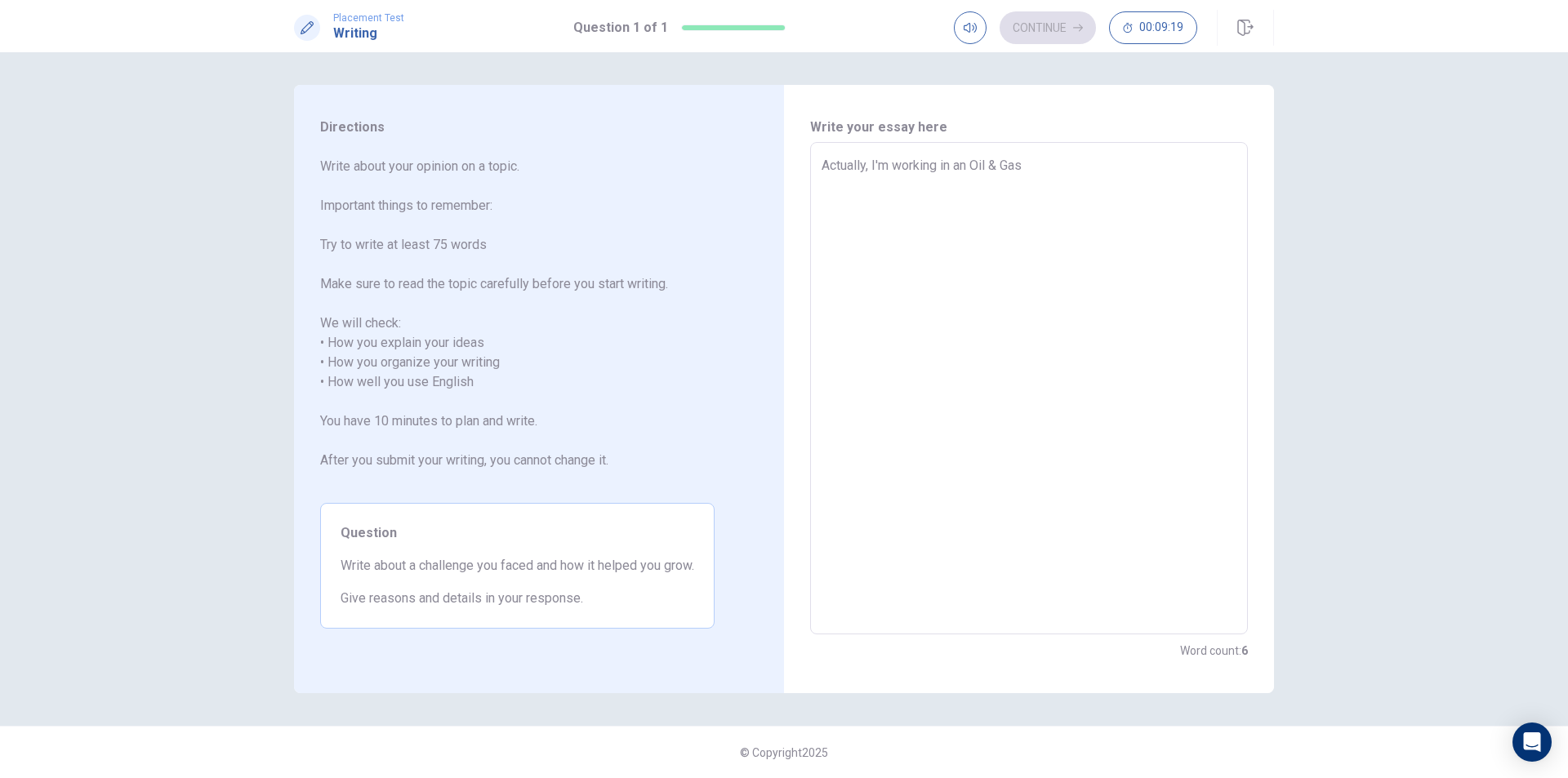 type on "x" 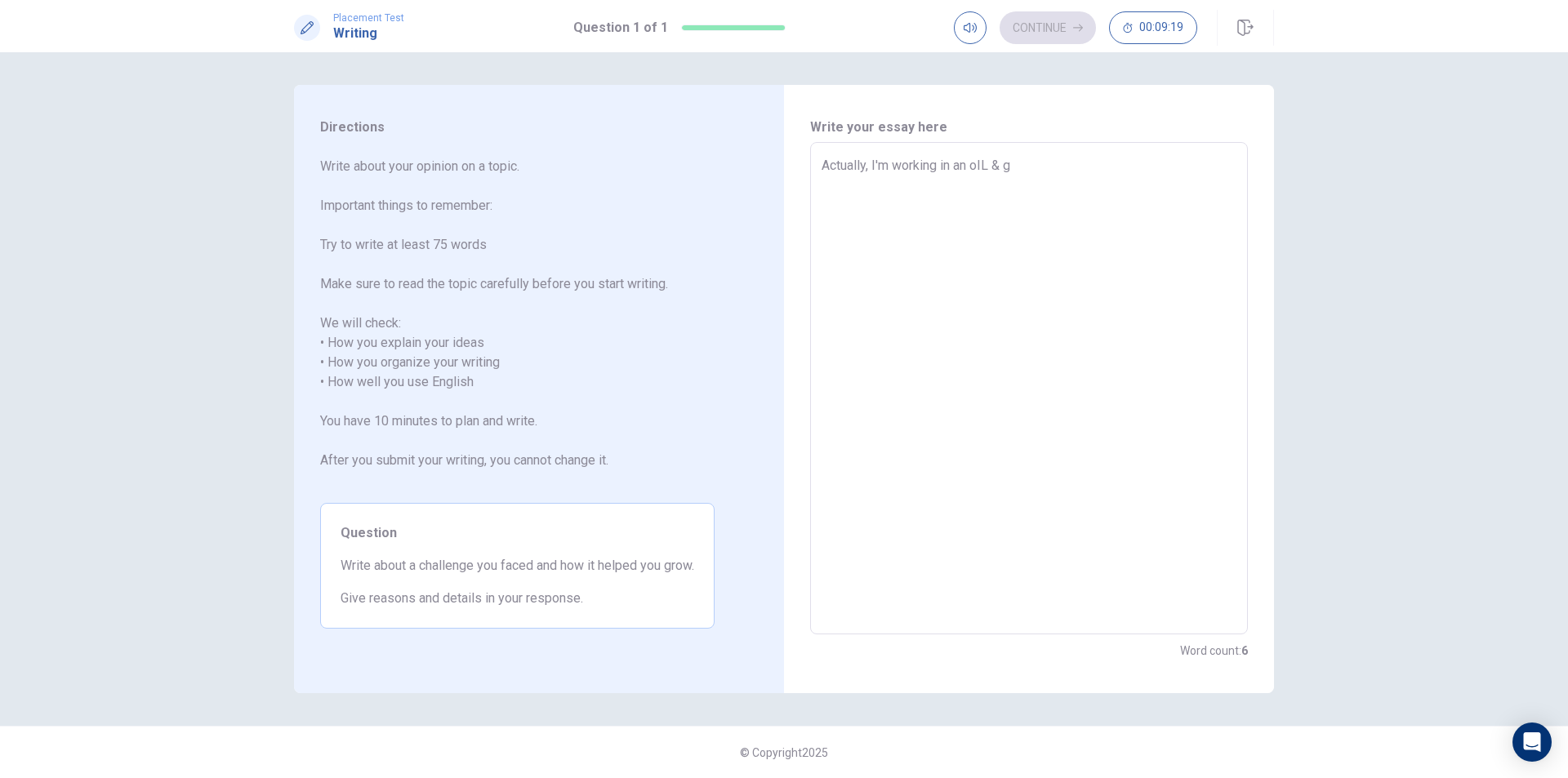 type on "x" 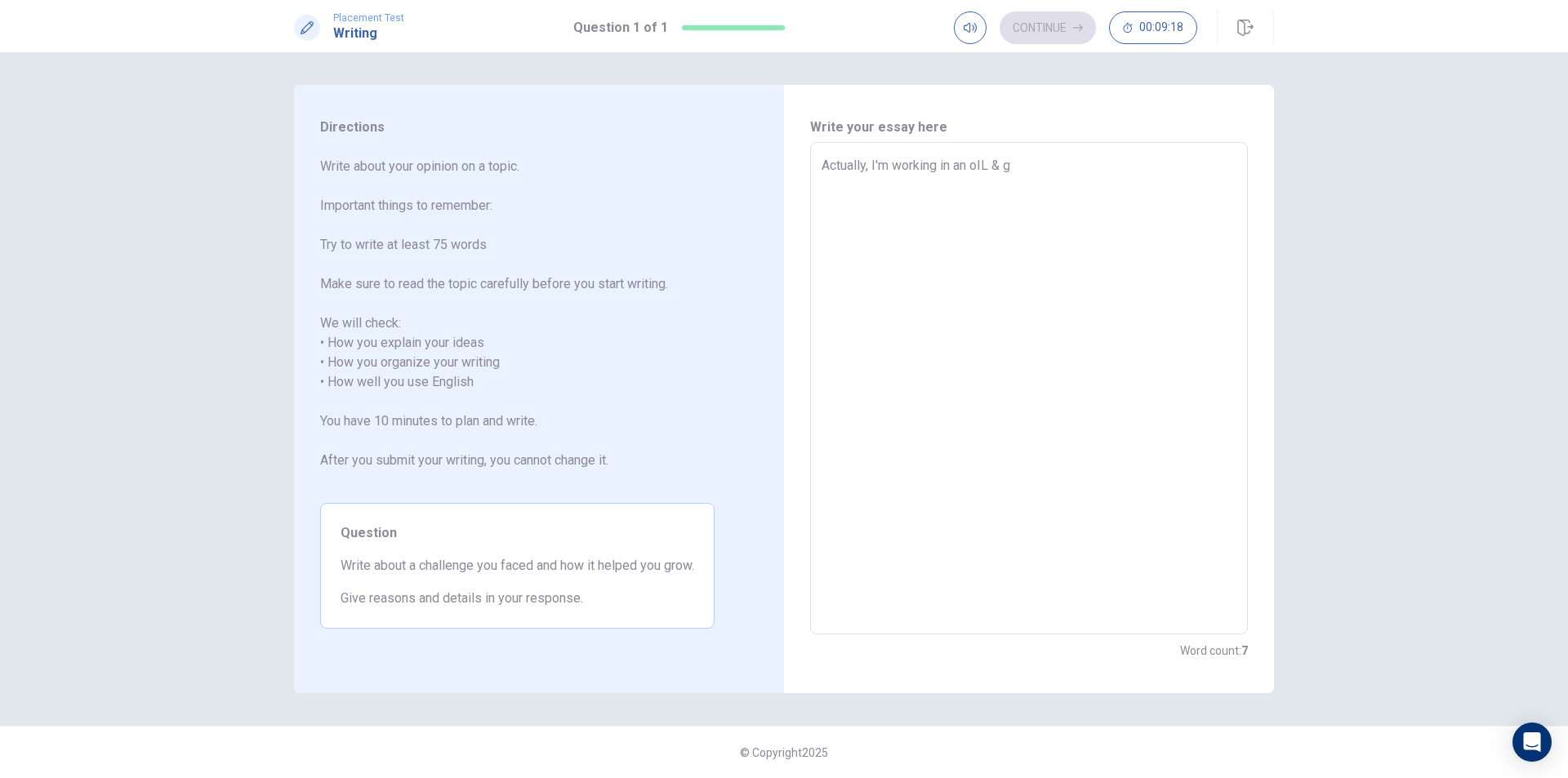 type on "Actually, I'm working in an oIL & gA" 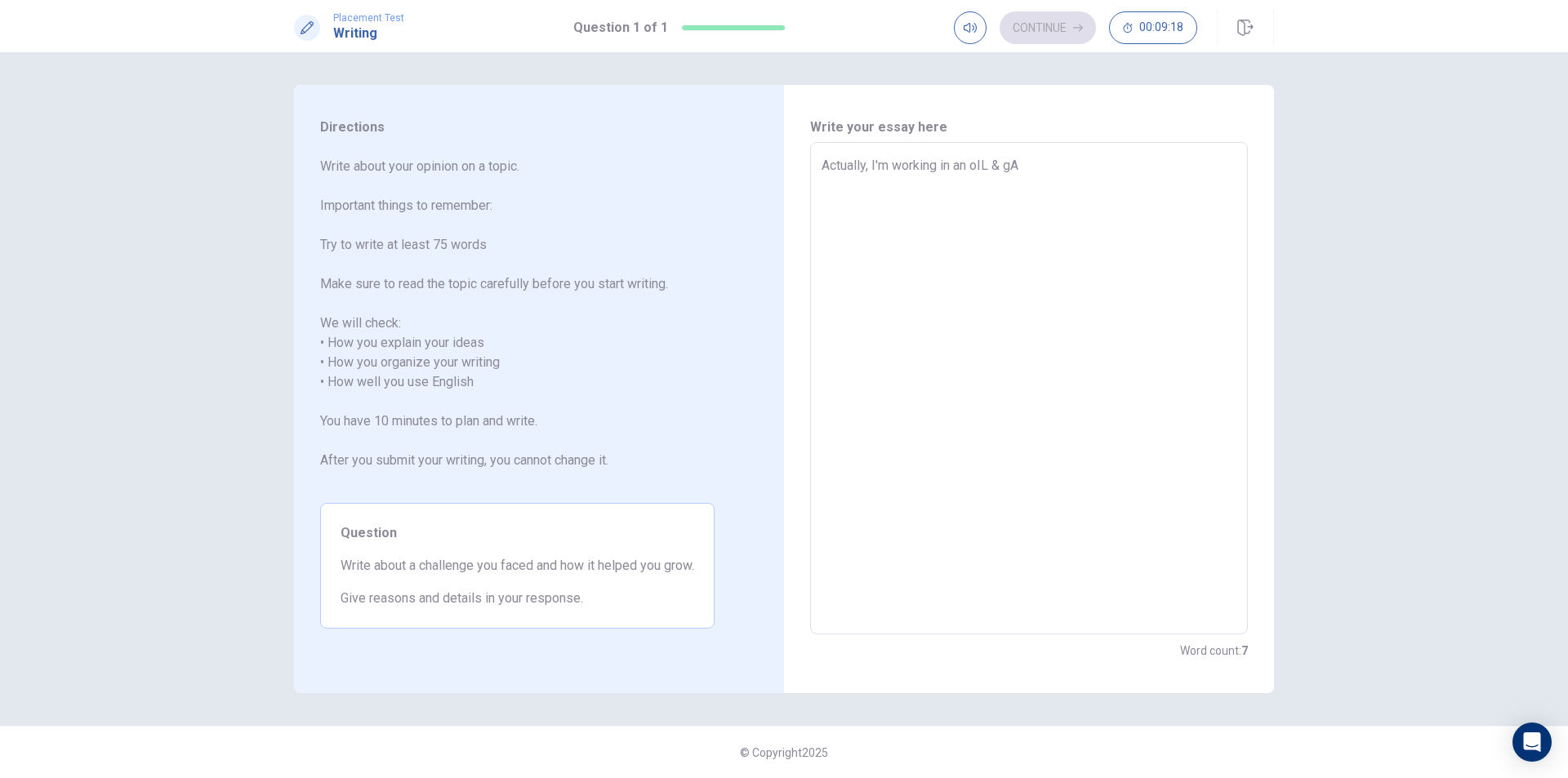 type on "x" 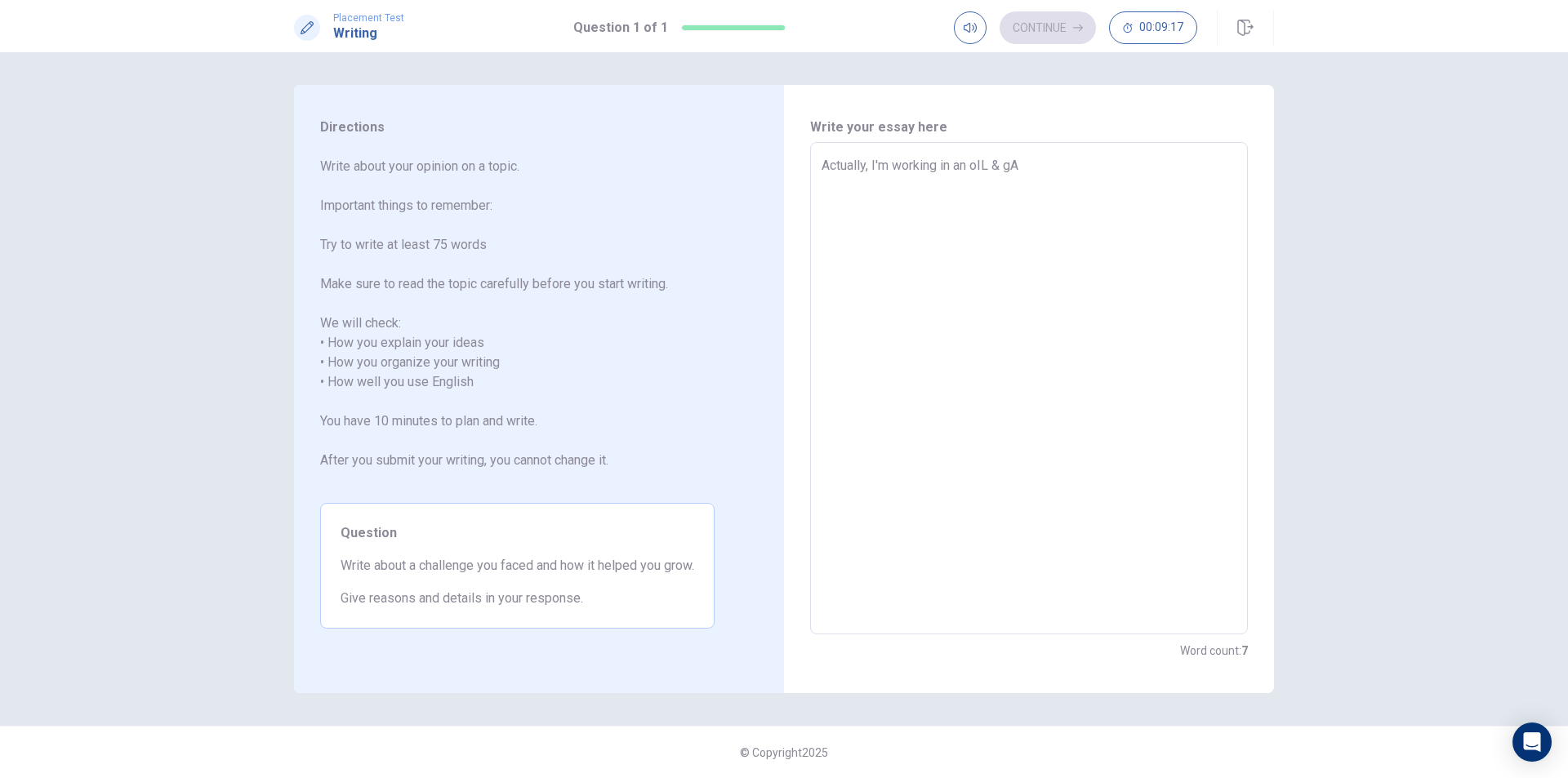 type on "Actually, I'm working in an oIL & g" 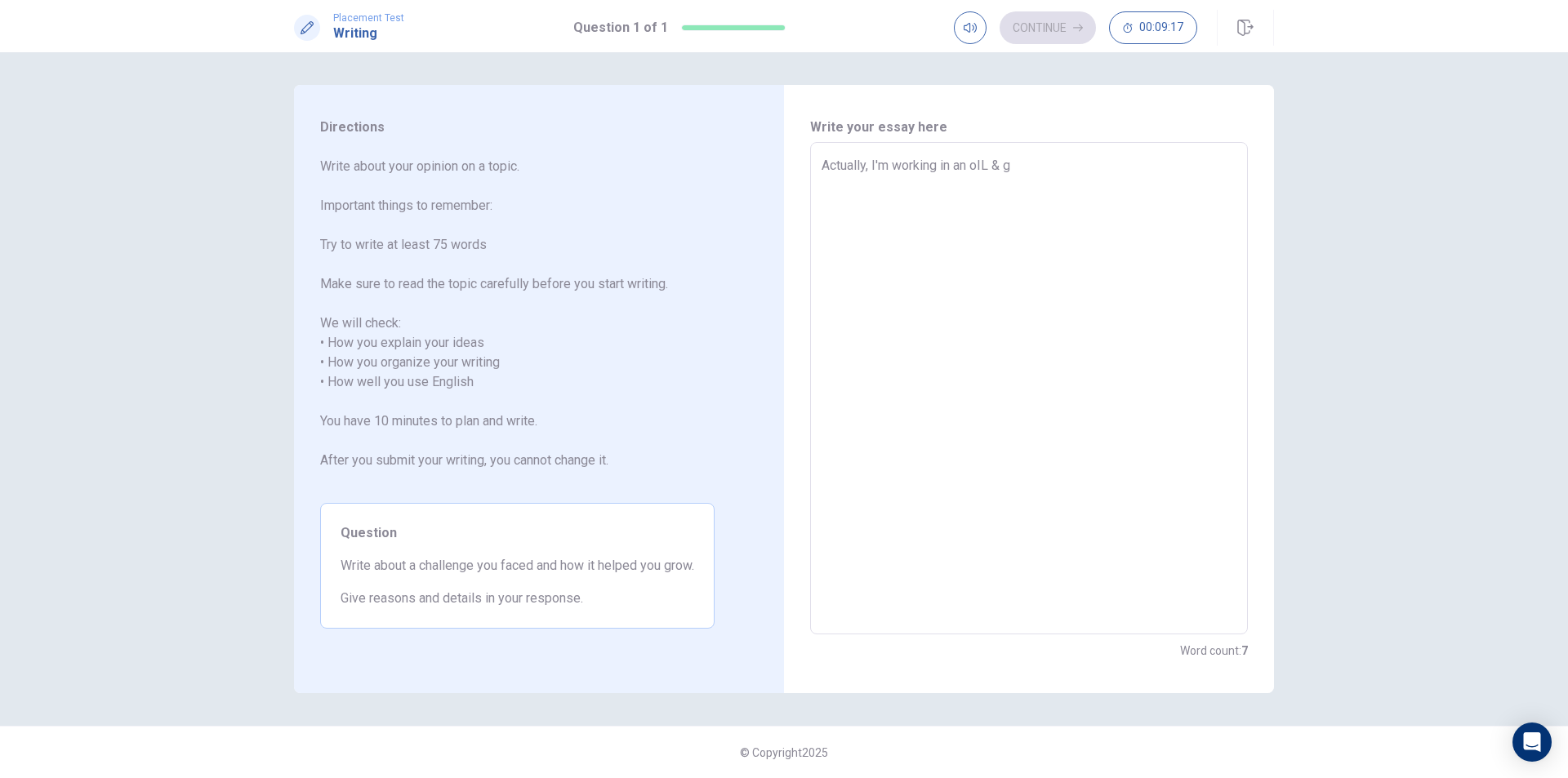 type on "x" 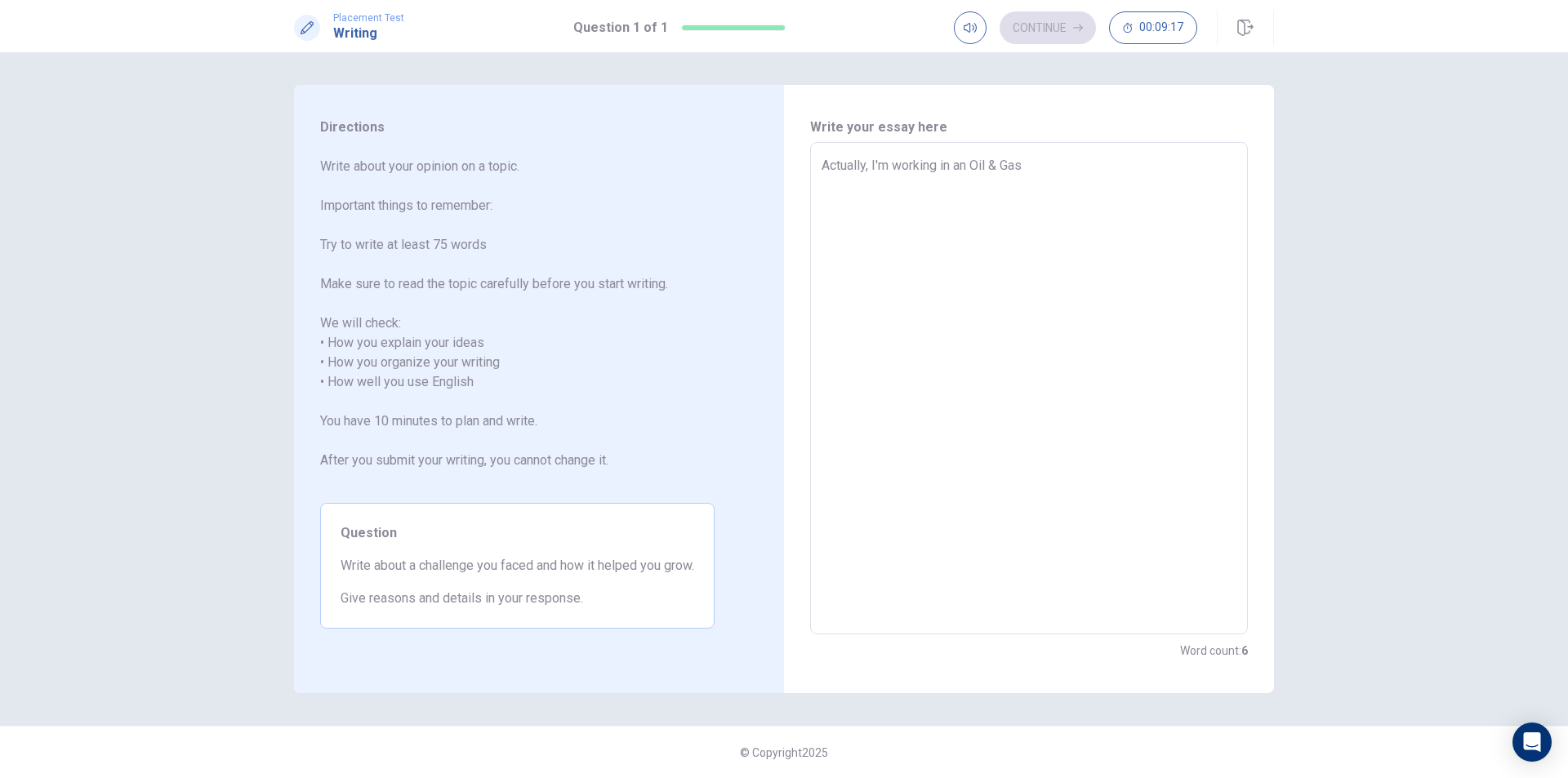 type on "x" 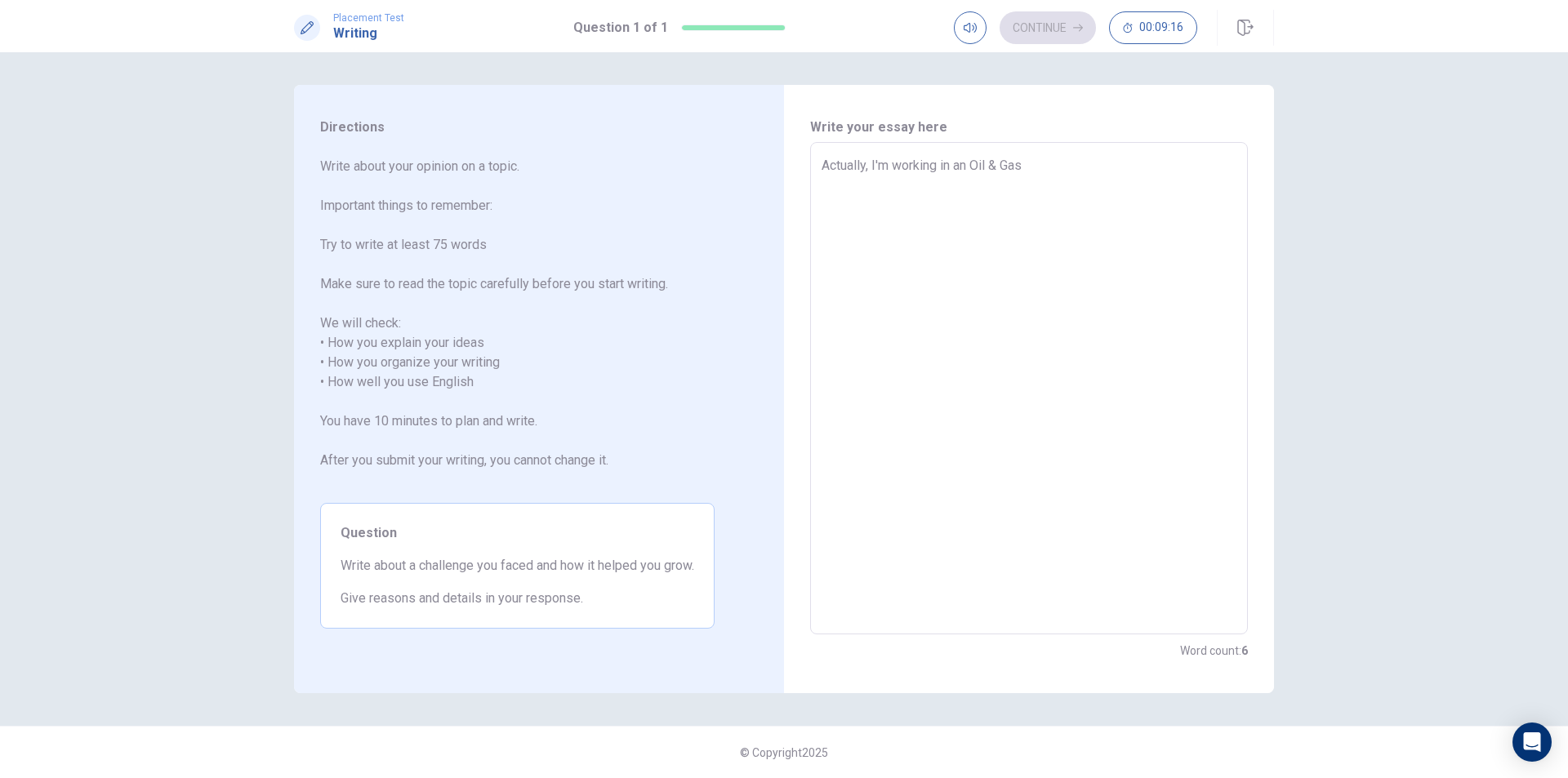 type on "Actually, I'm working in an oIL & G" 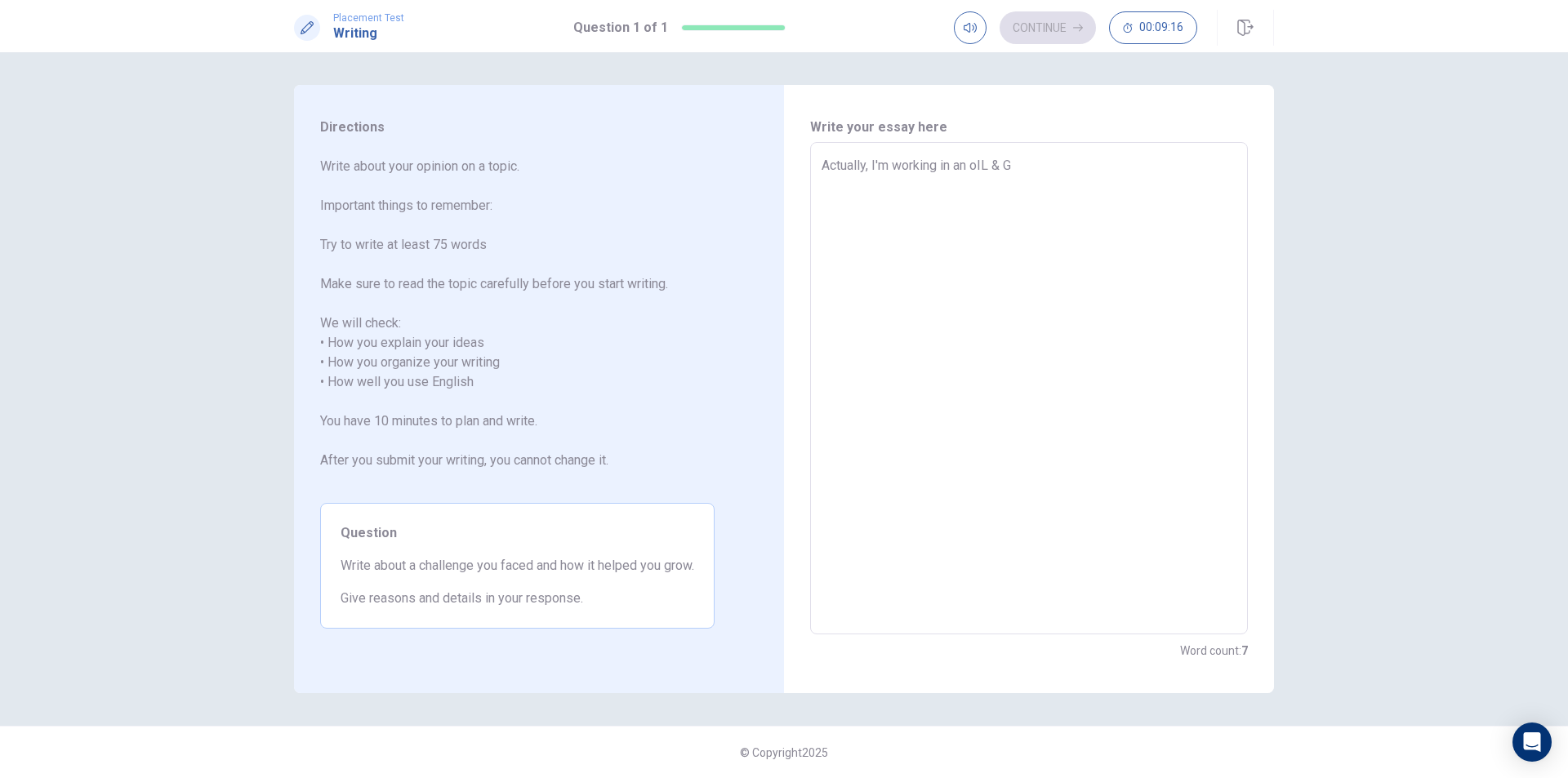 type on "x" 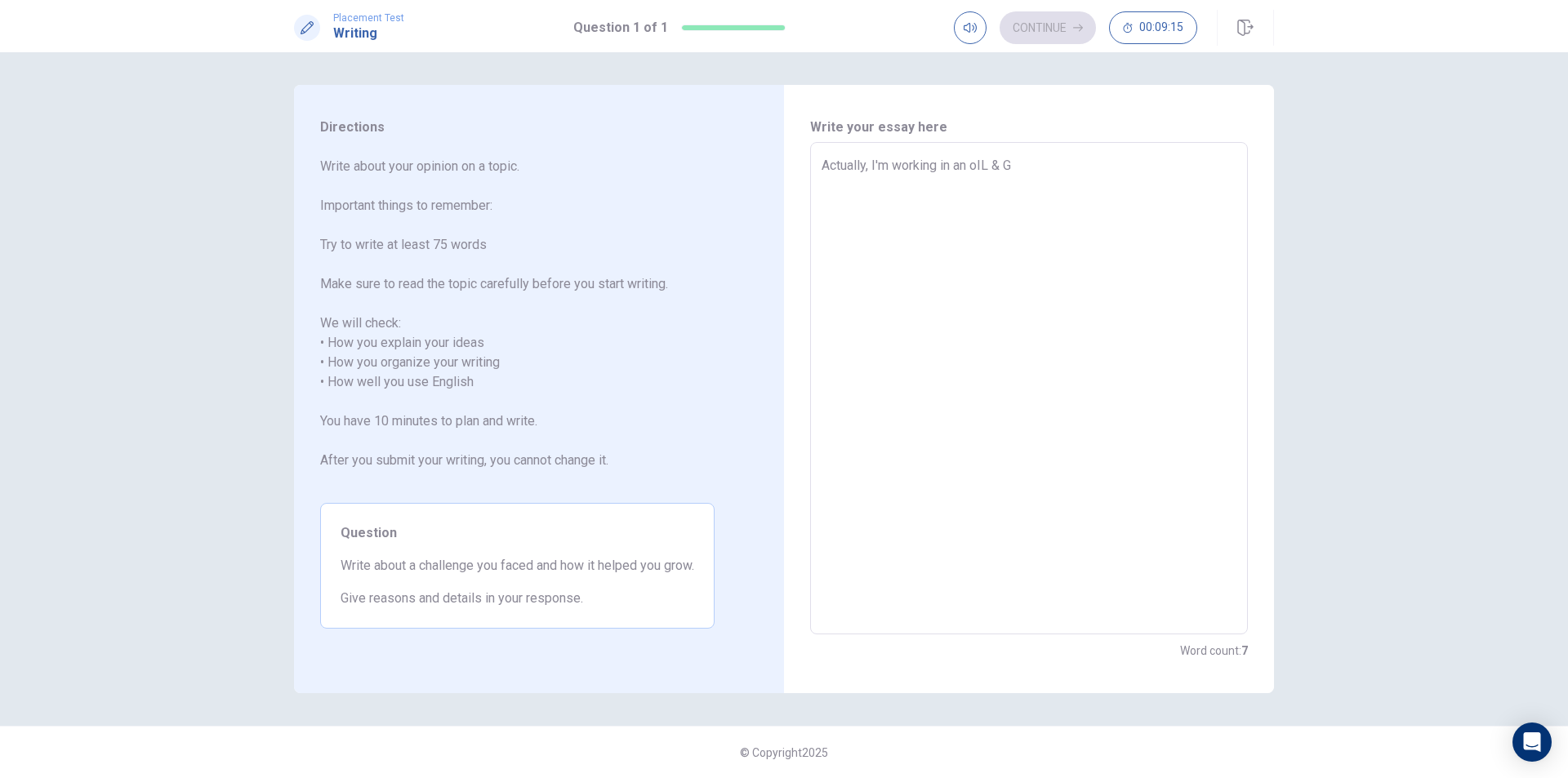 type on "Actually, I'm working in an Oil & Gas" 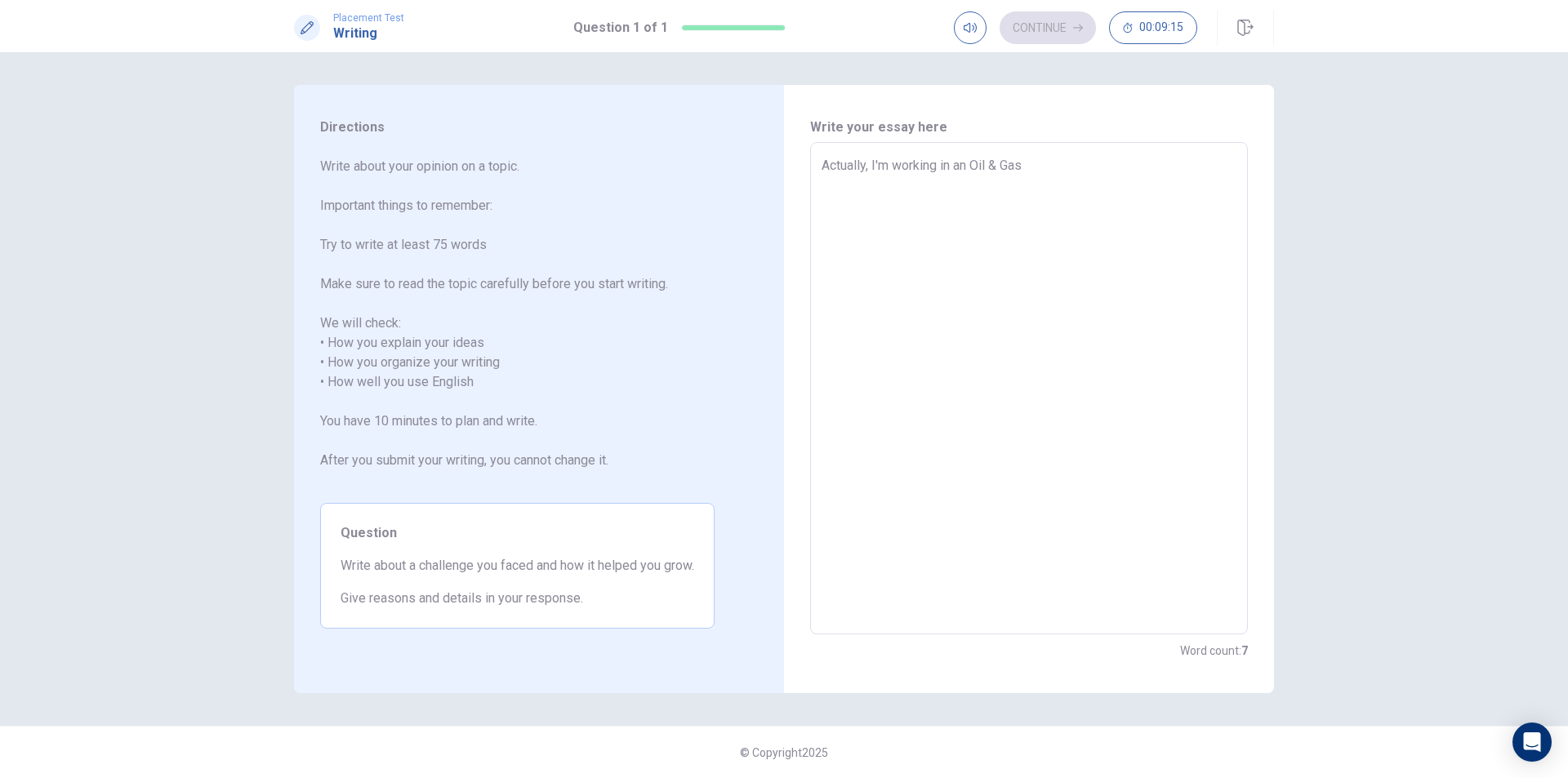 type on "x" 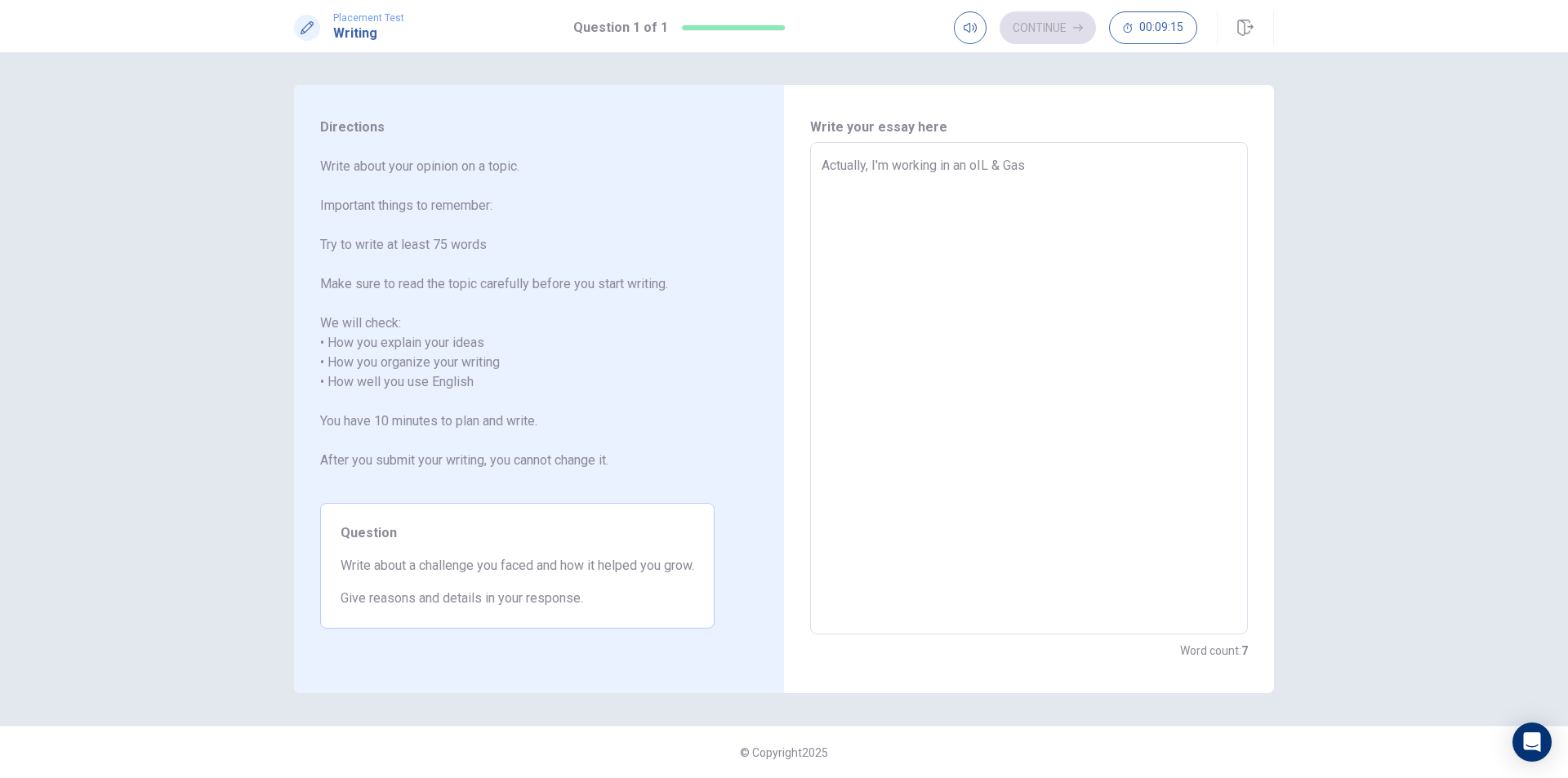 type on "x" 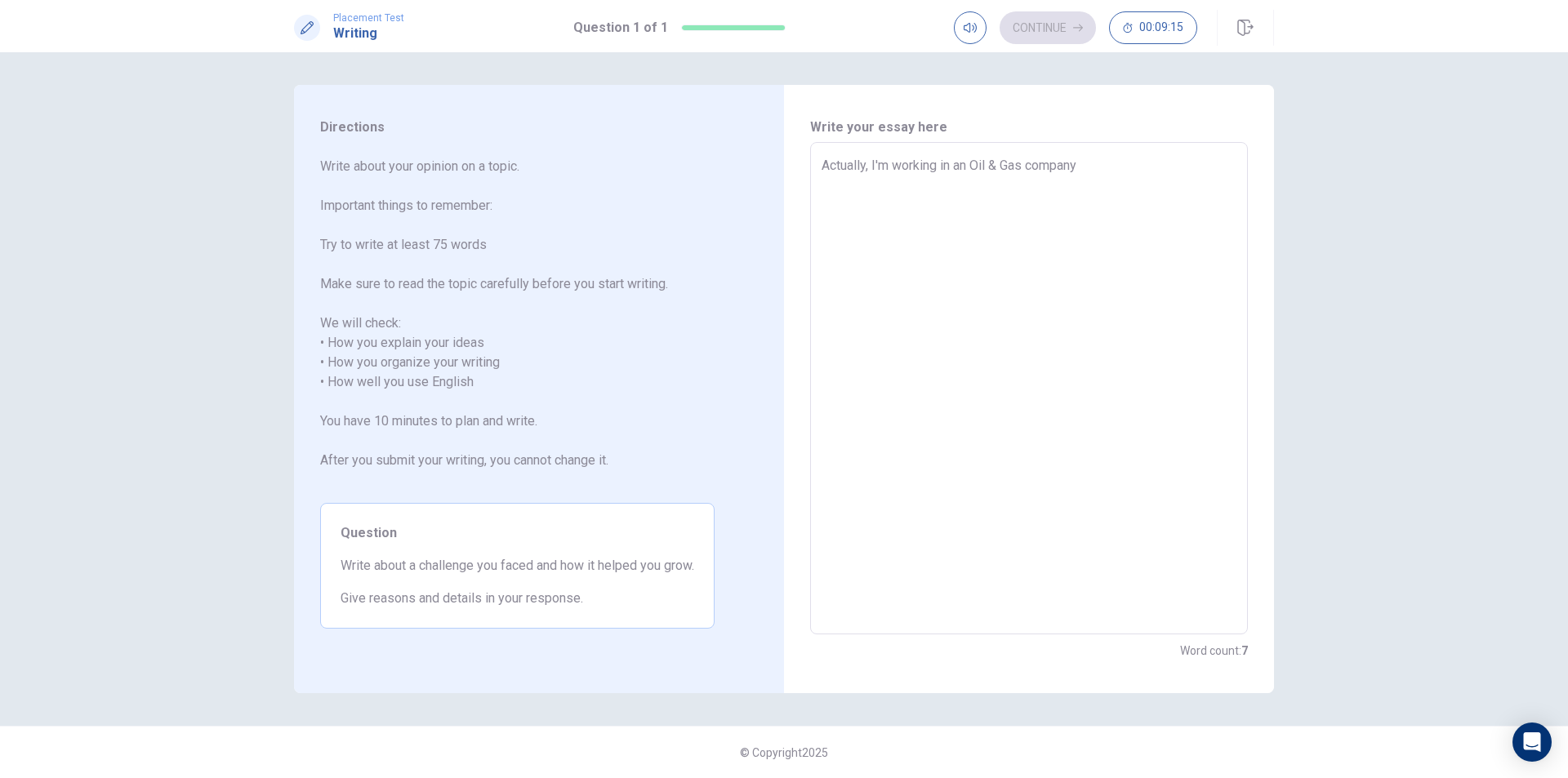 type on "x" 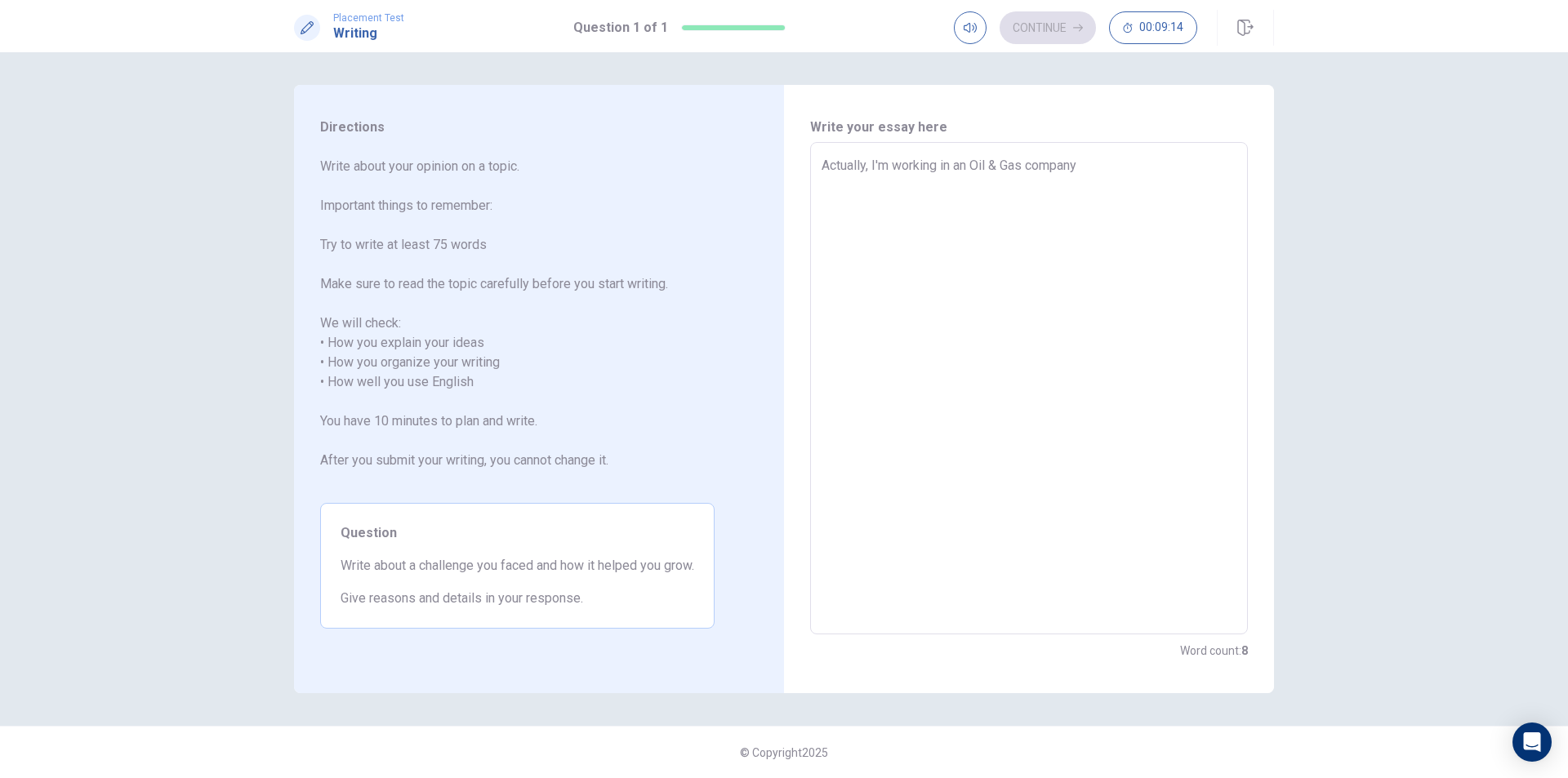 type on "Actually, I'm working in an oIL & Gas ci" 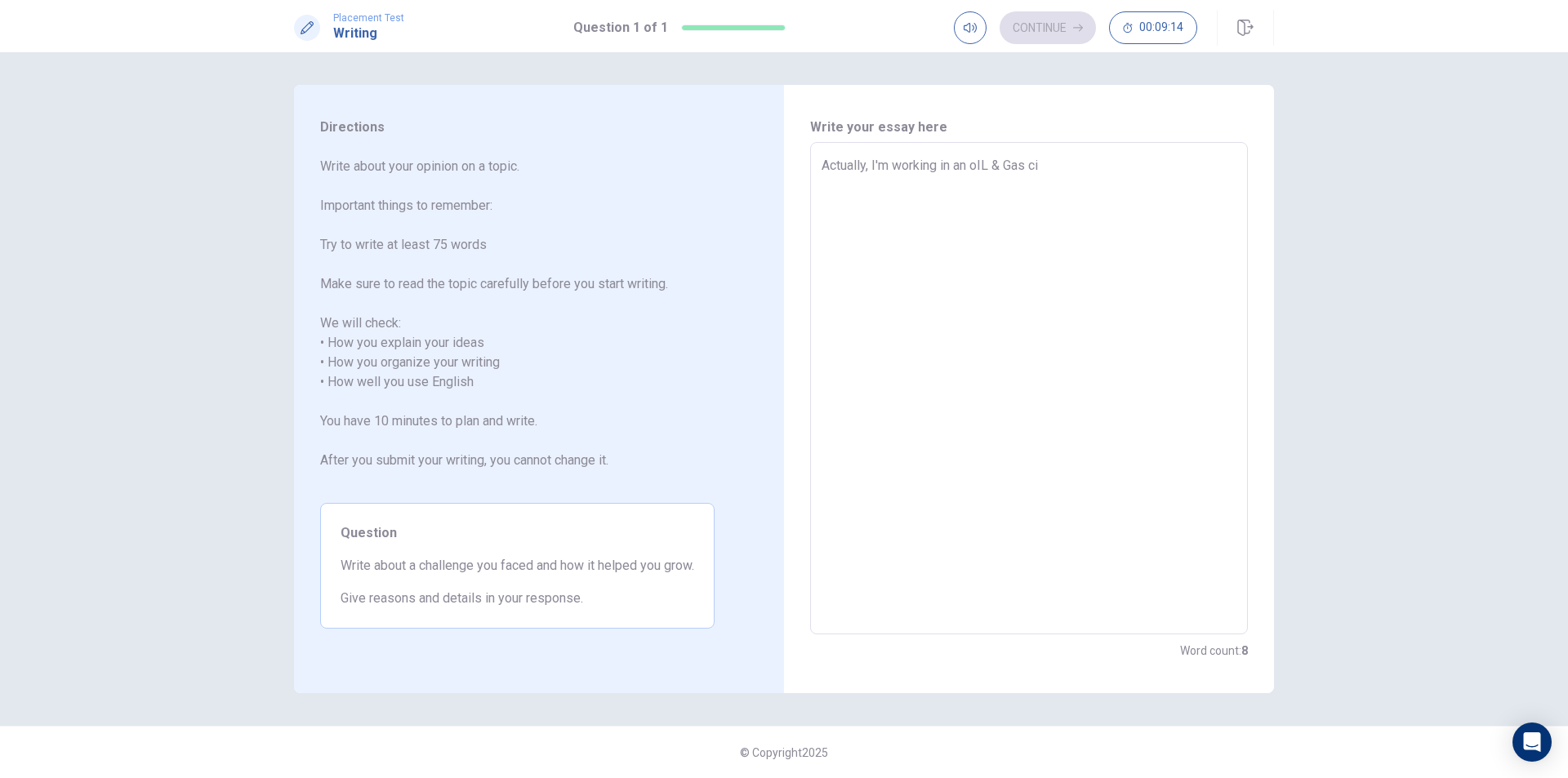 type on "x" 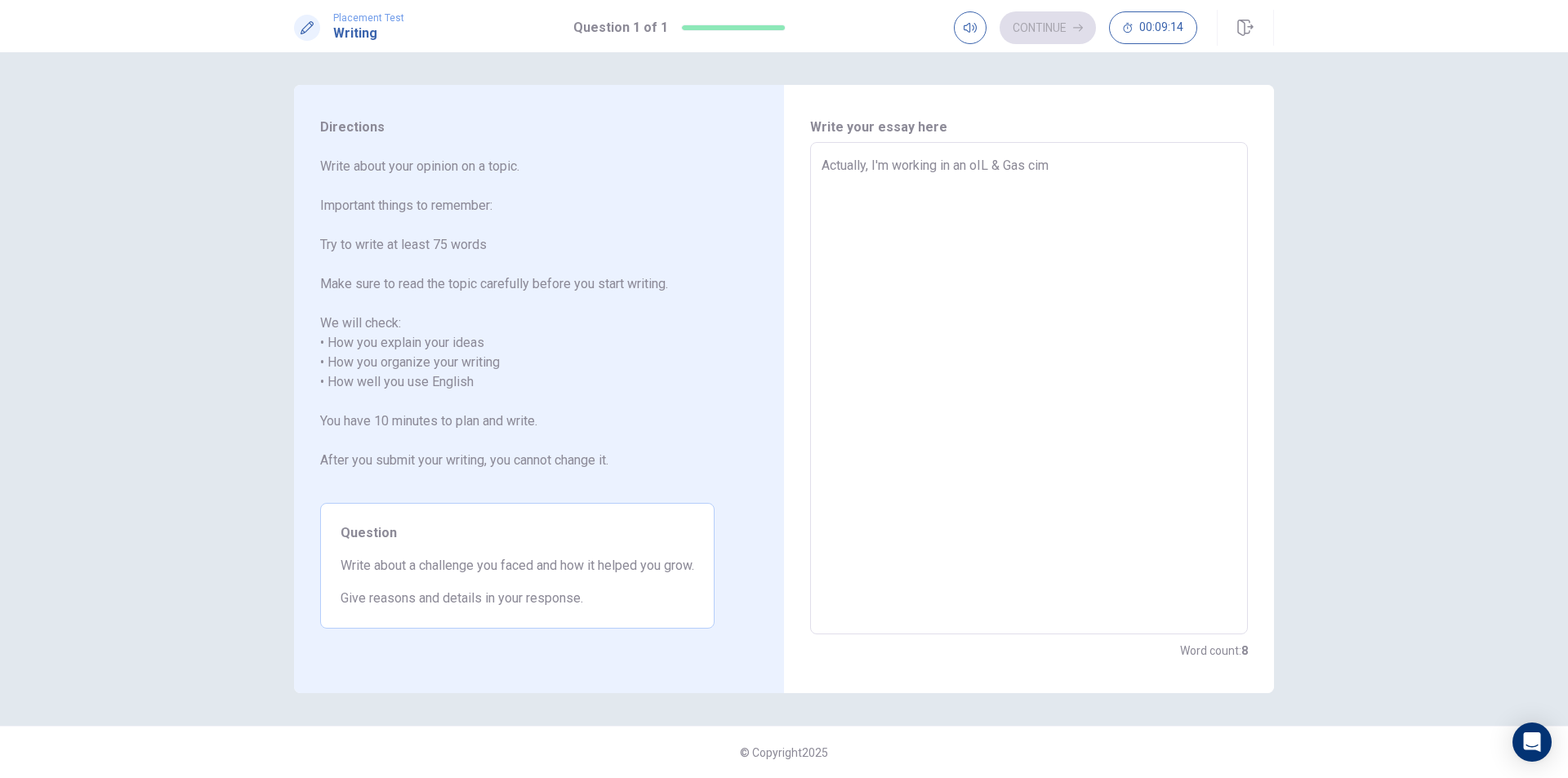 type on "x" 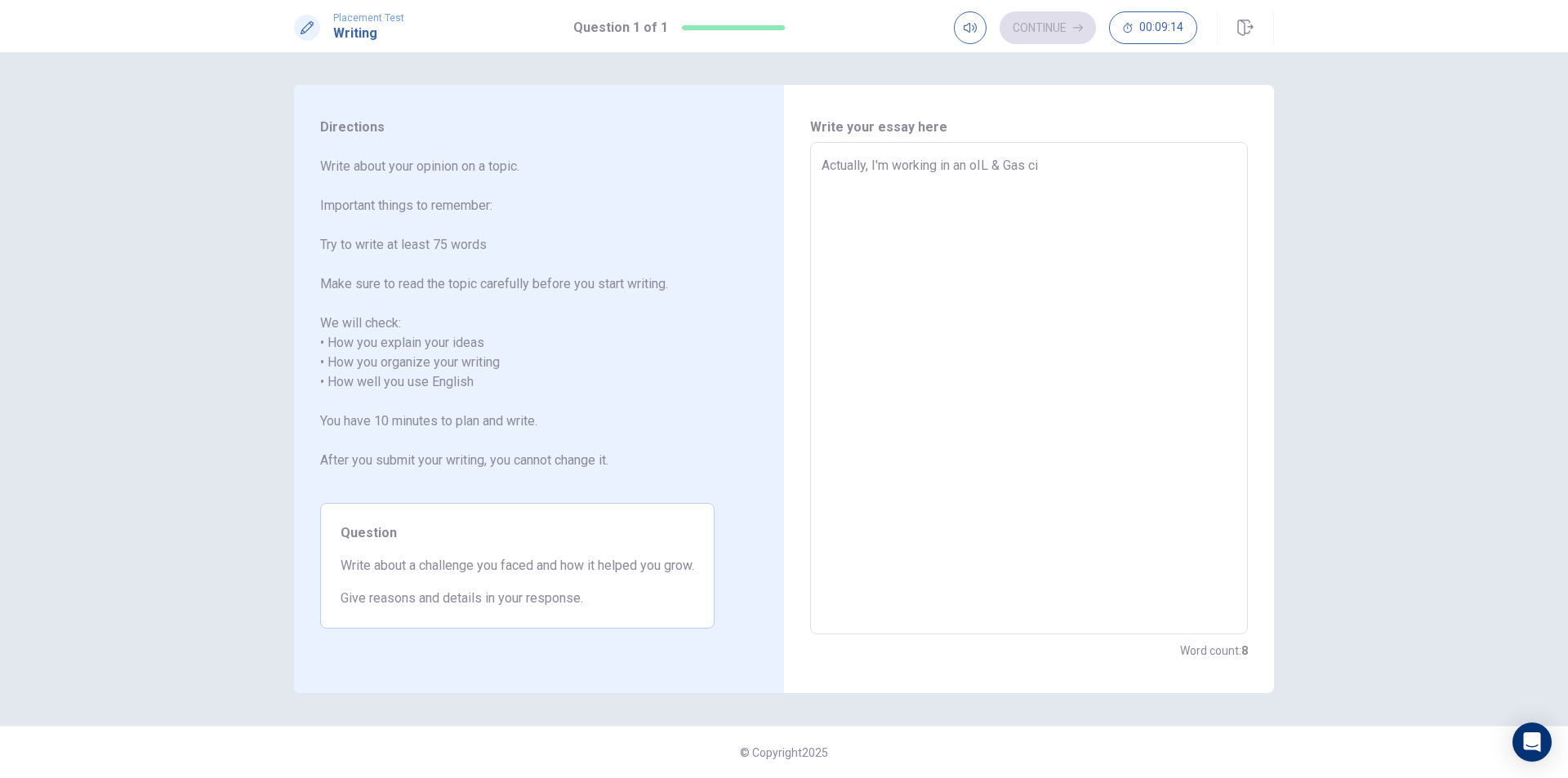type on "x" 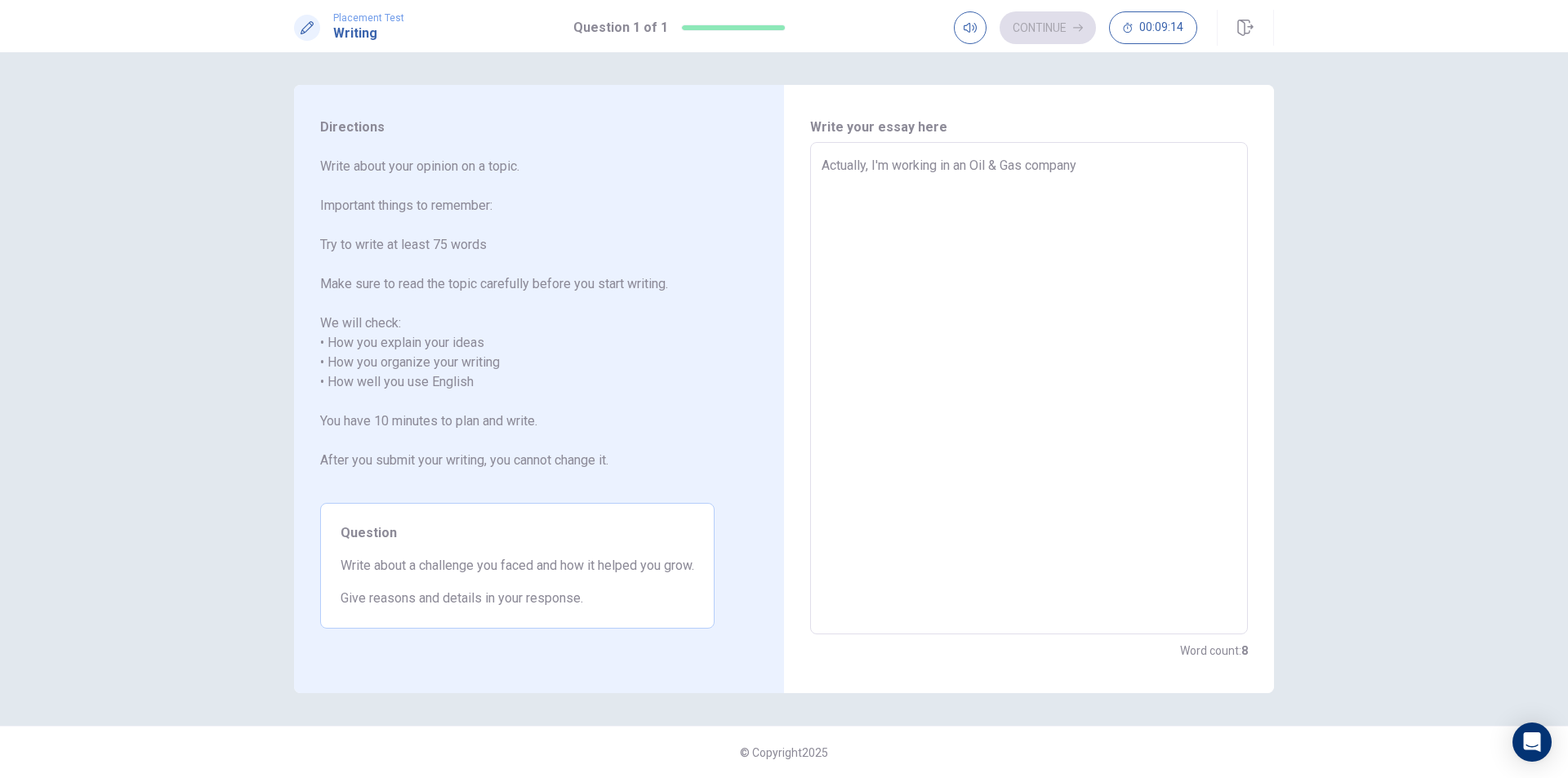 type on "x" 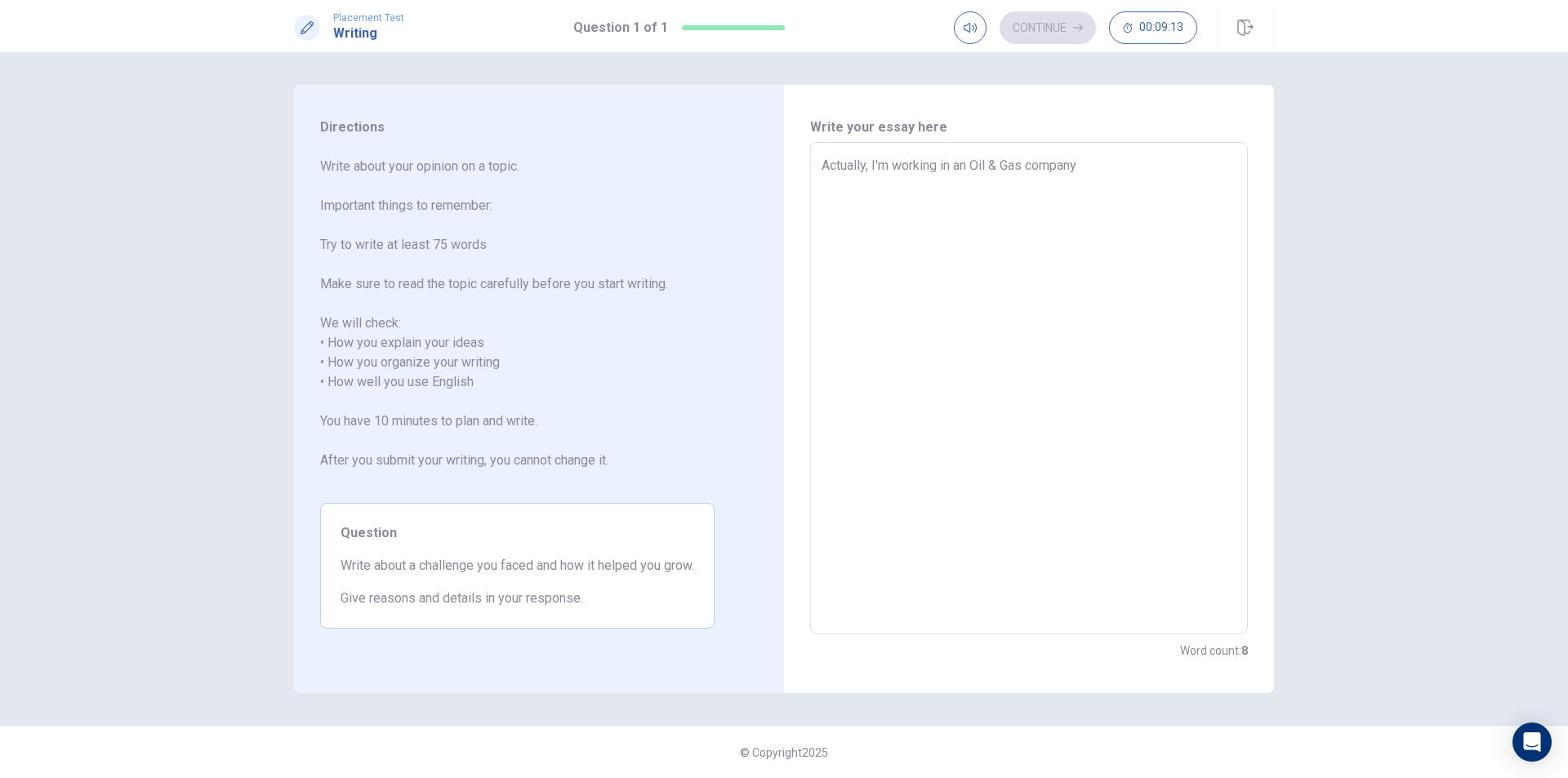 type on "Actually, I'm working in an oIL & Gas co" 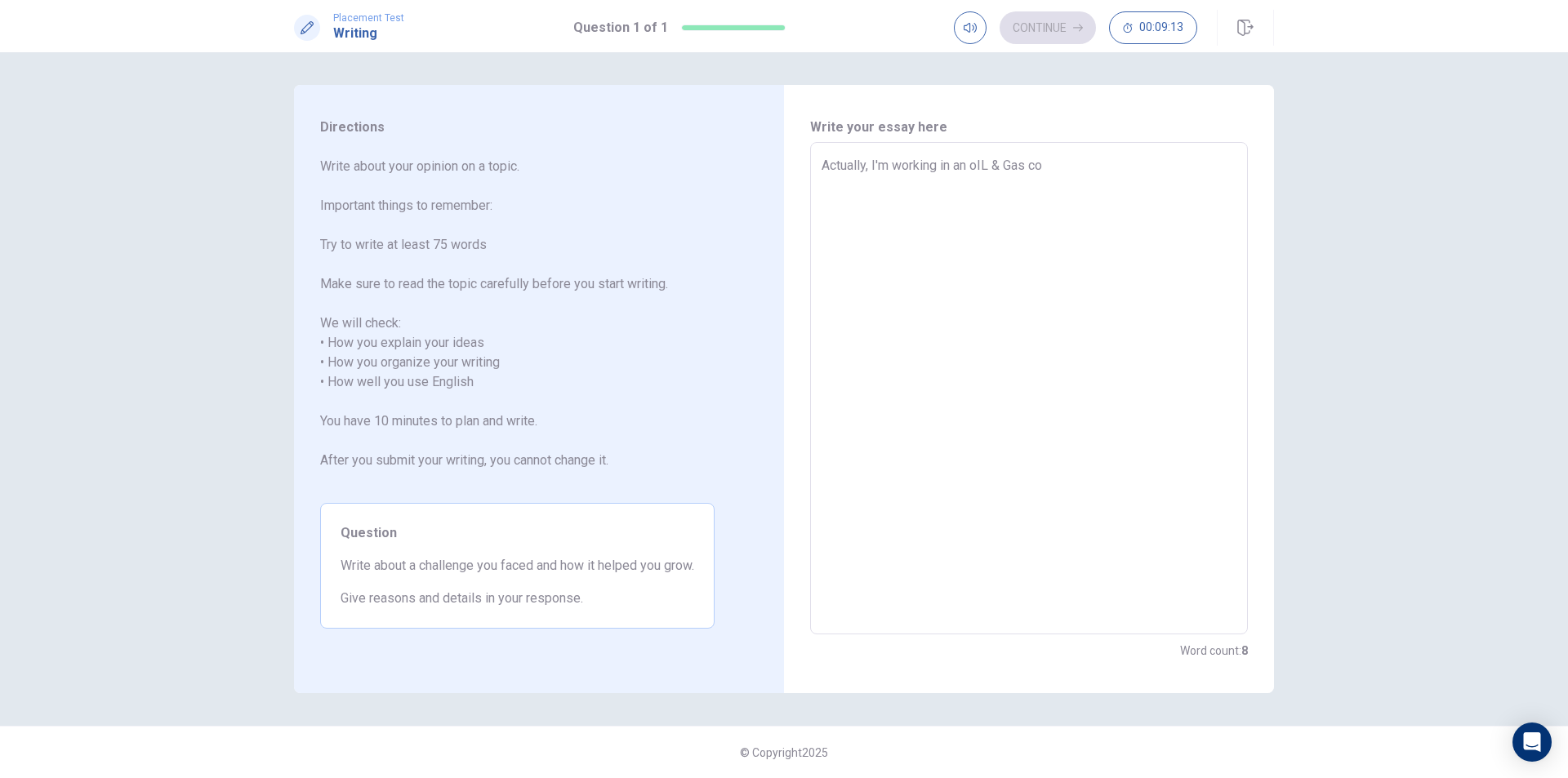type on "x" 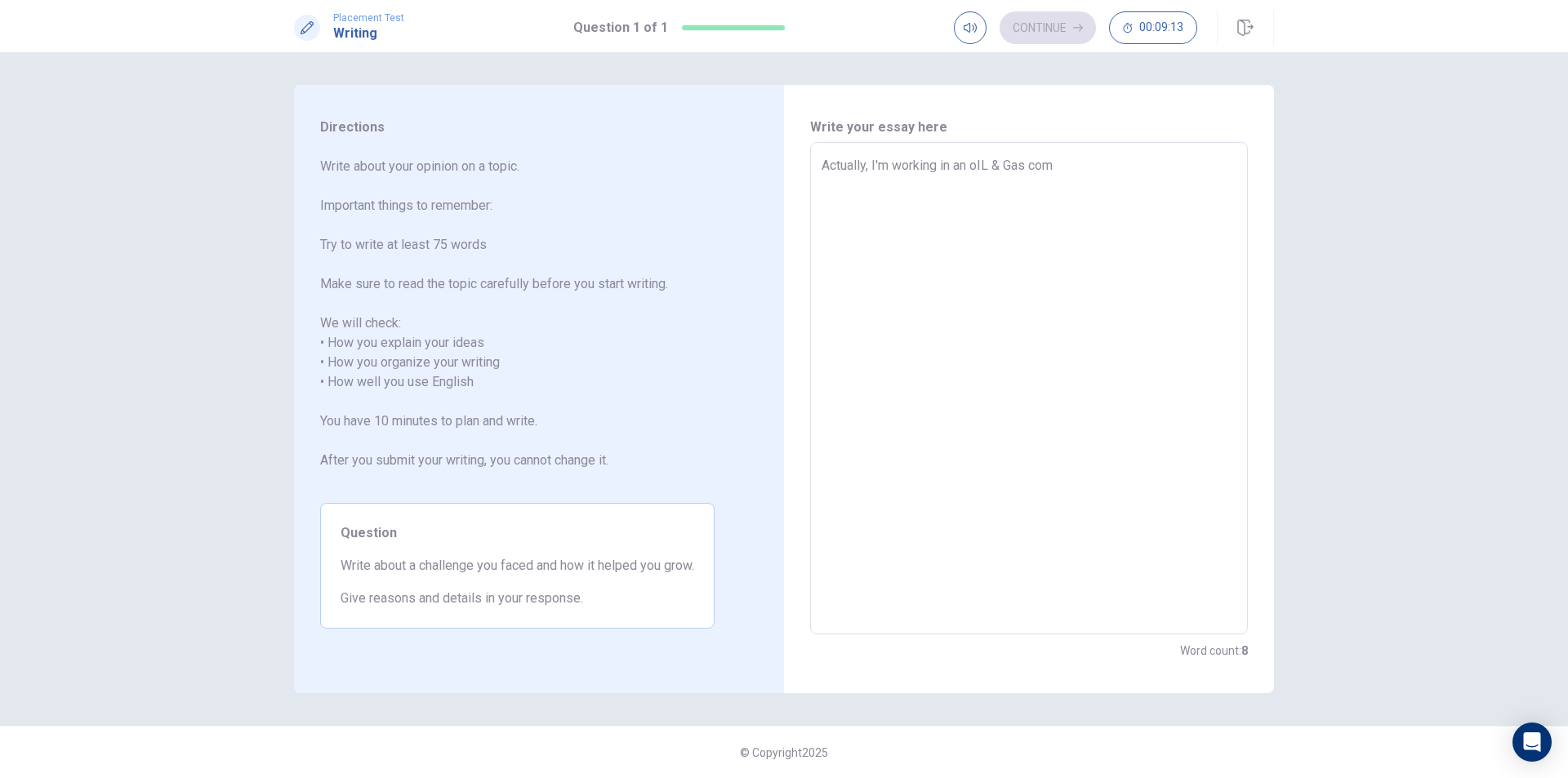 type on "x" 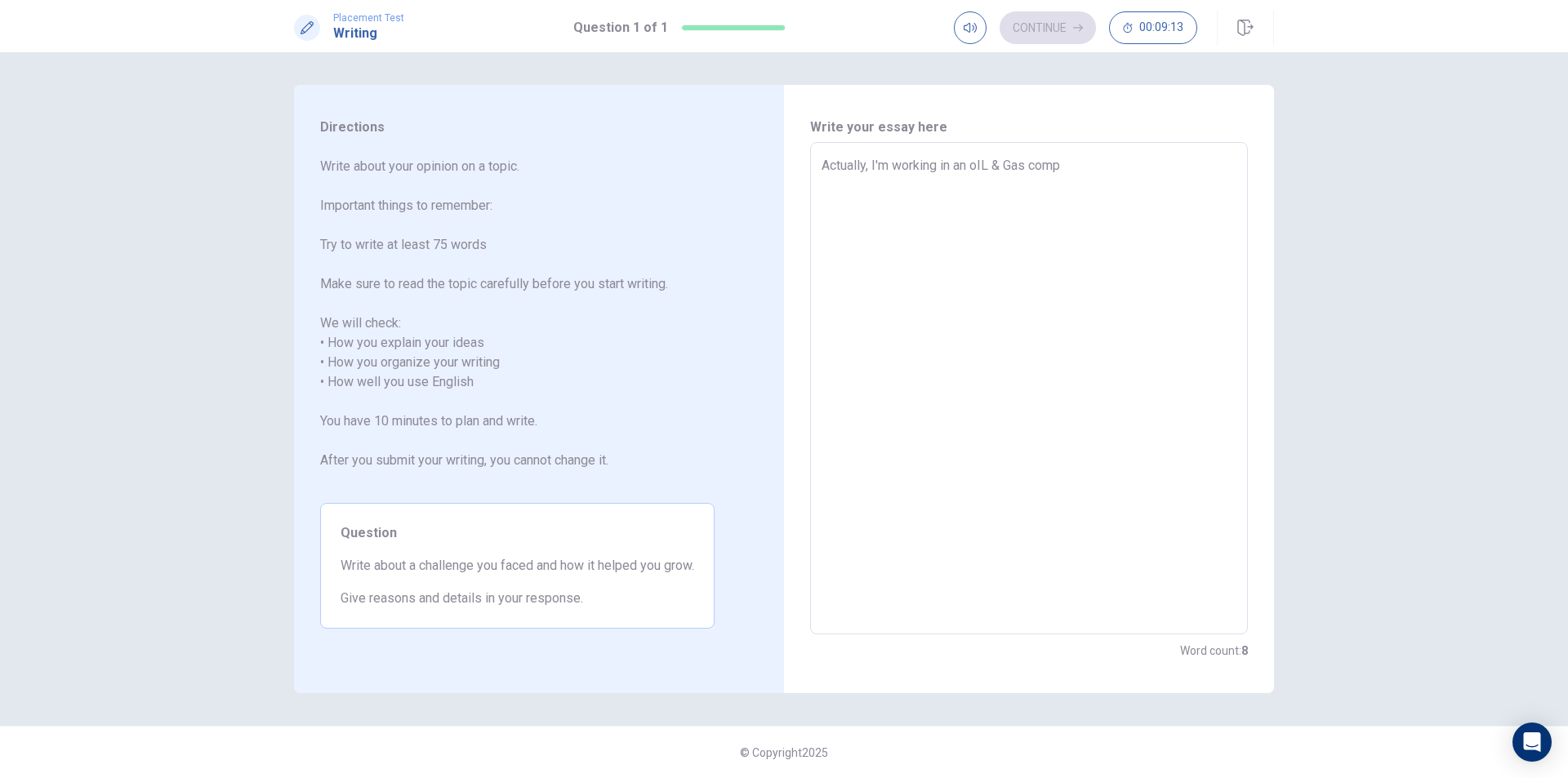 type on "x" 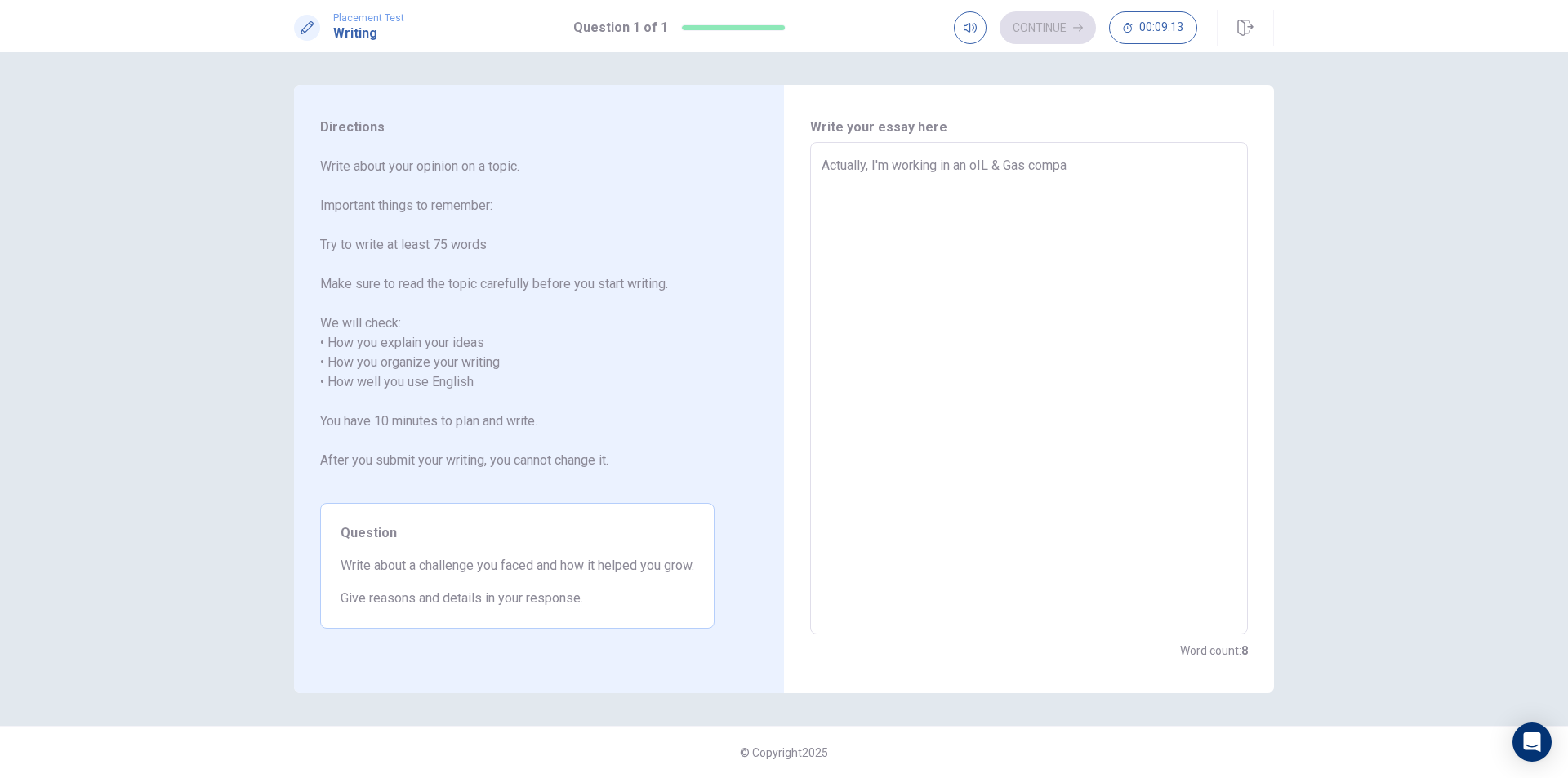 type on "x" 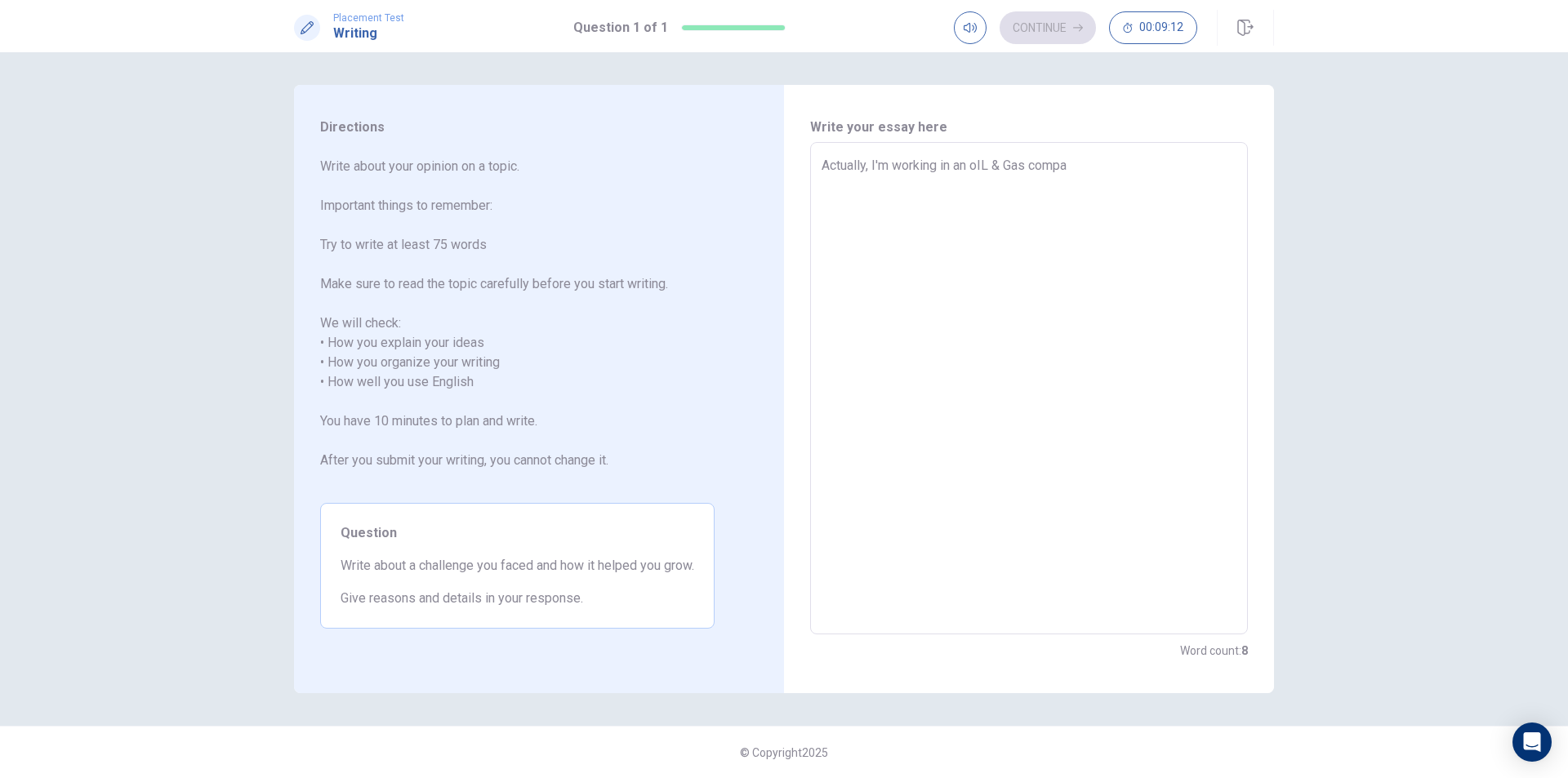 type on "Actually, I'm working in an oIL & Gas compan" 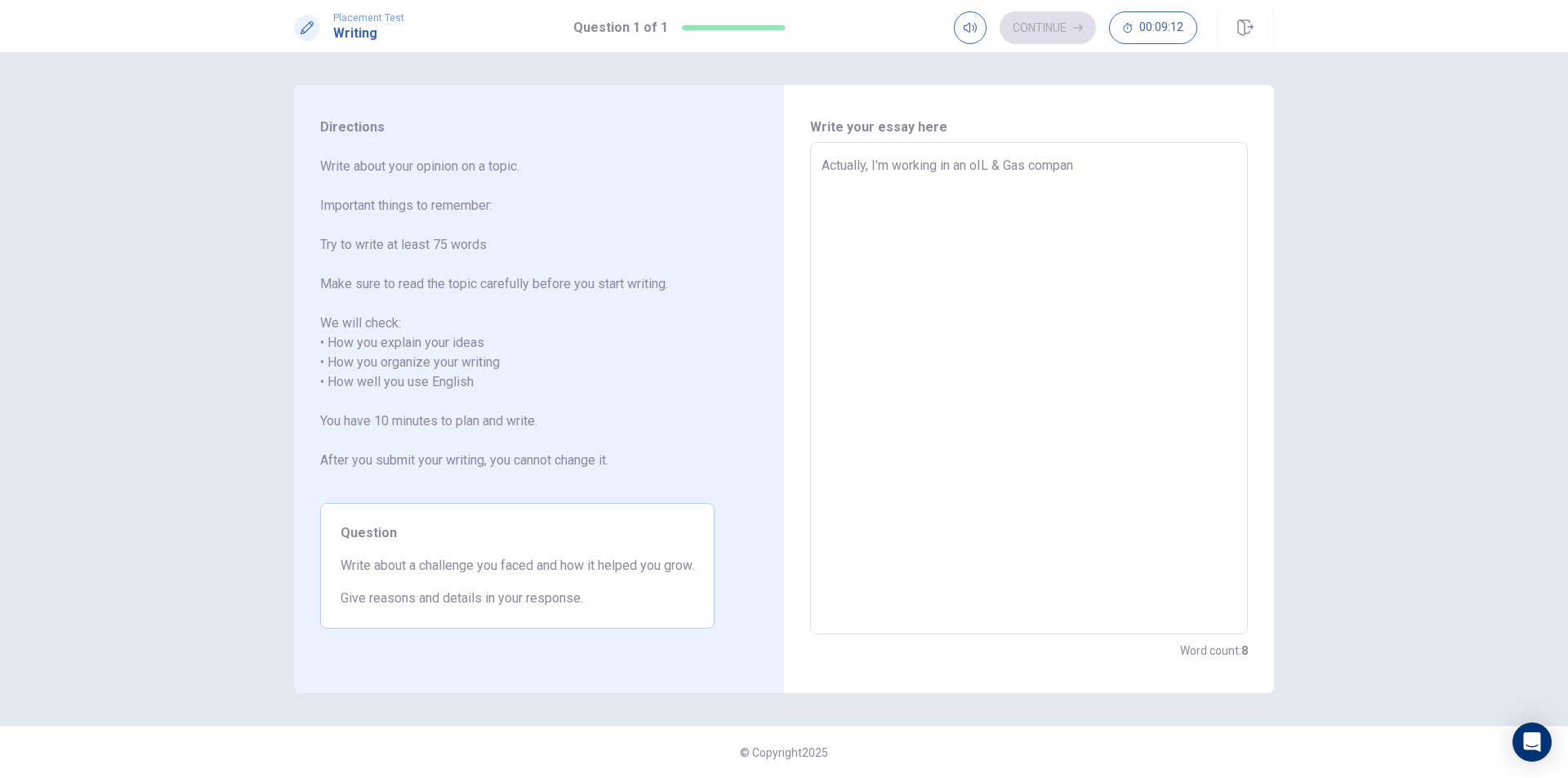 type on "x" 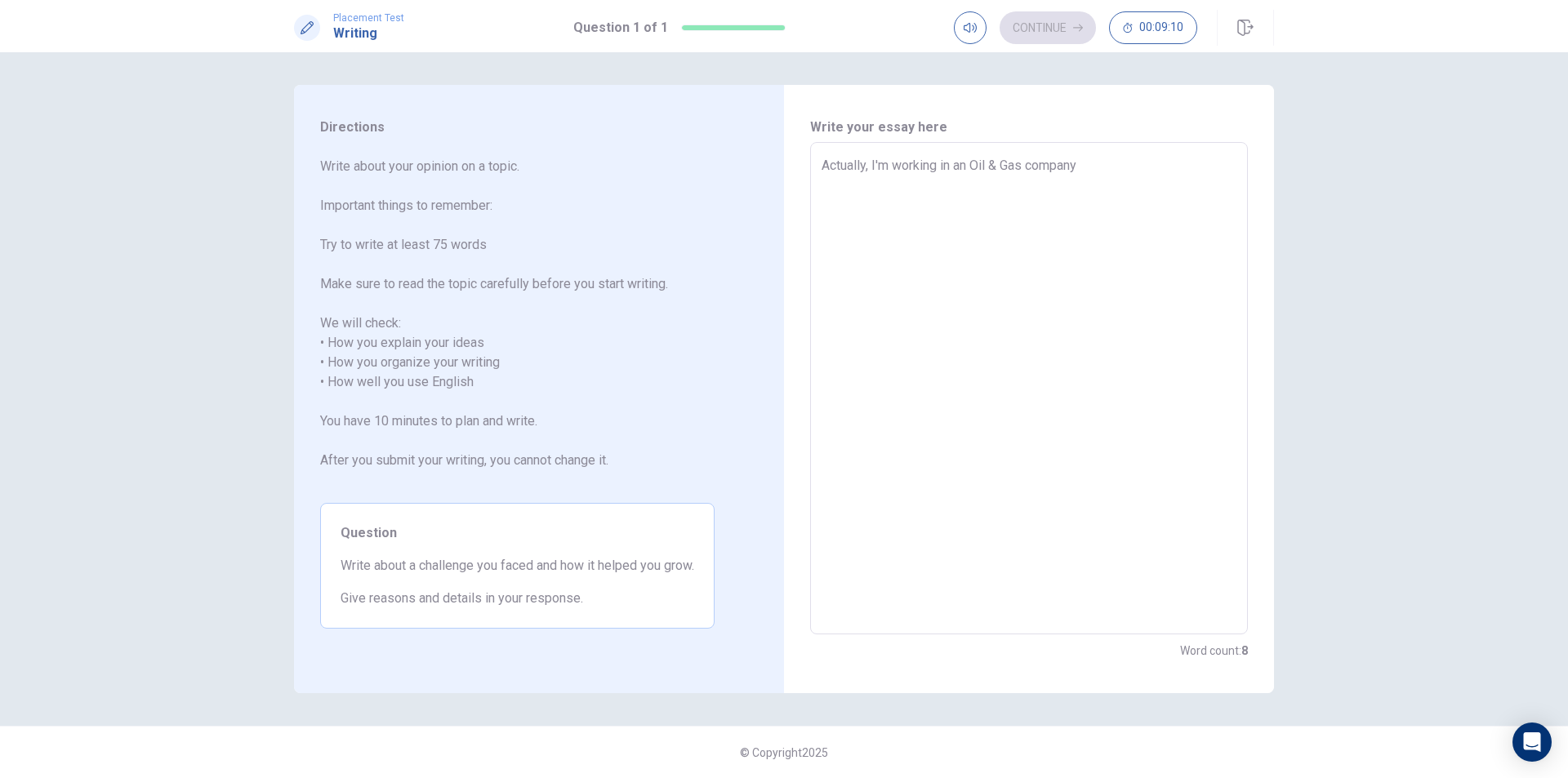 click on "Actually, I'm working in an Oil & Gas company" at bounding box center [1029, 389] 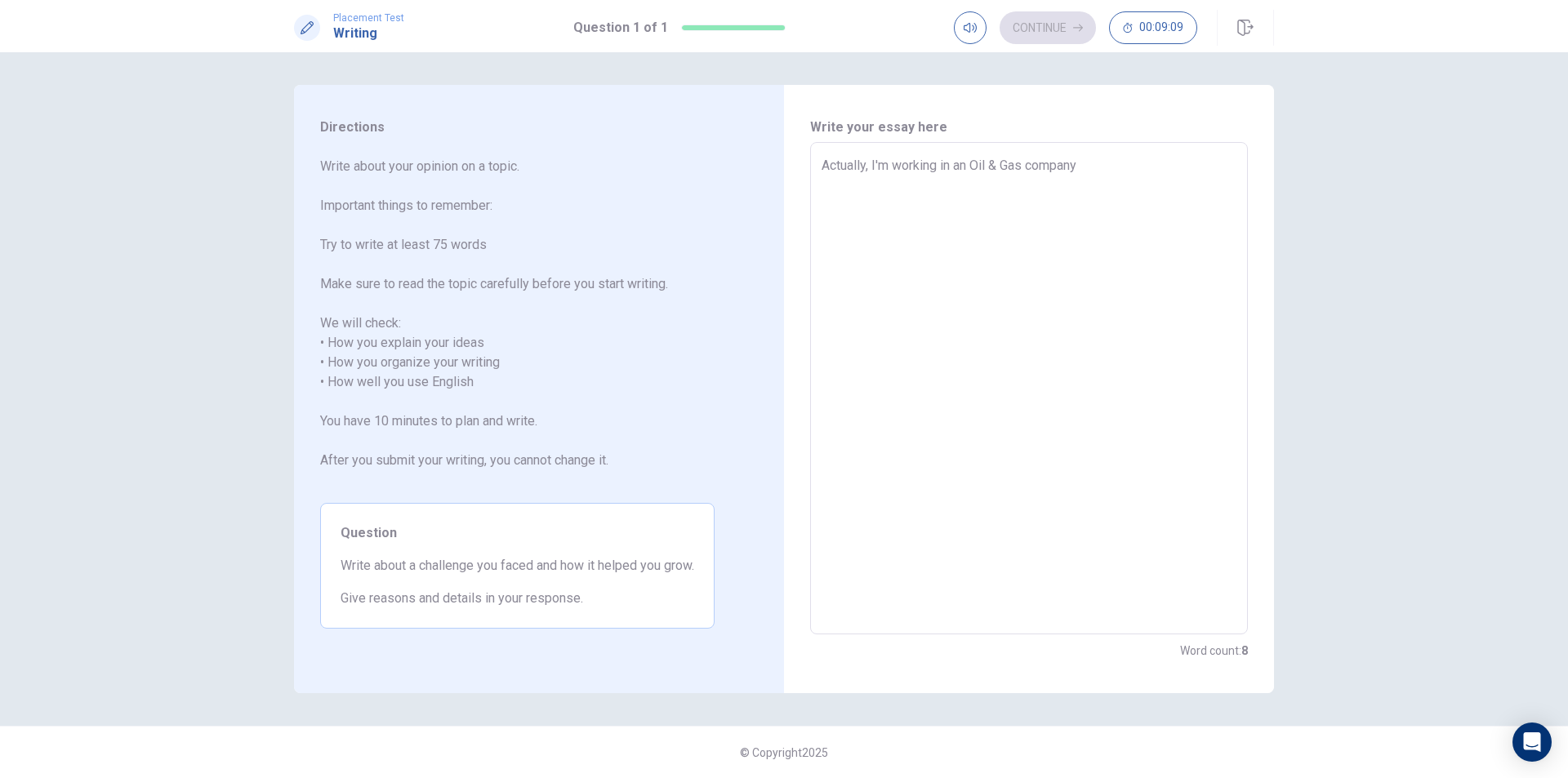 type on "Actually, I'm working in an Oil & Gas company" 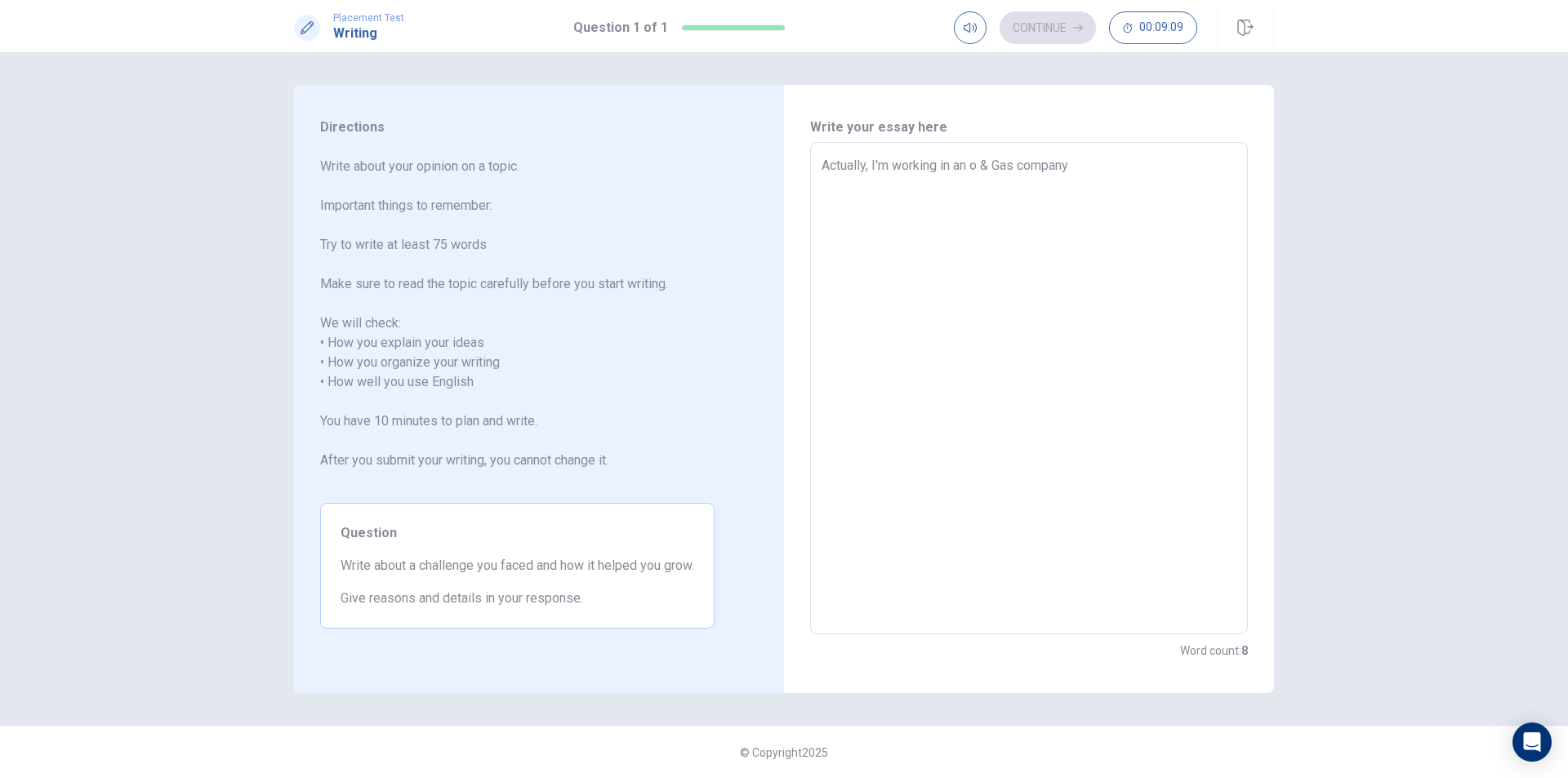 type on "x" 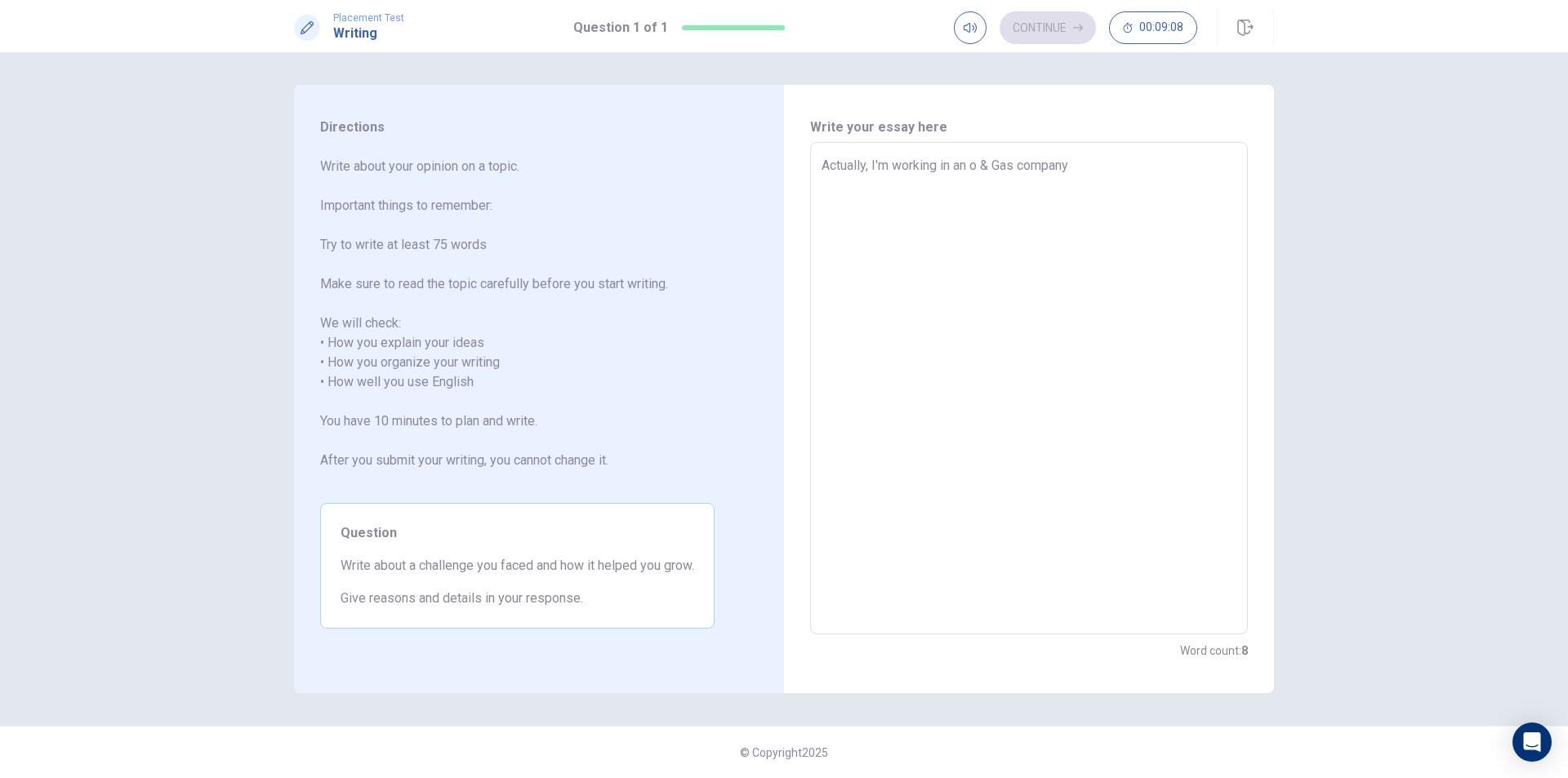 type on "Actually, I'm working in an  & Gas company" 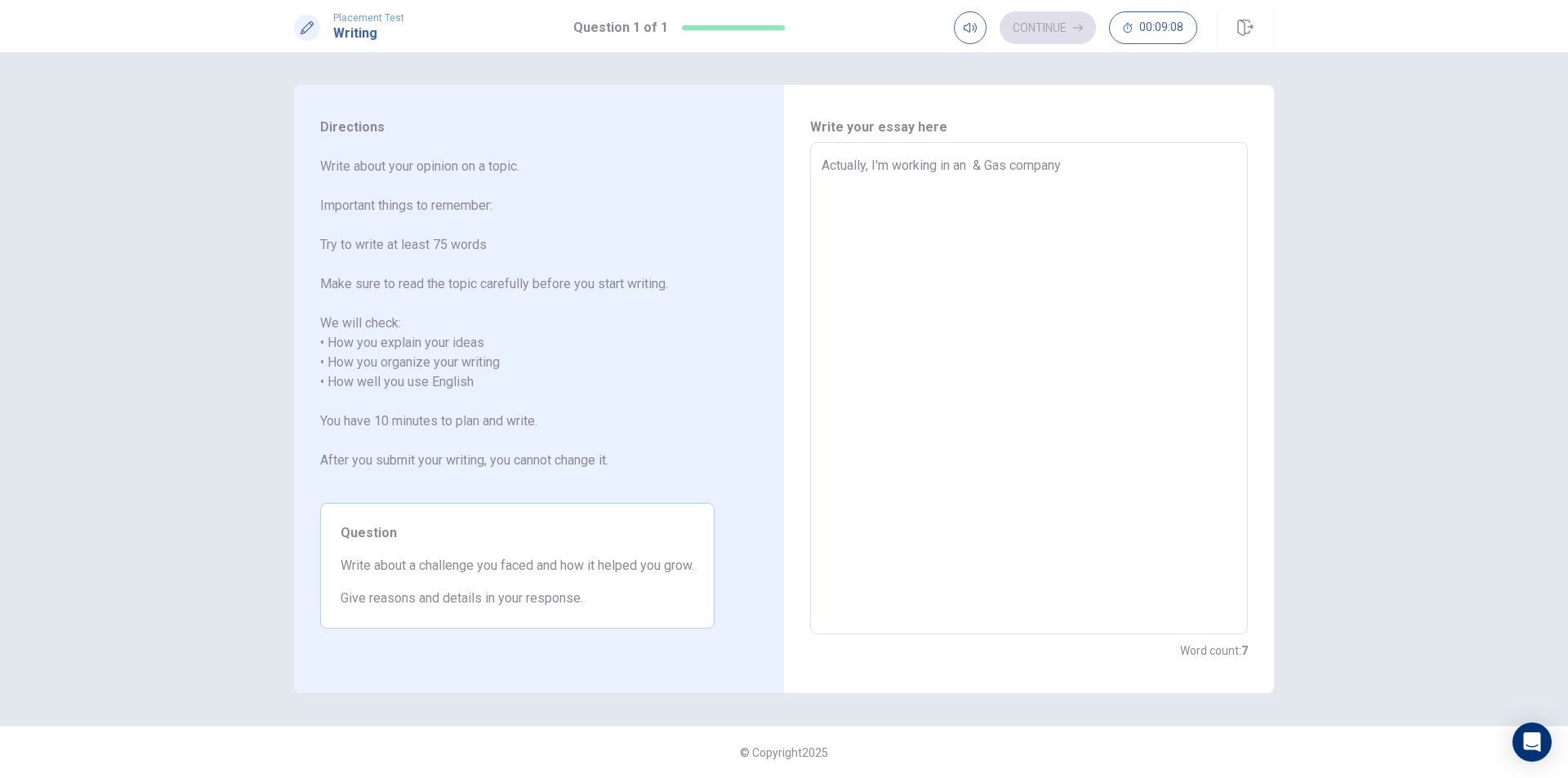 type on "x" 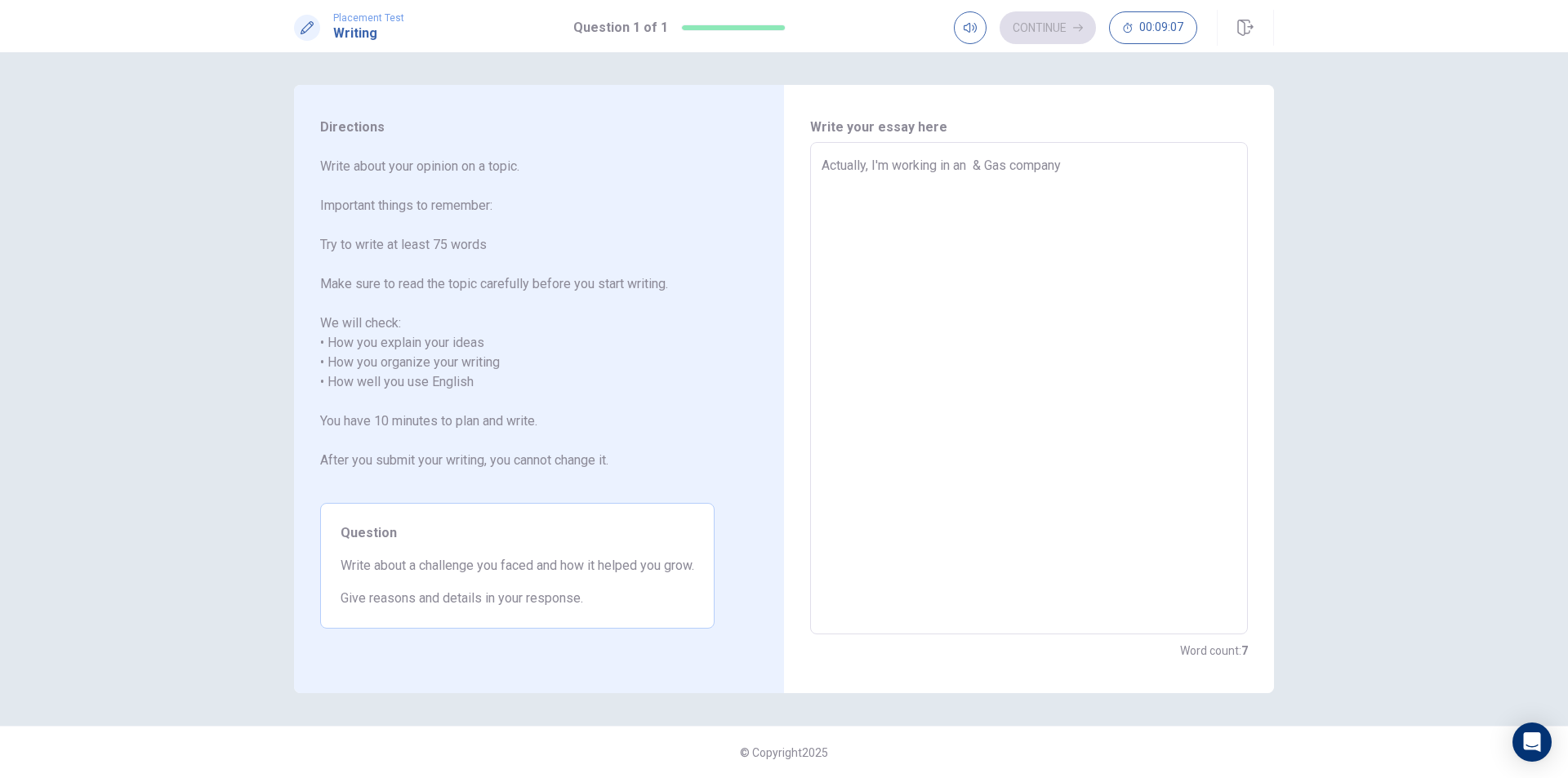 type on "Actually, I'm working in an O & Gas company" 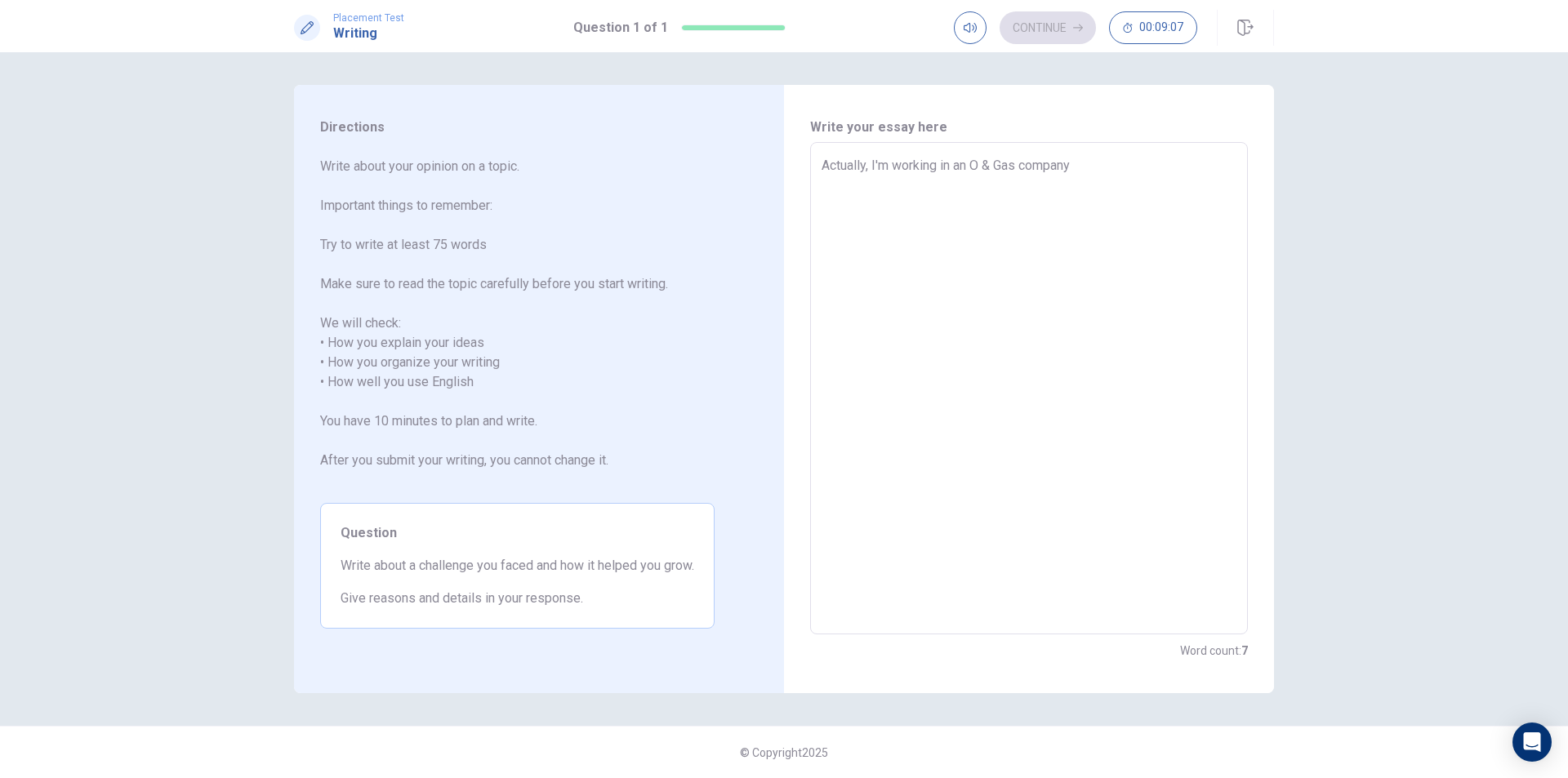 type on "x" 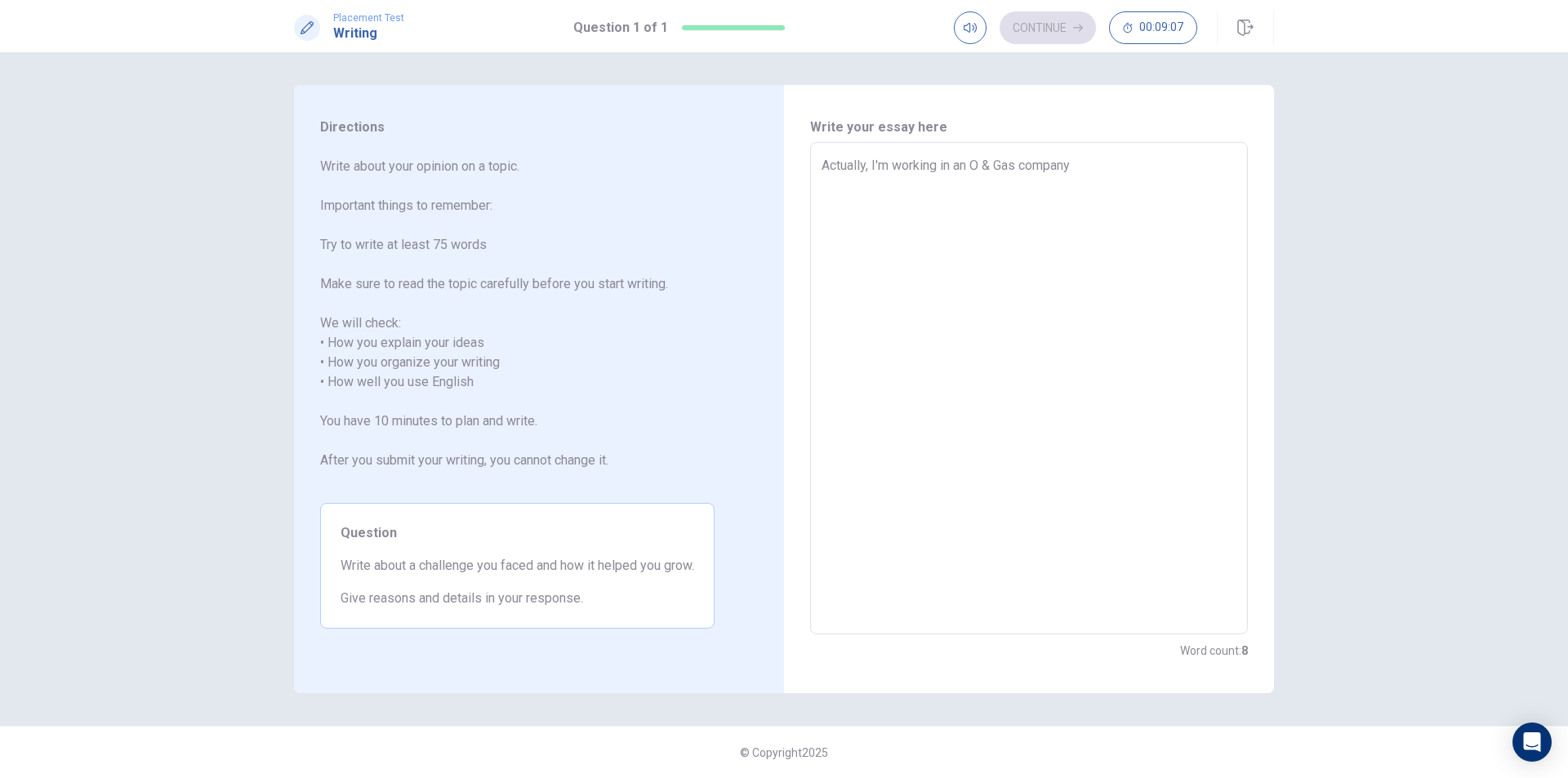 type on "Actually, I'm working in an Oi & Gas company" 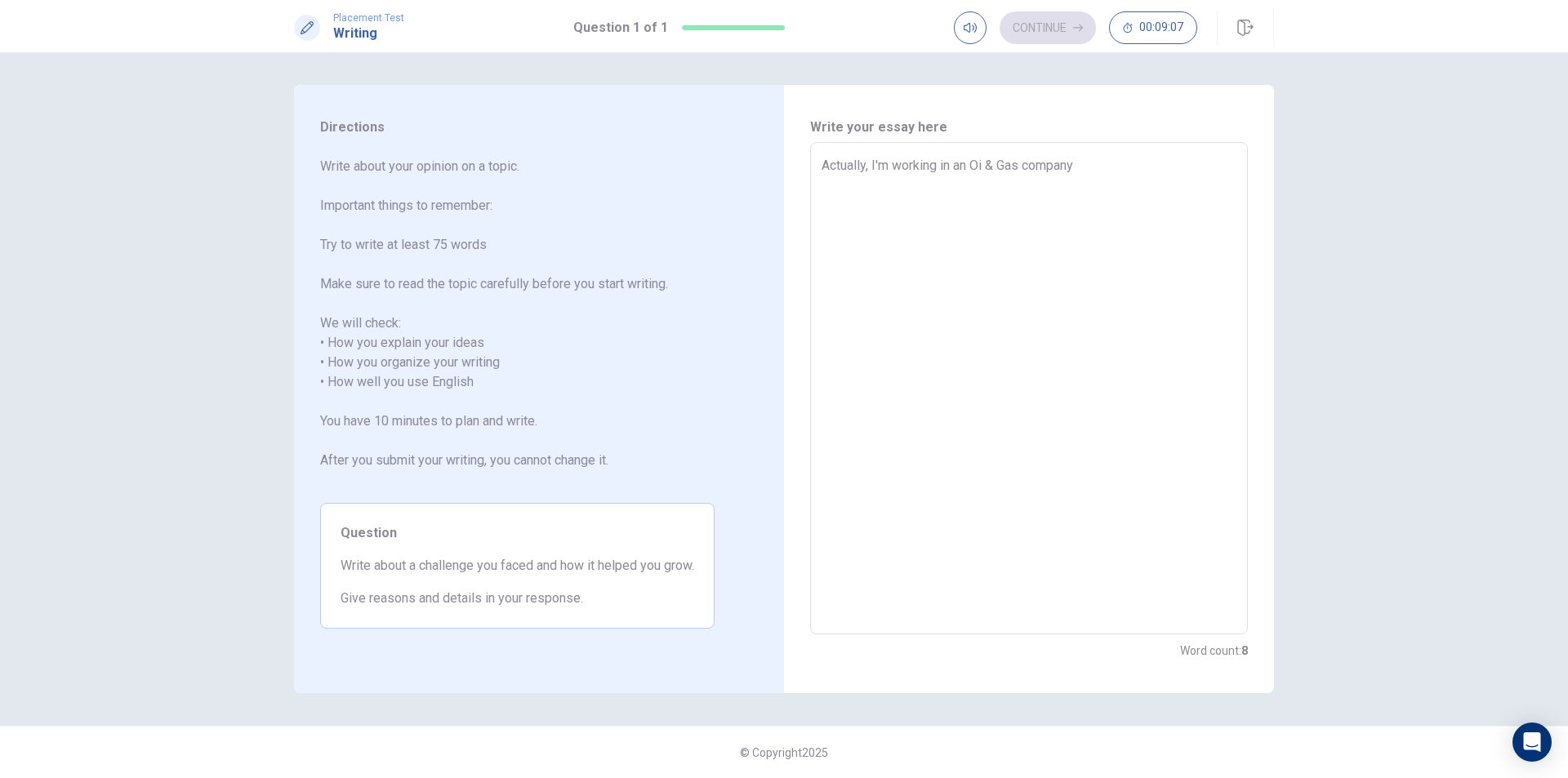 type on "x" 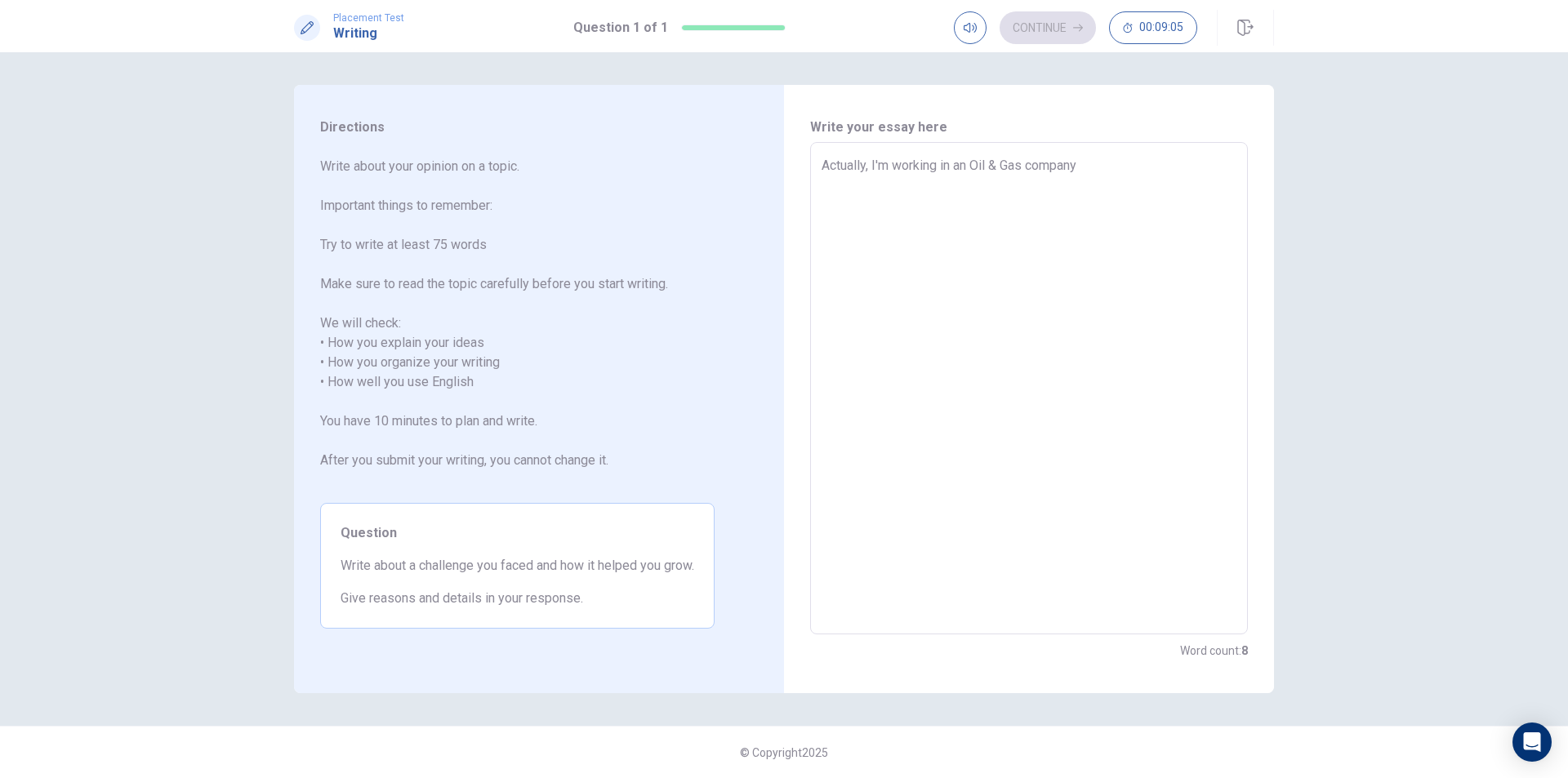 click on "Actually, I'm working in an Oil & Gas company" at bounding box center (1029, 389) 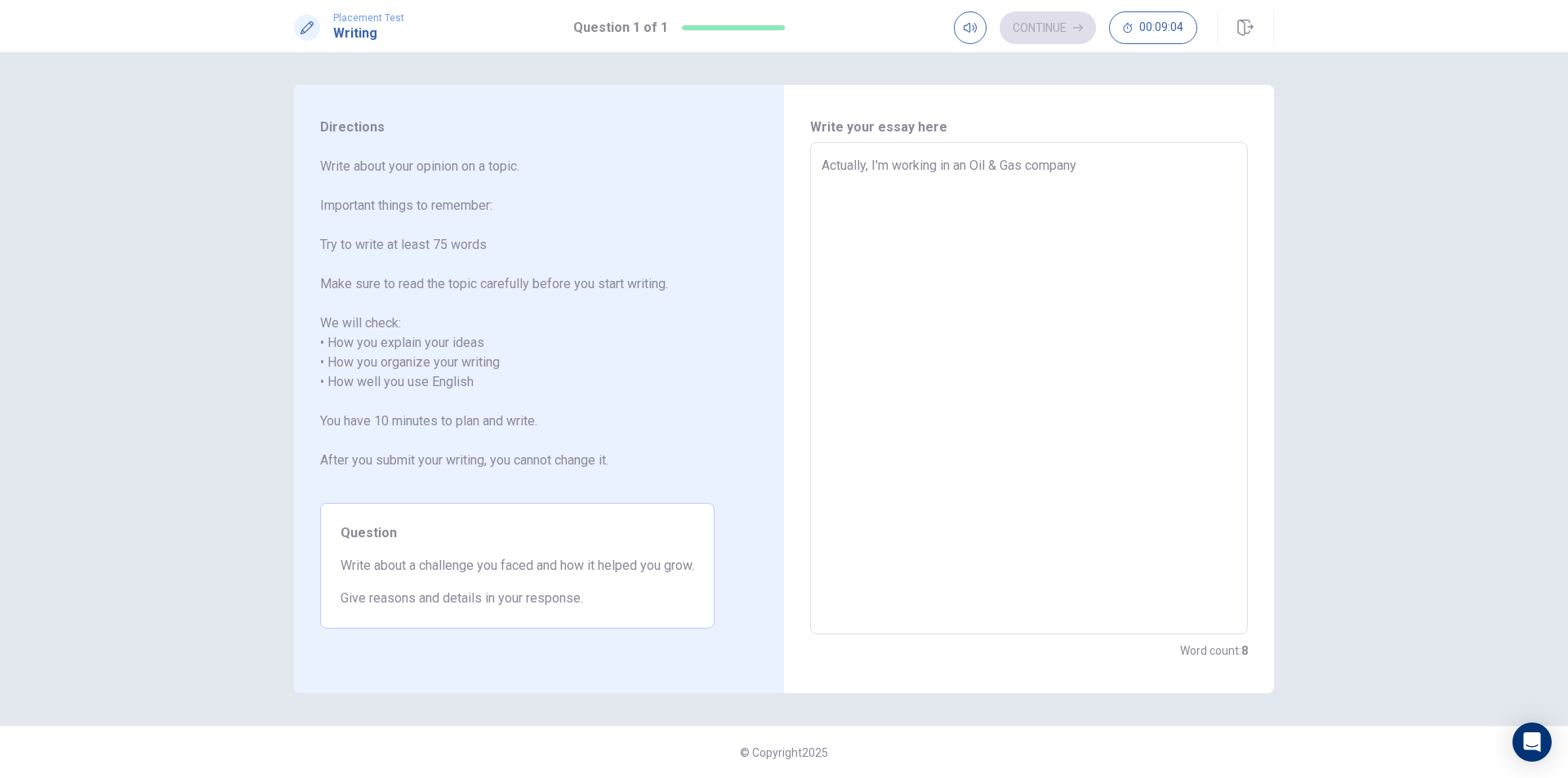type on "x" 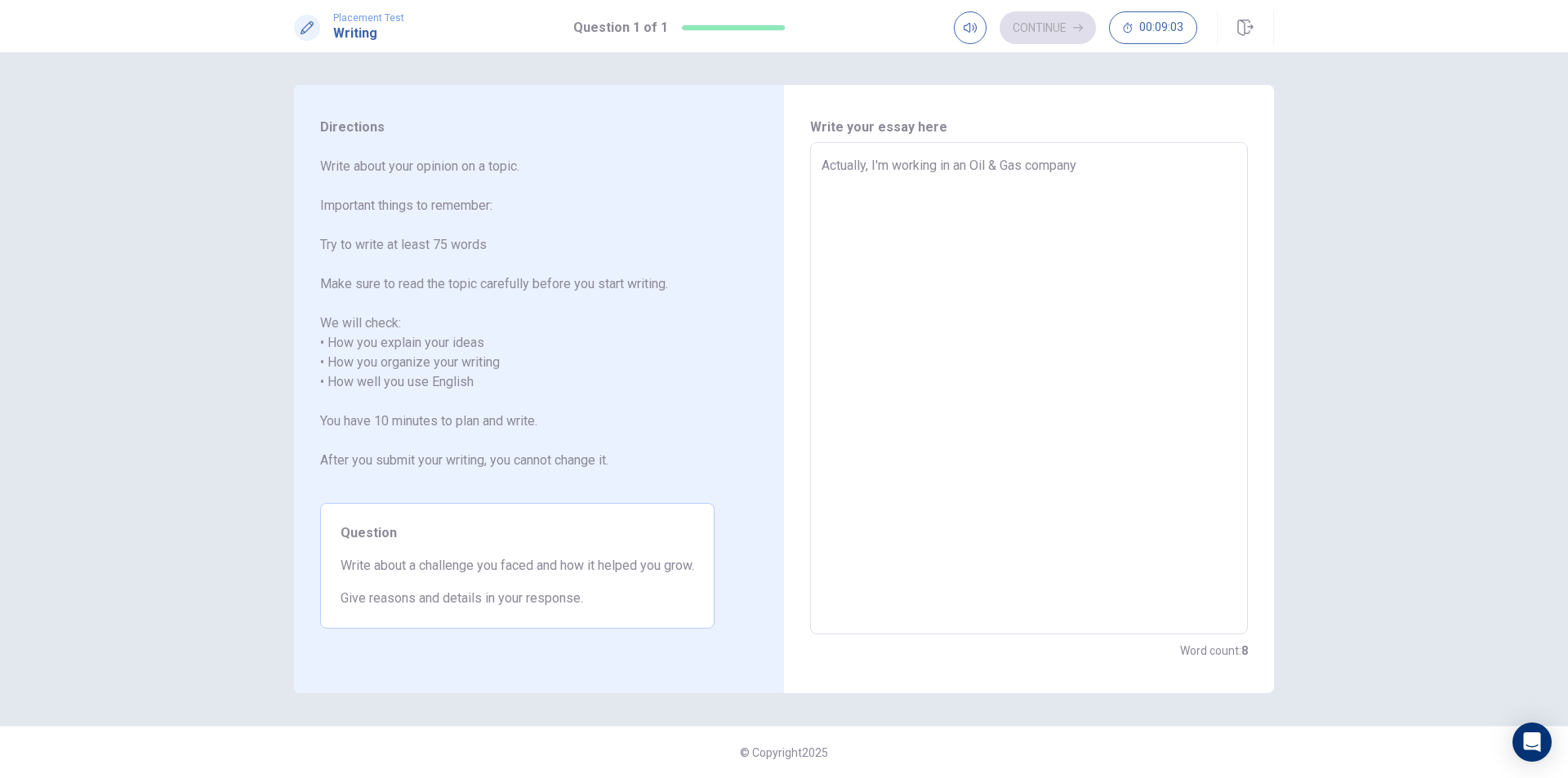 type on "Actually, I'm working in an Oil & Gas company" 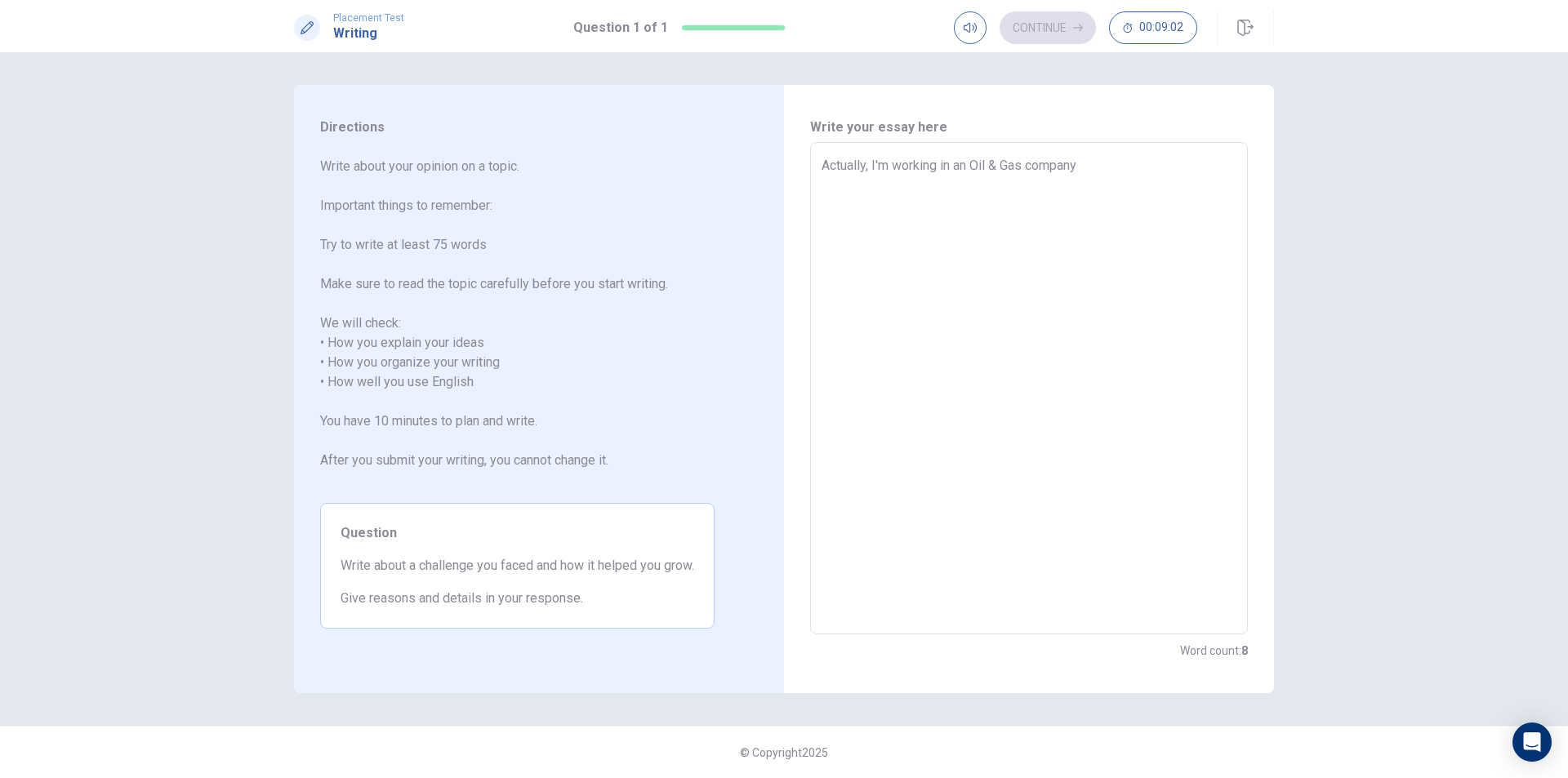 type on "Actually, I'm working in an Oil & Gas company w" 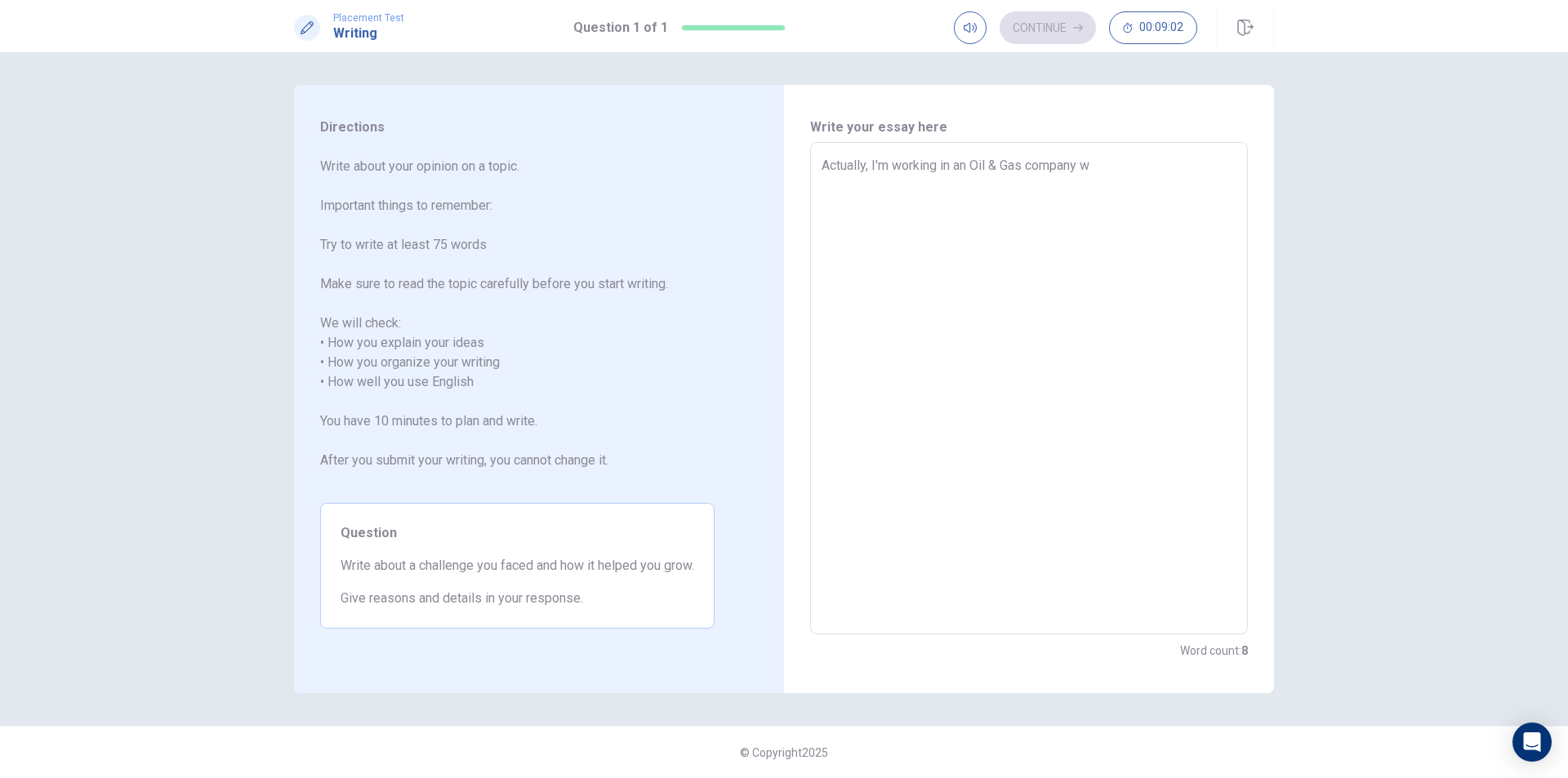 type on "x" 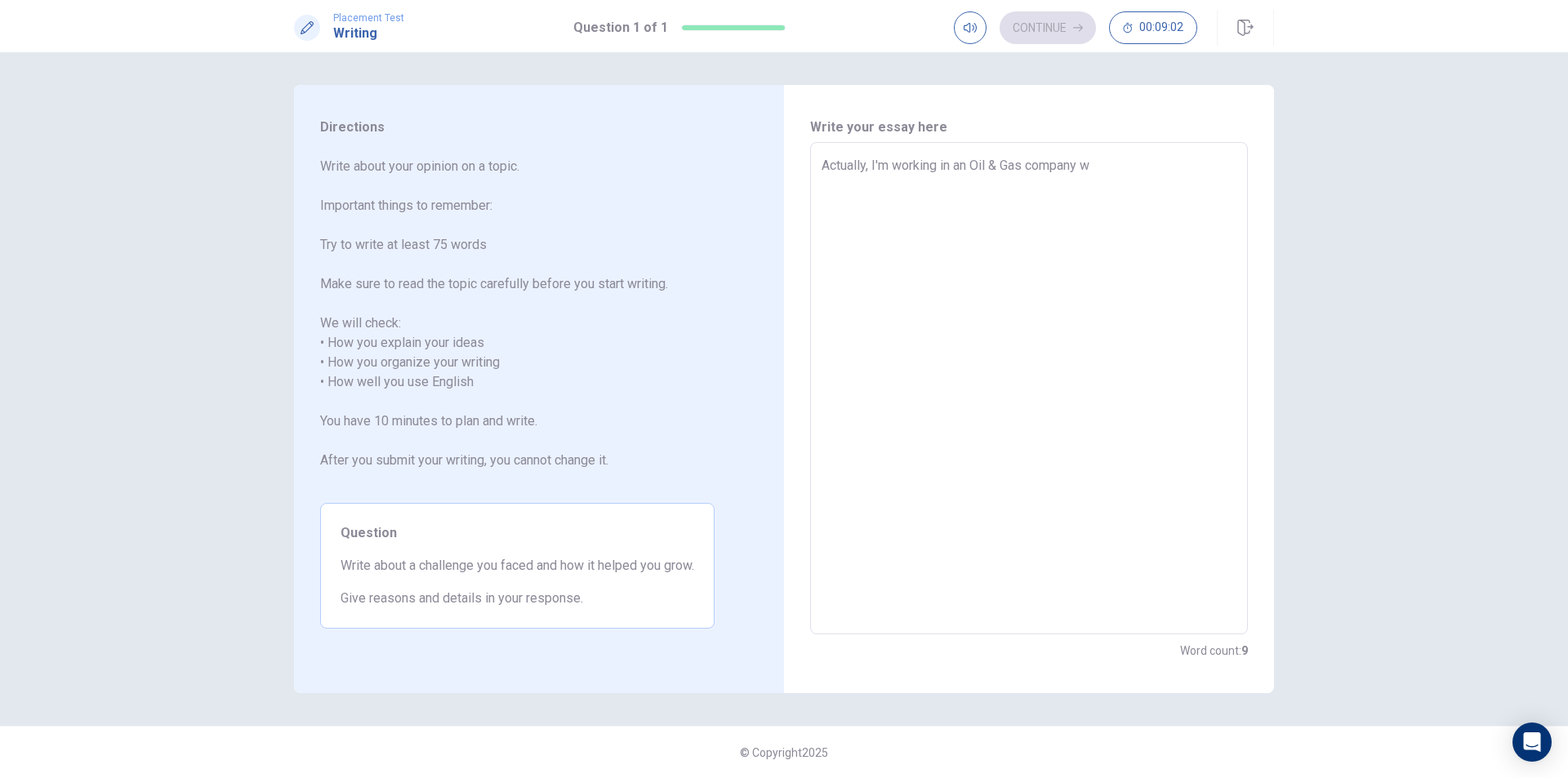 type on "Actually, I'm working in an Oil & Gas company wh" 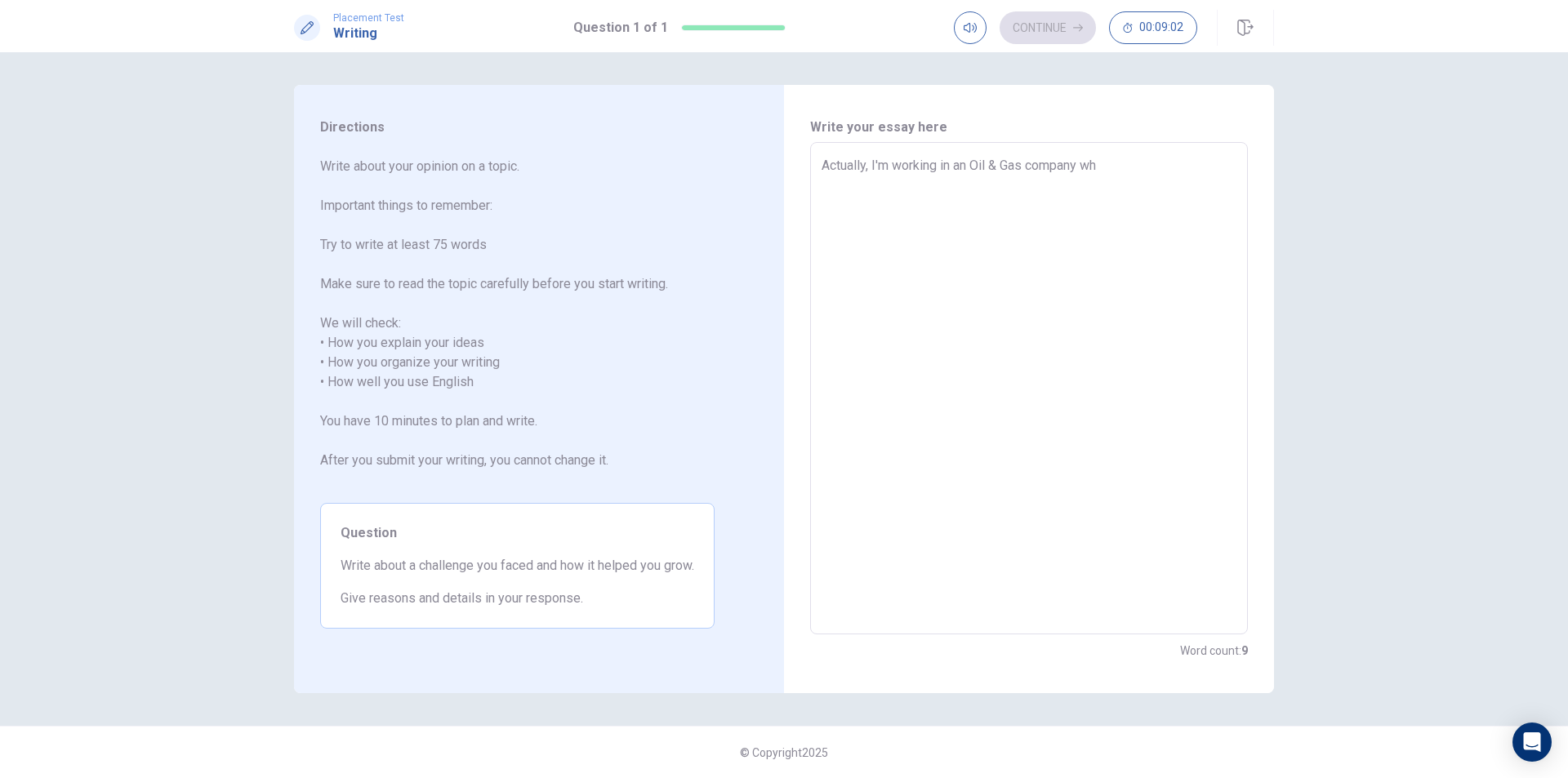type on "x" 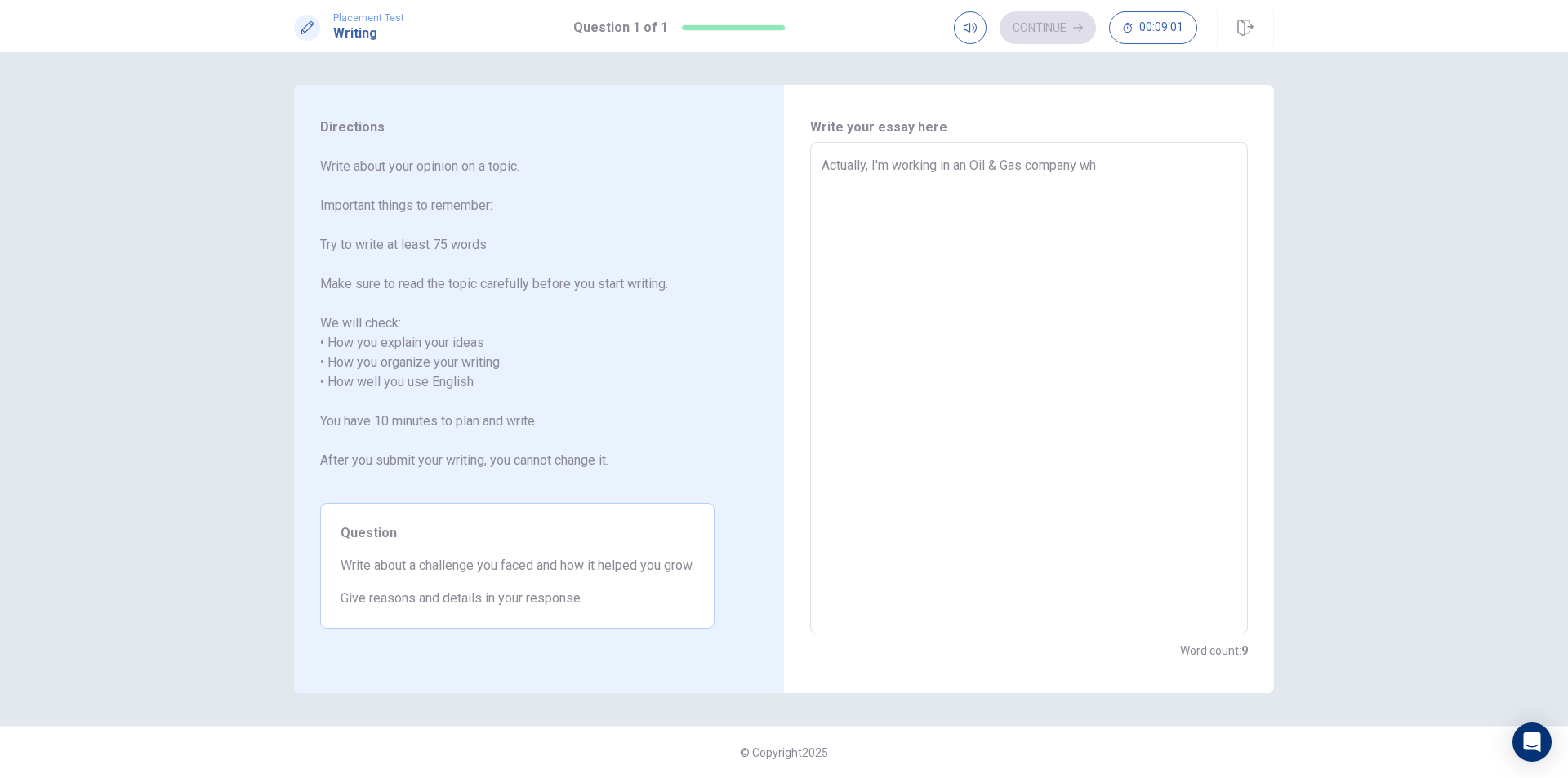 type on "Actually, I'm working in an Oil & Gas company whe" 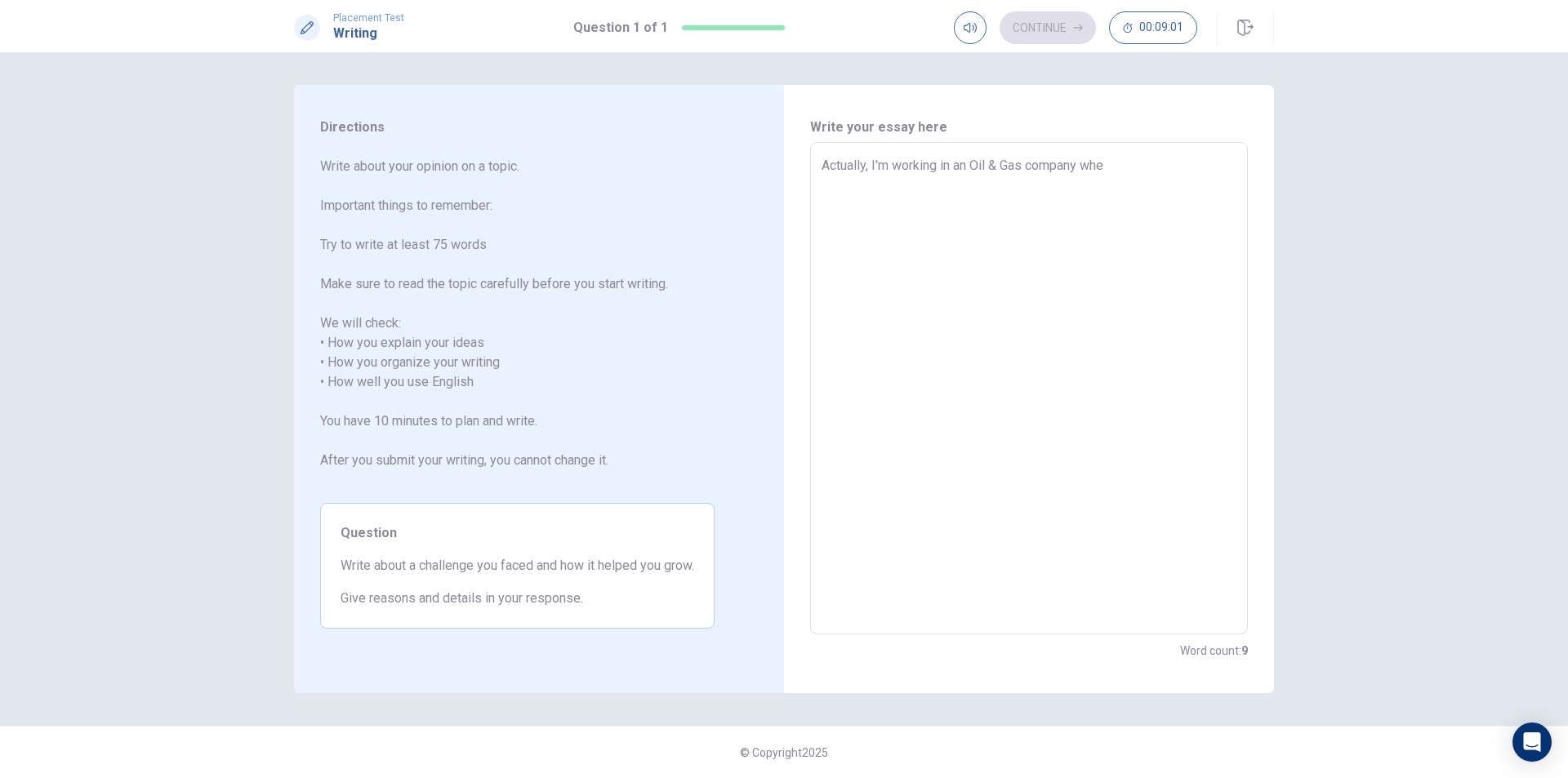 type on "x" 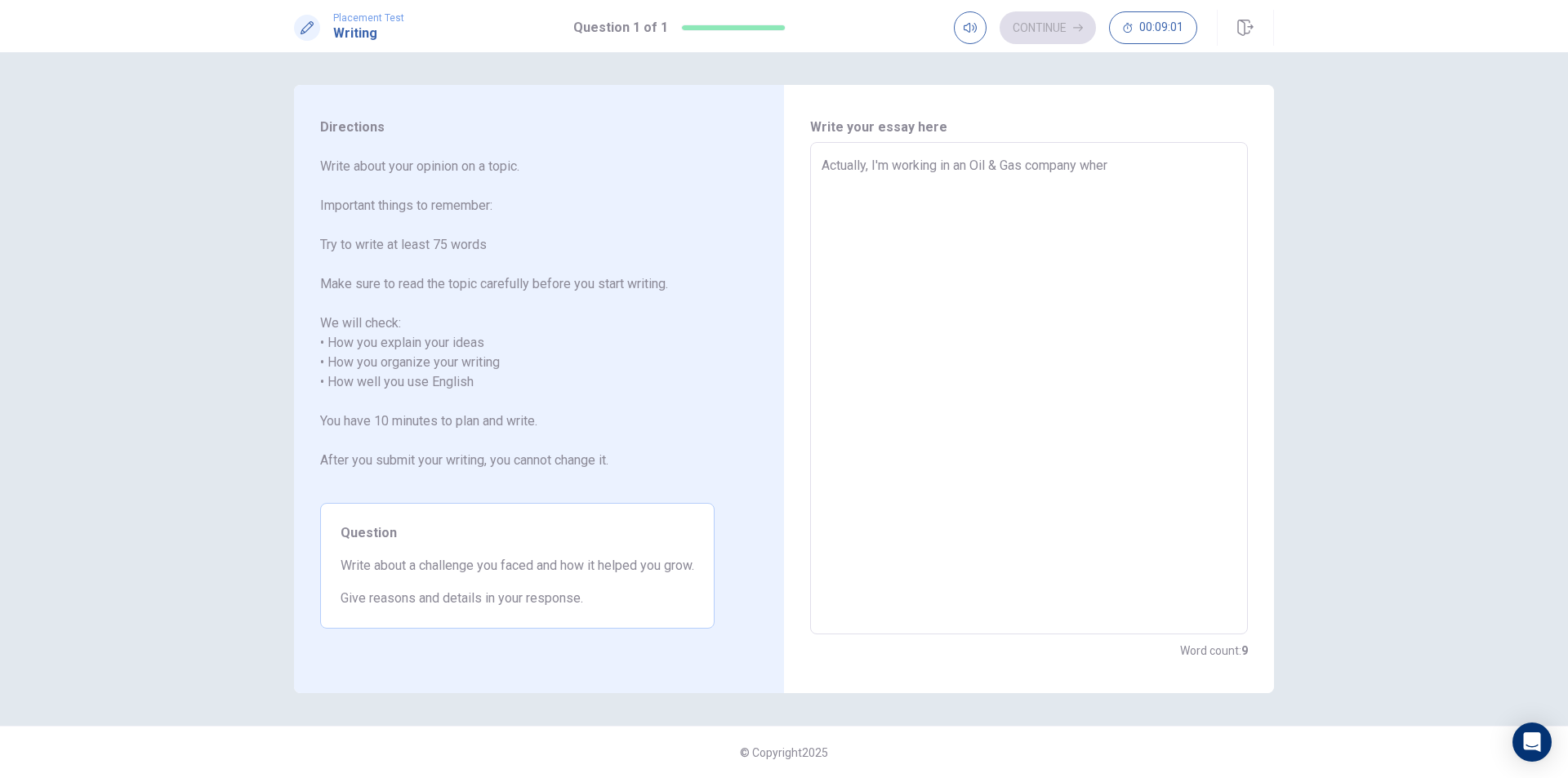 type on "x" 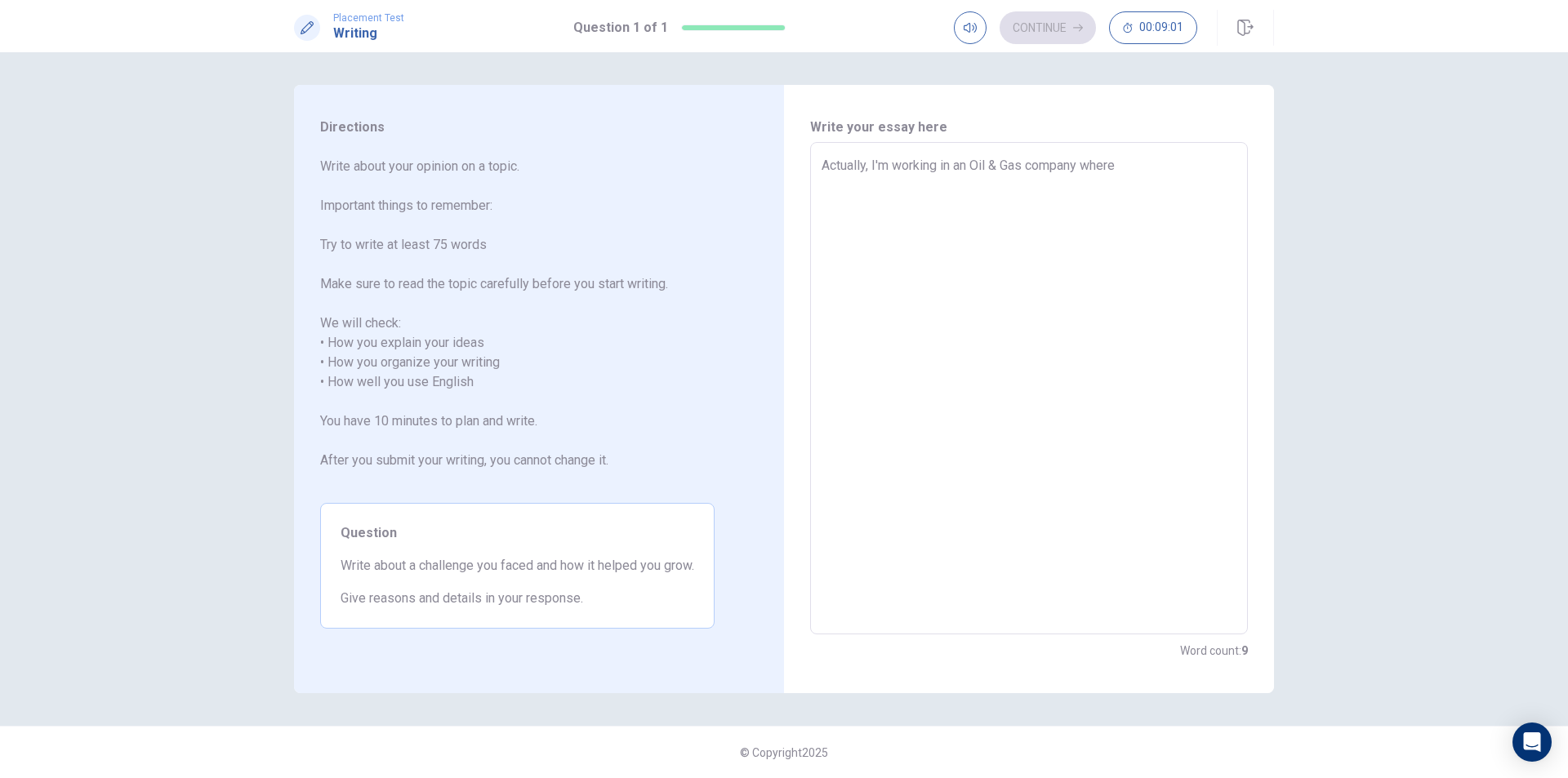 type on "x" 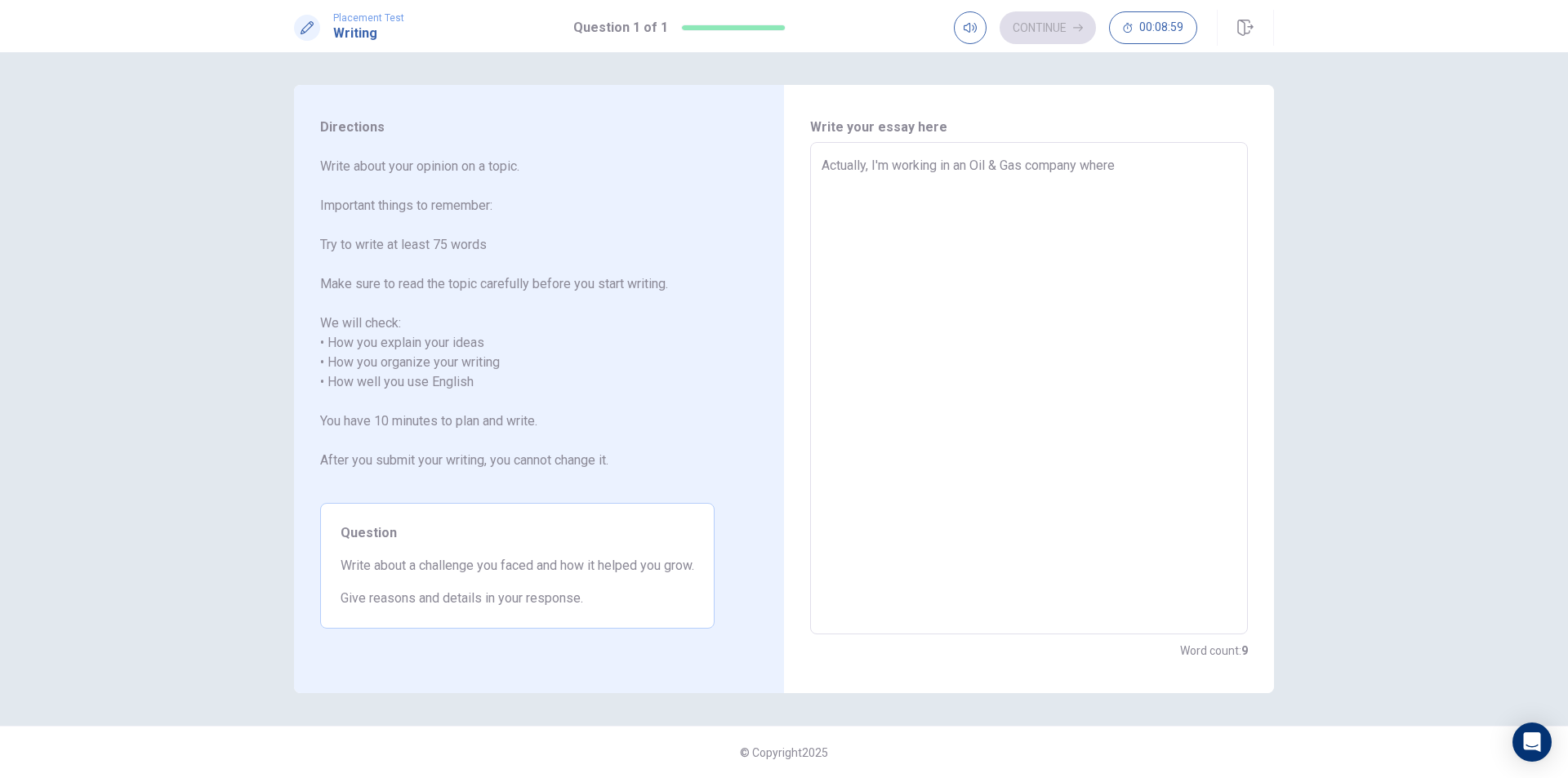 type on "x" 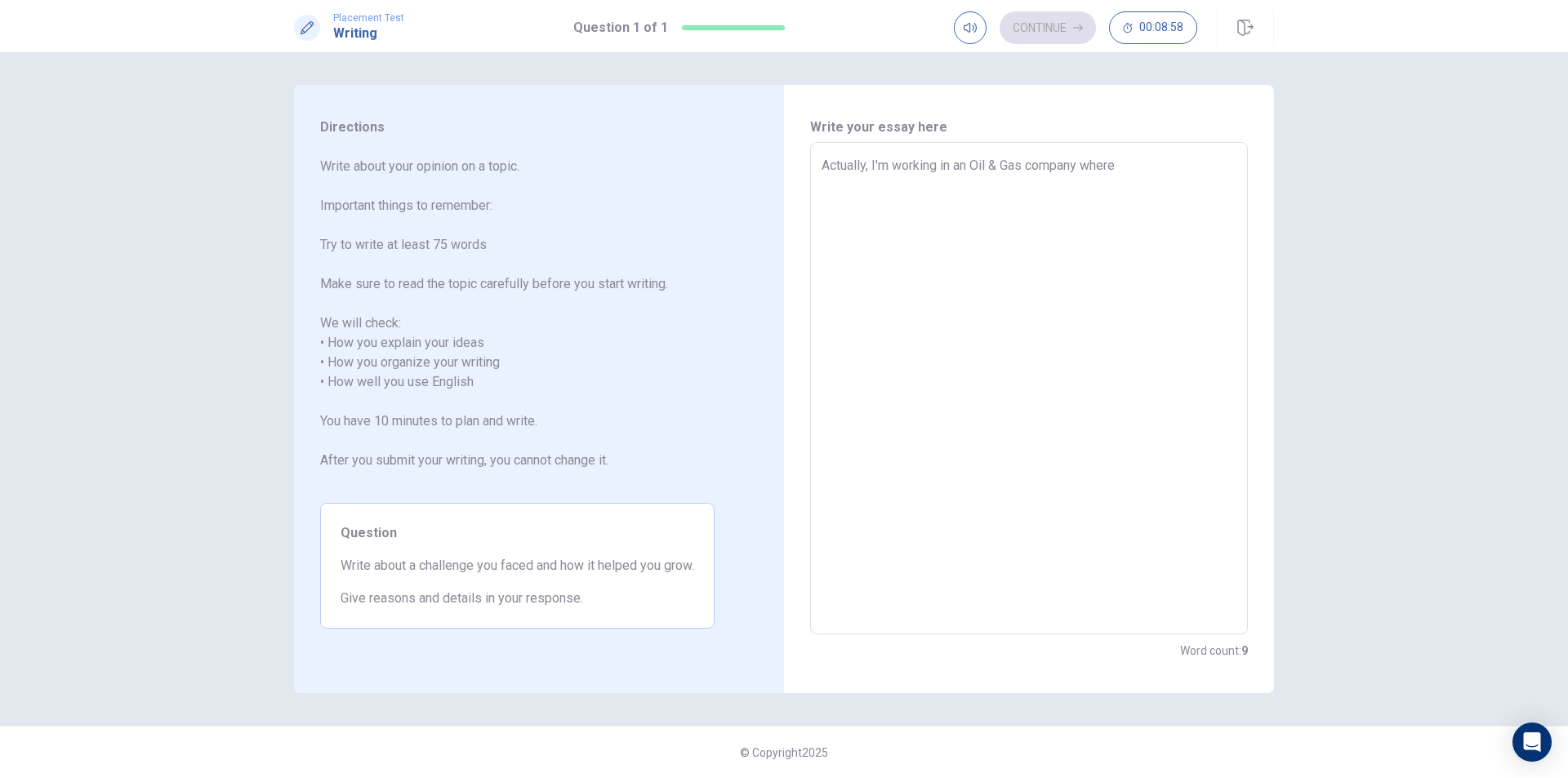 type on "Actually, I'm working in an Oil & Gas company where I" 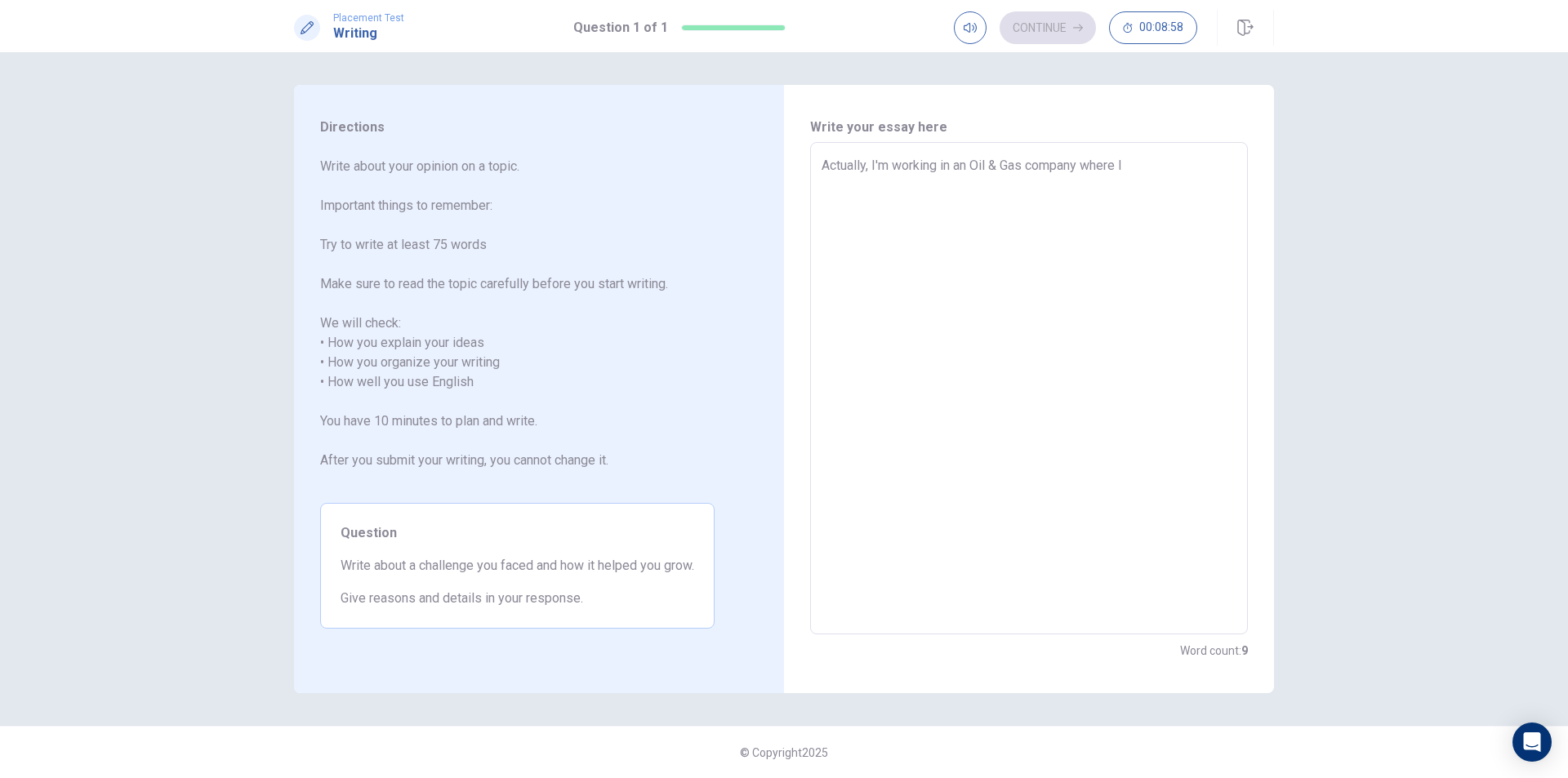 type on "x" 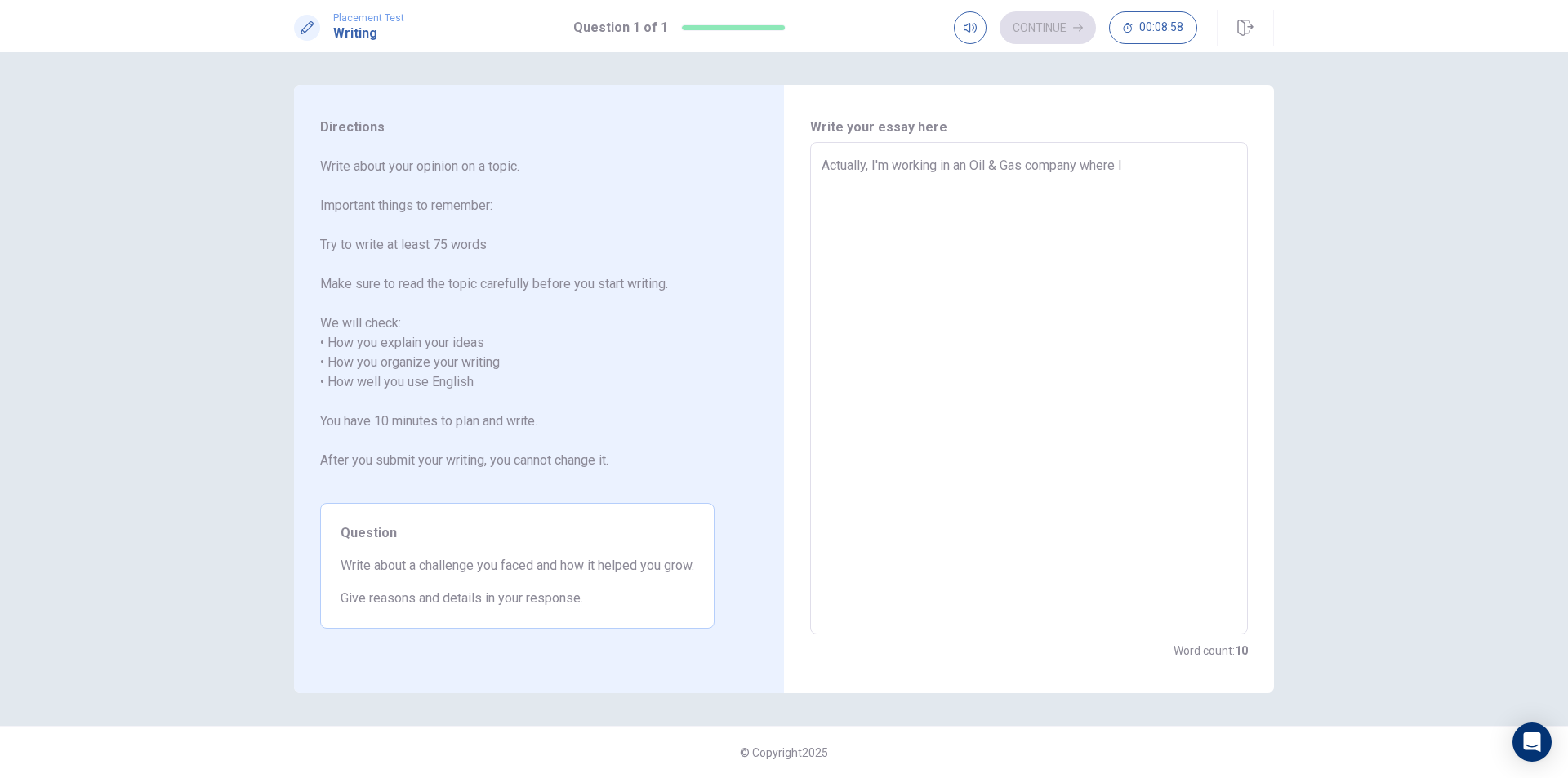 type on "Actually, I'm working in an Oil & Gas company where I" 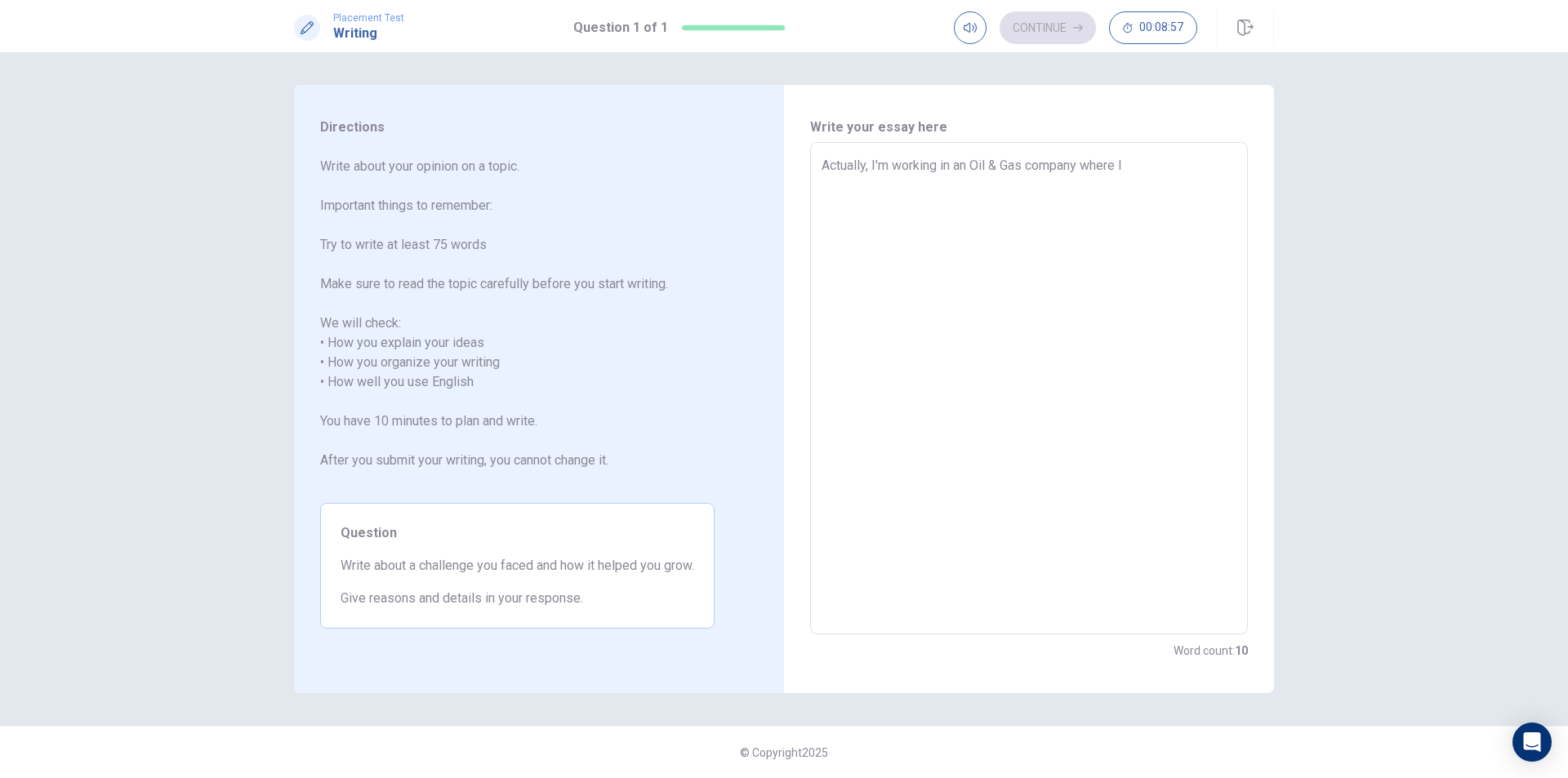 type on "Actually, I'm working in an Oil & Gas company where I f" 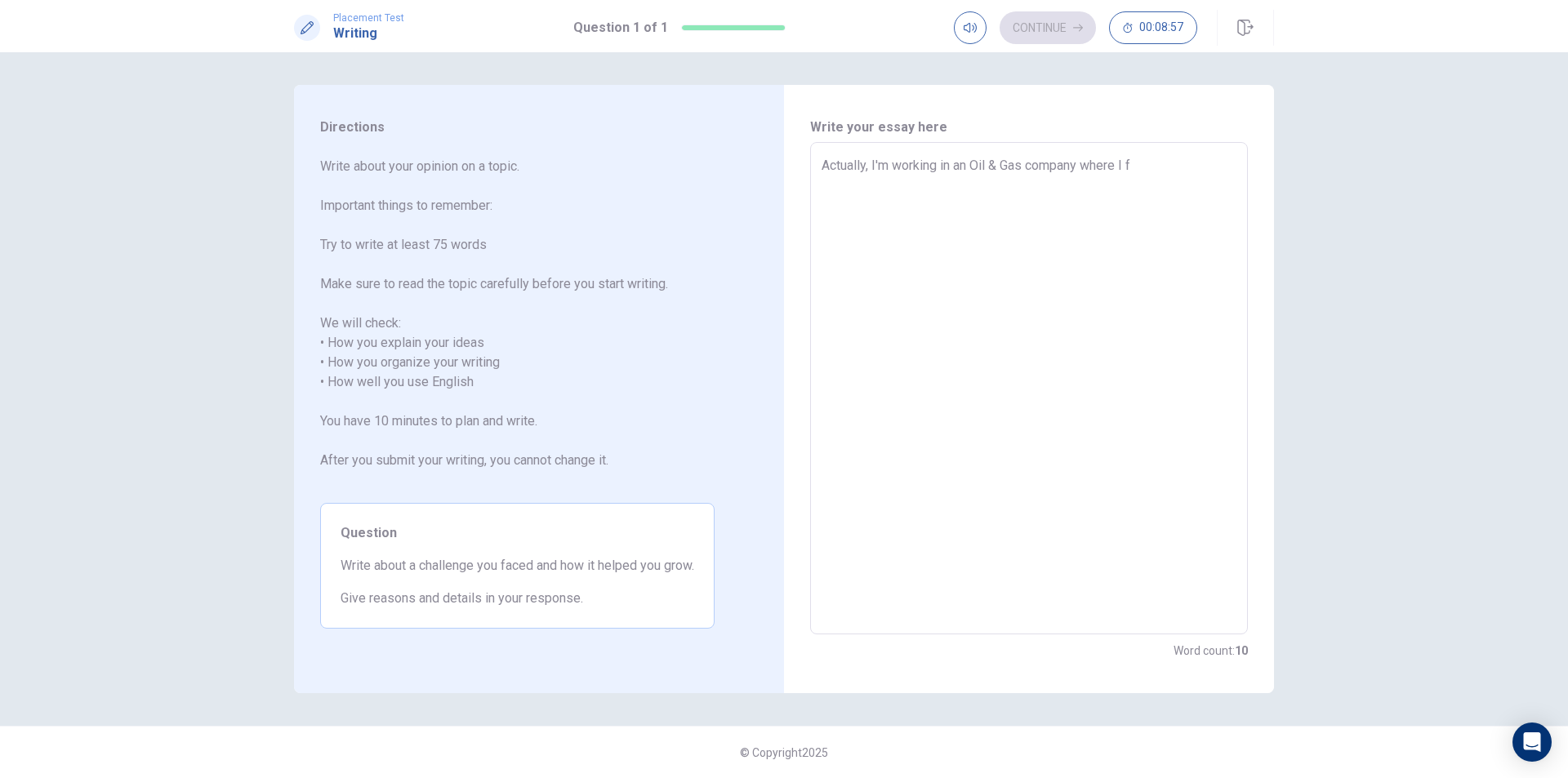 type on "x" 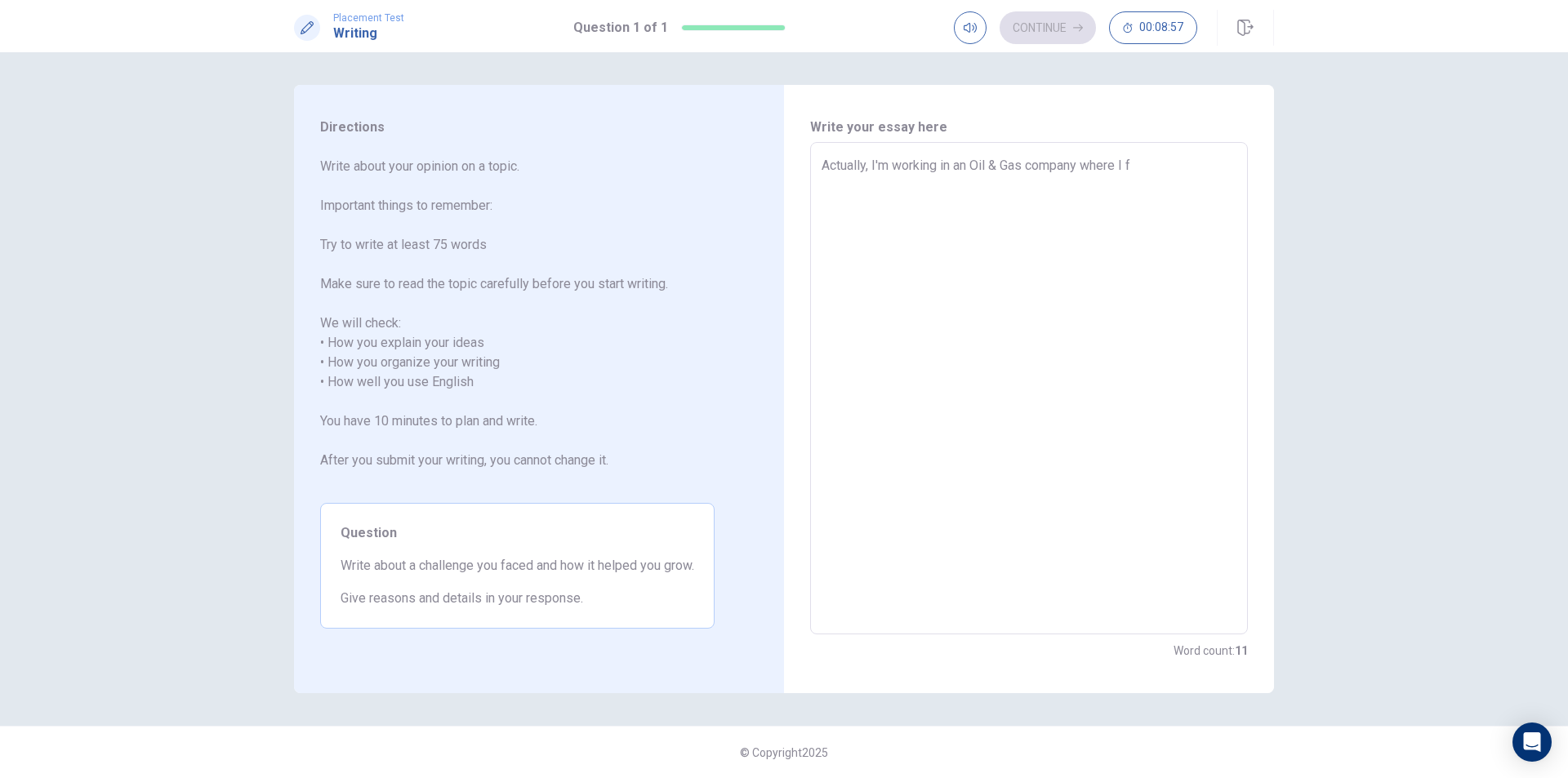 type on "Actually, I'm working in an Oil & Gas company where I fe" 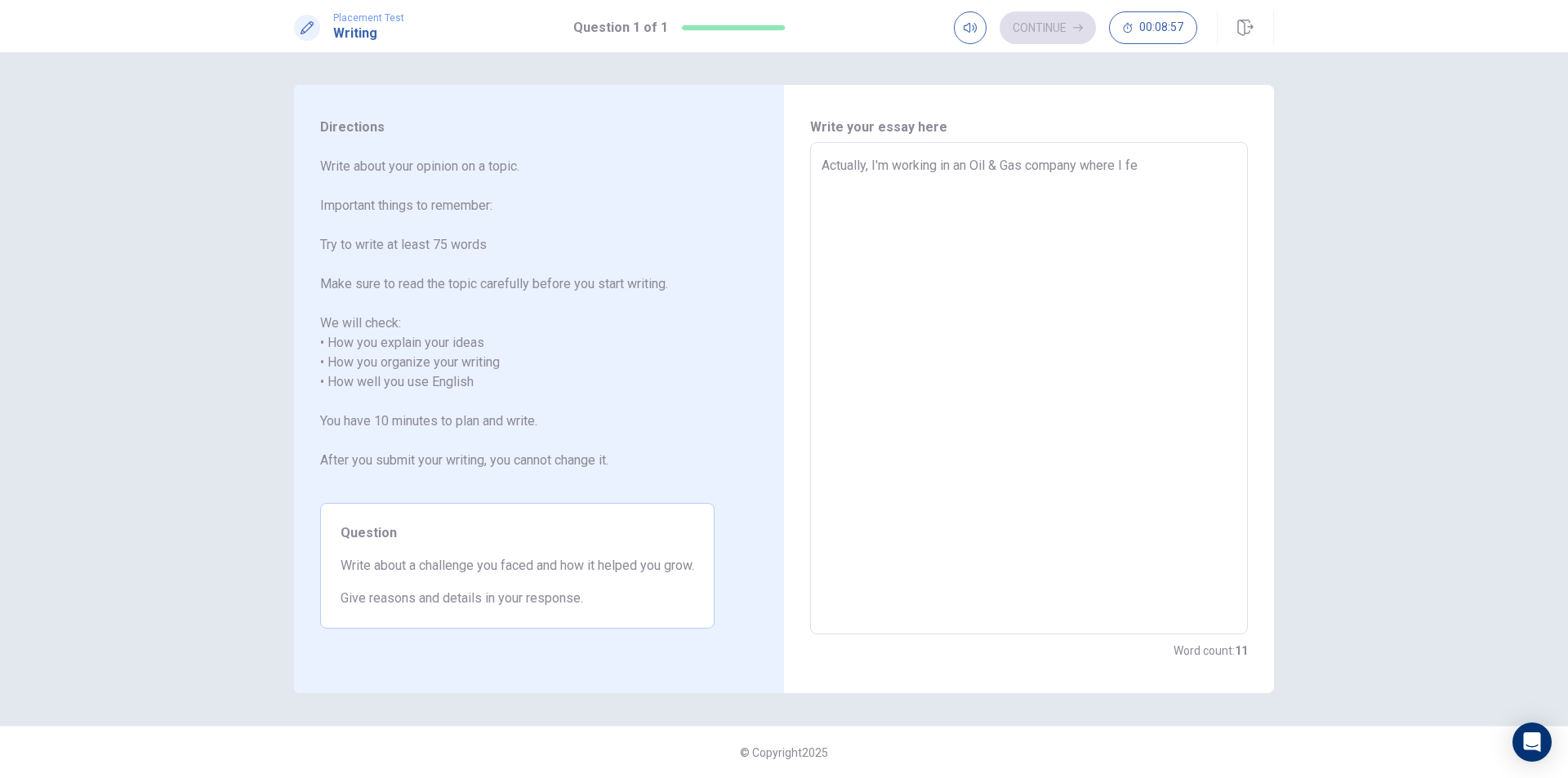 type on "x" 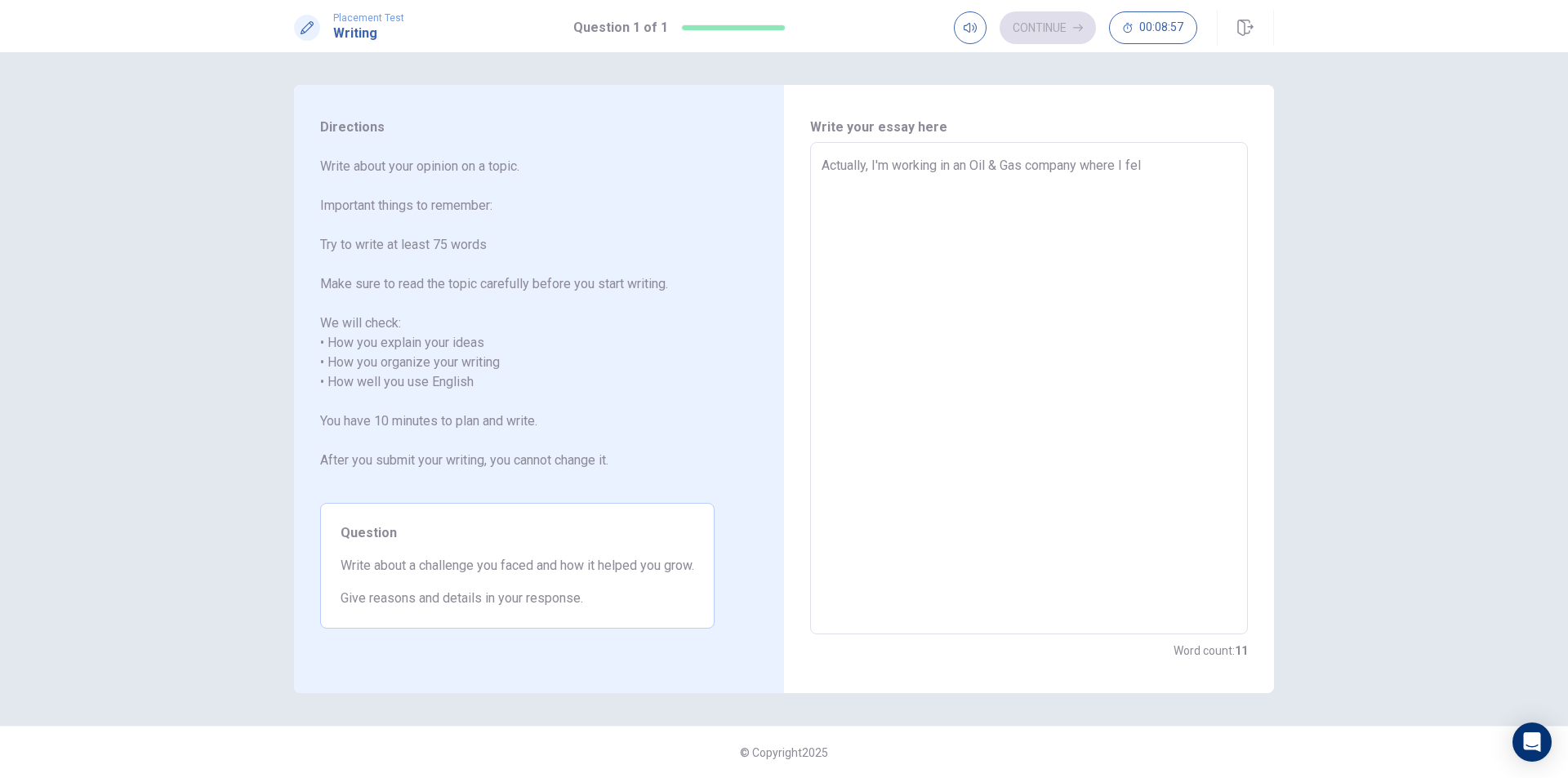 type on "x" 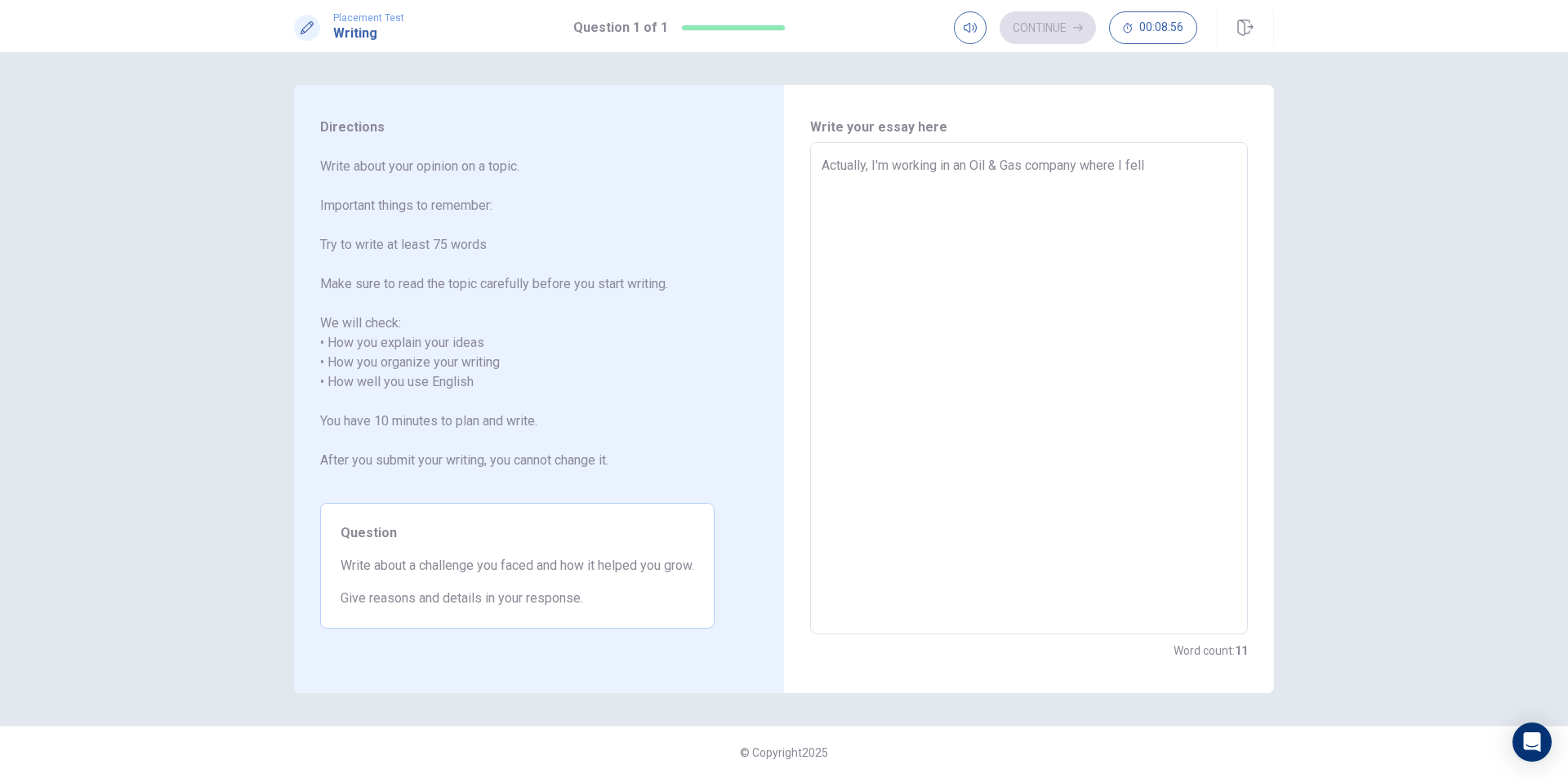 type on "x" 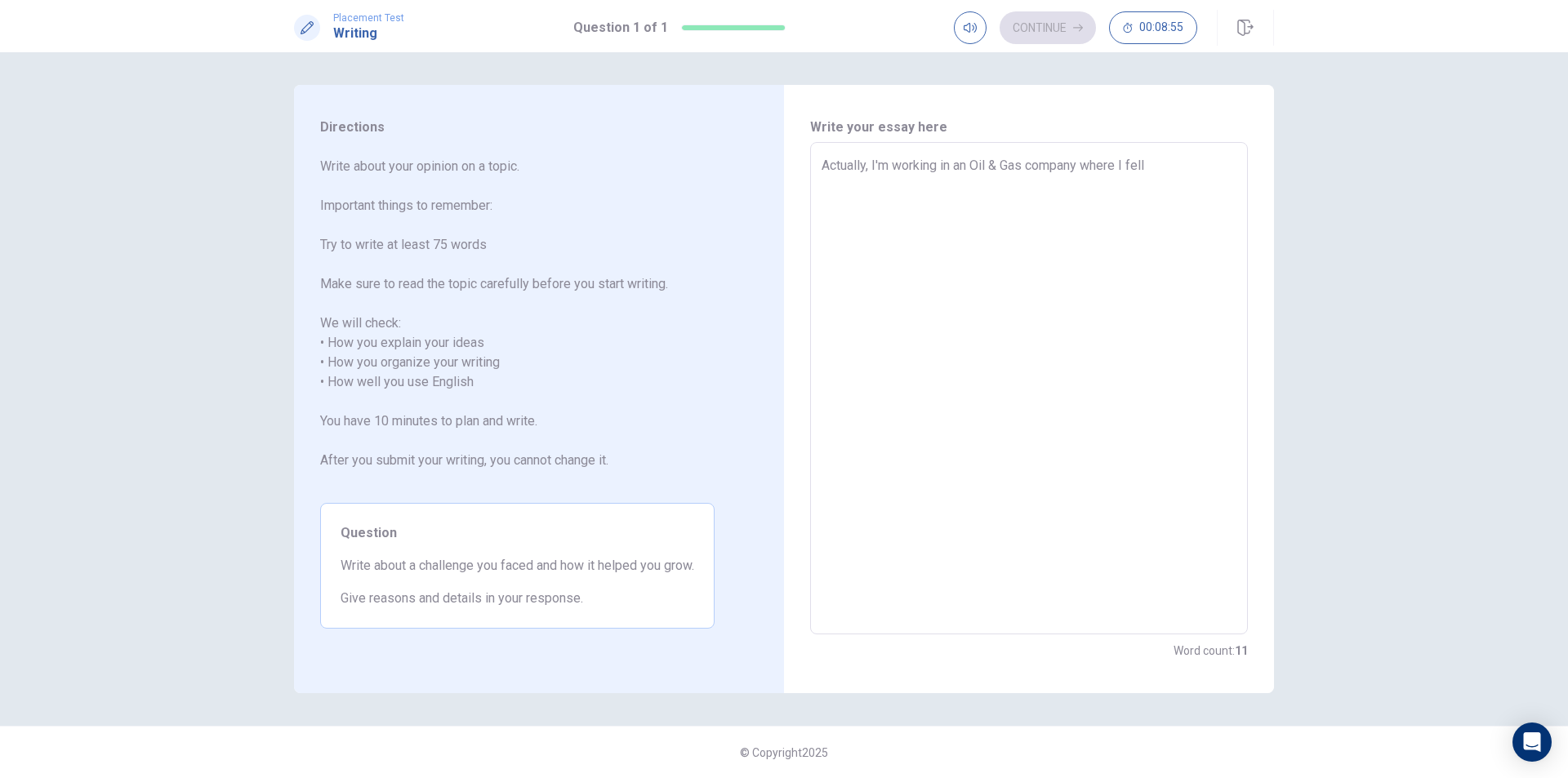 type on "x" 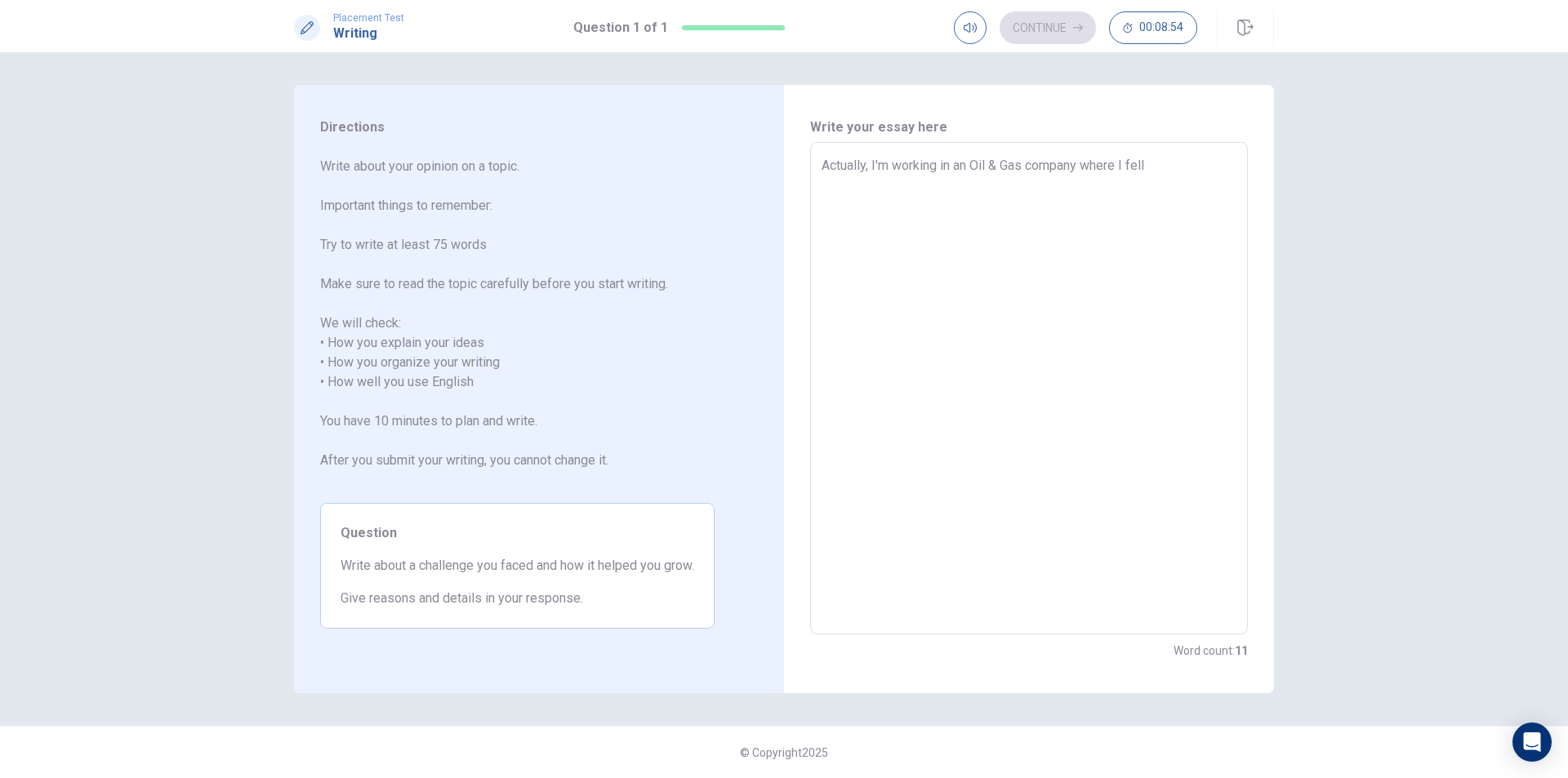 type on "Actually, I'm working in an Oil & Gas company where I fell t" 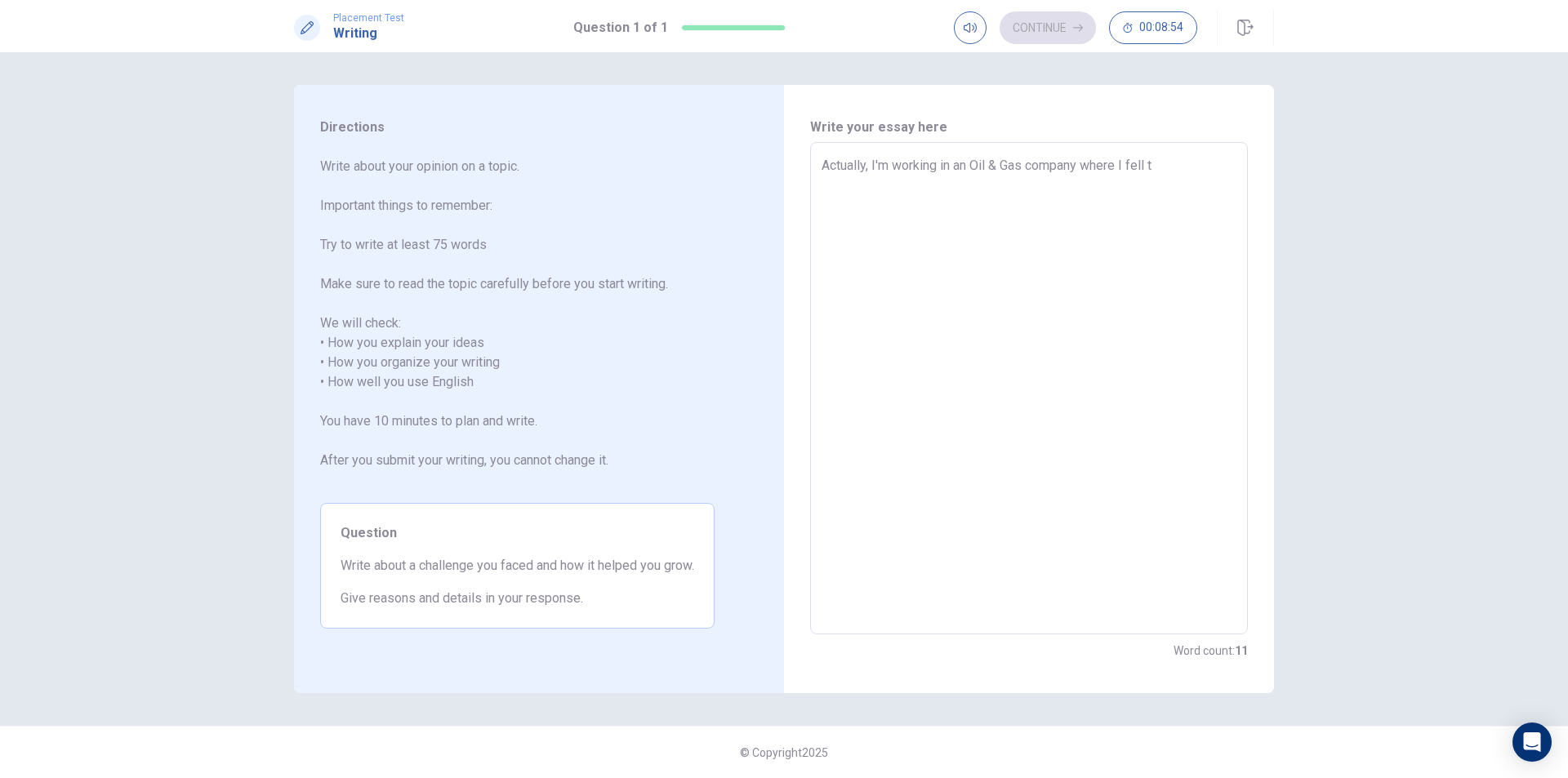 type 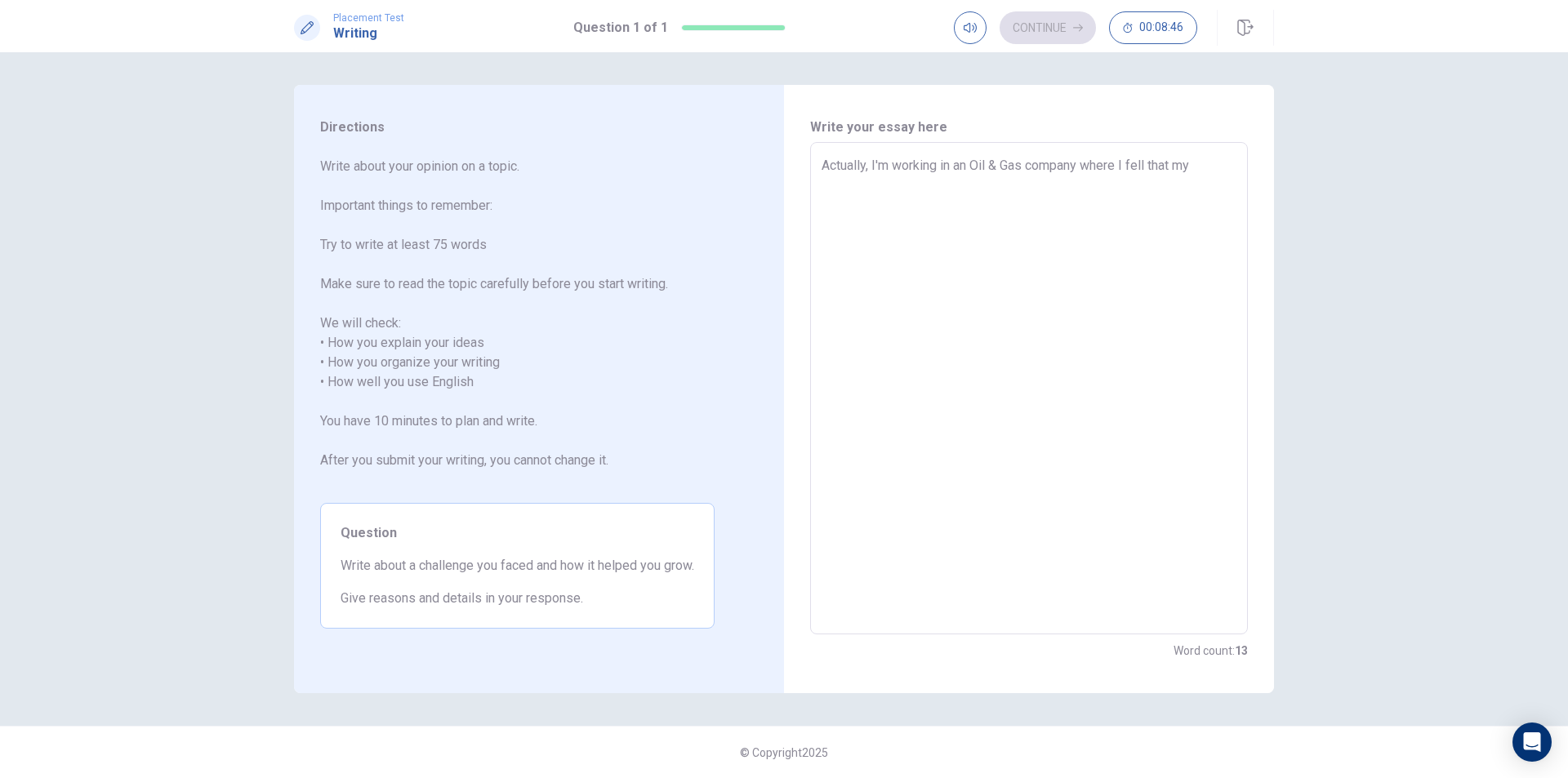 drag, startPoint x: 867, startPoint y: 167, endPoint x: 816, endPoint y: 170, distance: 51.088159 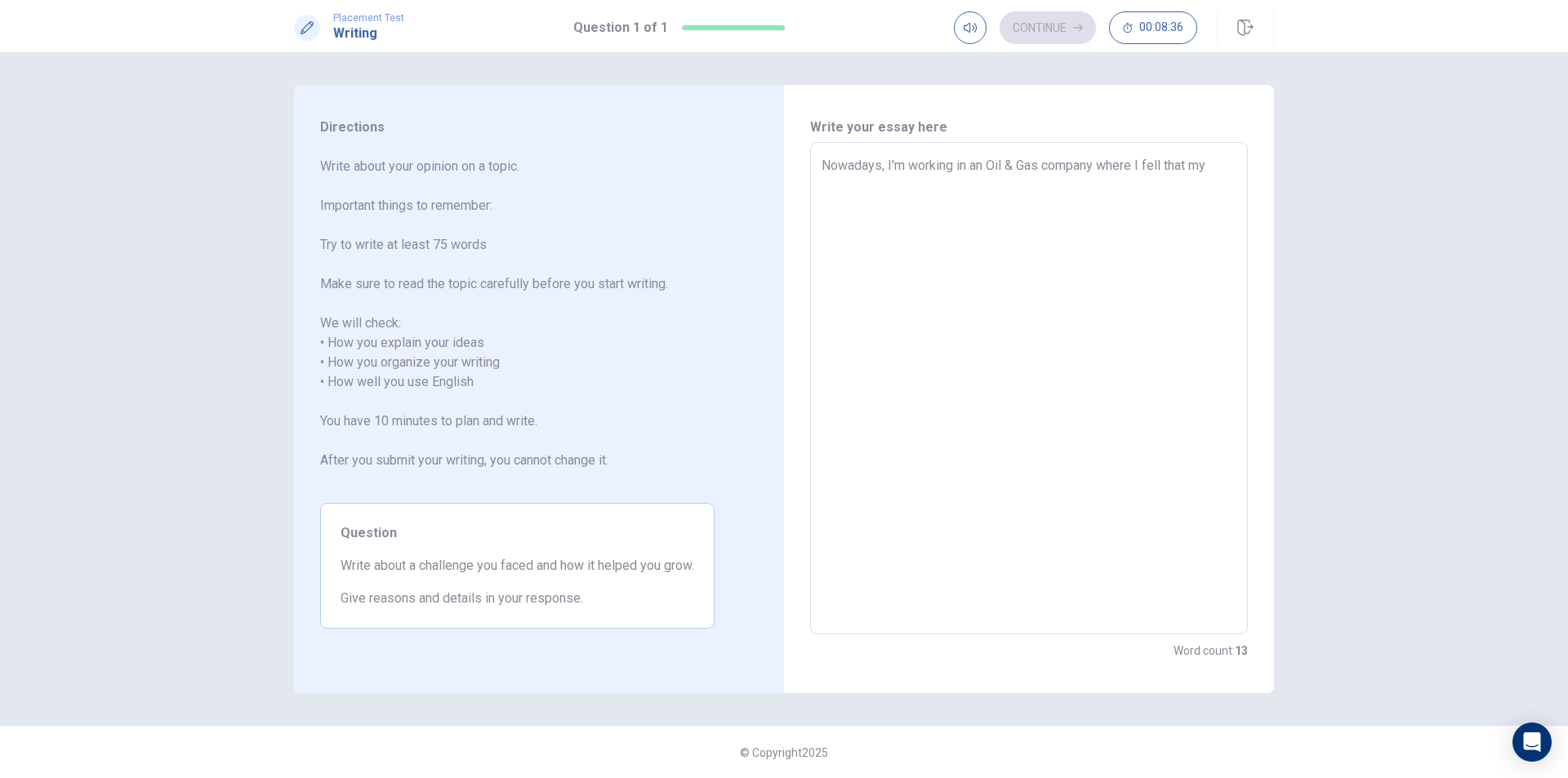 click on "Nowadays, I'm working in an Oil & Gas company where I fell that my" at bounding box center (1029, 389) 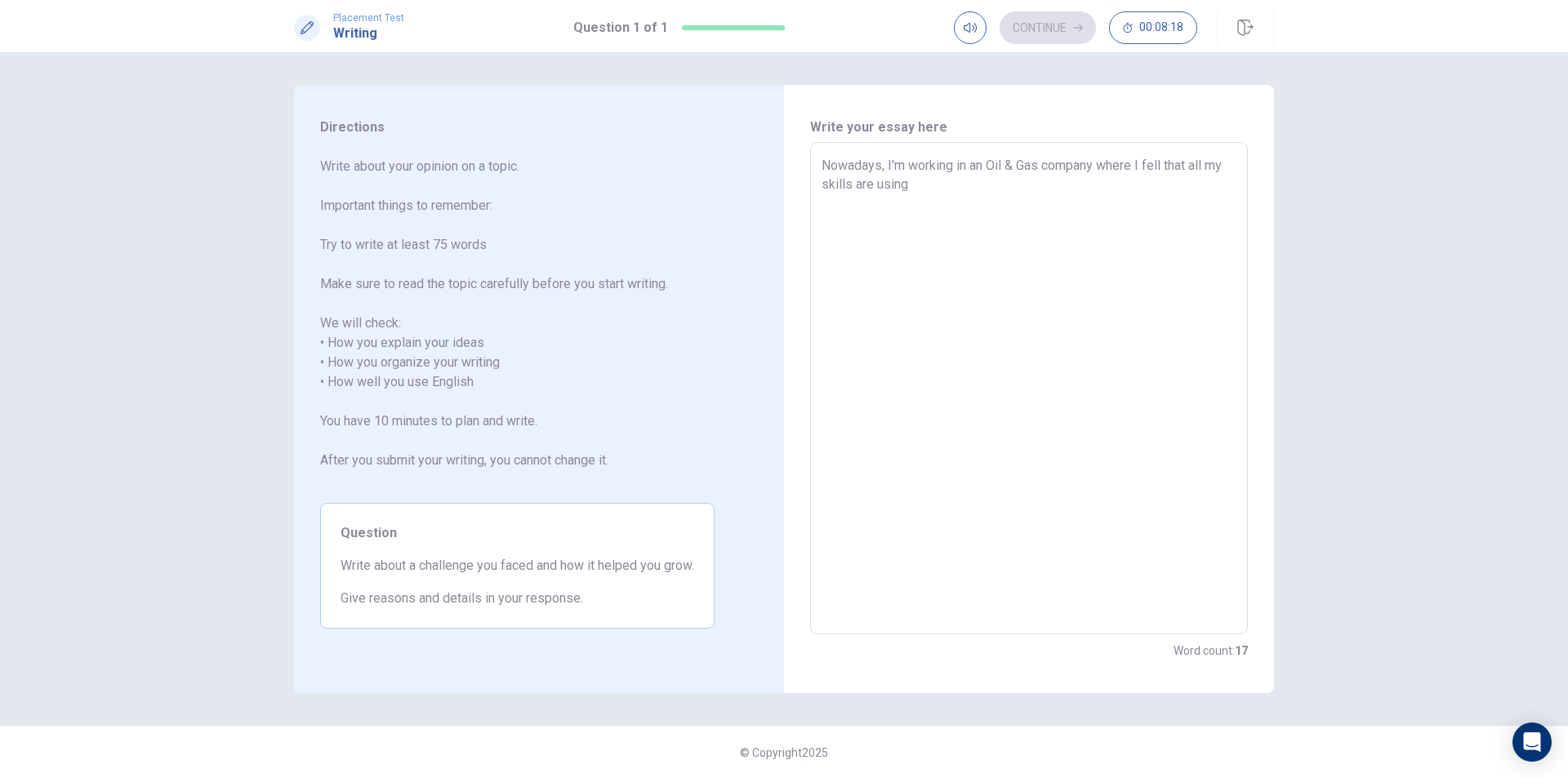 drag, startPoint x: 1160, startPoint y: 165, endPoint x: 1165, endPoint y: 180, distance: 15.811388 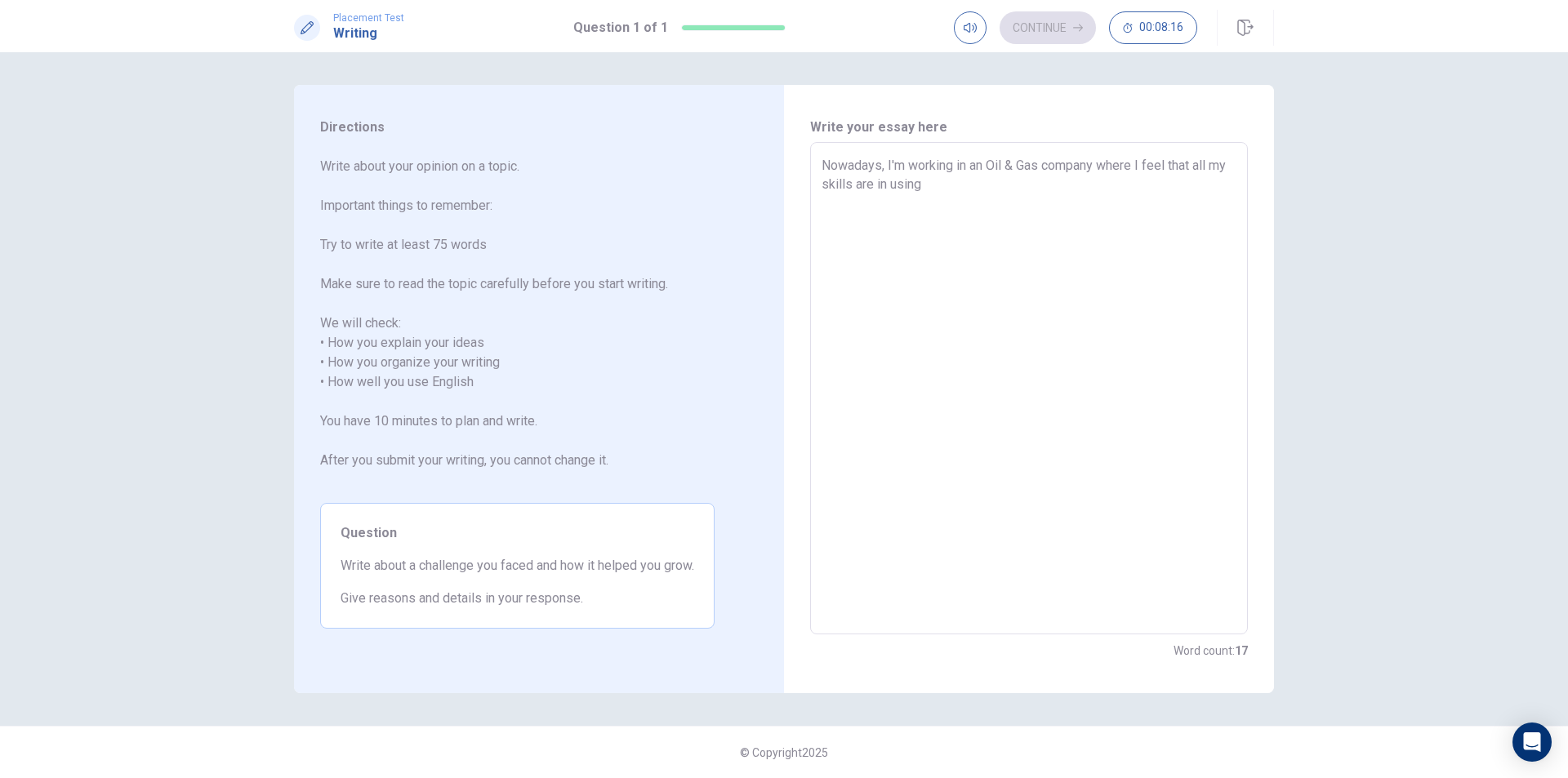 click on "Nowadays, I'm working in an Oil & Gas company where I feel that all my skills are in using" at bounding box center [1029, 389] 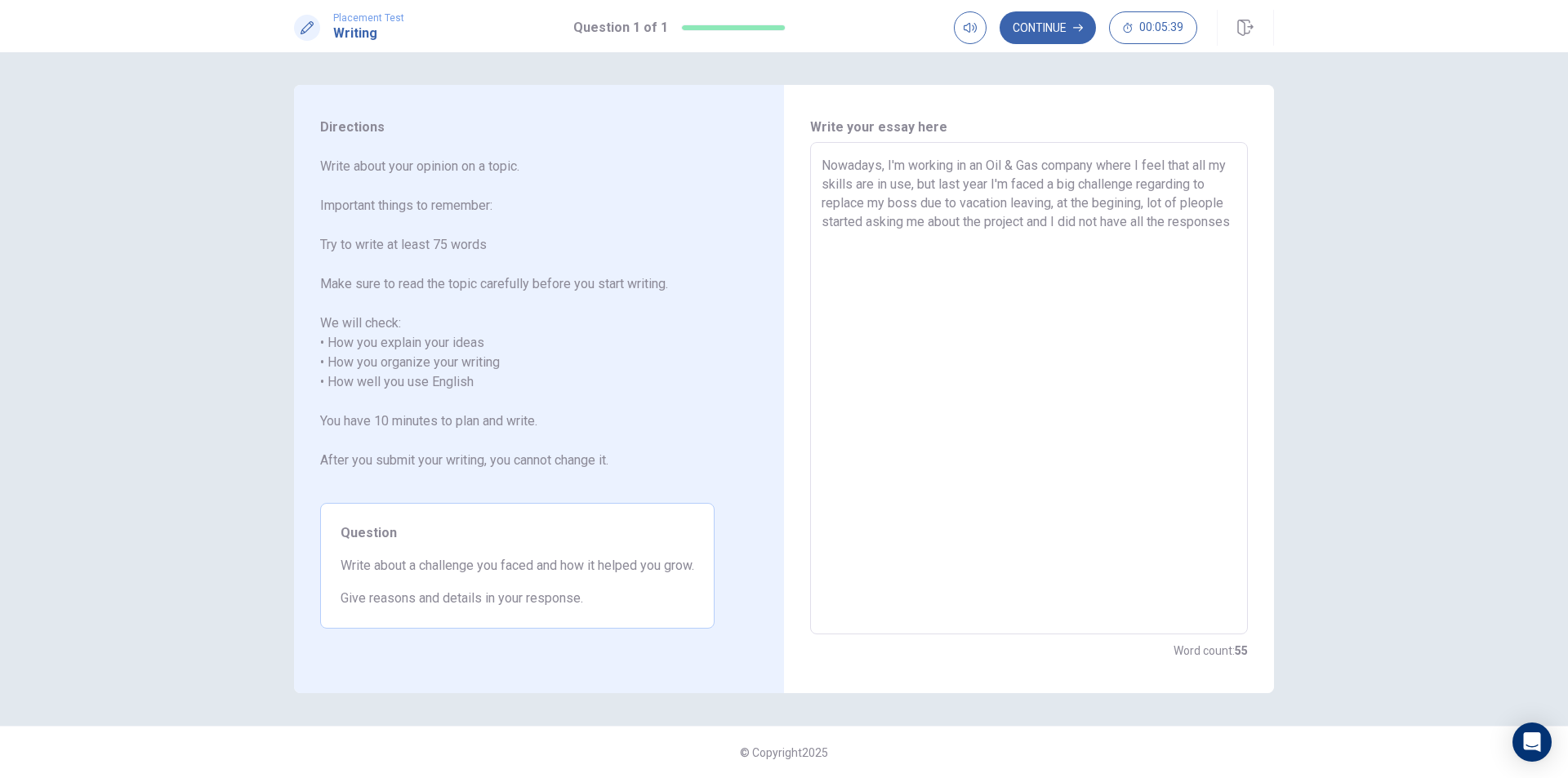 click on "Nowadays, I'm working in an Oil & Gas company where I feel that all my skills are in use, but last year I'm faced a big challenge regarding to replace my boss due to vacation leaving, at the begining, lot of pleople started asking me about the project and I did not have all the responses" at bounding box center (1029, 389) 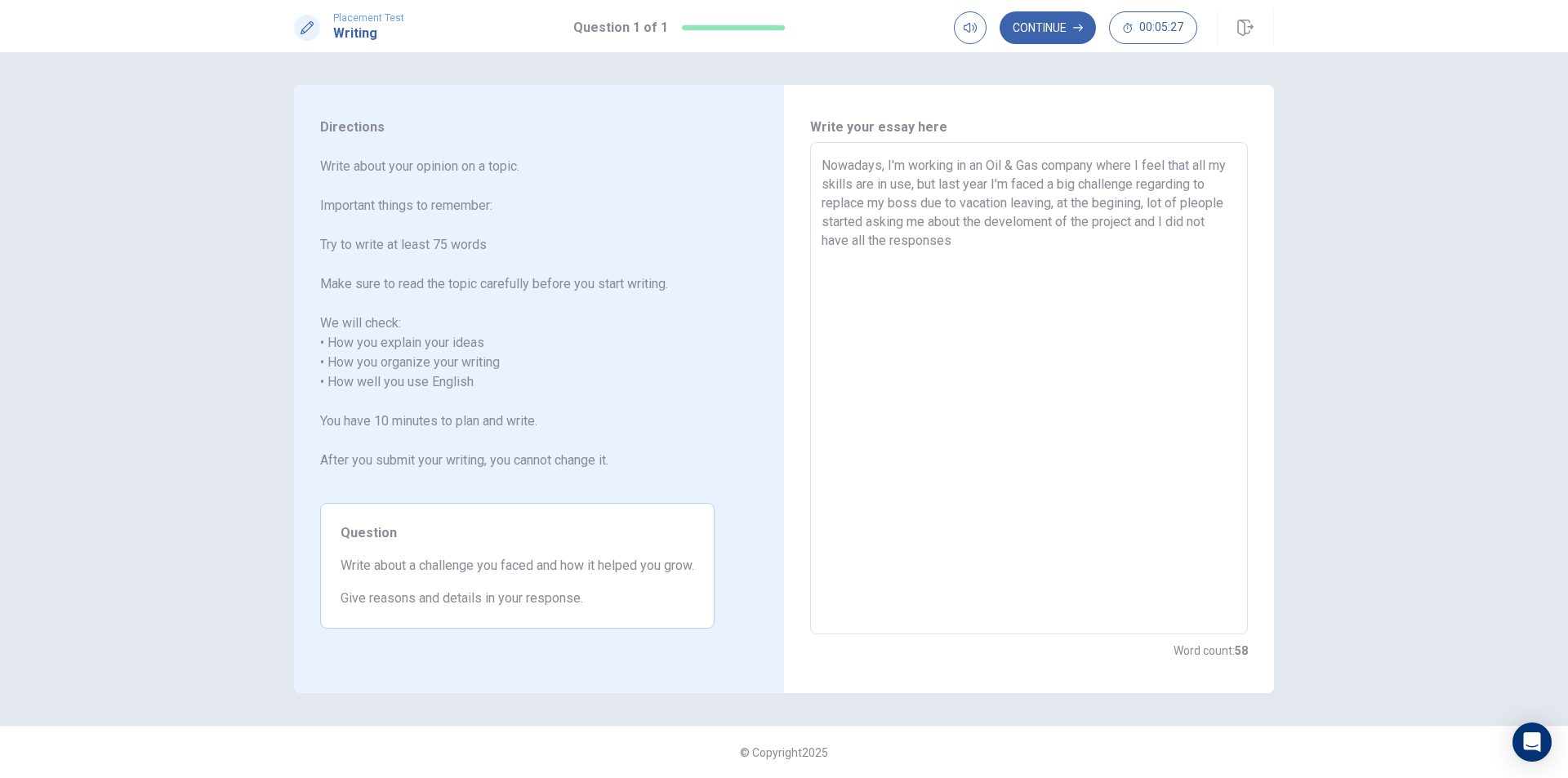 click on "Nowadays, I'm working in an Oil & Gas company where I feel that all my skills are in use, but last year I'm faced a big challenge regarding to replace my boss due to vacation leaving, at the begining, lot of pleople started asking me about the develoment of the project and I did not have all the responses" at bounding box center [1029, 389] 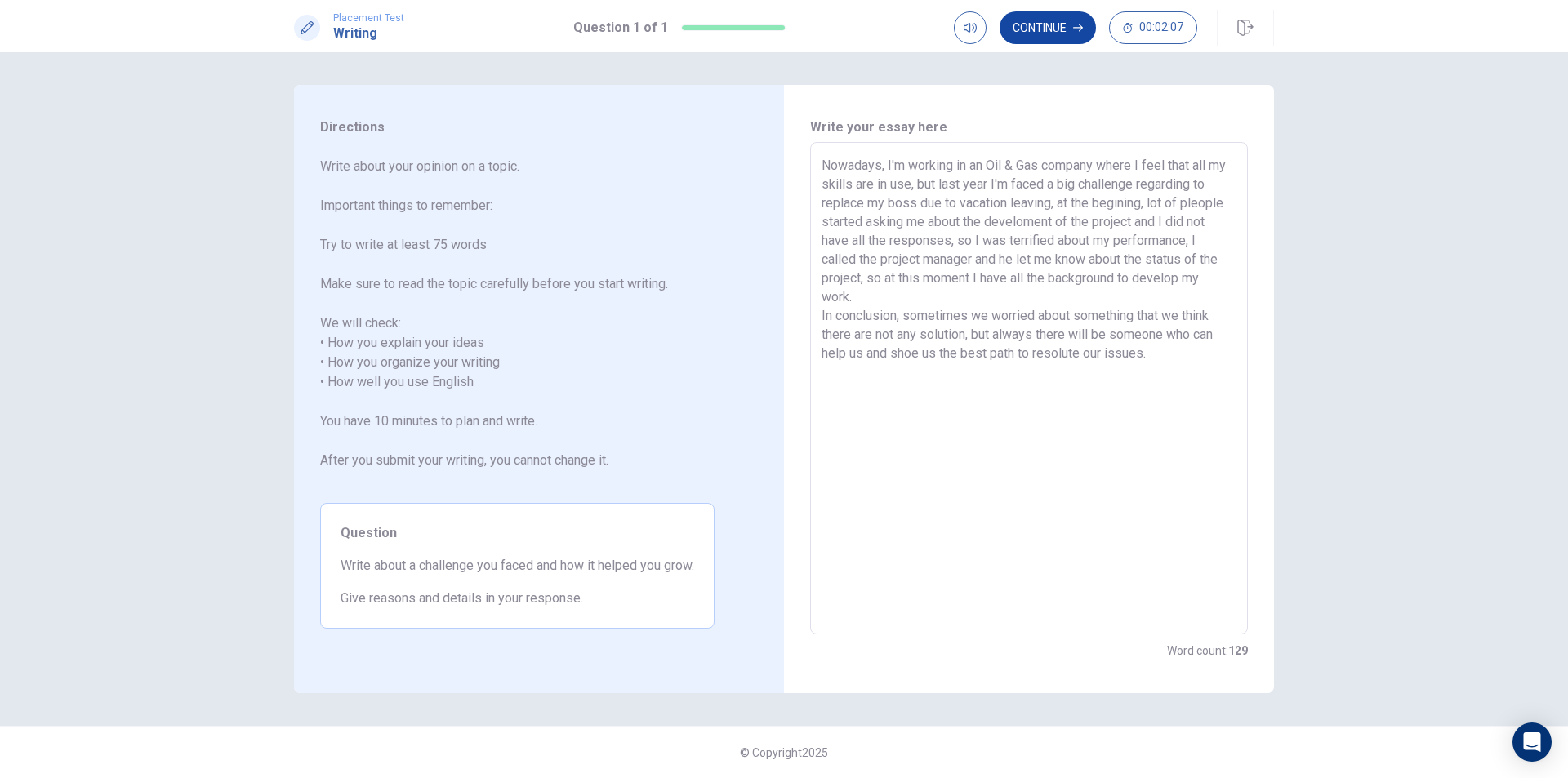 click on "Continue" at bounding box center [1048, 28] 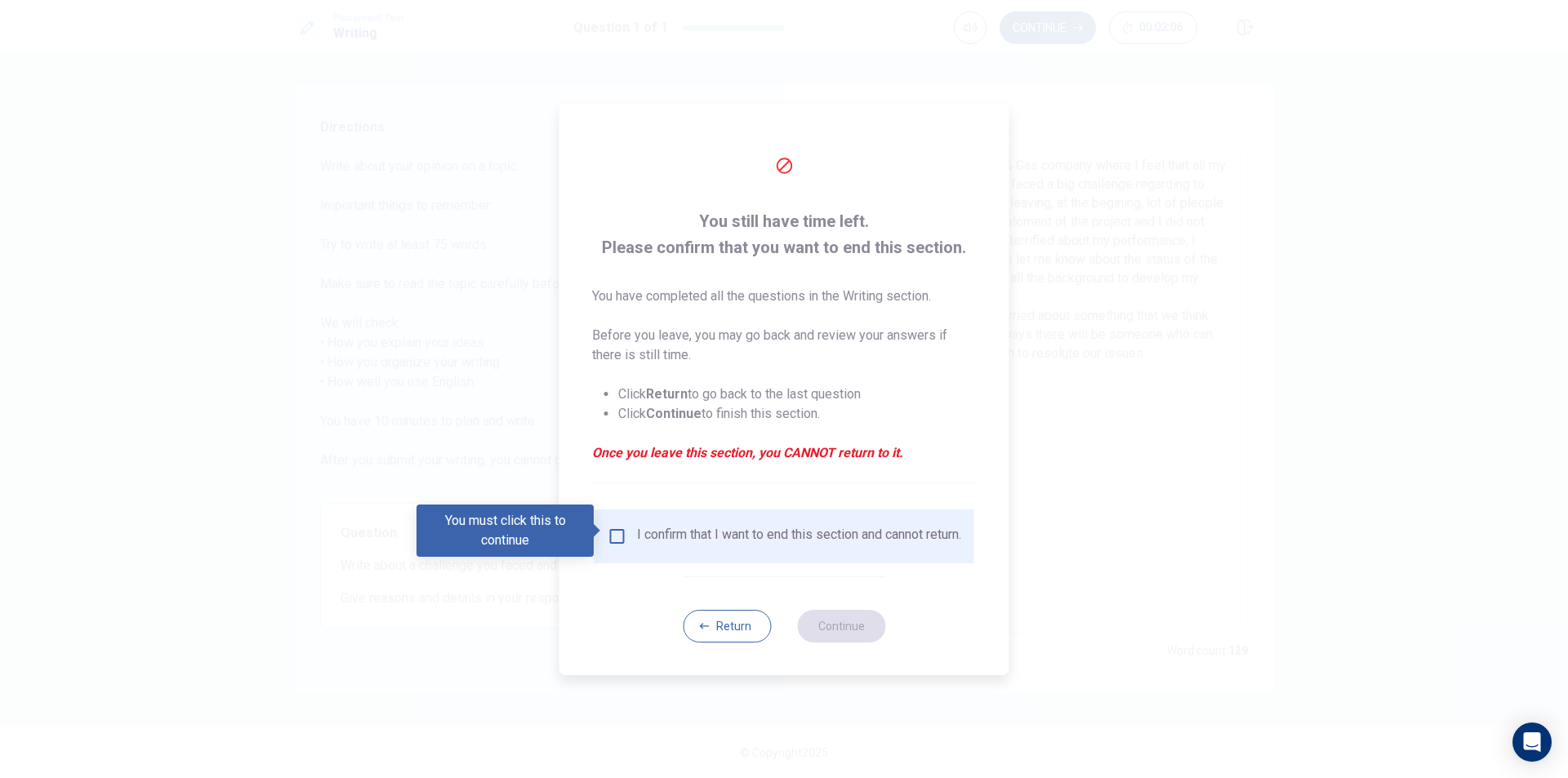 click at bounding box center (617, 536) 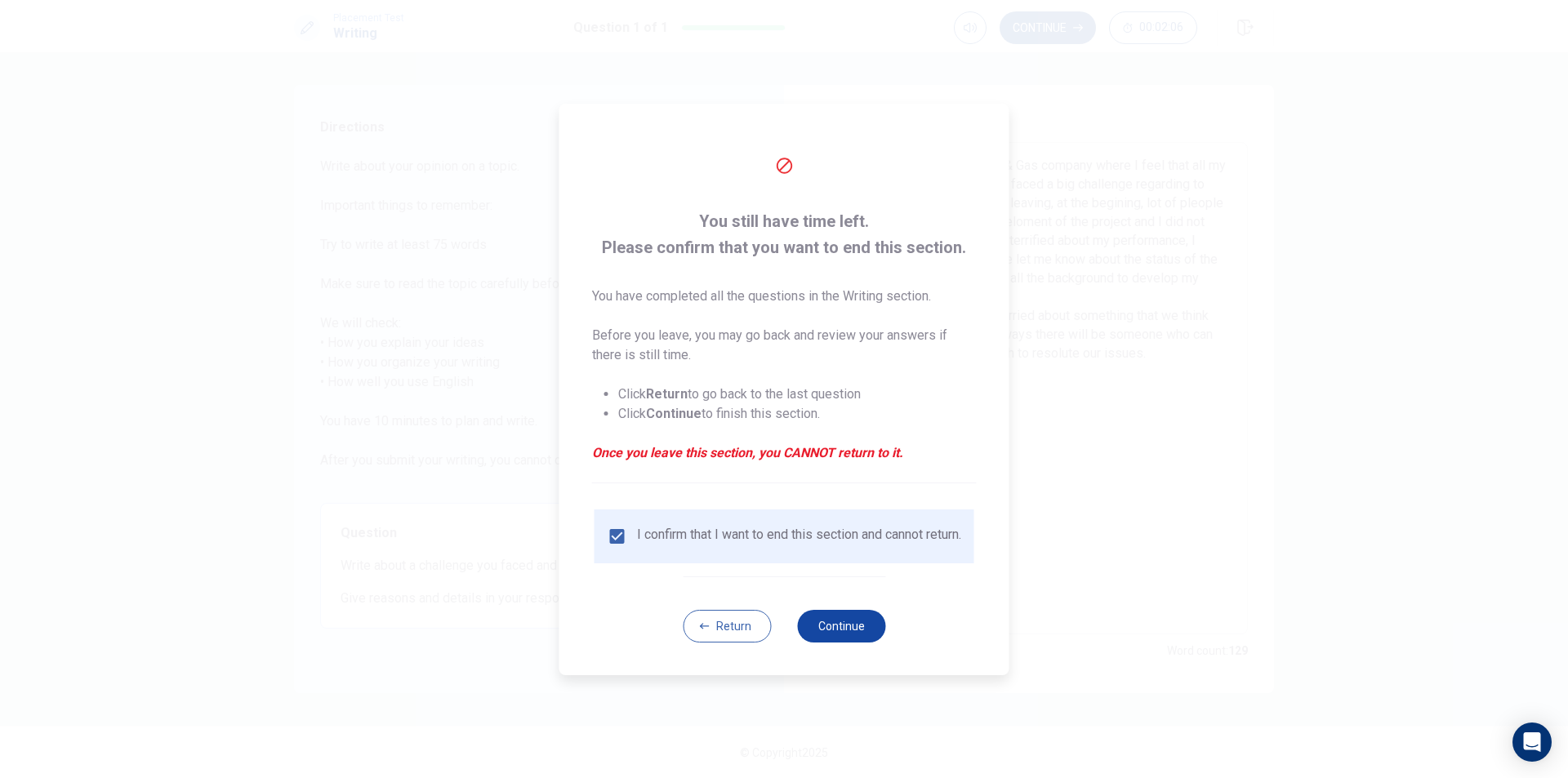 click on "Continue" at bounding box center [841, 626] 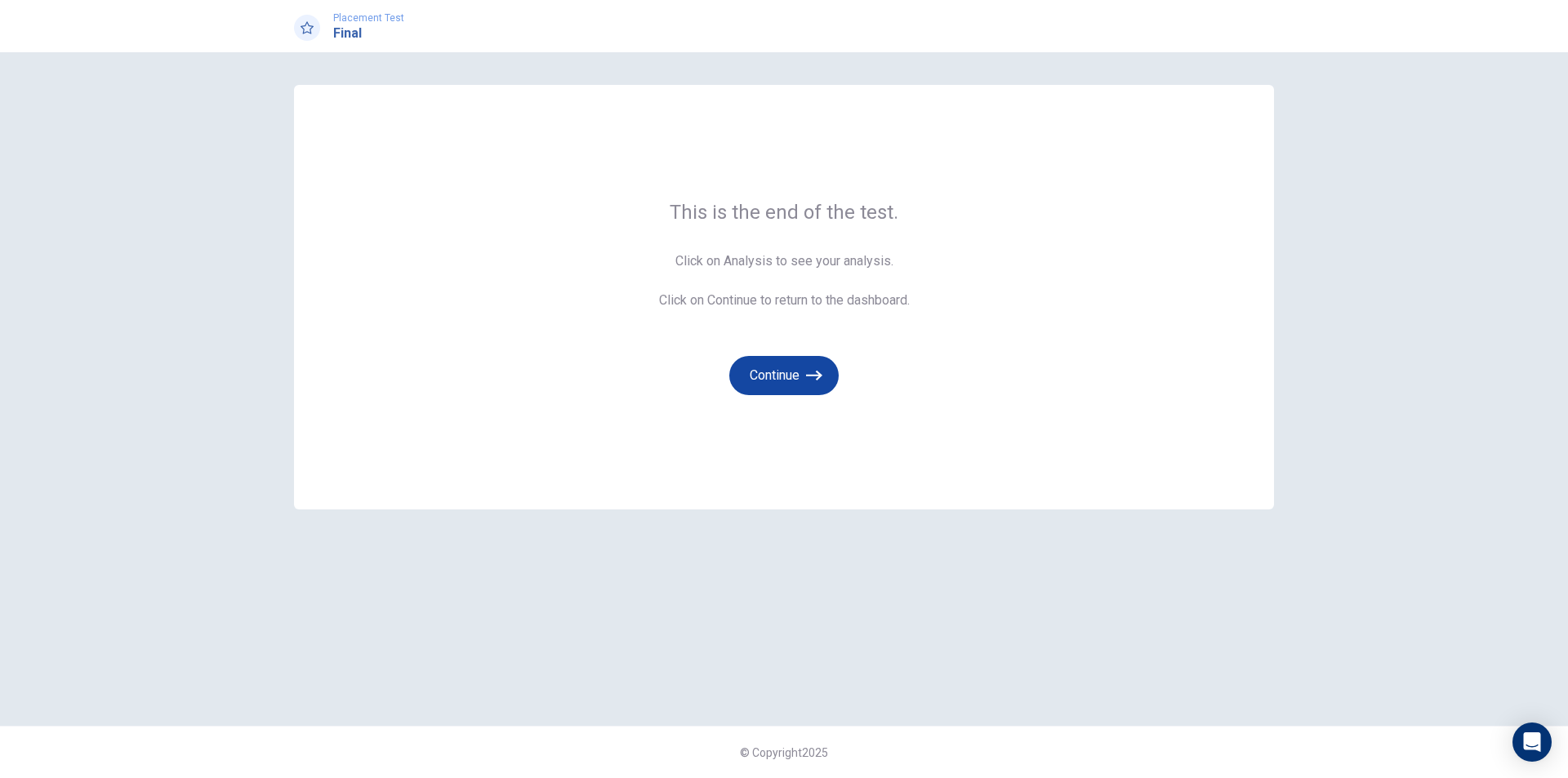 click on "Continue" at bounding box center [784, 376] 